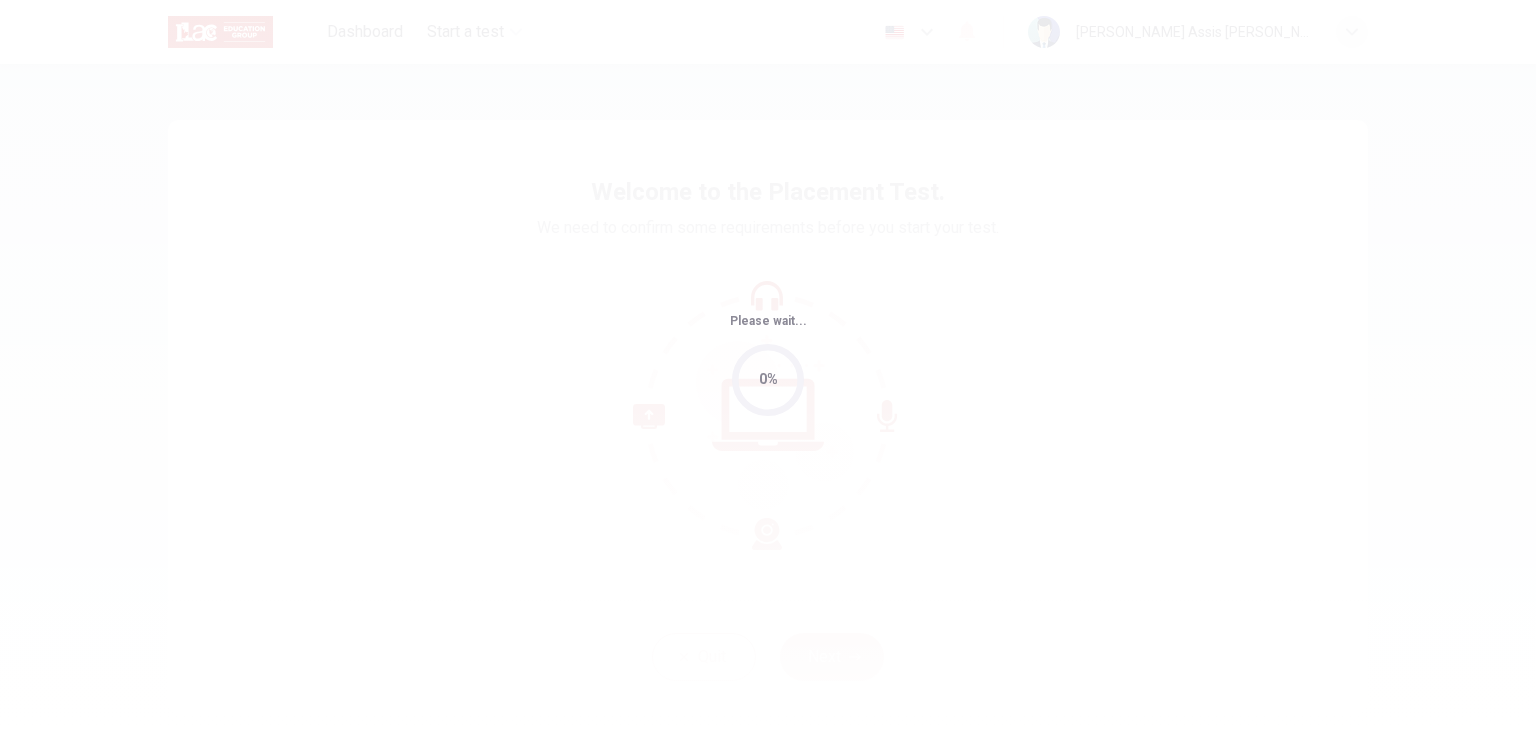 scroll, scrollTop: 0, scrollLeft: 0, axis: both 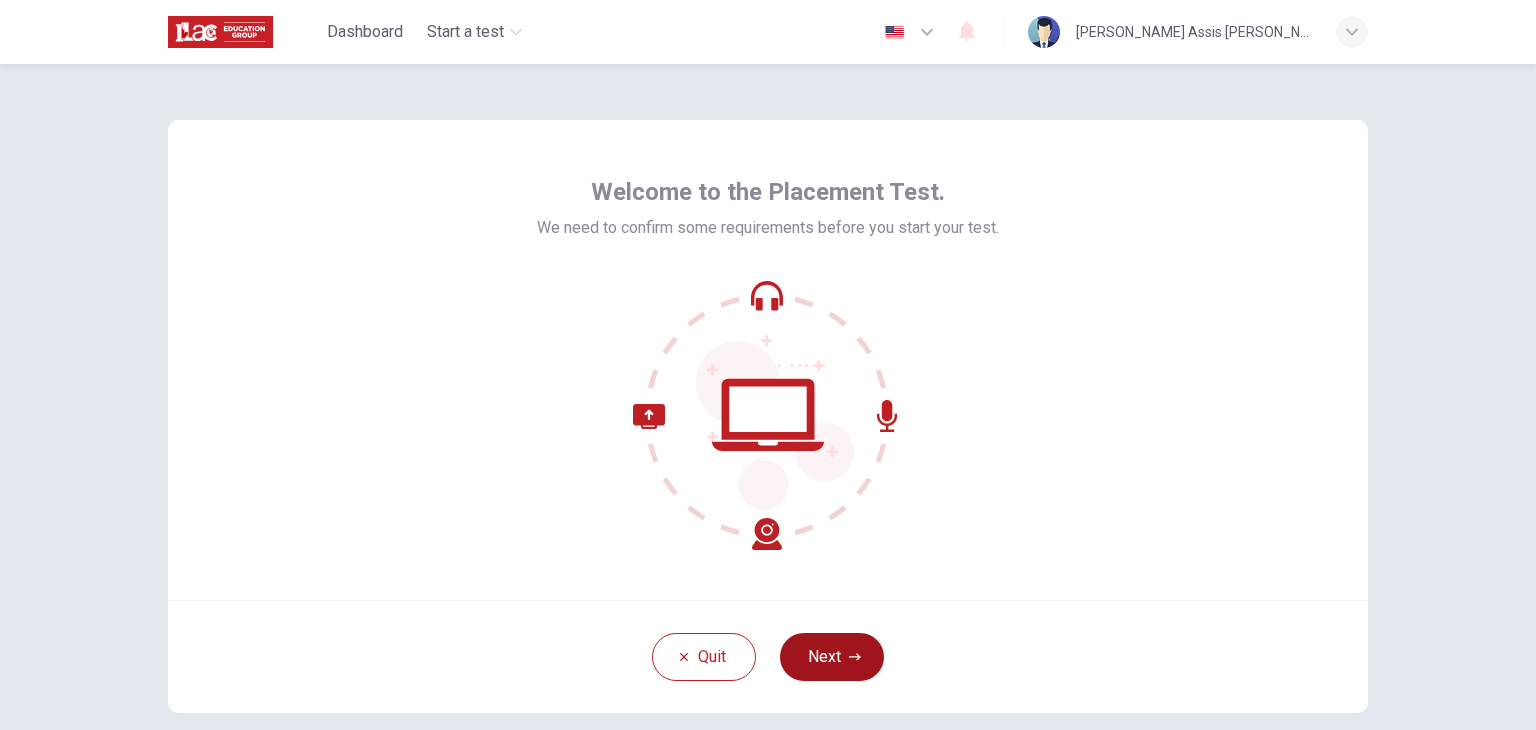 click on "Next" at bounding box center [832, 657] 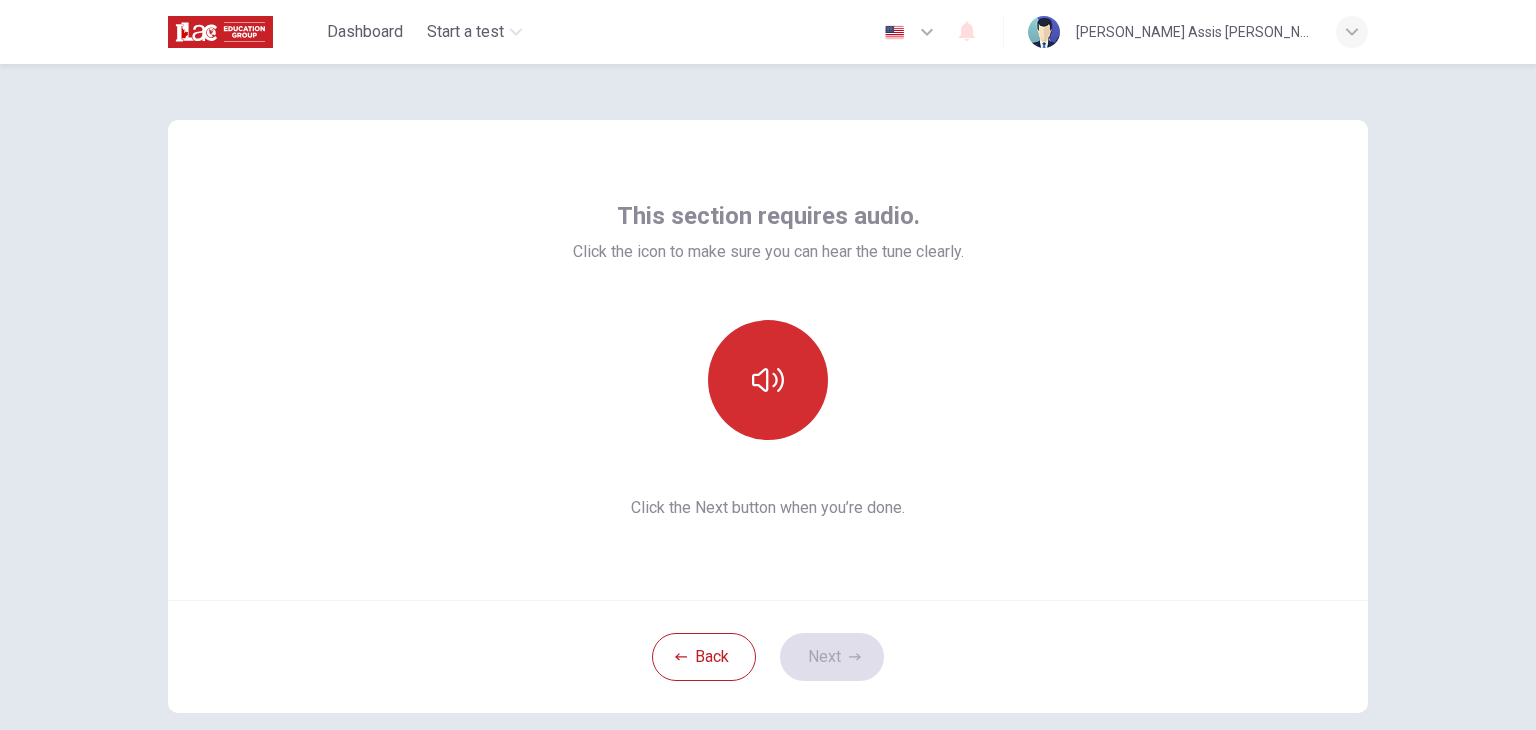 click 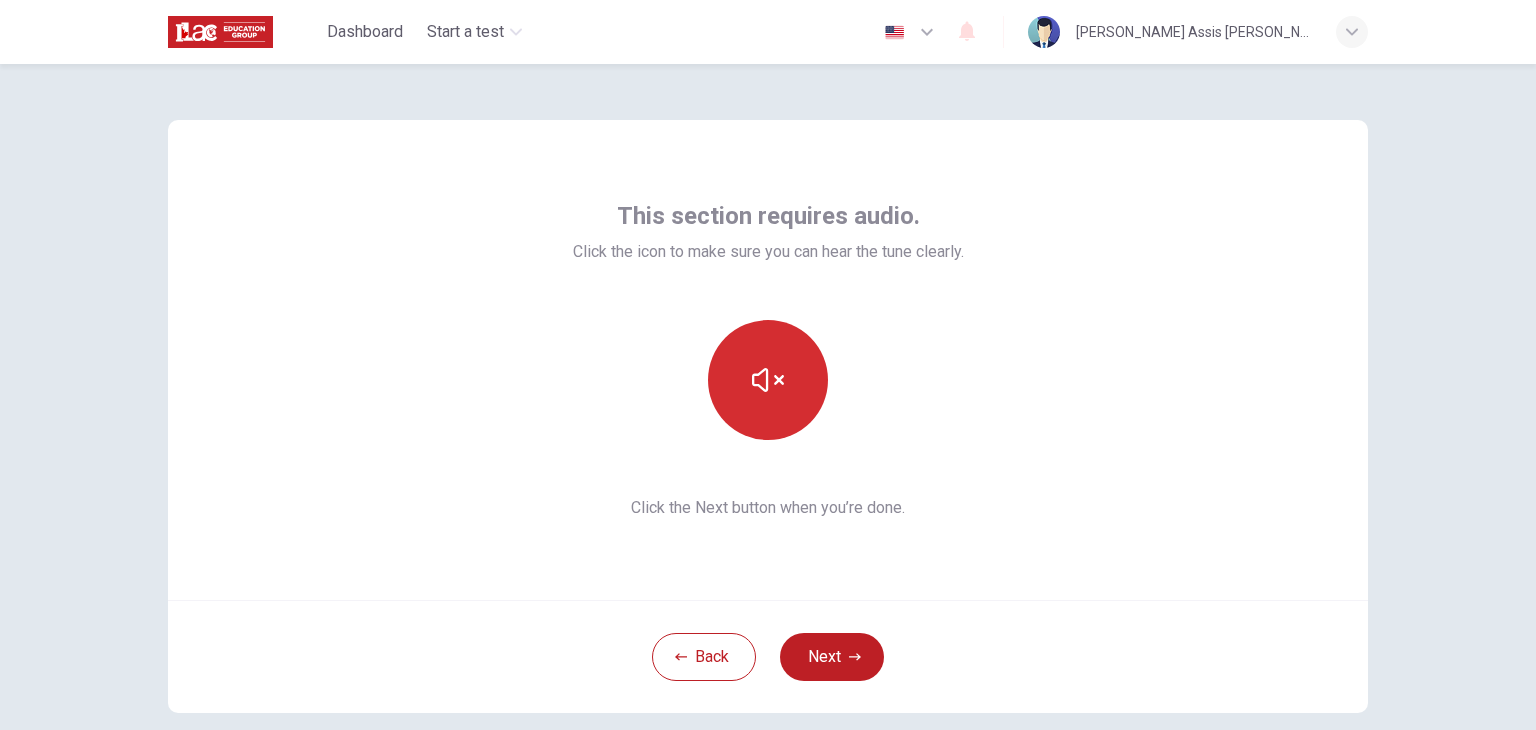 type 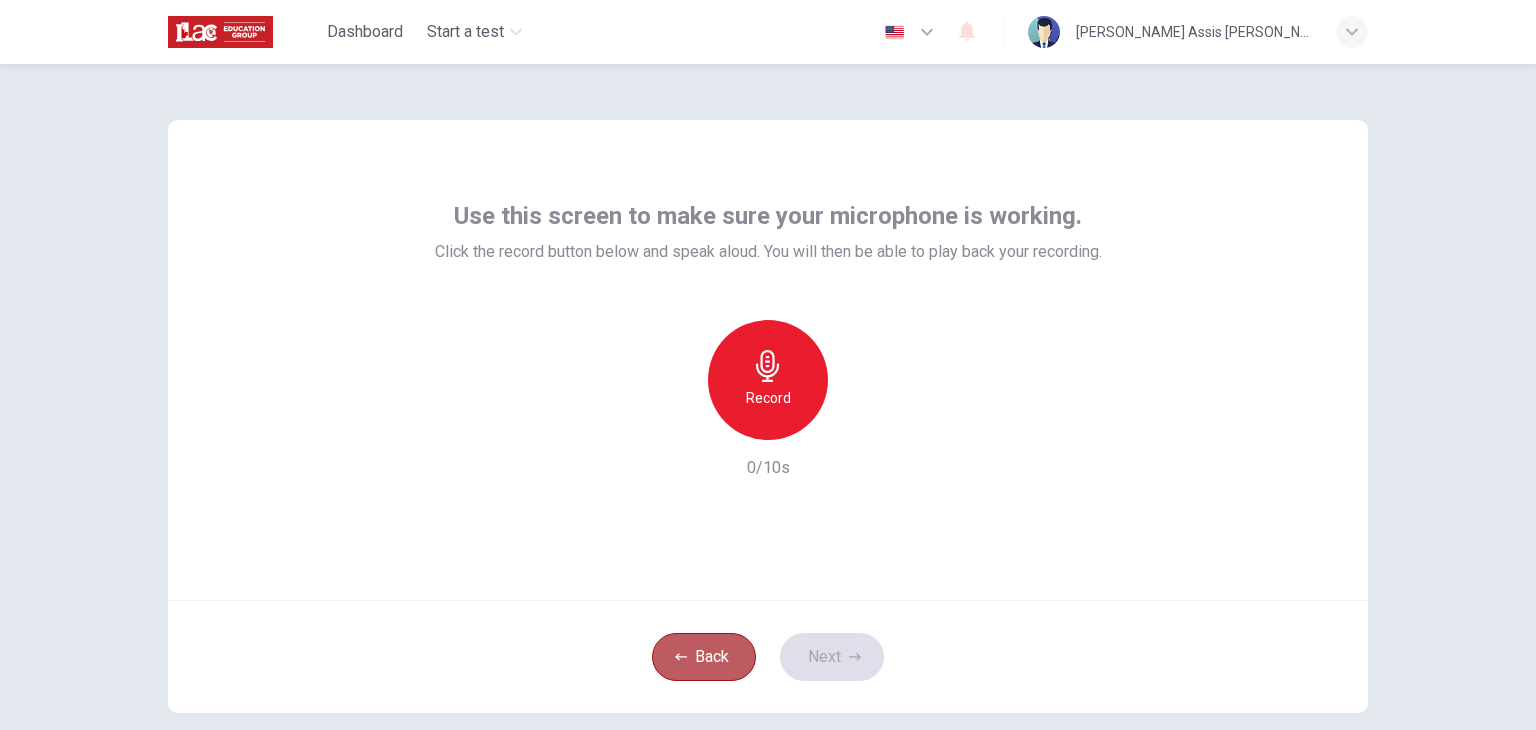 click on "Back" at bounding box center (704, 657) 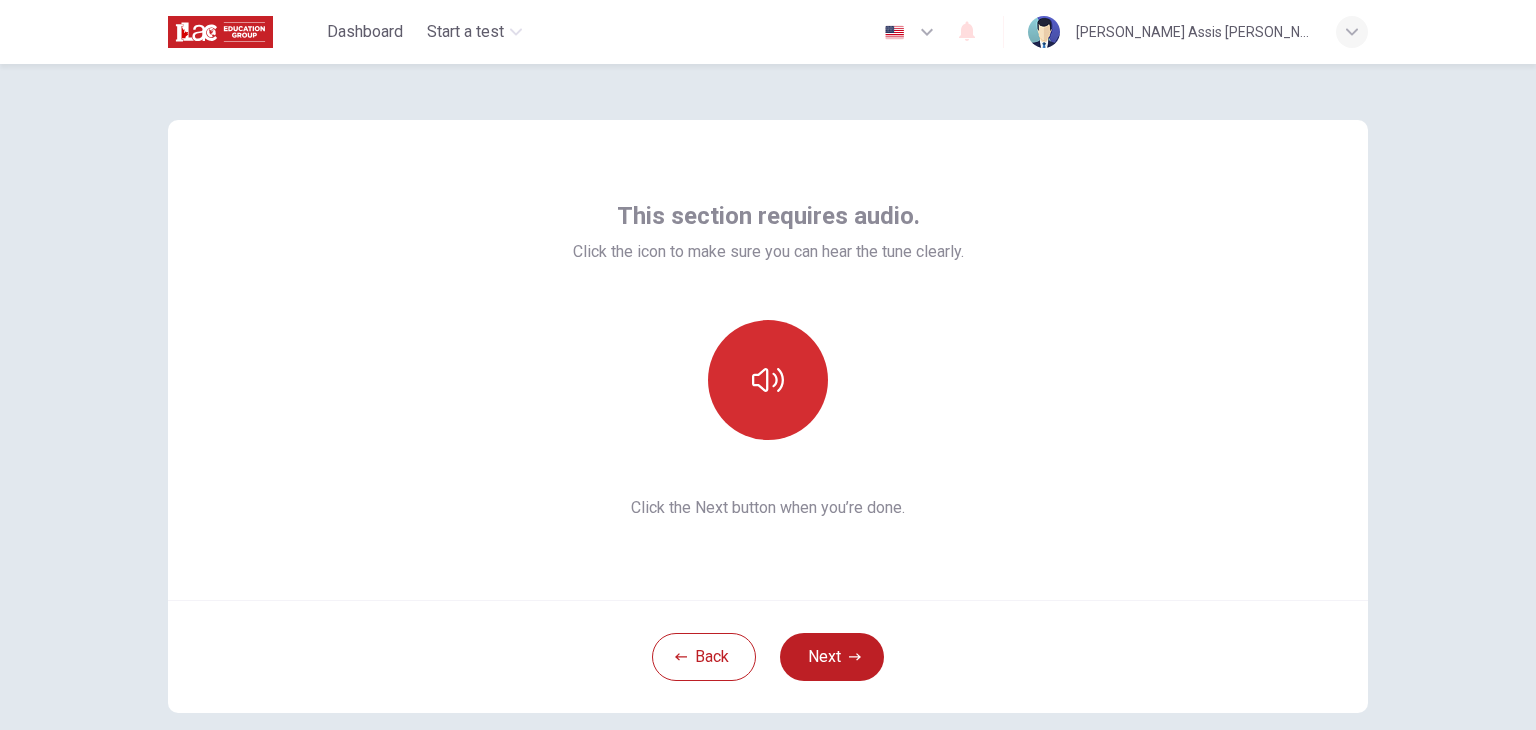 click at bounding box center [768, 380] 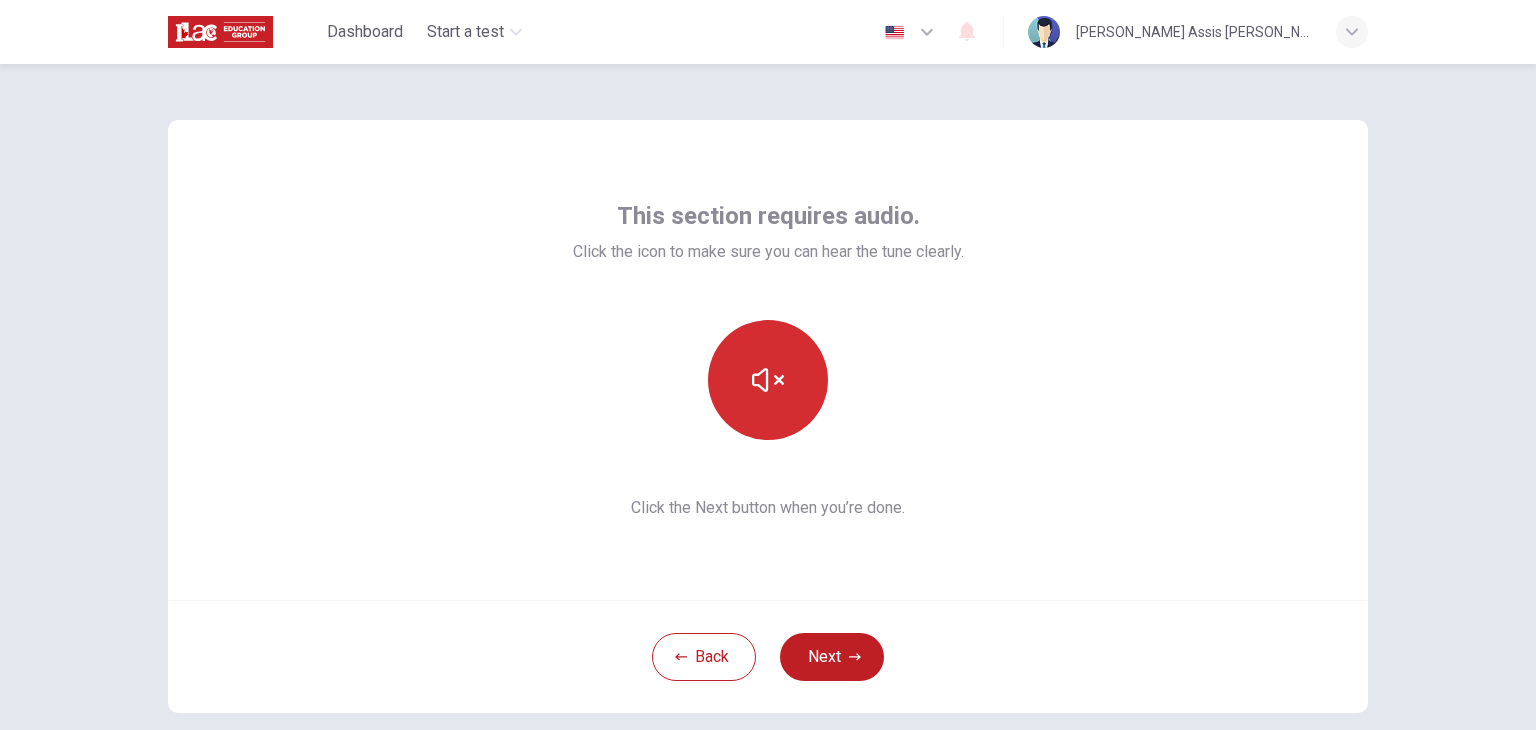 click at bounding box center [768, 380] 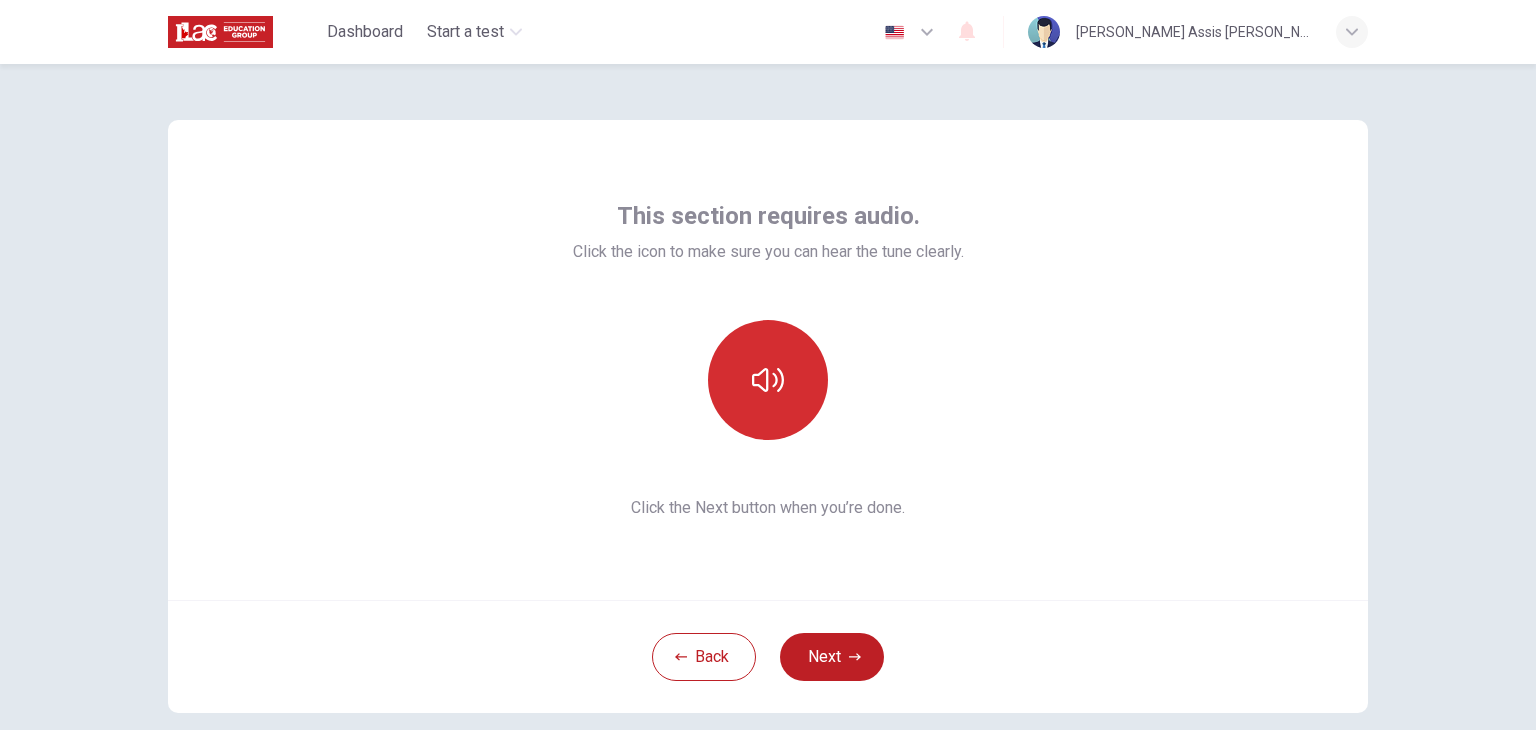 click at bounding box center [768, 380] 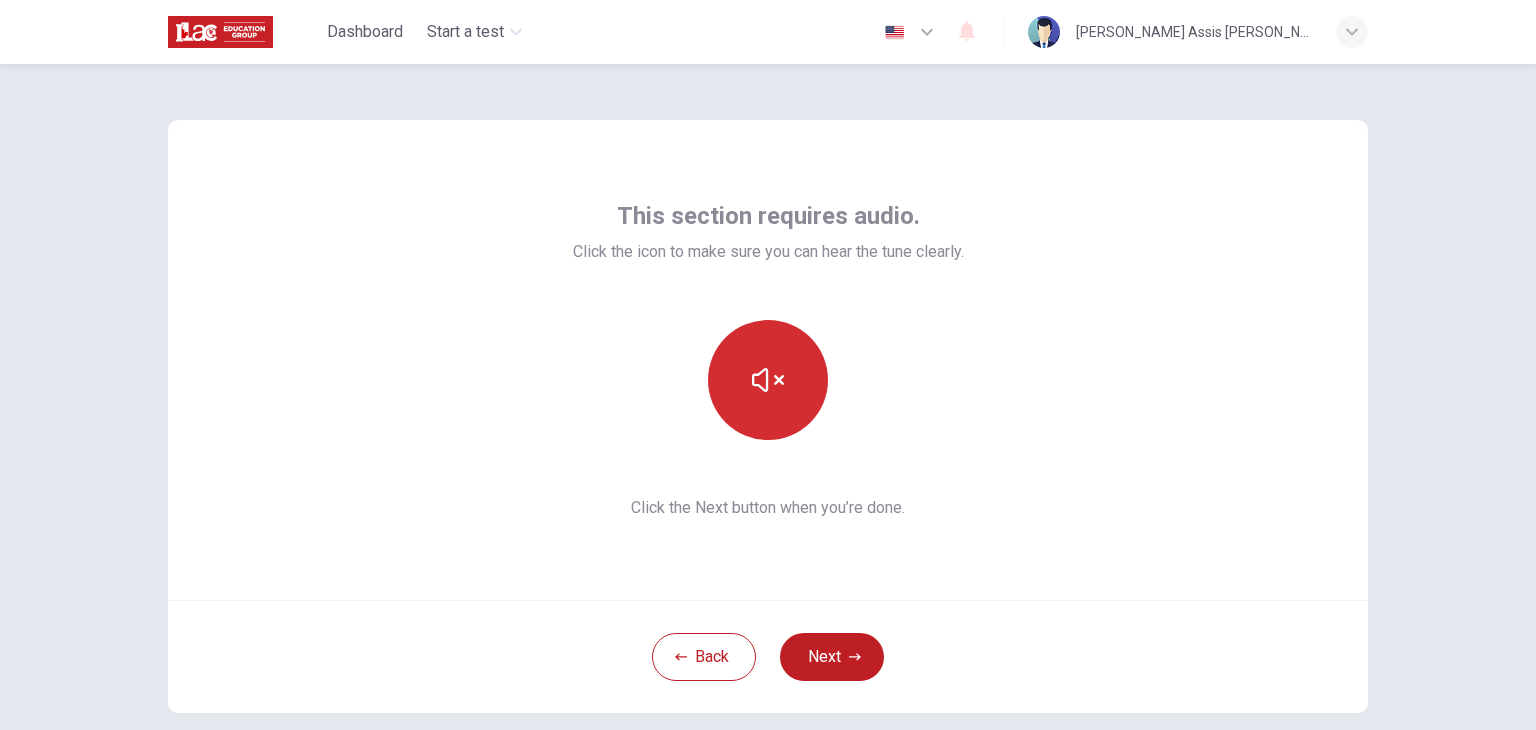 type 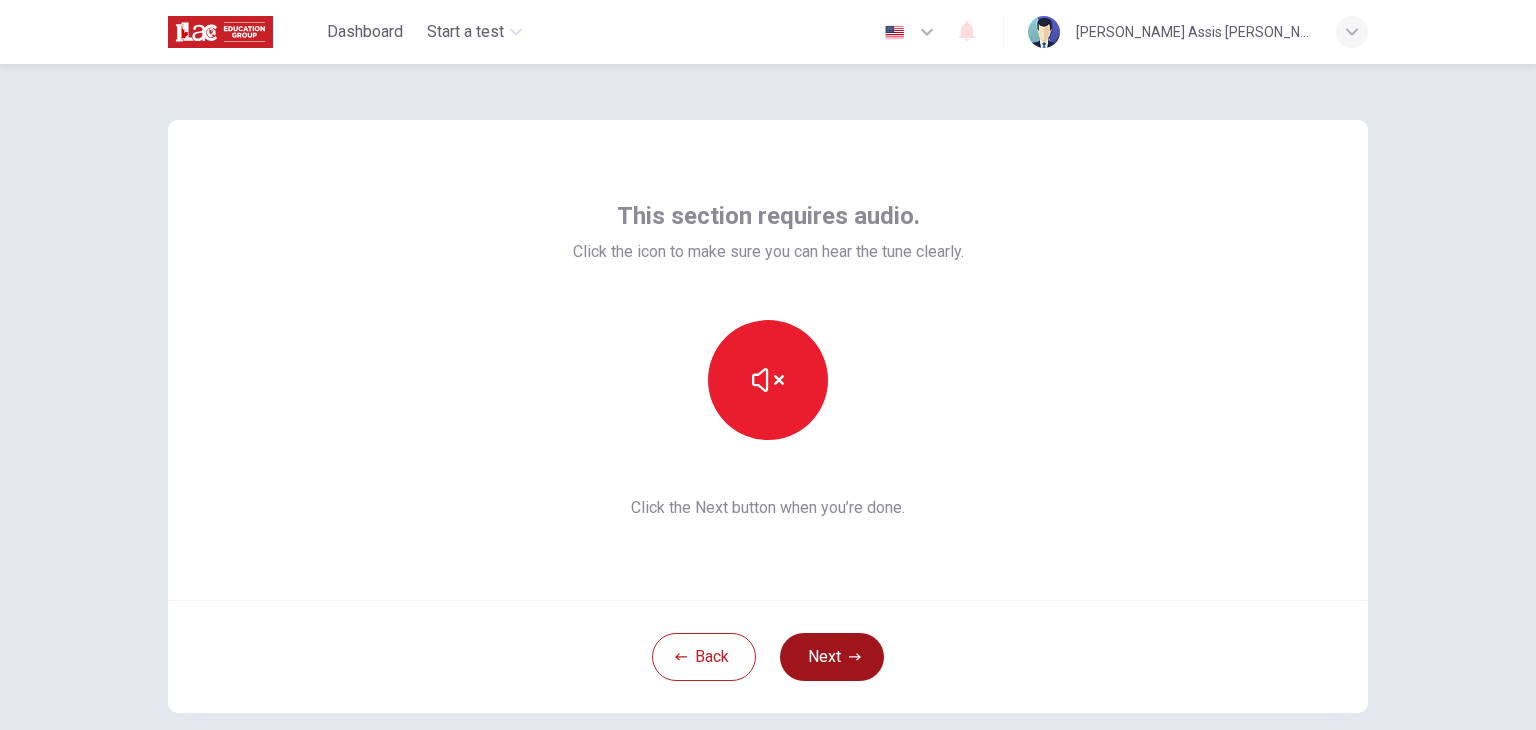 click on "Next" at bounding box center (832, 657) 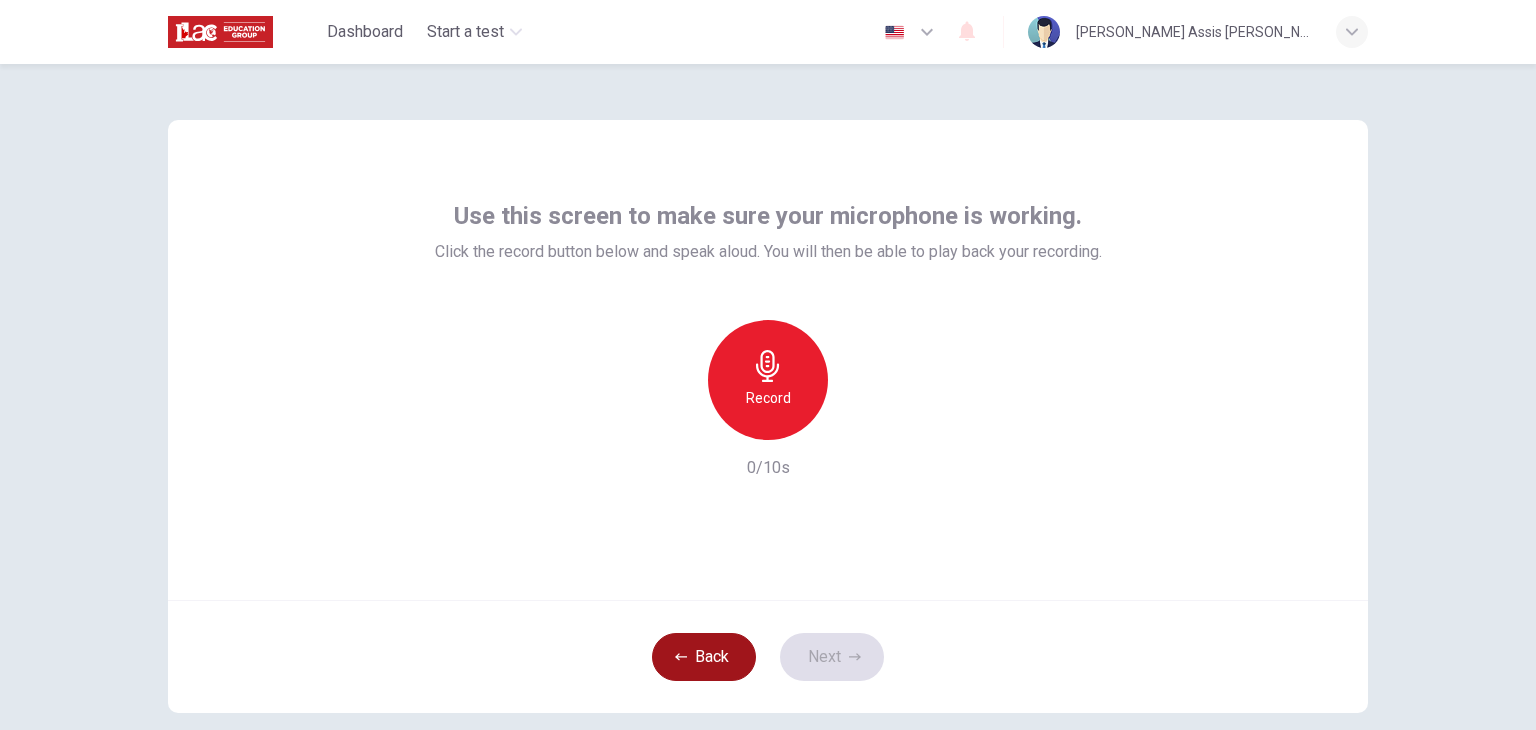click on "Back" at bounding box center (704, 657) 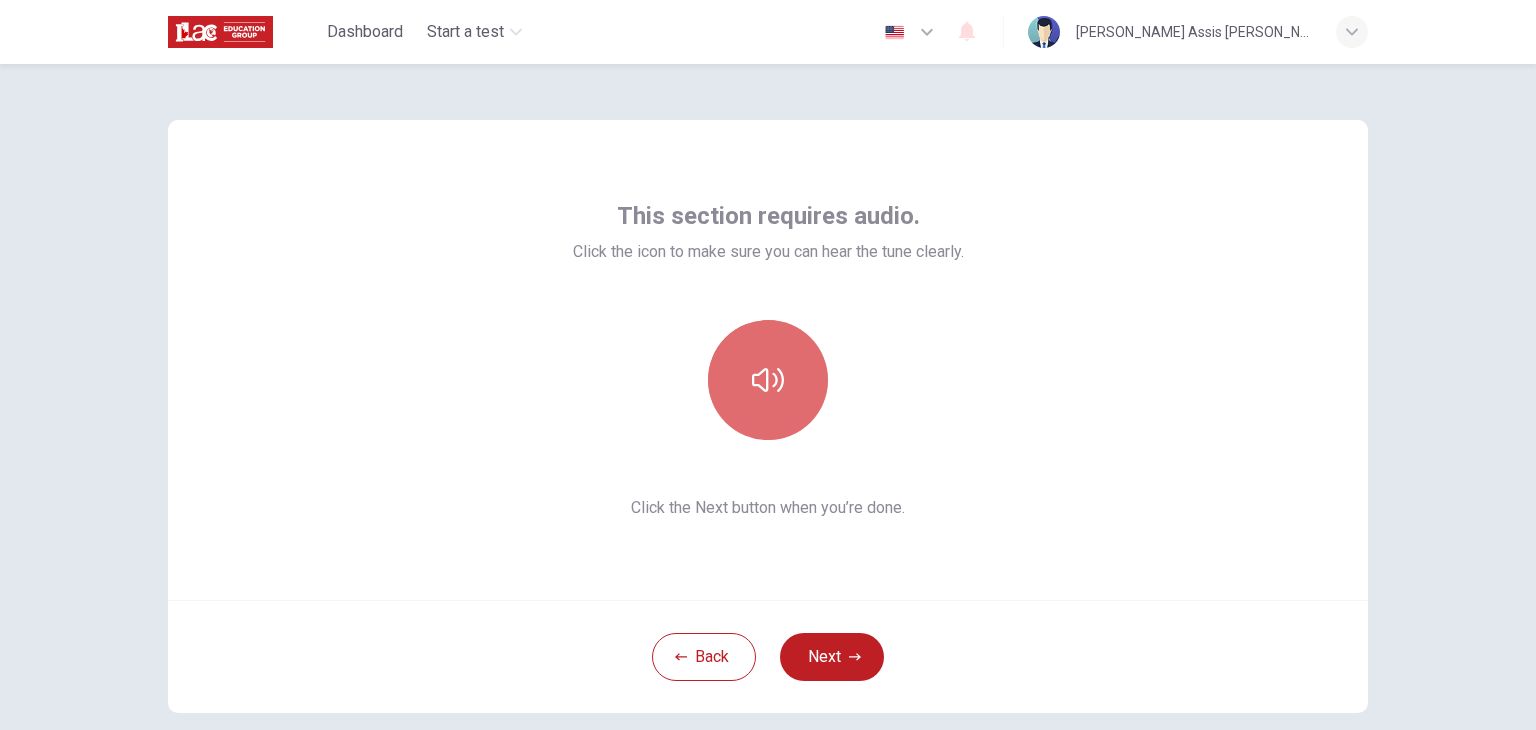 click at bounding box center [768, 380] 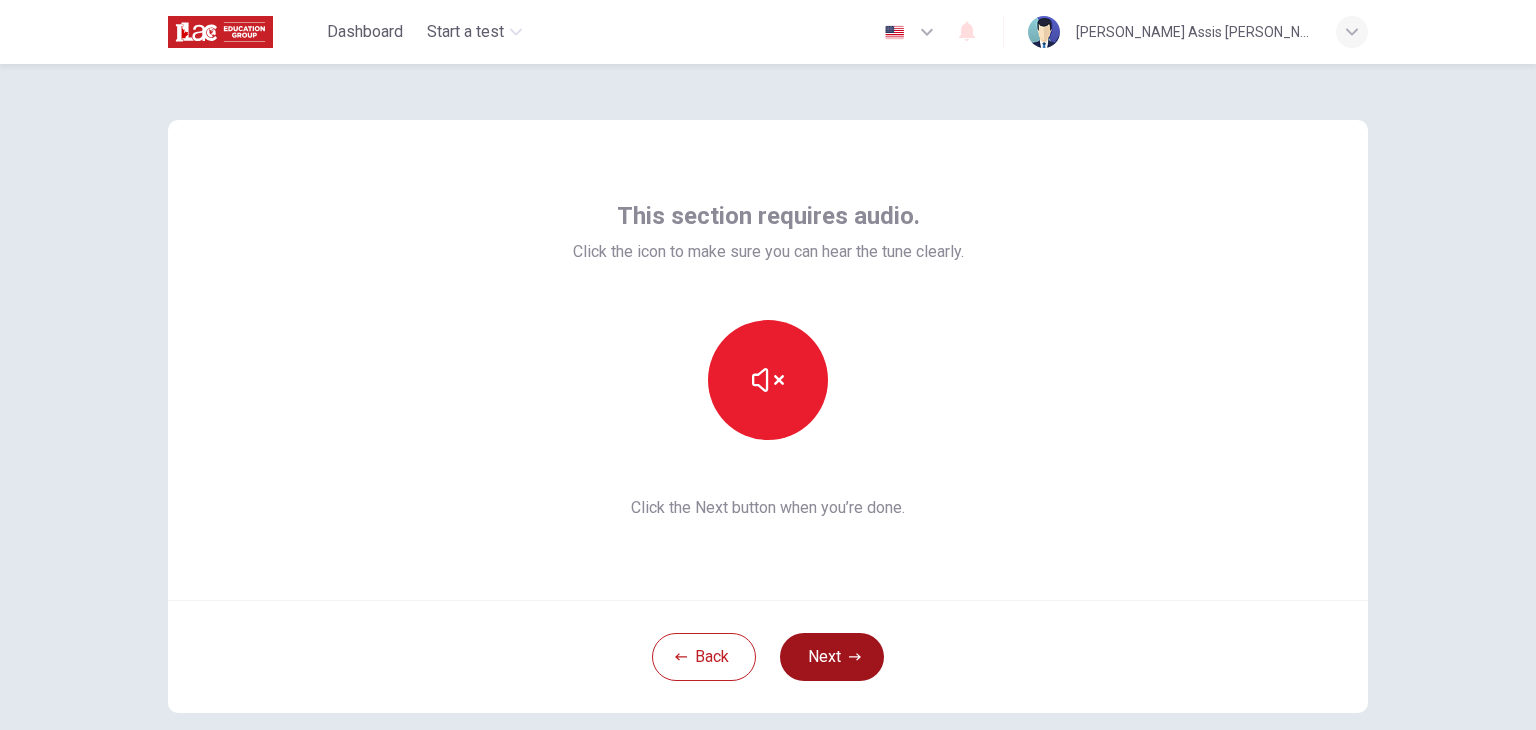 click on "Next" at bounding box center (832, 657) 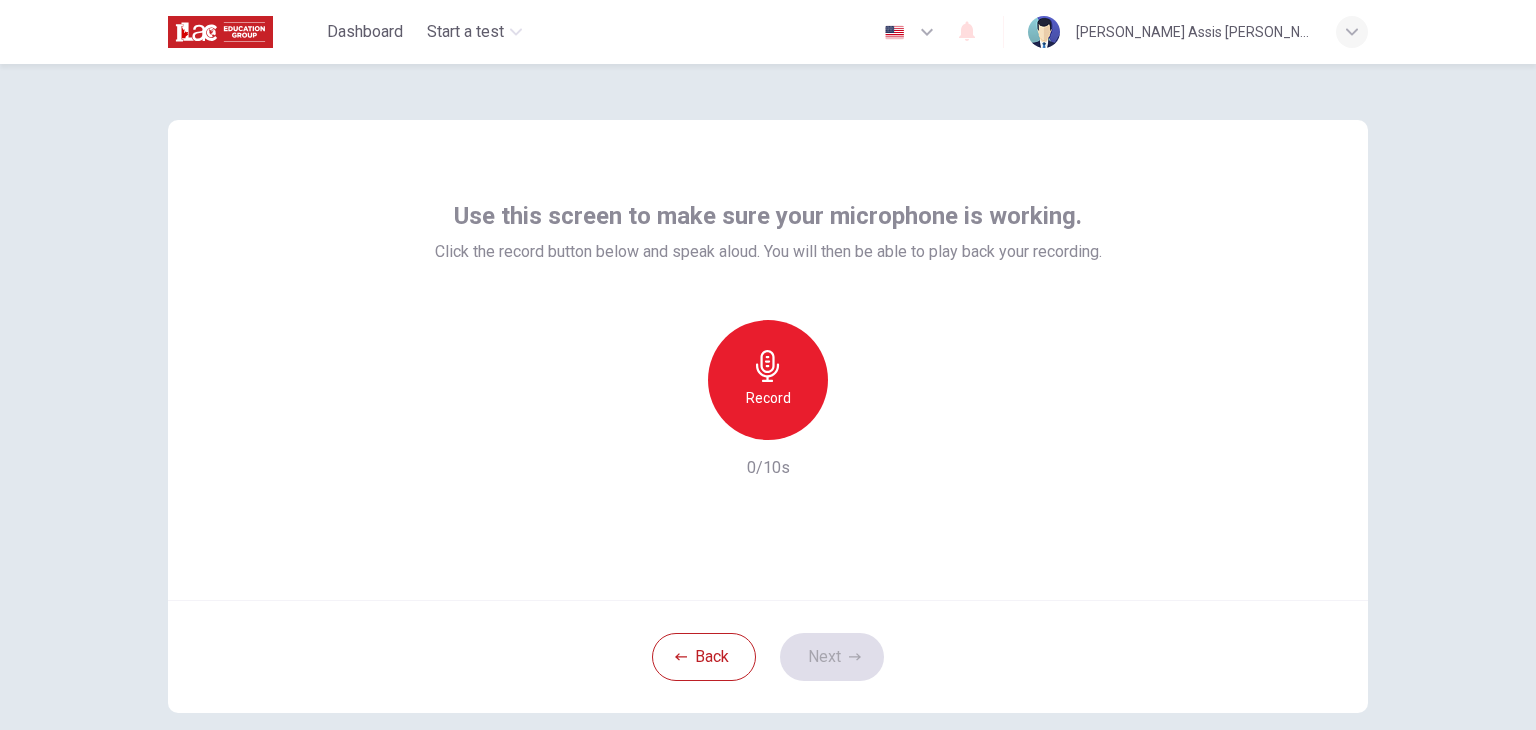 click on "Record" at bounding box center (768, 380) 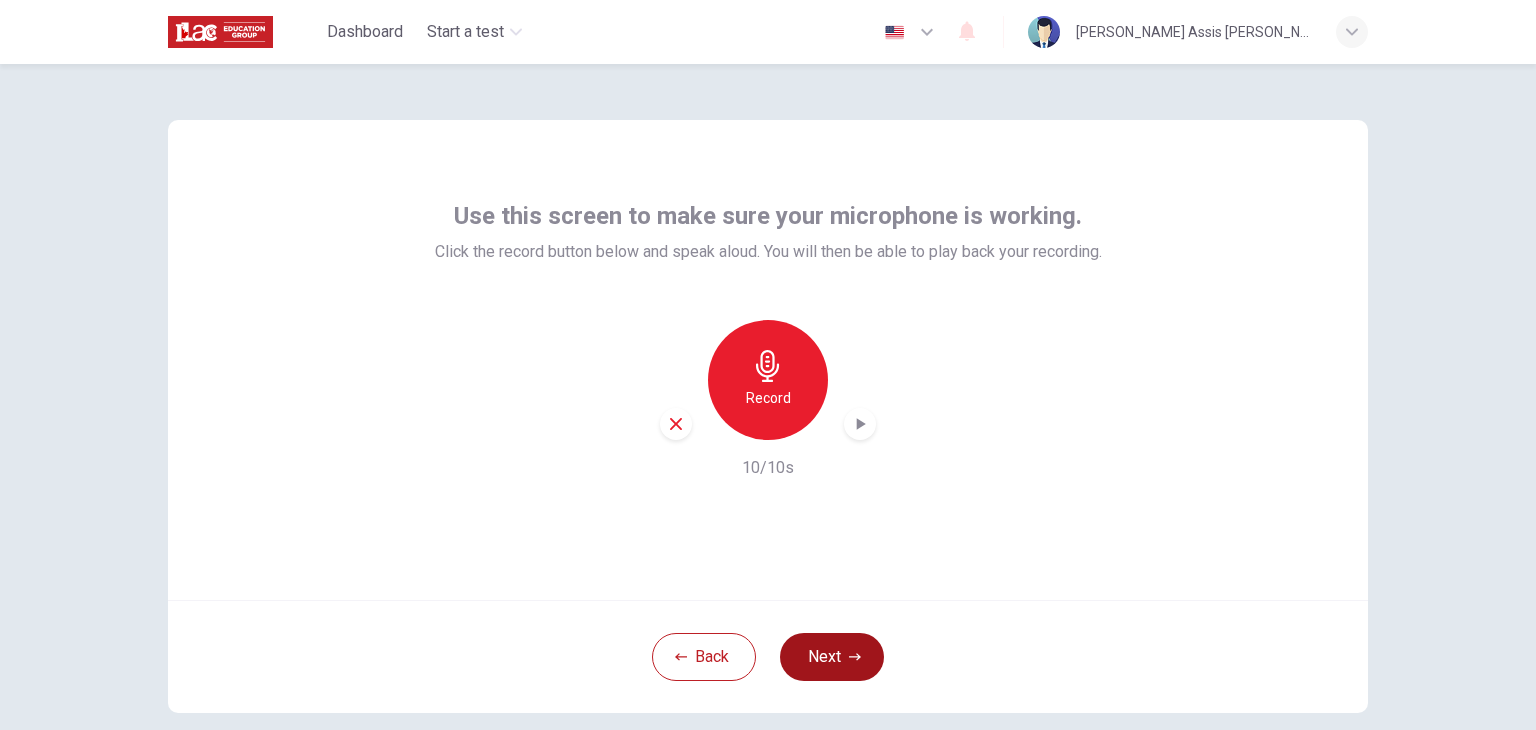 click on "Next" at bounding box center (832, 657) 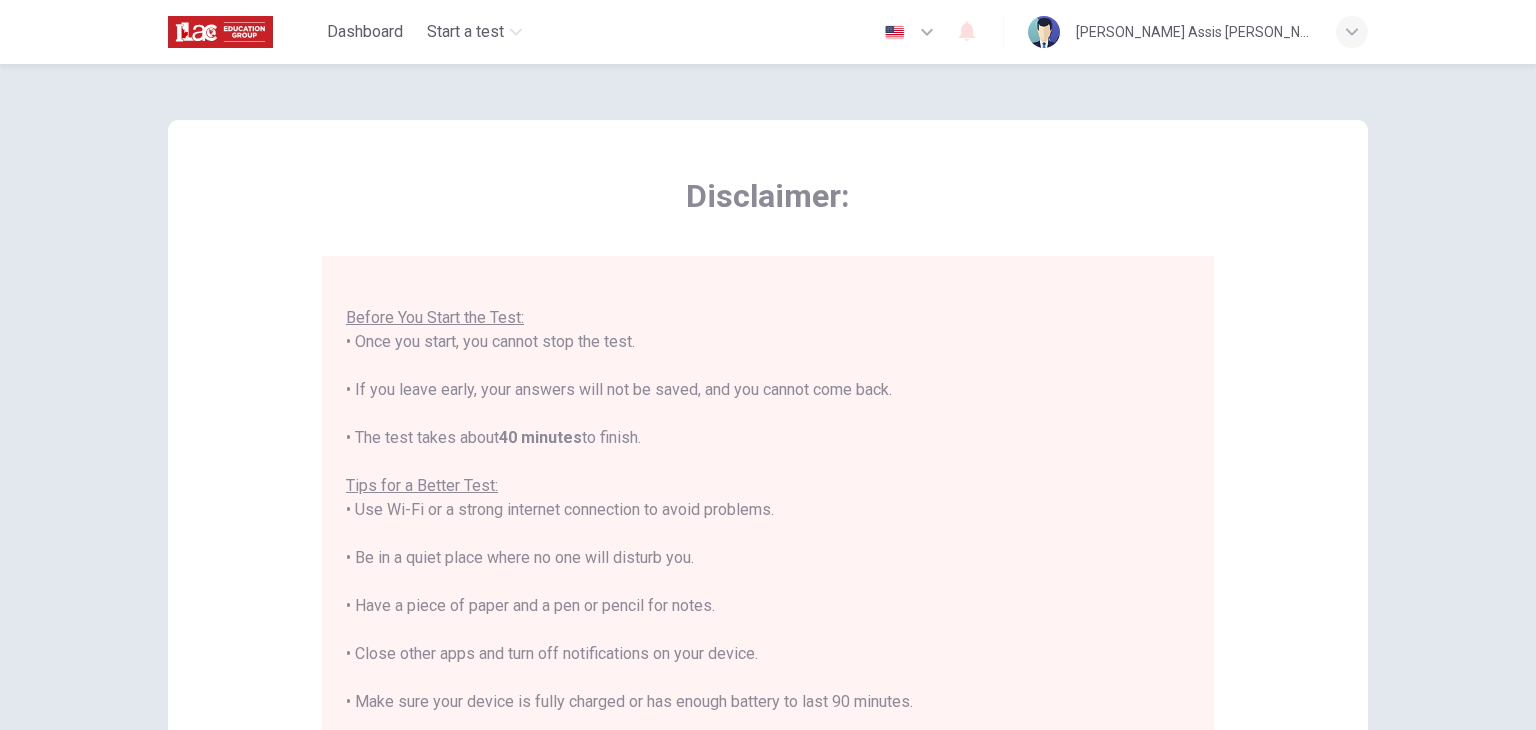 scroll, scrollTop: 23, scrollLeft: 0, axis: vertical 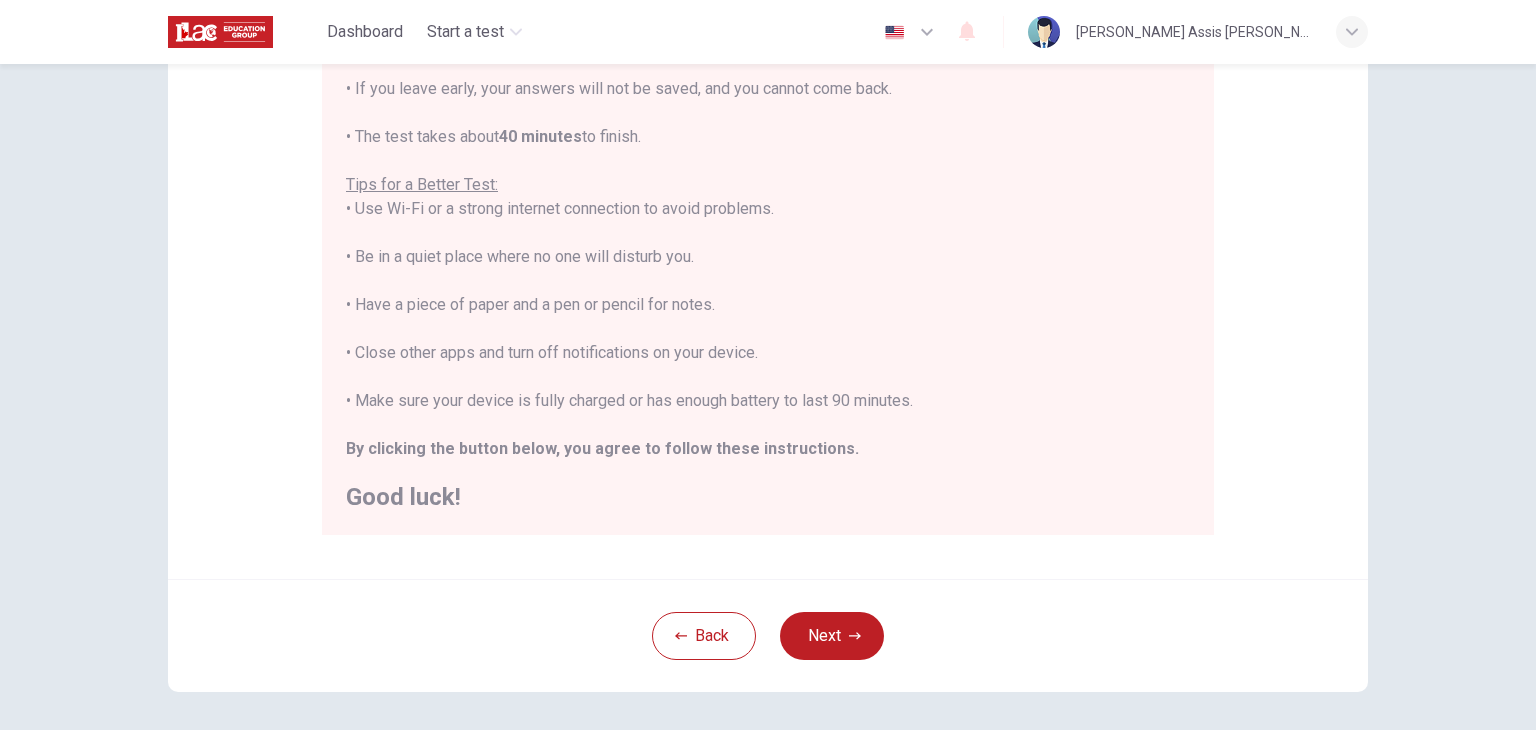 click on "Next" at bounding box center [832, 636] 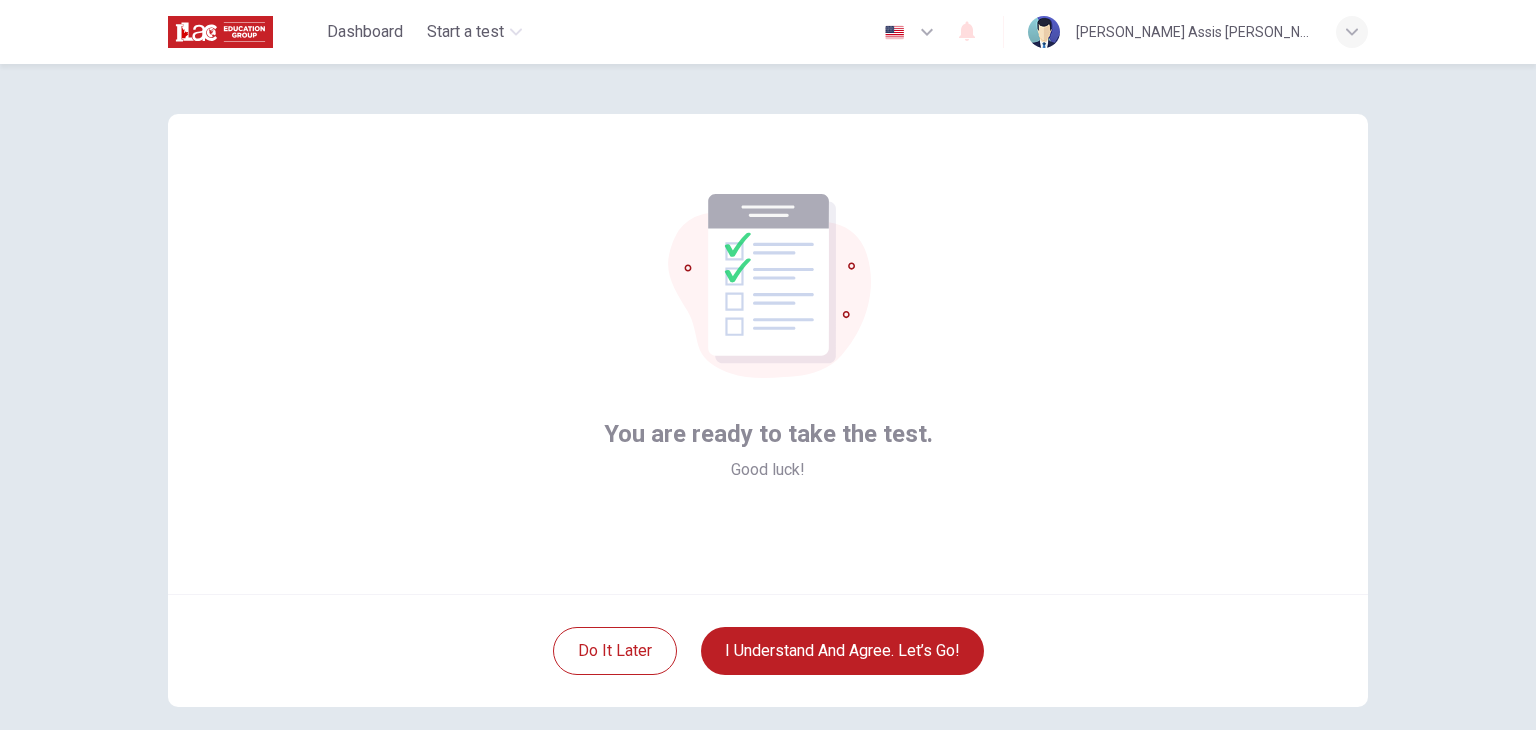 scroll, scrollTop: 3, scrollLeft: 0, axis: vertical 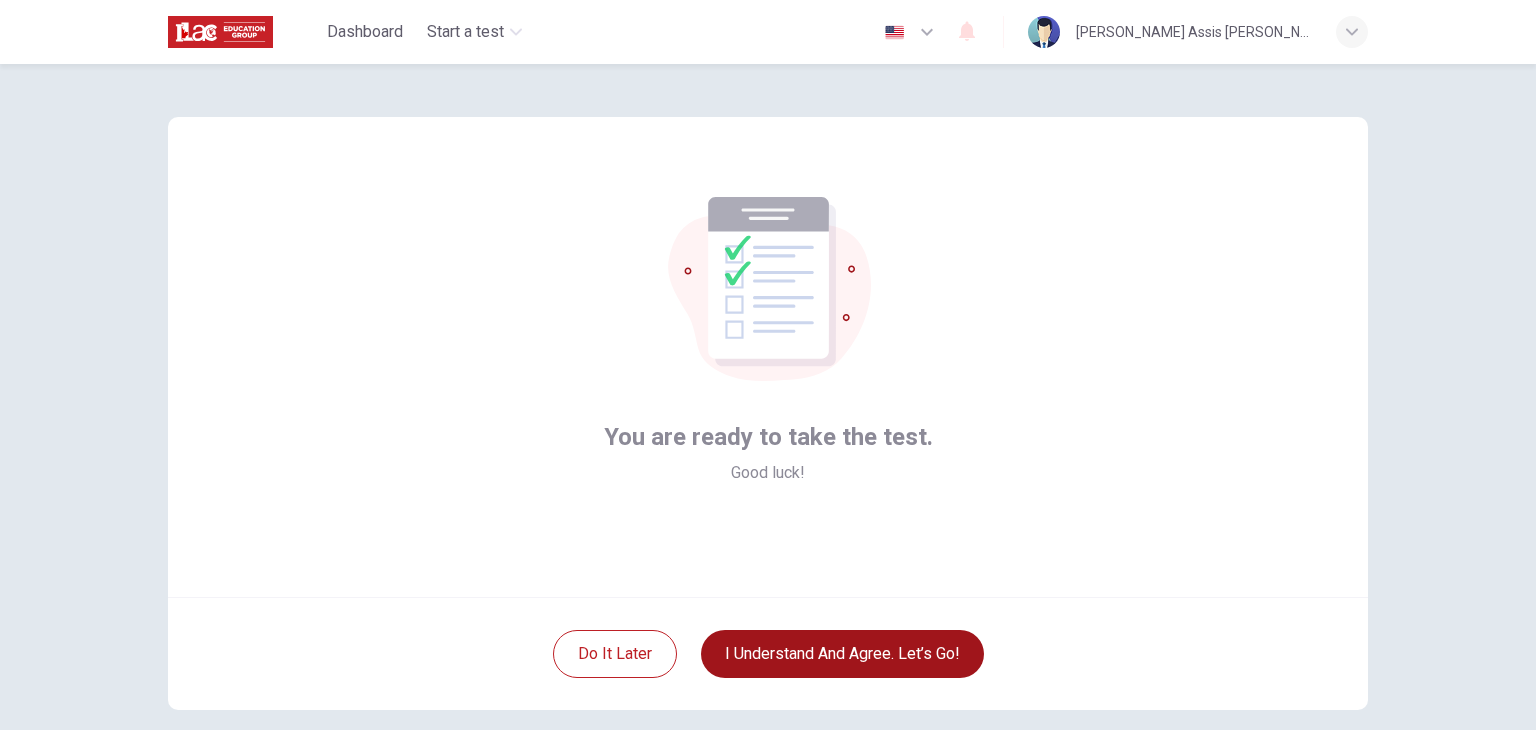 click on "I understand and agree. Let’s go!" at bounding box center (842, 654) 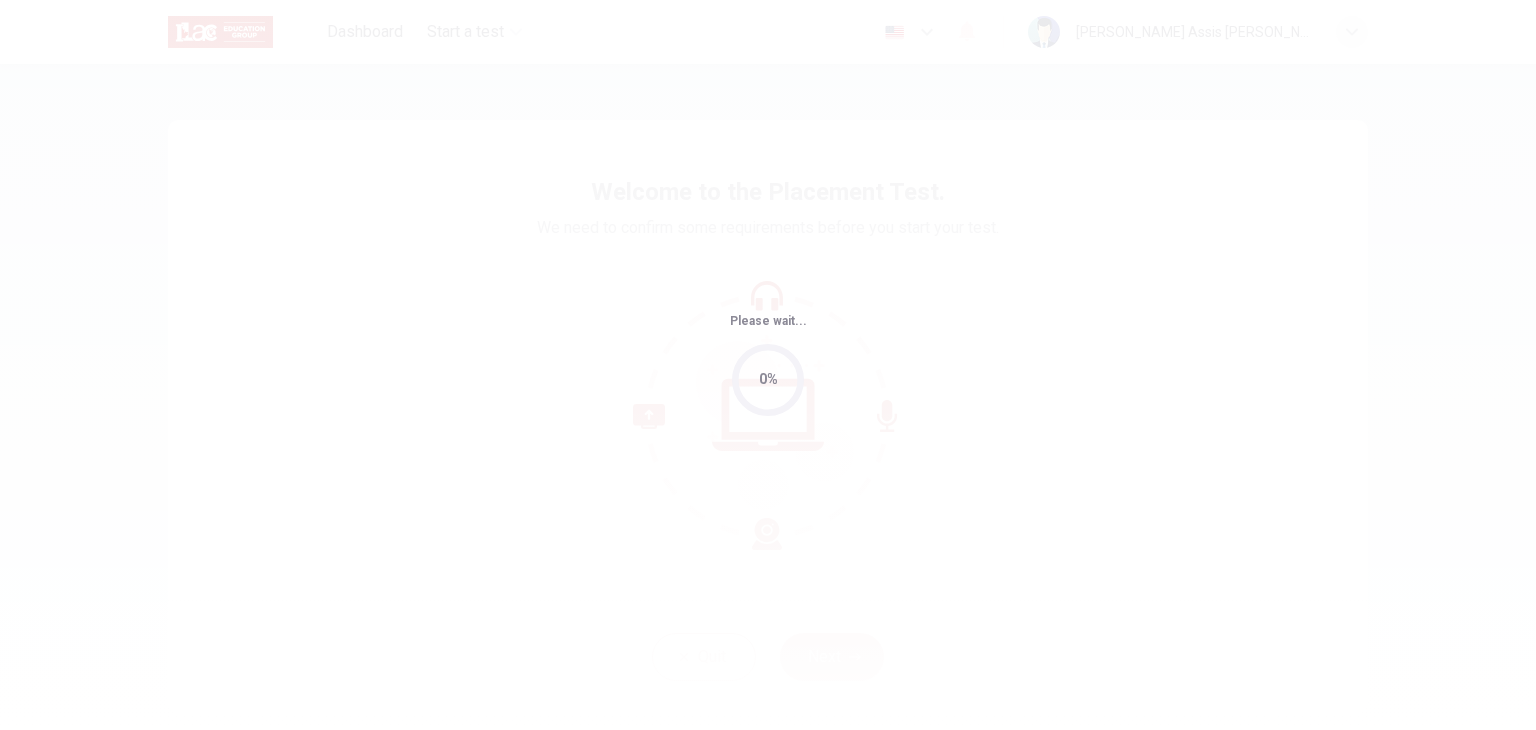 scroll, scrollTop: 0, scrollLeft: 0, axis: both 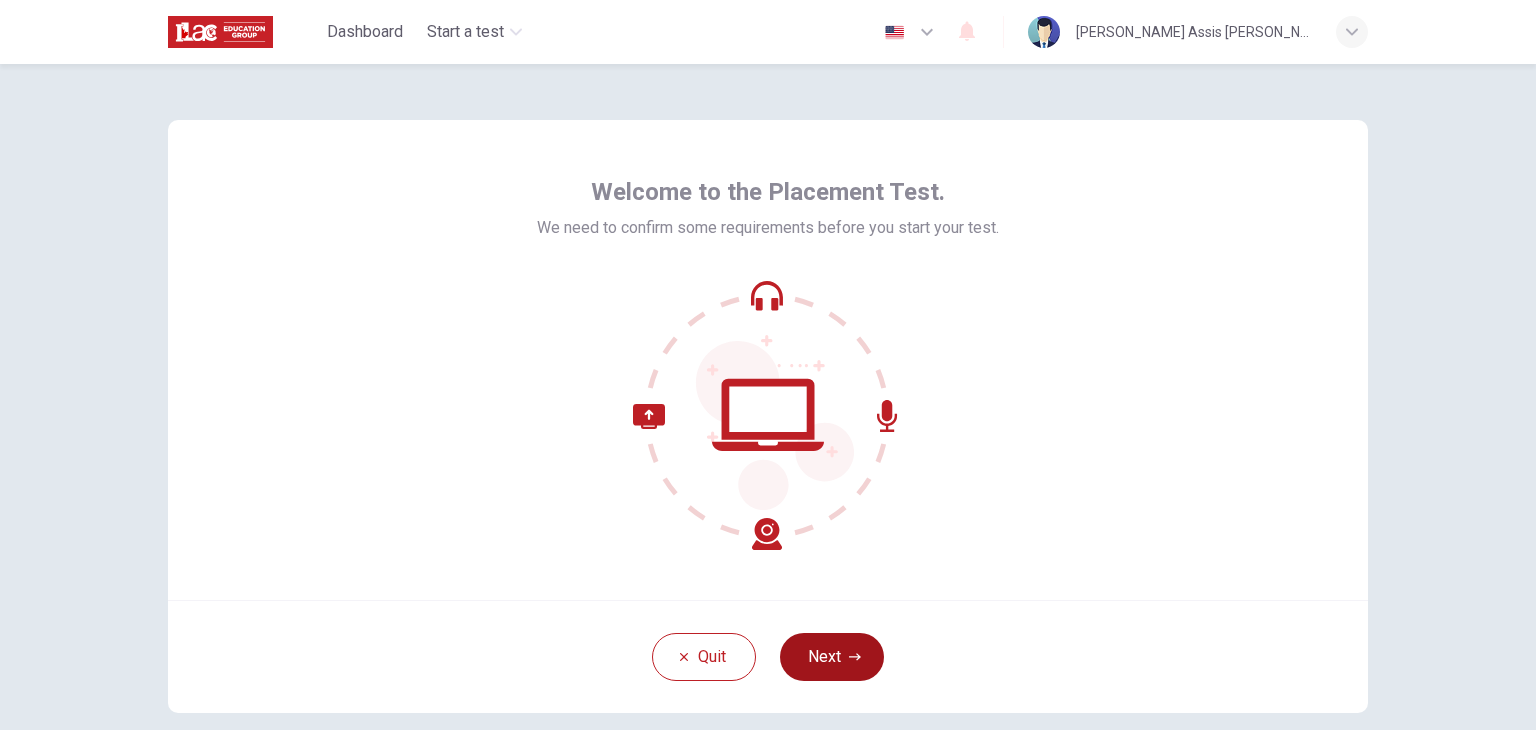 click on "Next" at bounding box center [832, 657] 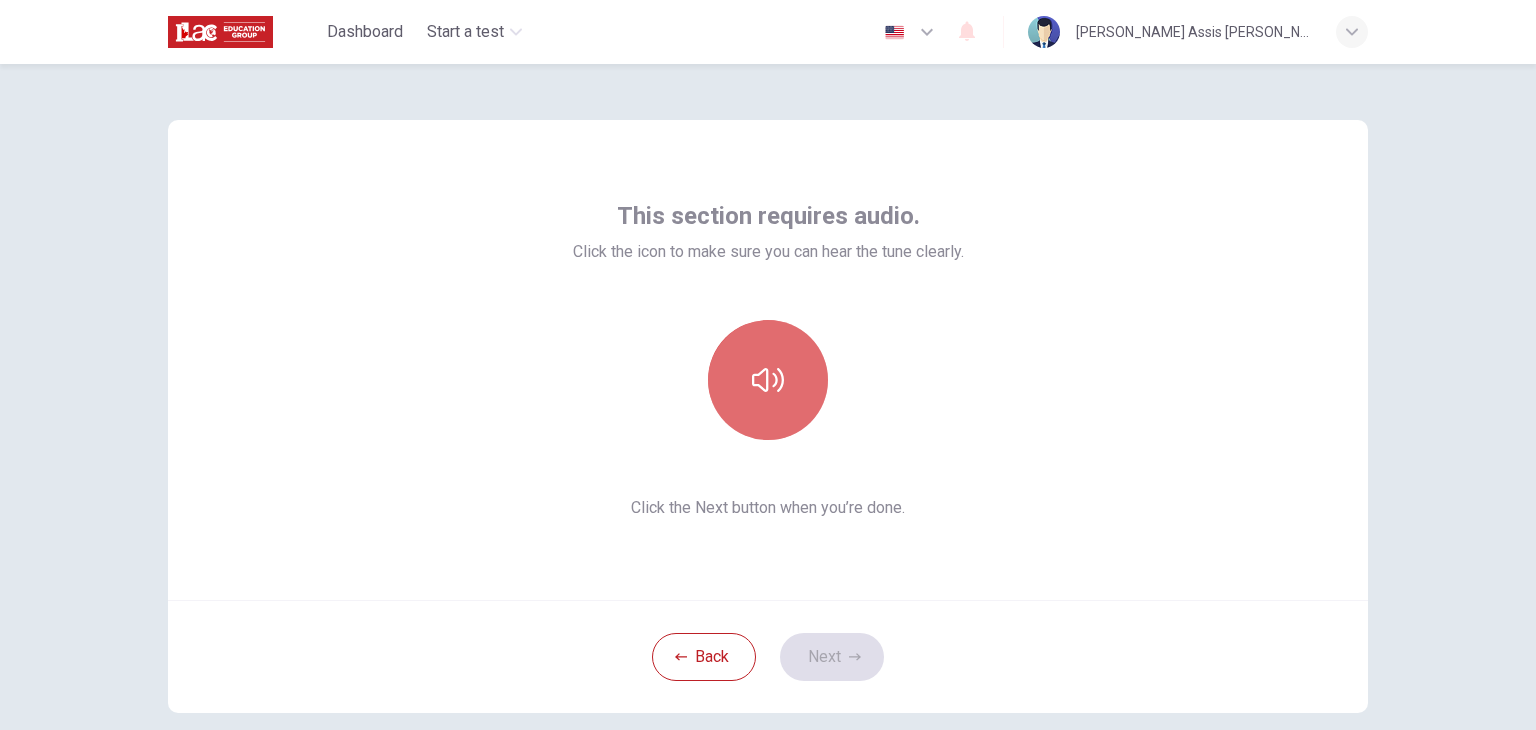 click 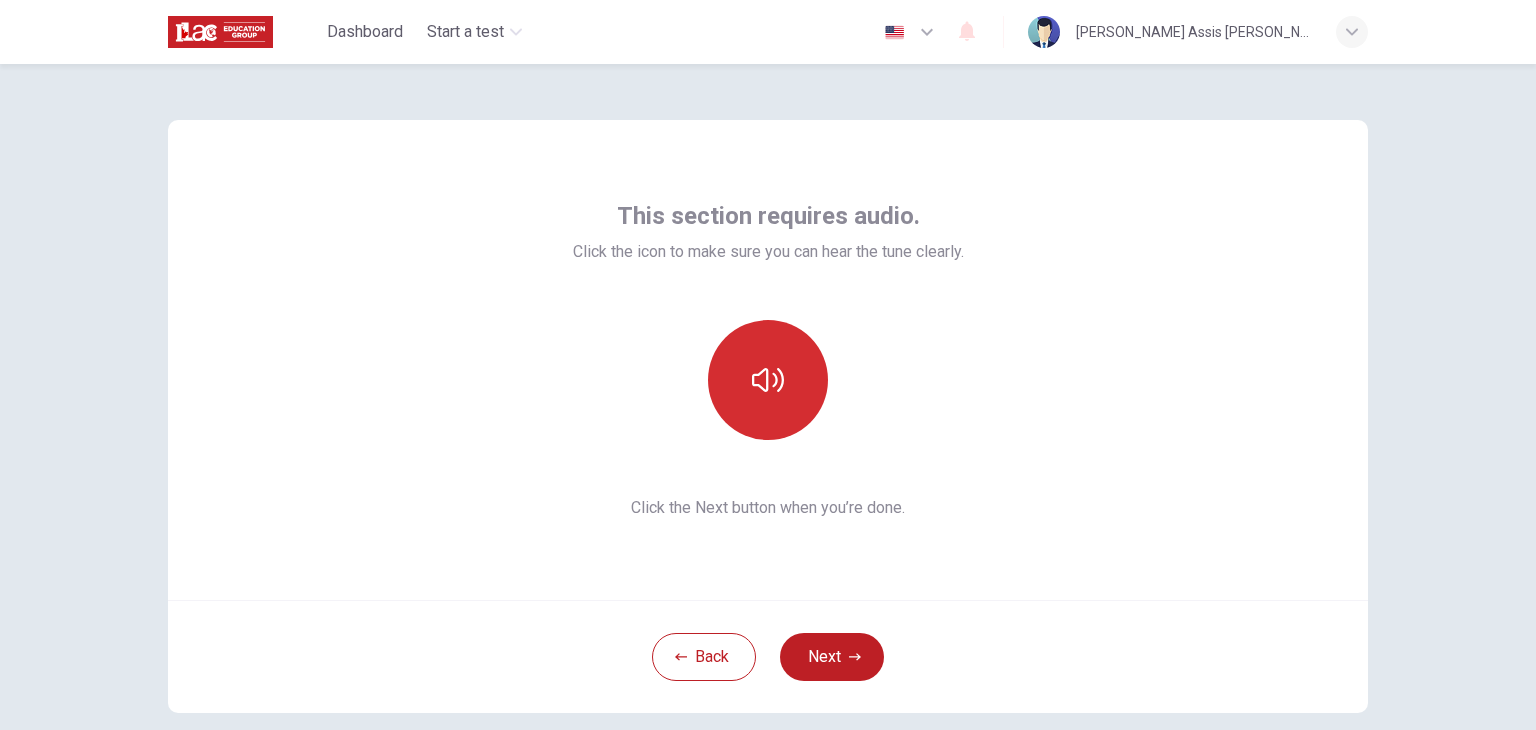 click 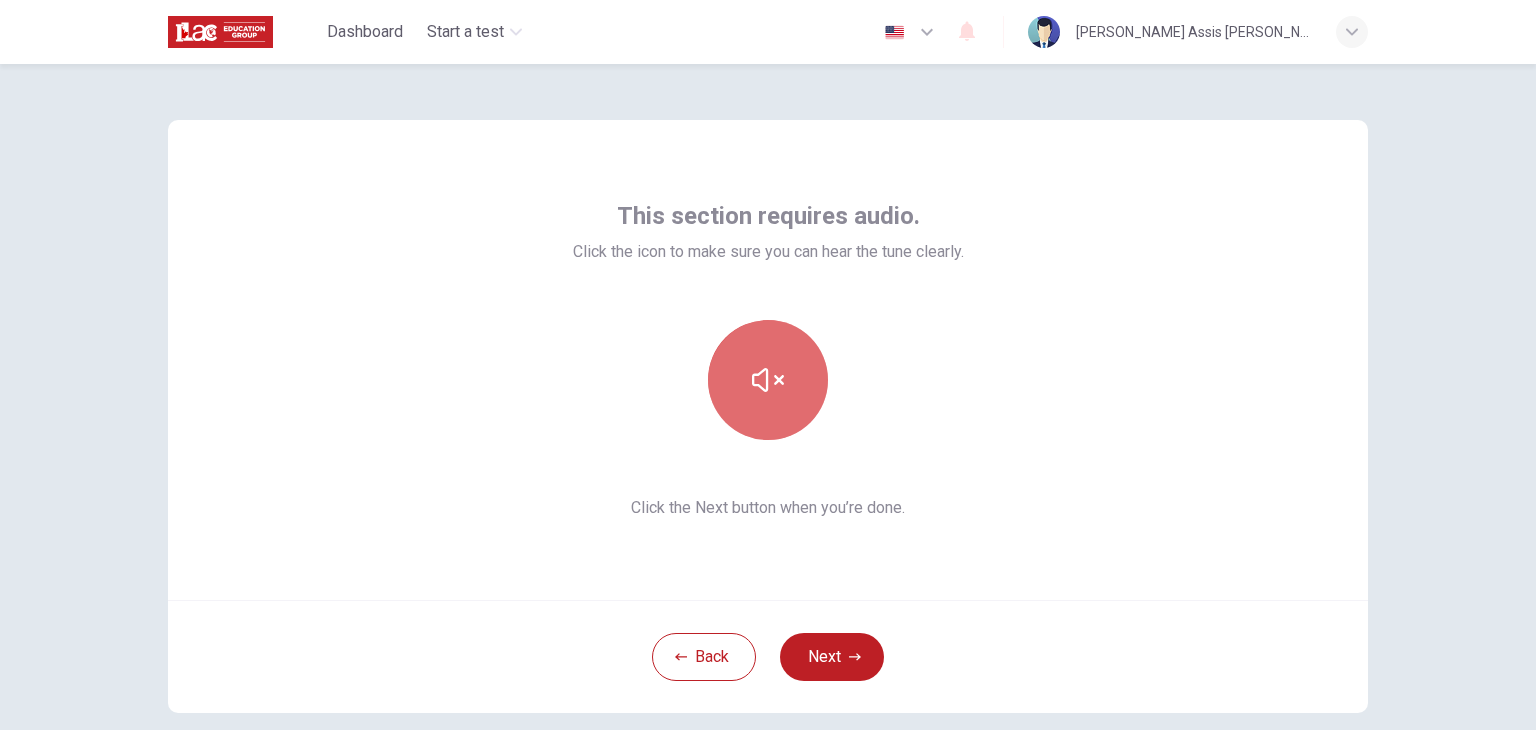 click at bounding box center (768, 380) 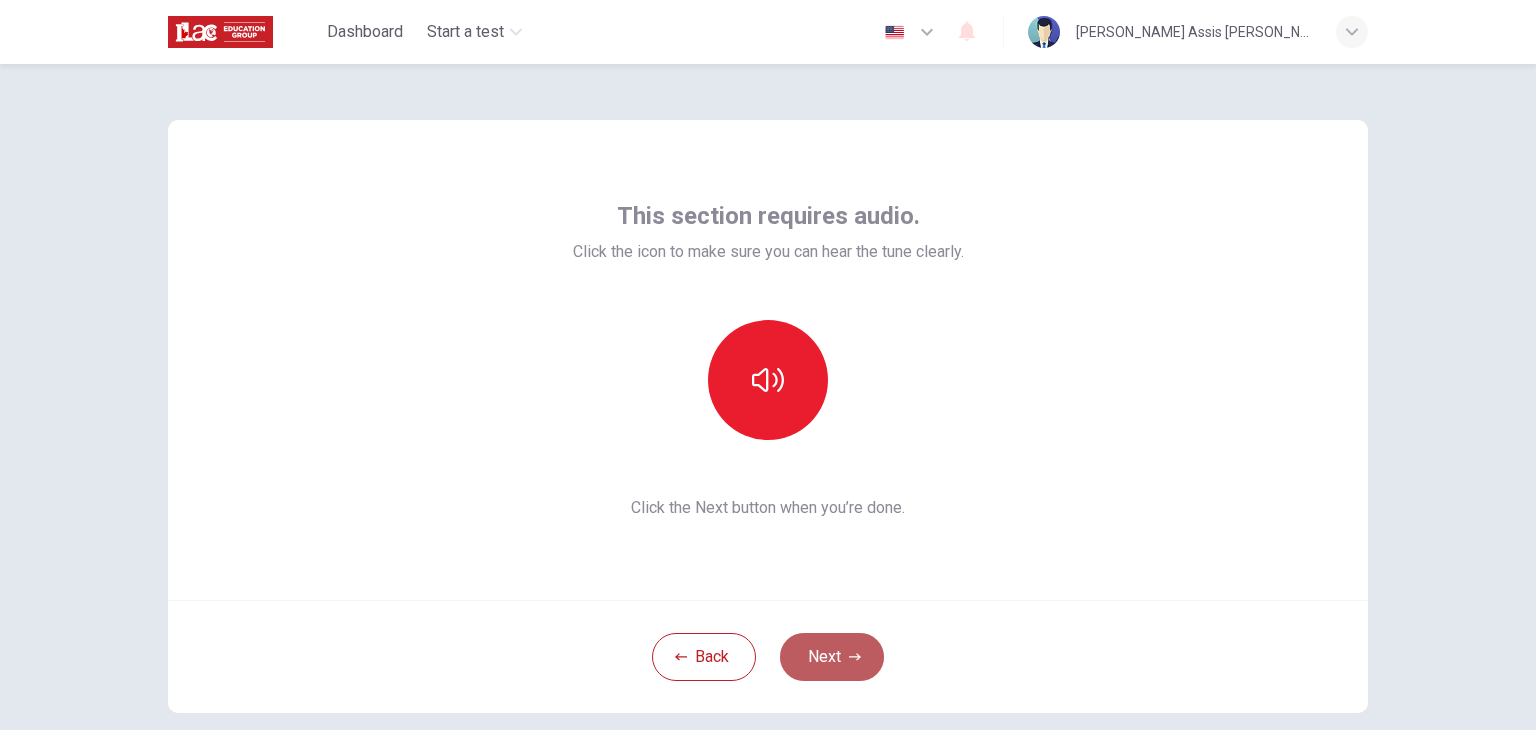 click on "Next" at bounding box center [832, 657] 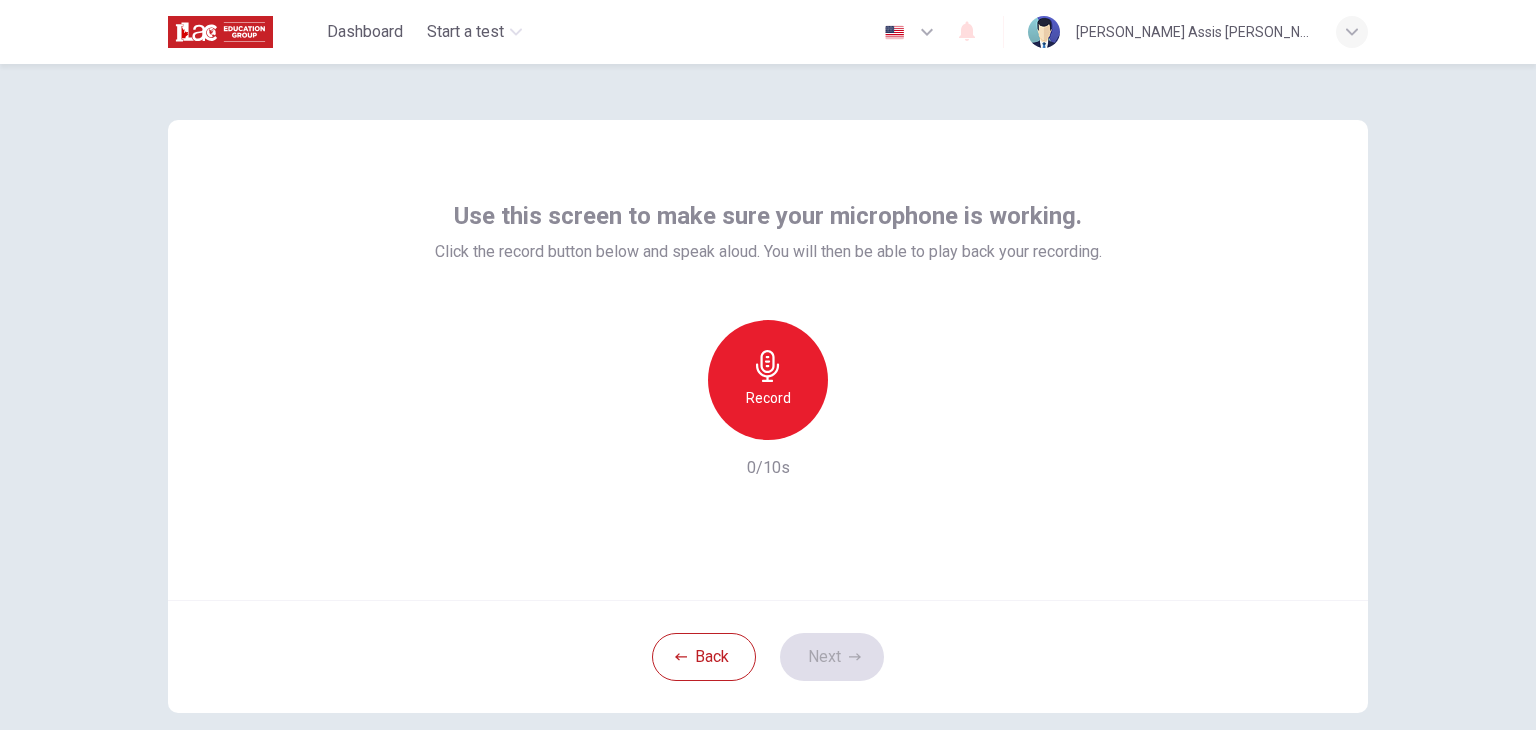 click on "Record 0/10s" at bounding box center [768, 400] 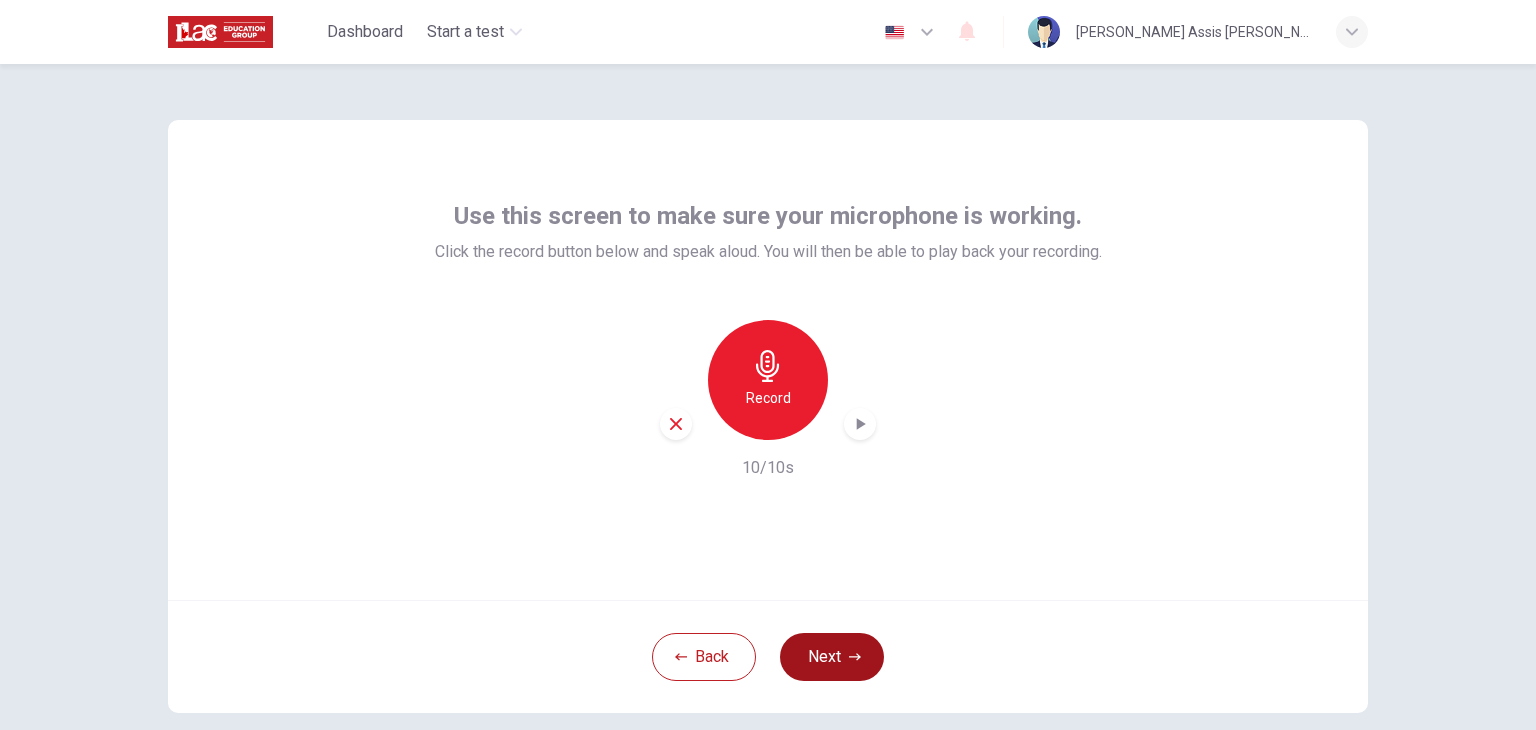 click on "Next" at bounding box center (832, 657) 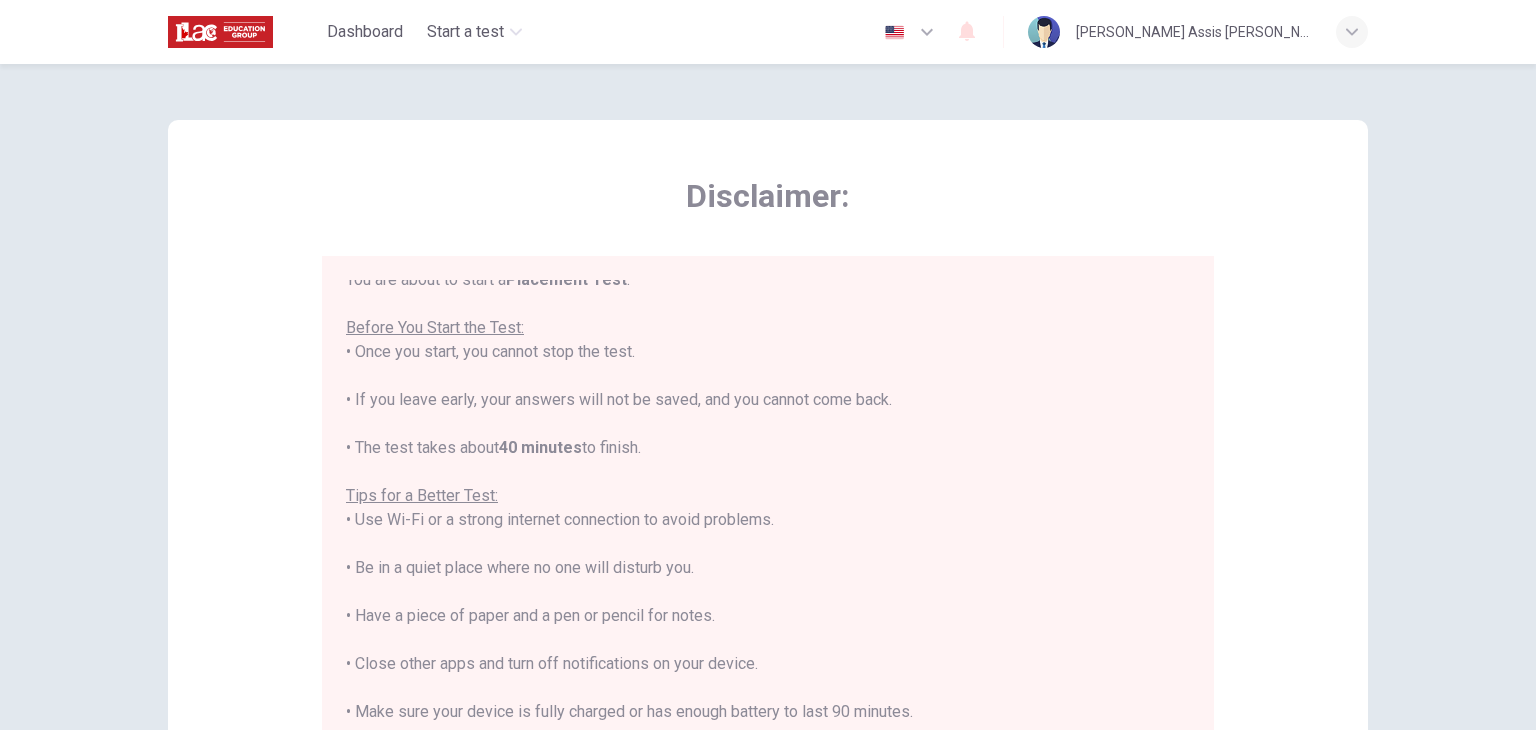 scroll, scrollTop: 23, scrollLeft: 0, axis: vertical 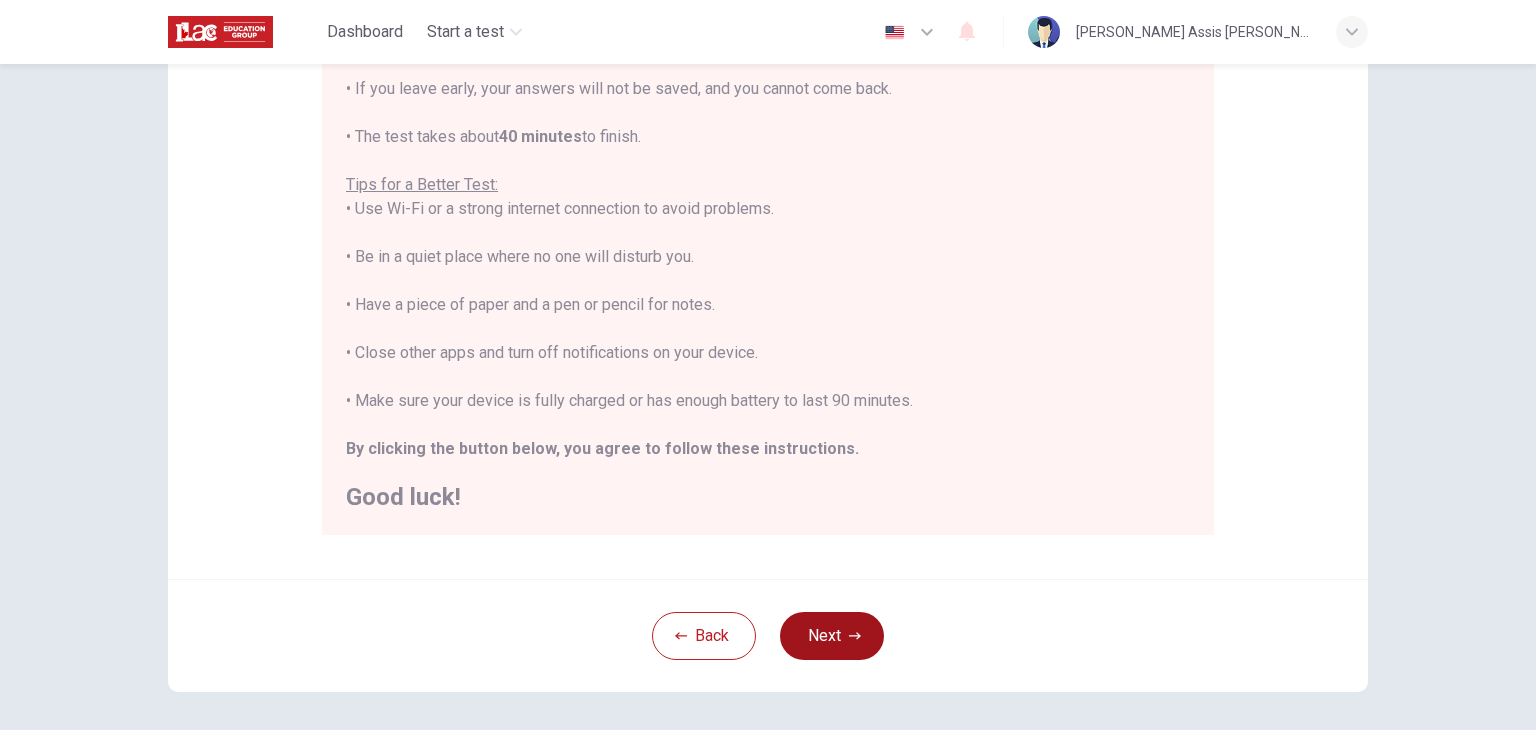 click 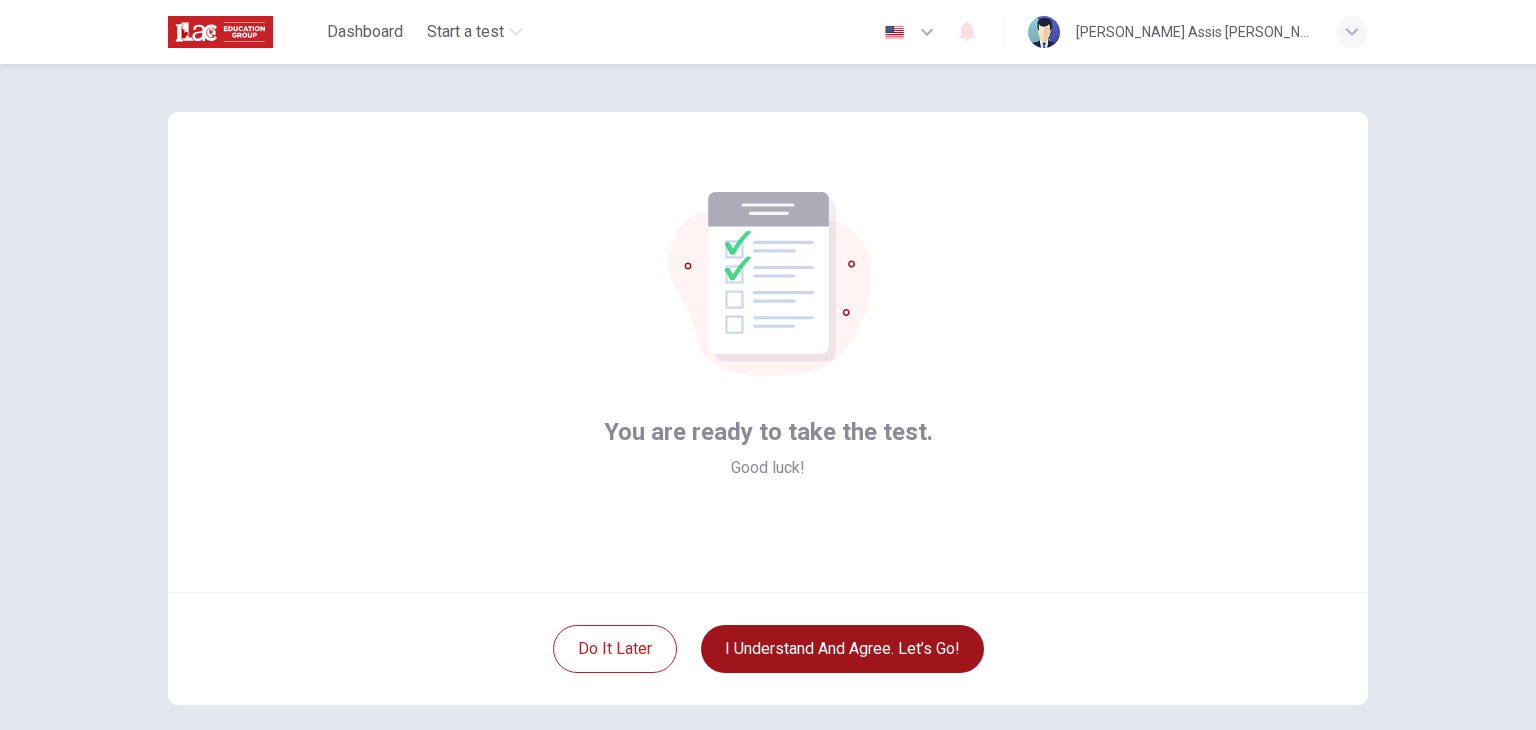 scroll, scrollTop: 3, scrollLeft: 0, axis: vertical 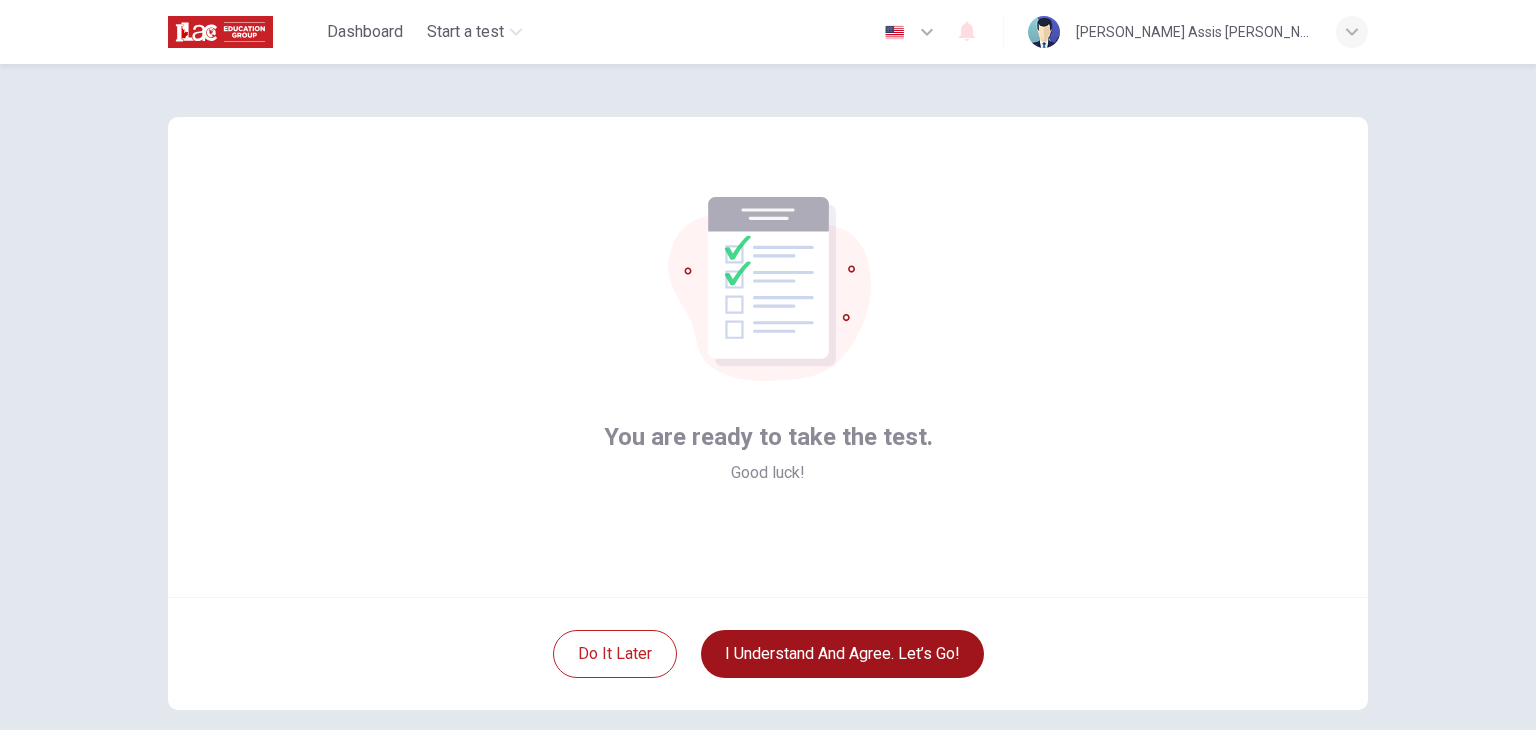 click on "I understand and agree. Let’s go!" at bounding box center [842, 654] 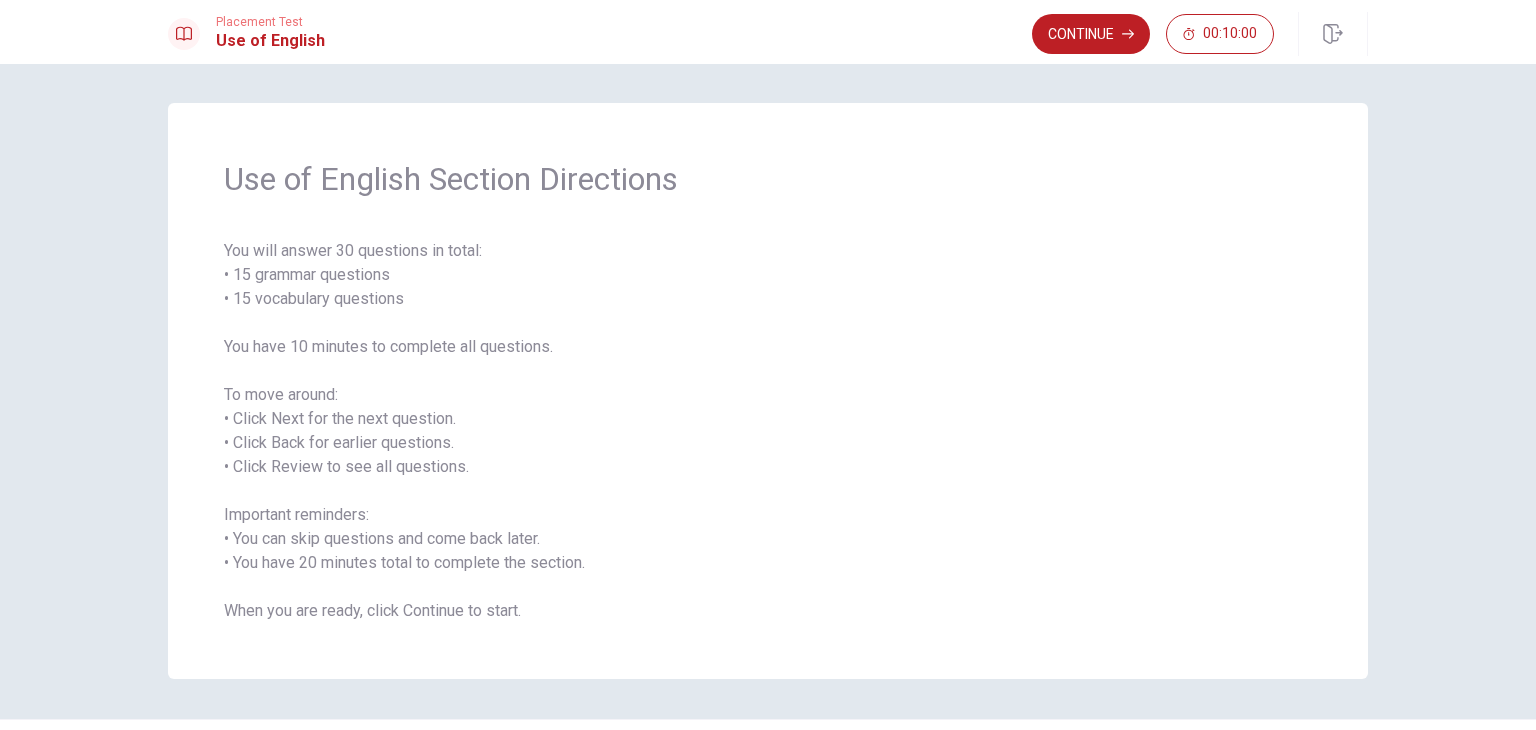 scroll, scrollTop: 0, scrollLeft: 0, axis: both 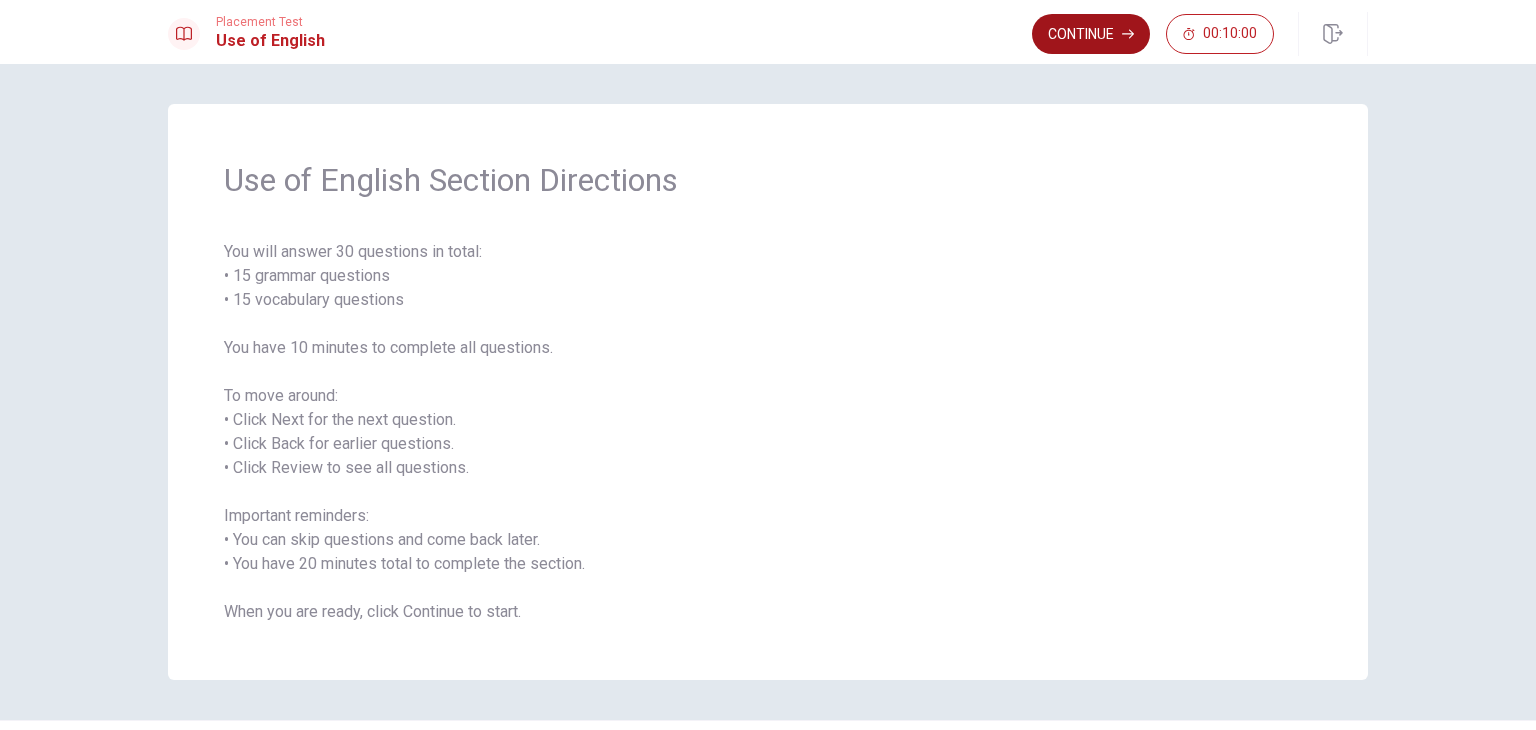 click on "Continue" at bounding box center [1091, 34] 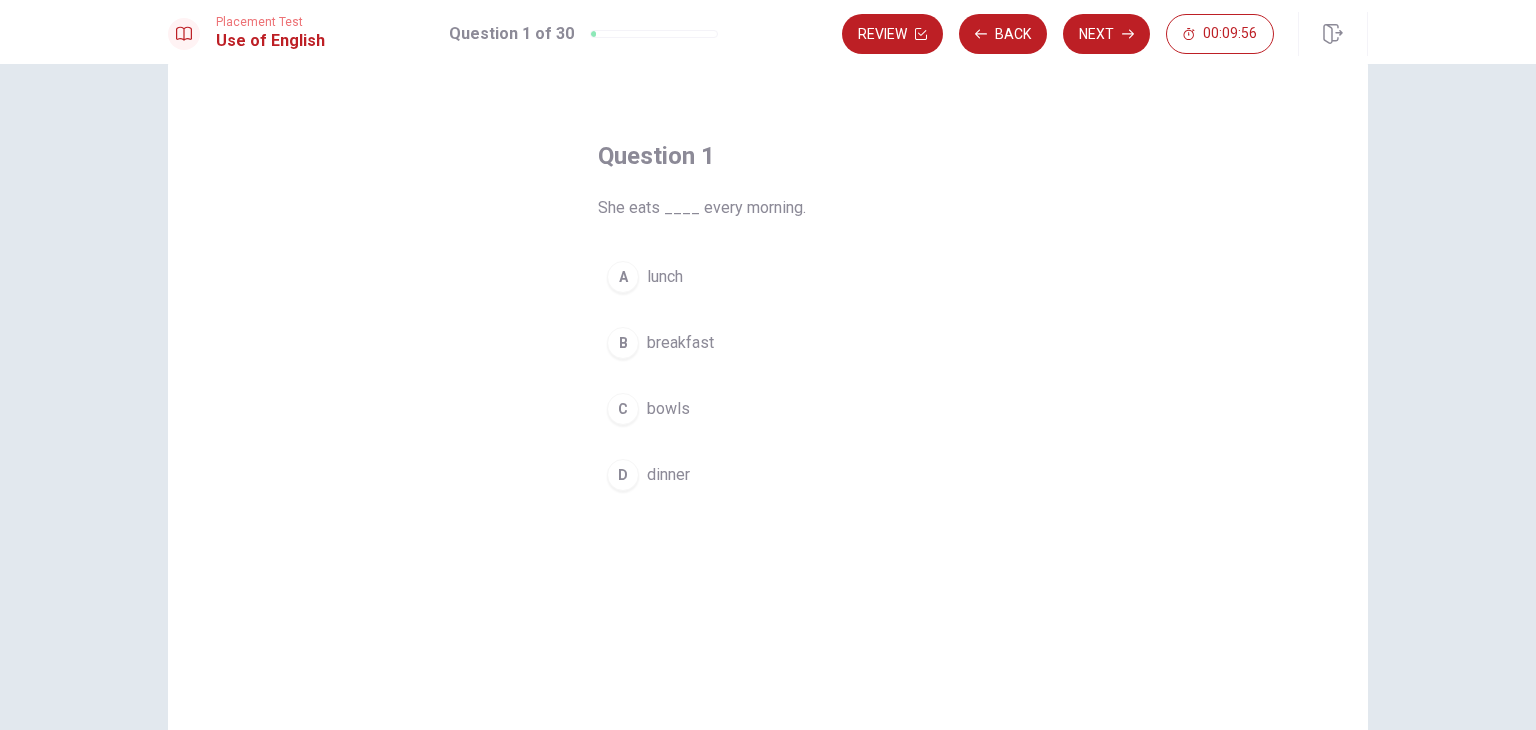 scroll, scrollTop: 100, scrollLeft: 0, axis: vertical 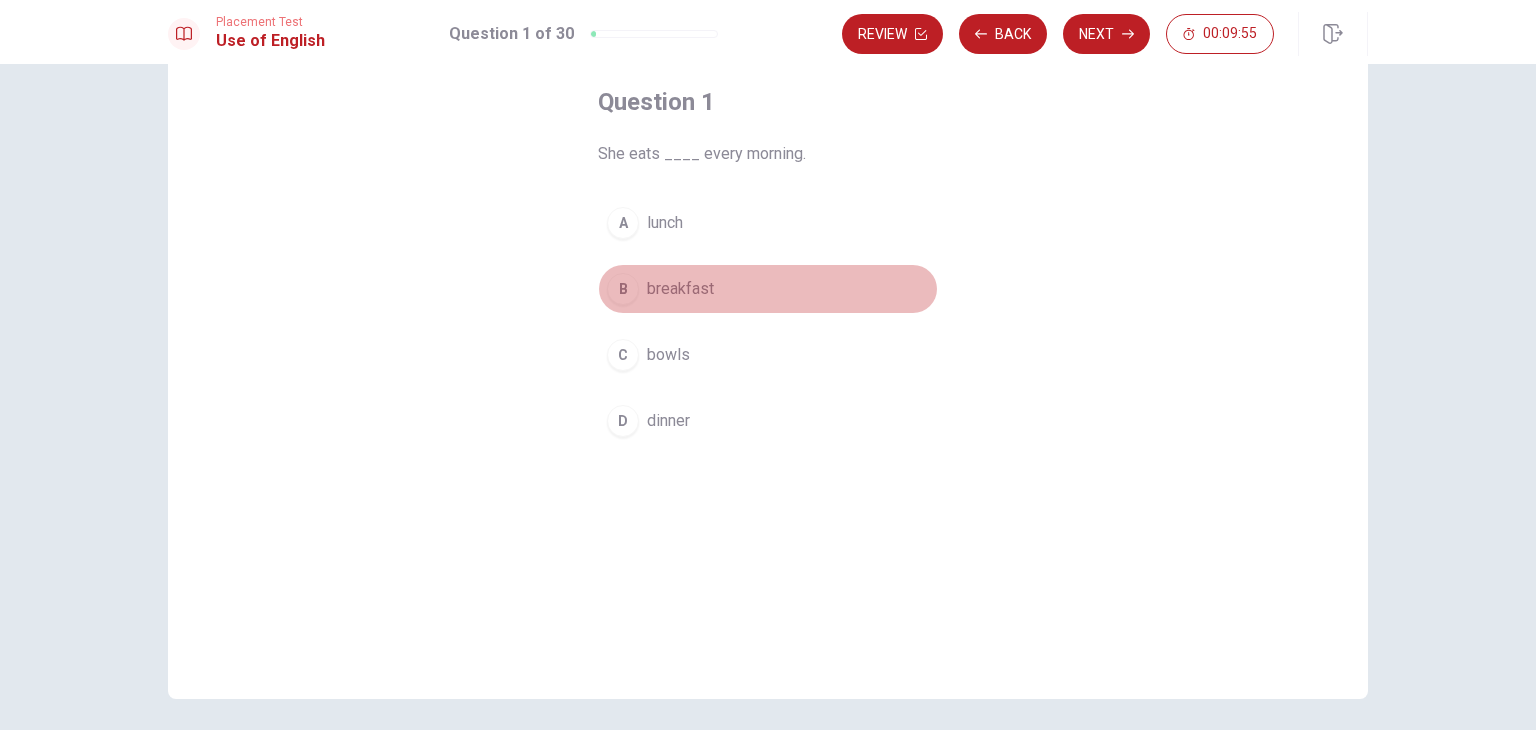 click on "B" at bounding box center [623, 289] 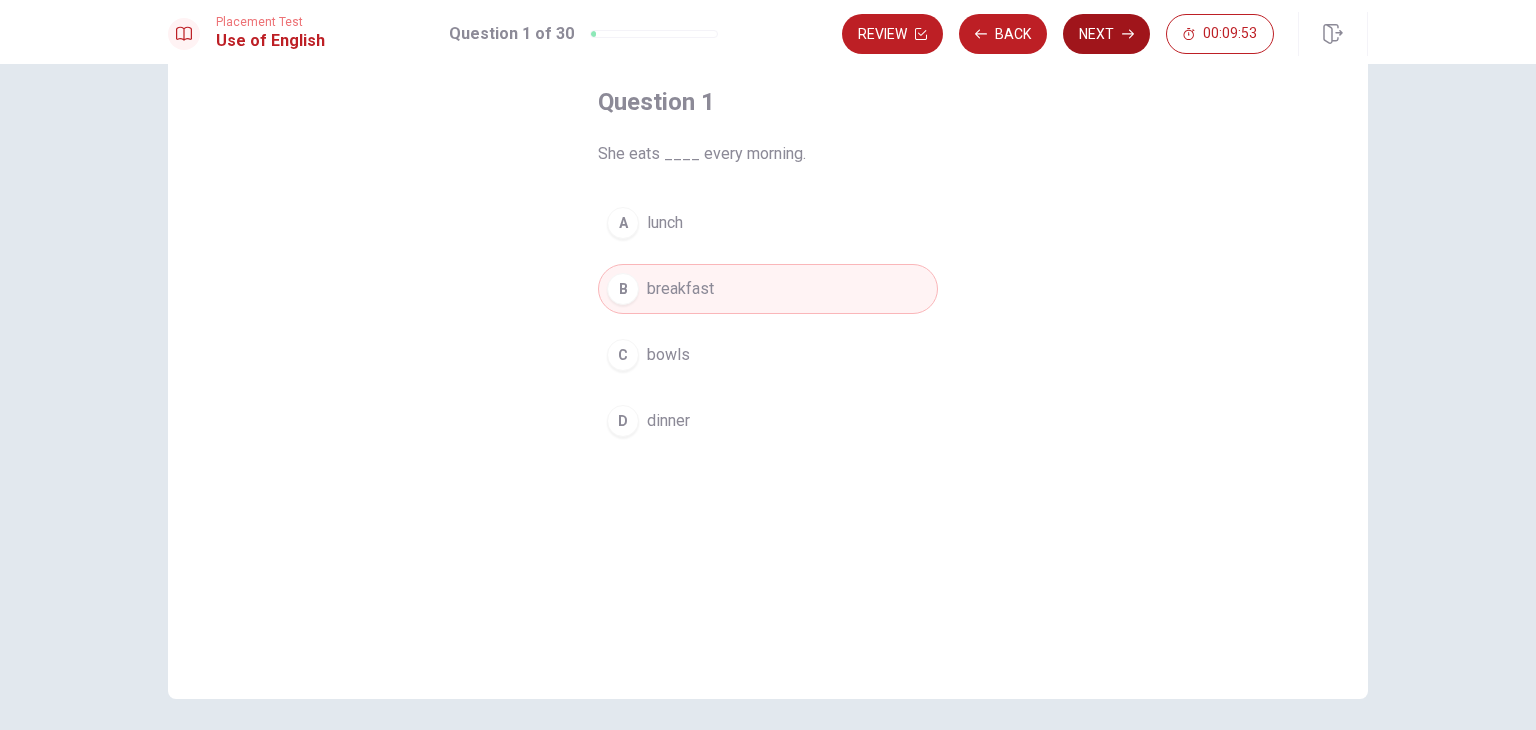 click on "Next" at bounding box center (1106, 34) 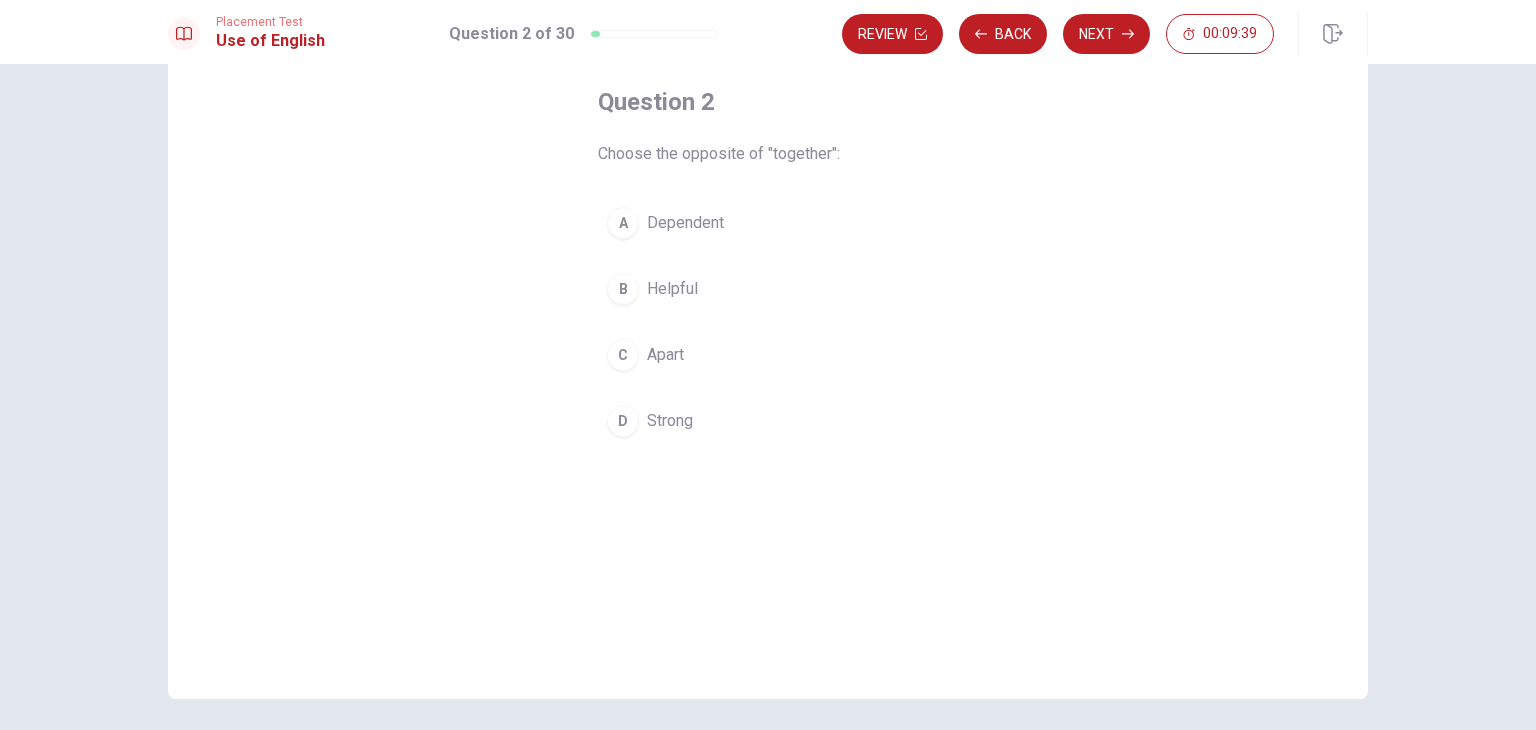 click on "A" at bounding box center [623, 223] 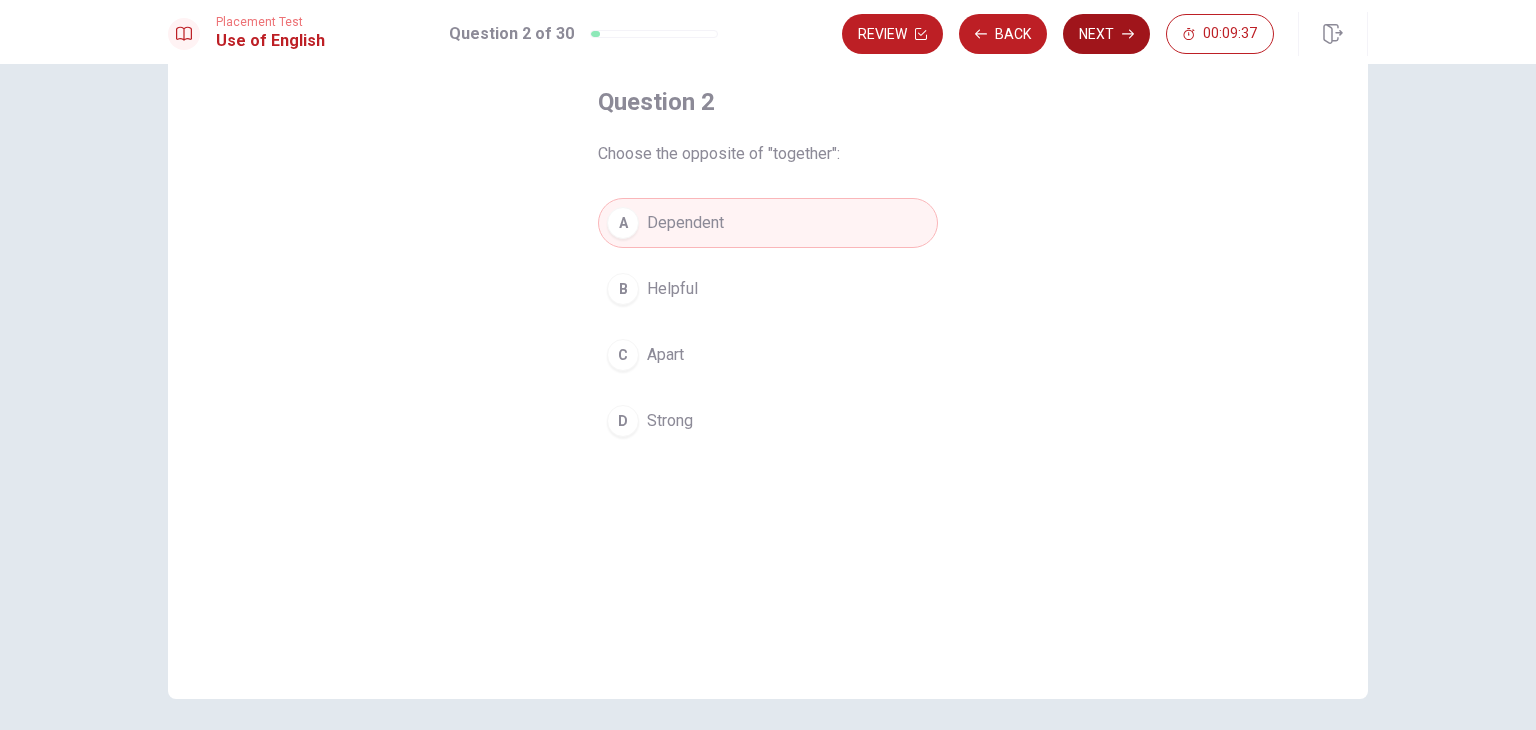 click on "Next" at bounding box center [1106, 34] 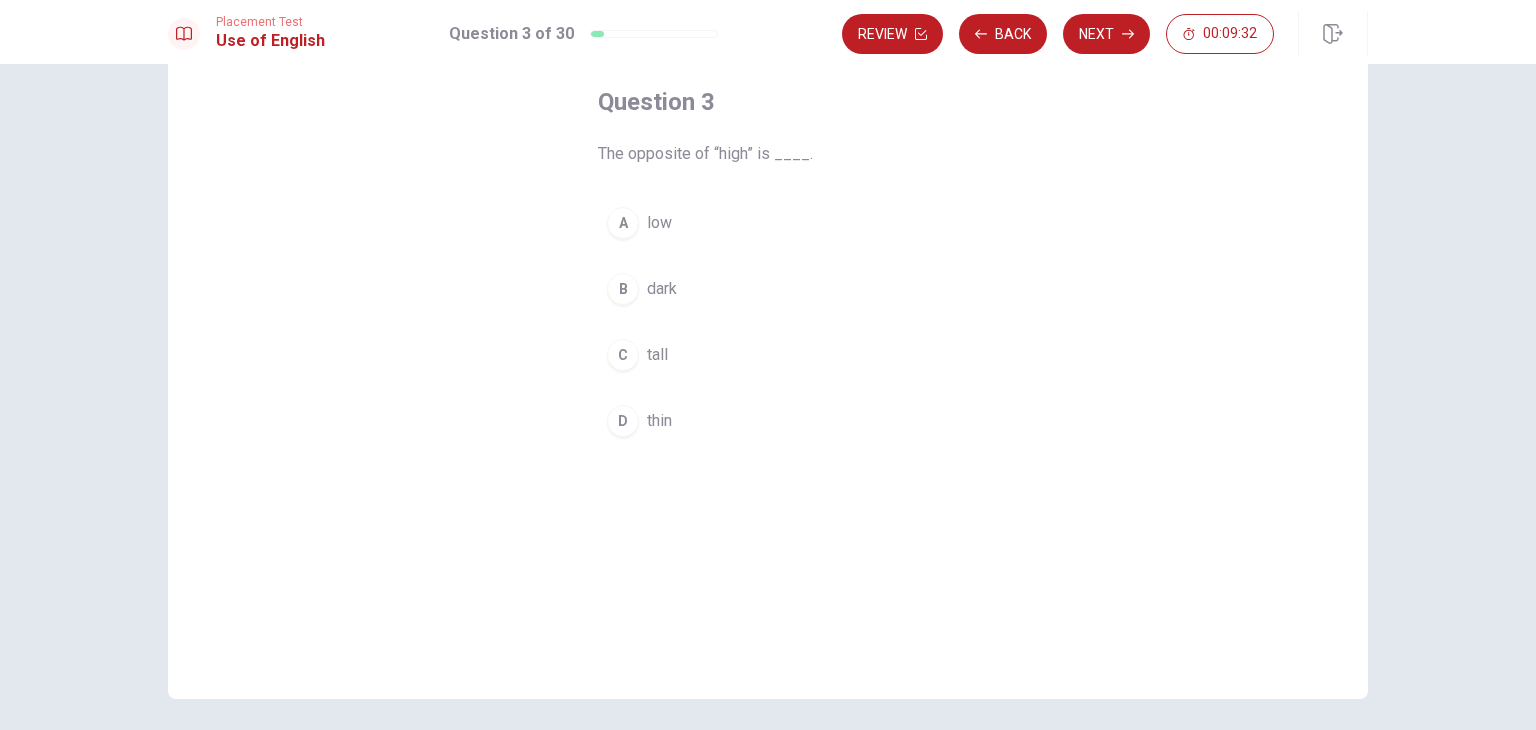 click on "A" at bounding box center [623, 223] 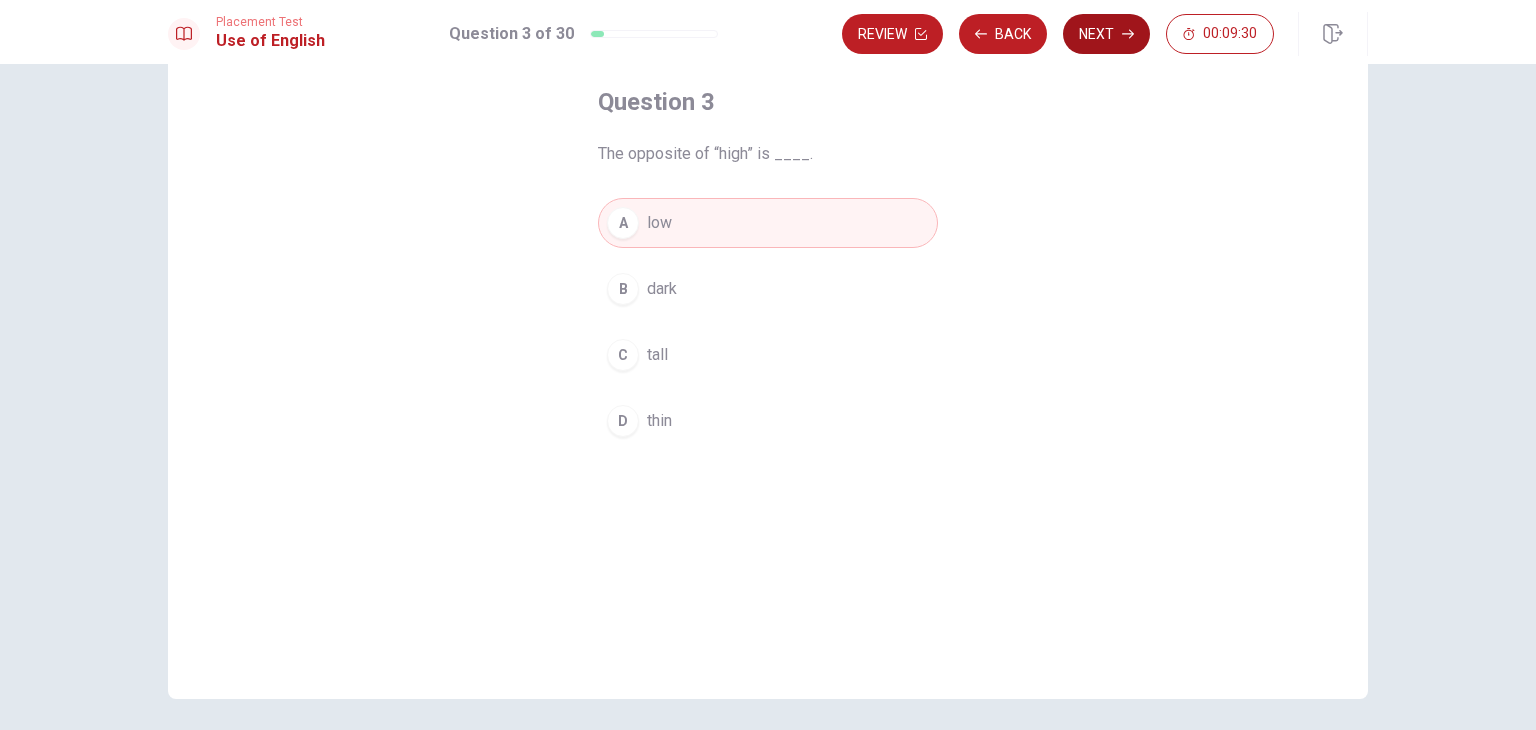 click on "Next" at bounding box center [1106, 34] 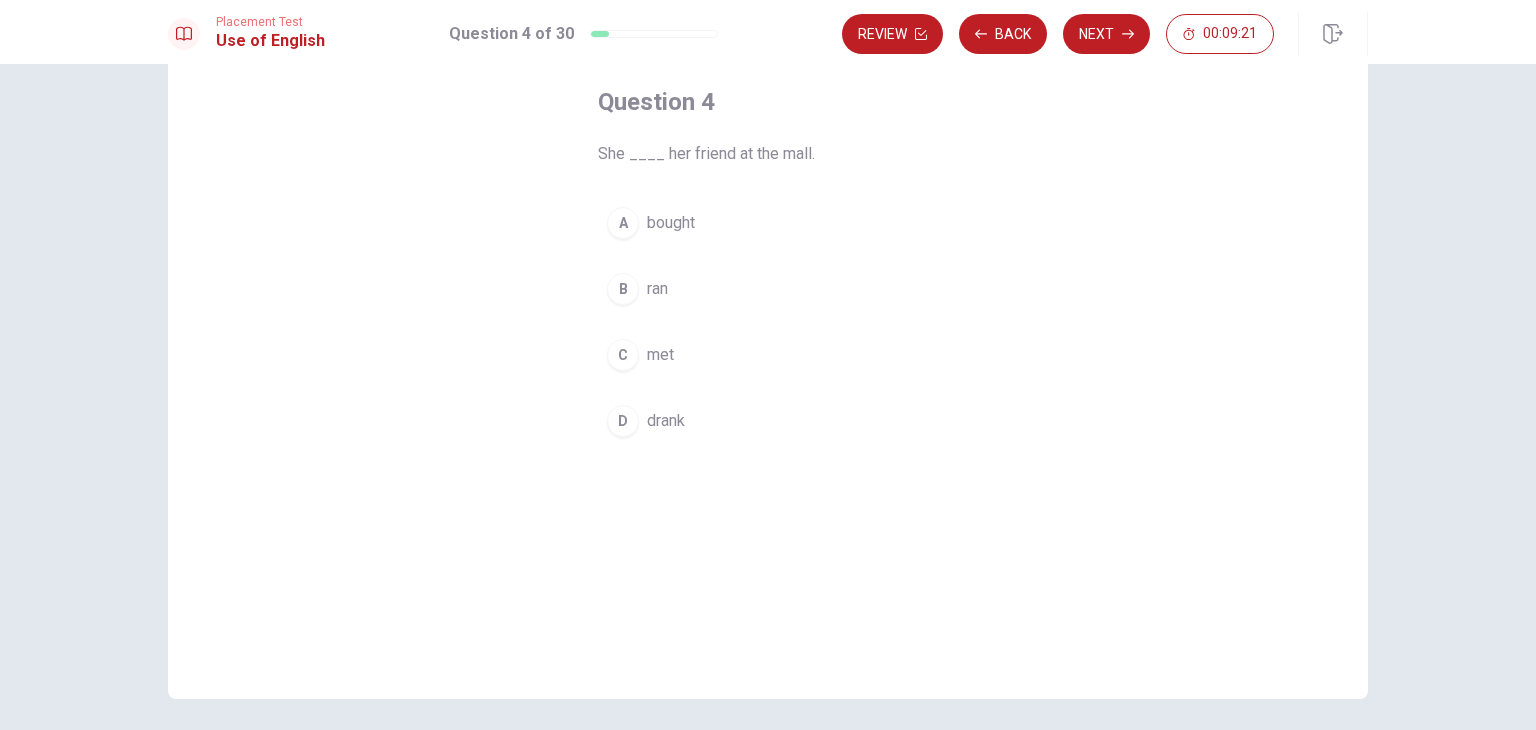 click on "C" at bounding box center (623, 355) 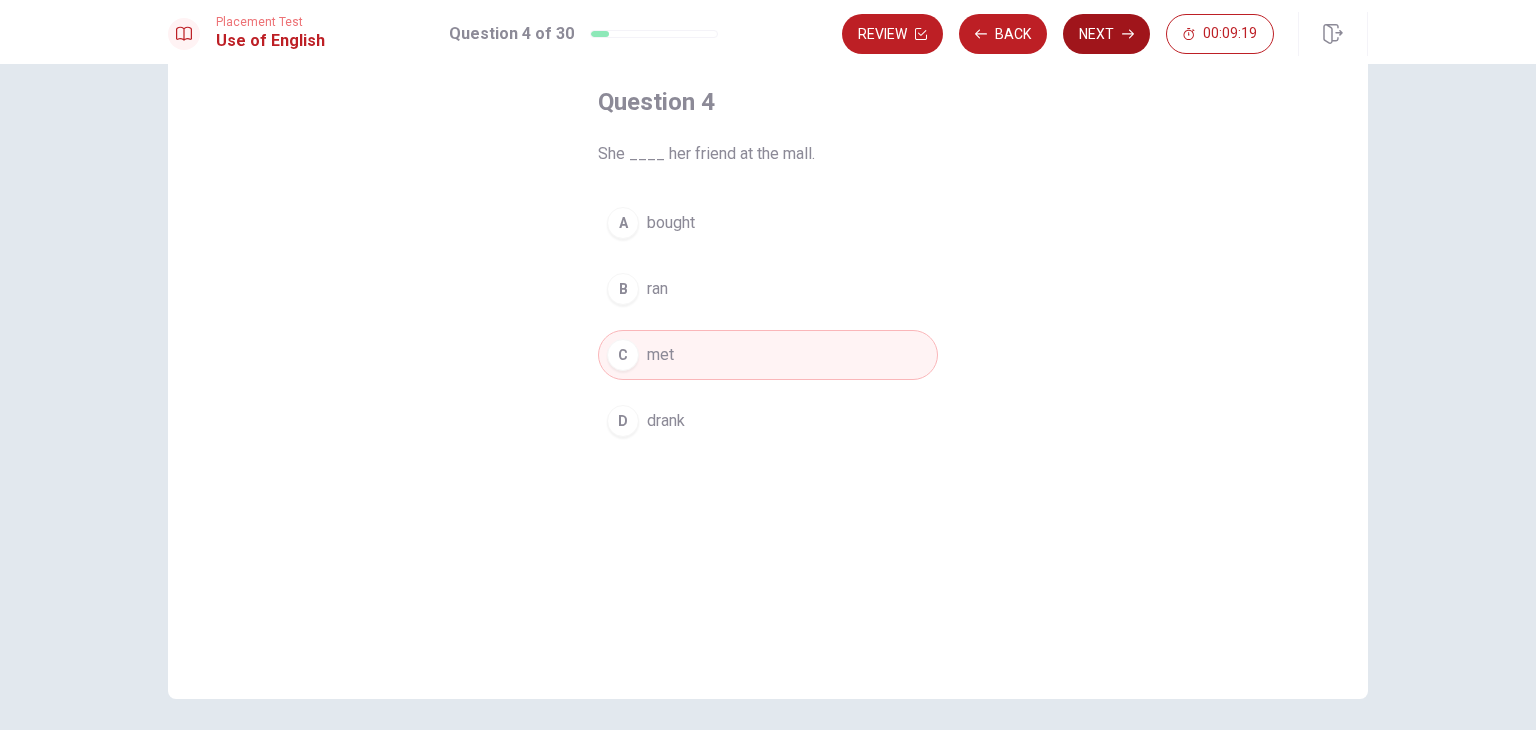 click on "Next" at bounding box center [1106, 34] 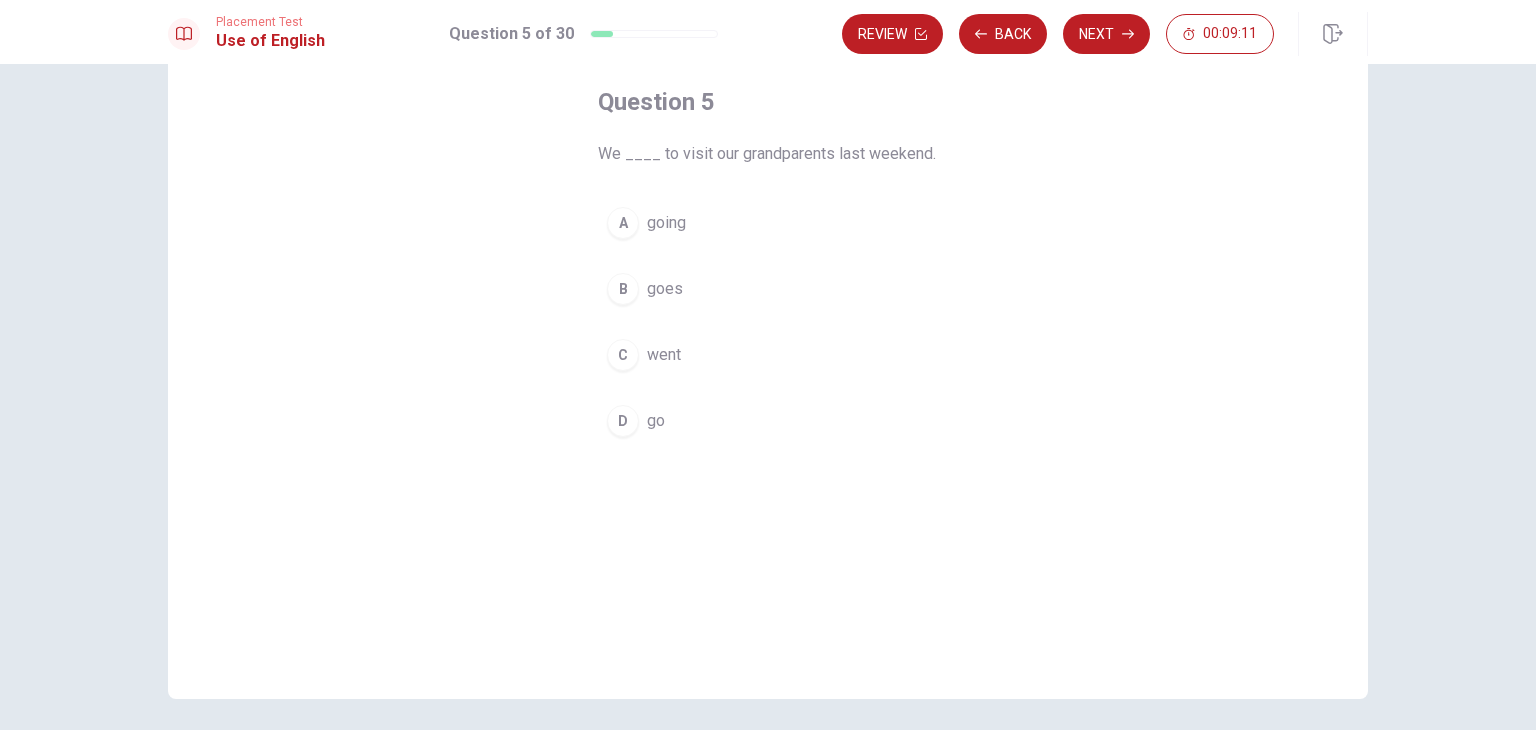 click on "A" at bounding box center (623, 223) 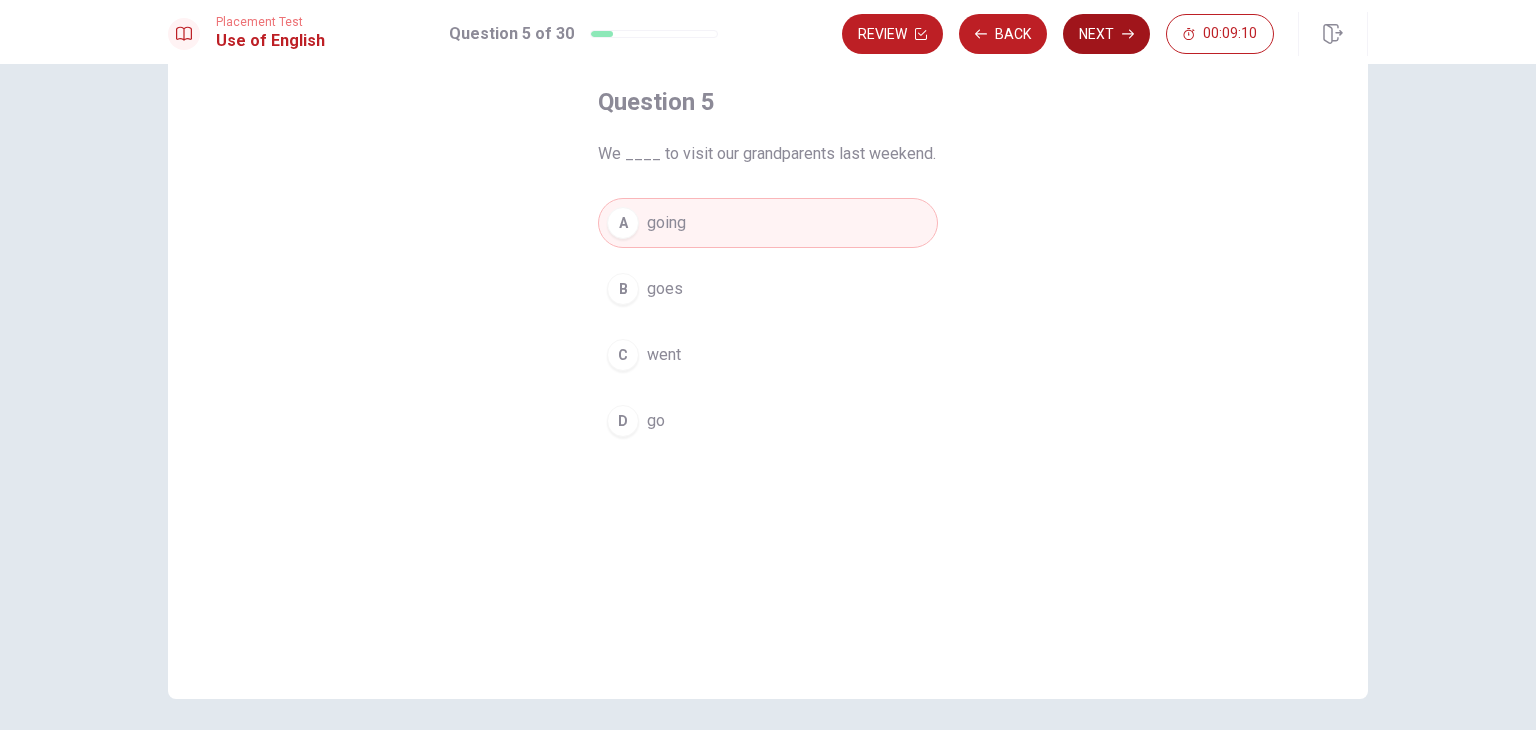 click on "Next" at bounding box center [1106, 34] 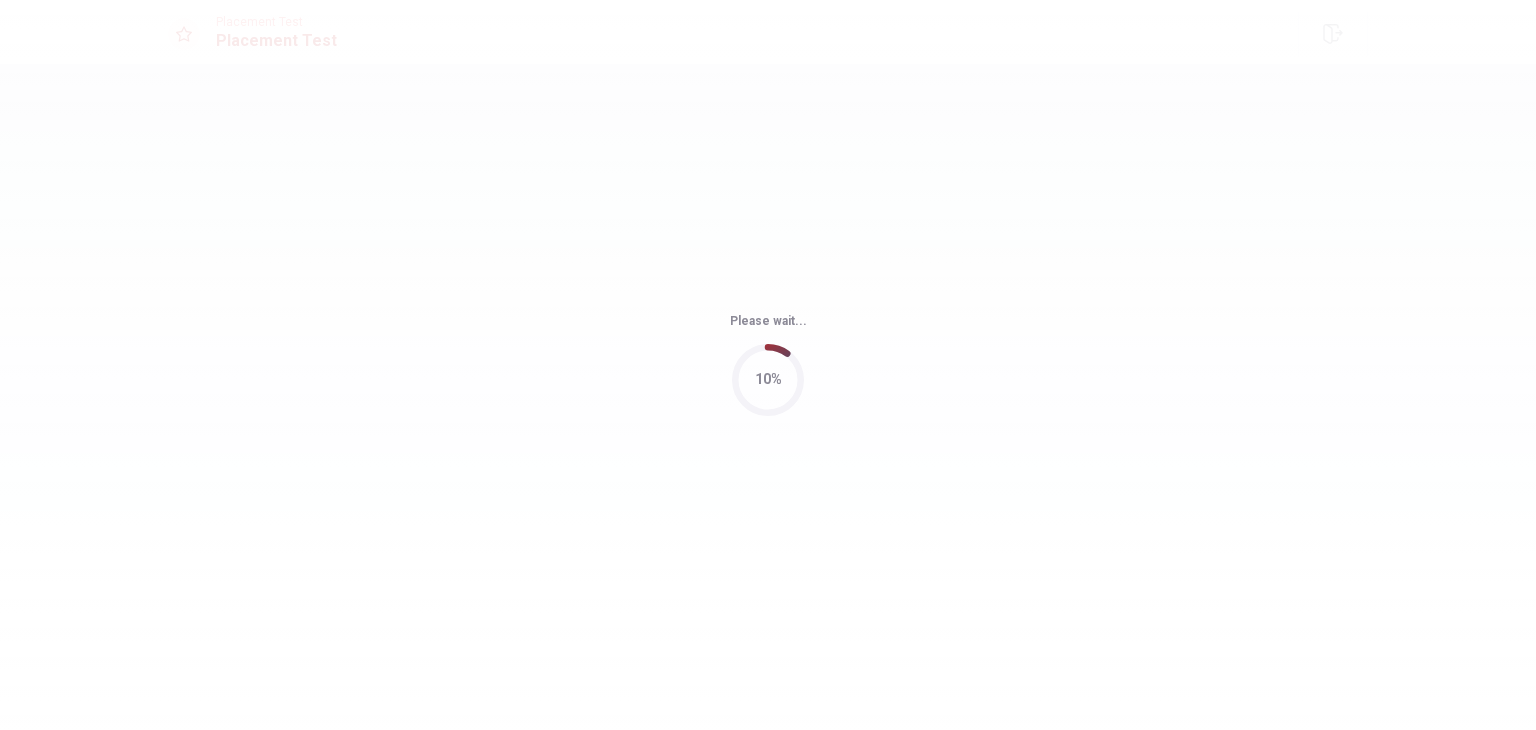 scroll, scrollTop: 0, scrollLeft: 0, axis: both 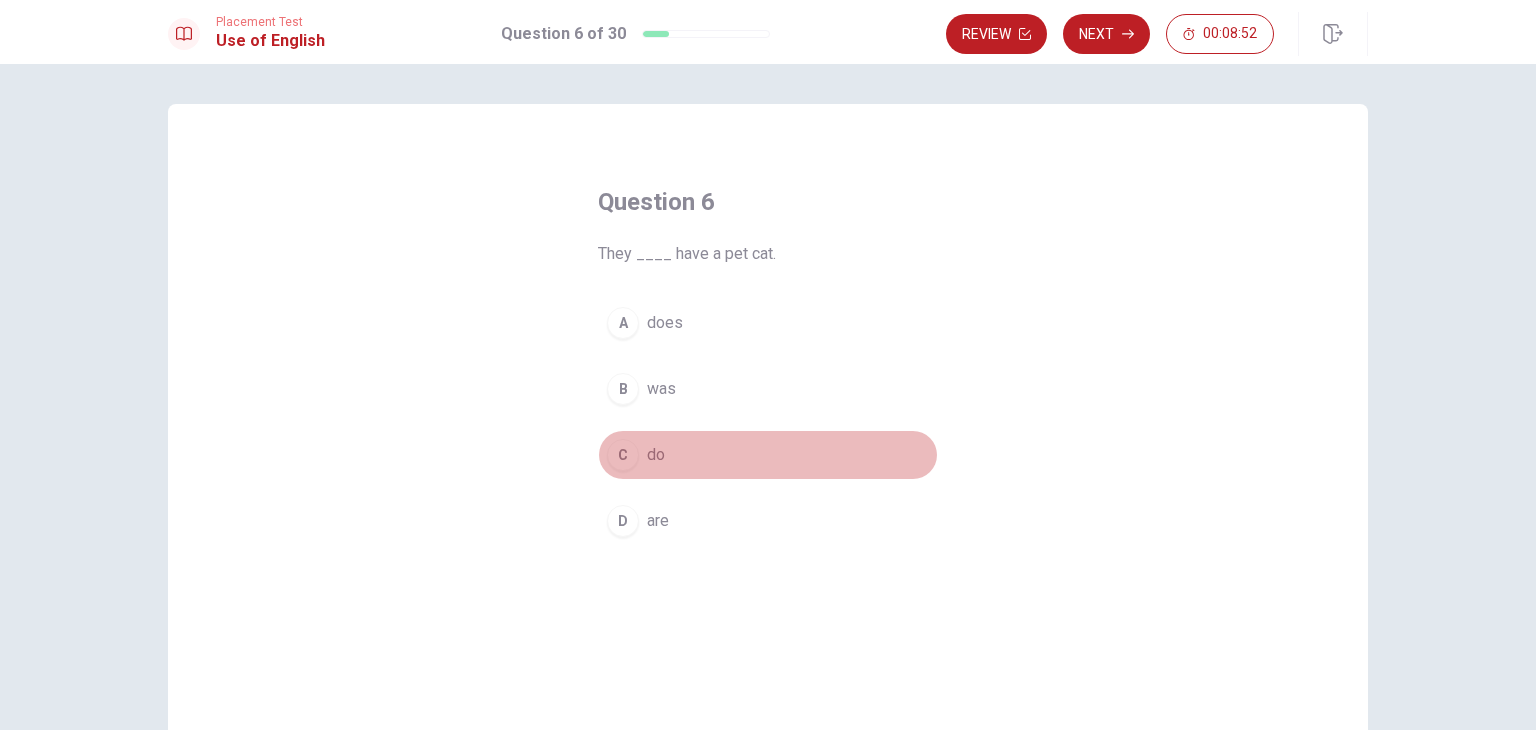 click on "C" at bounding box center [623, 455] 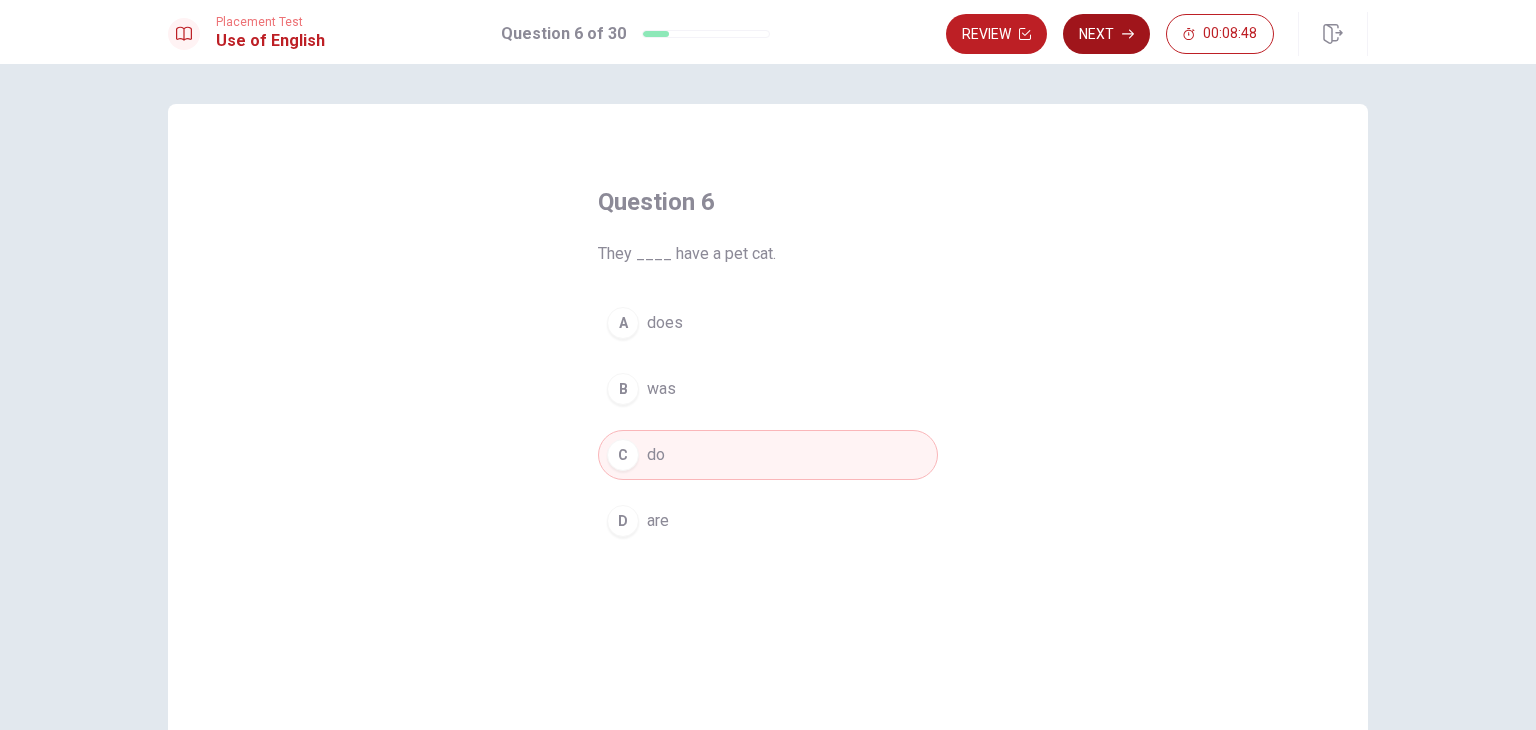 click 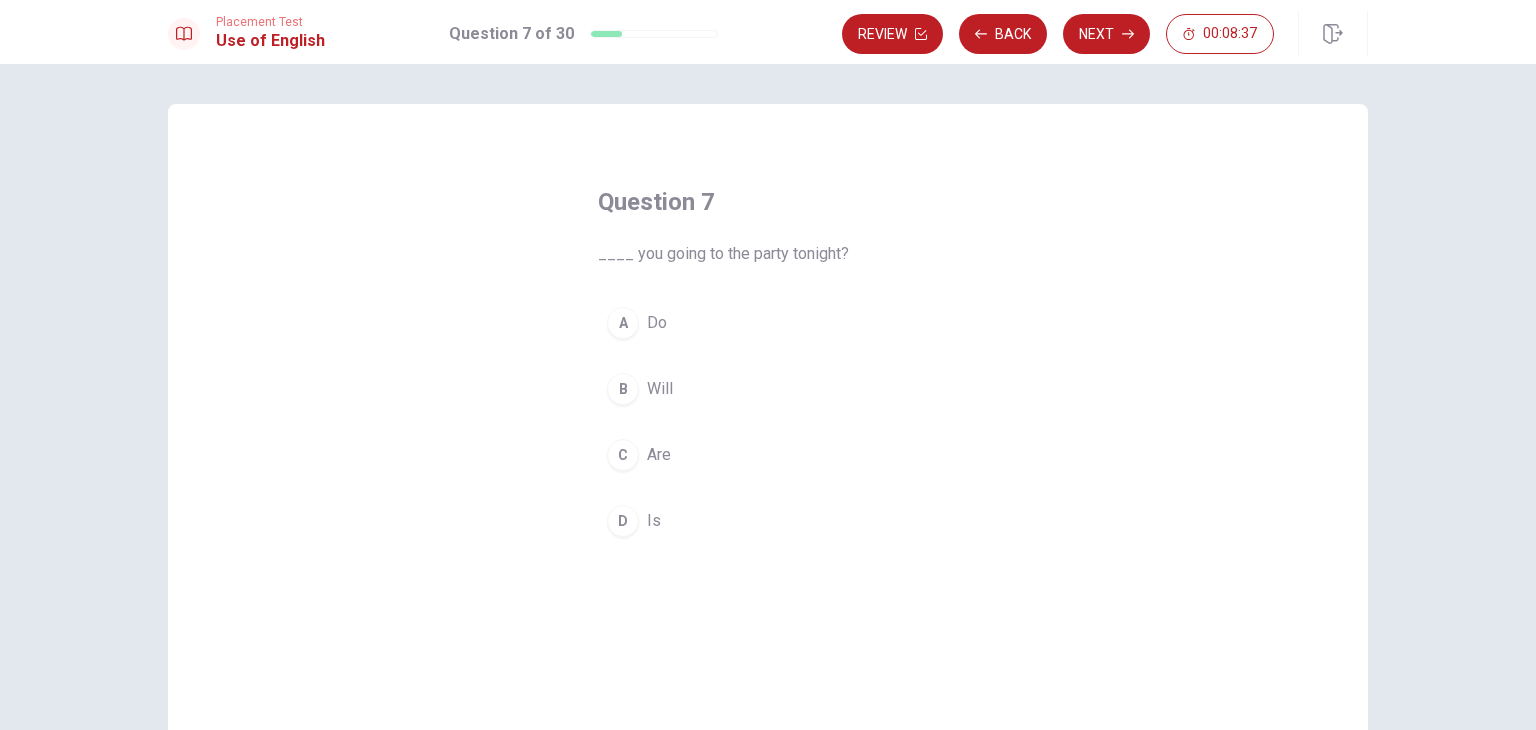click on "C" at bounding box center [623, 455] 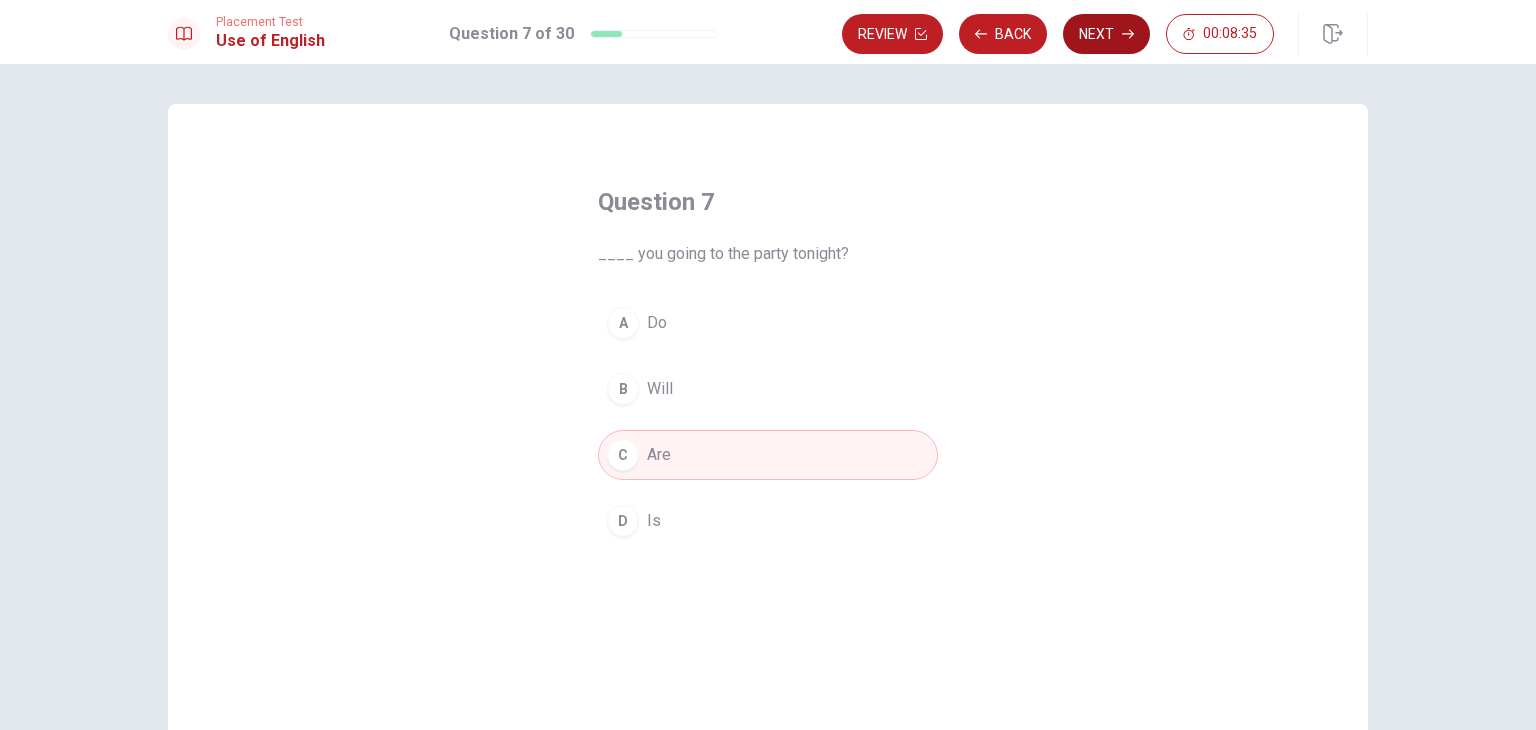 click on "Next" at bounding box center [1106, 34] 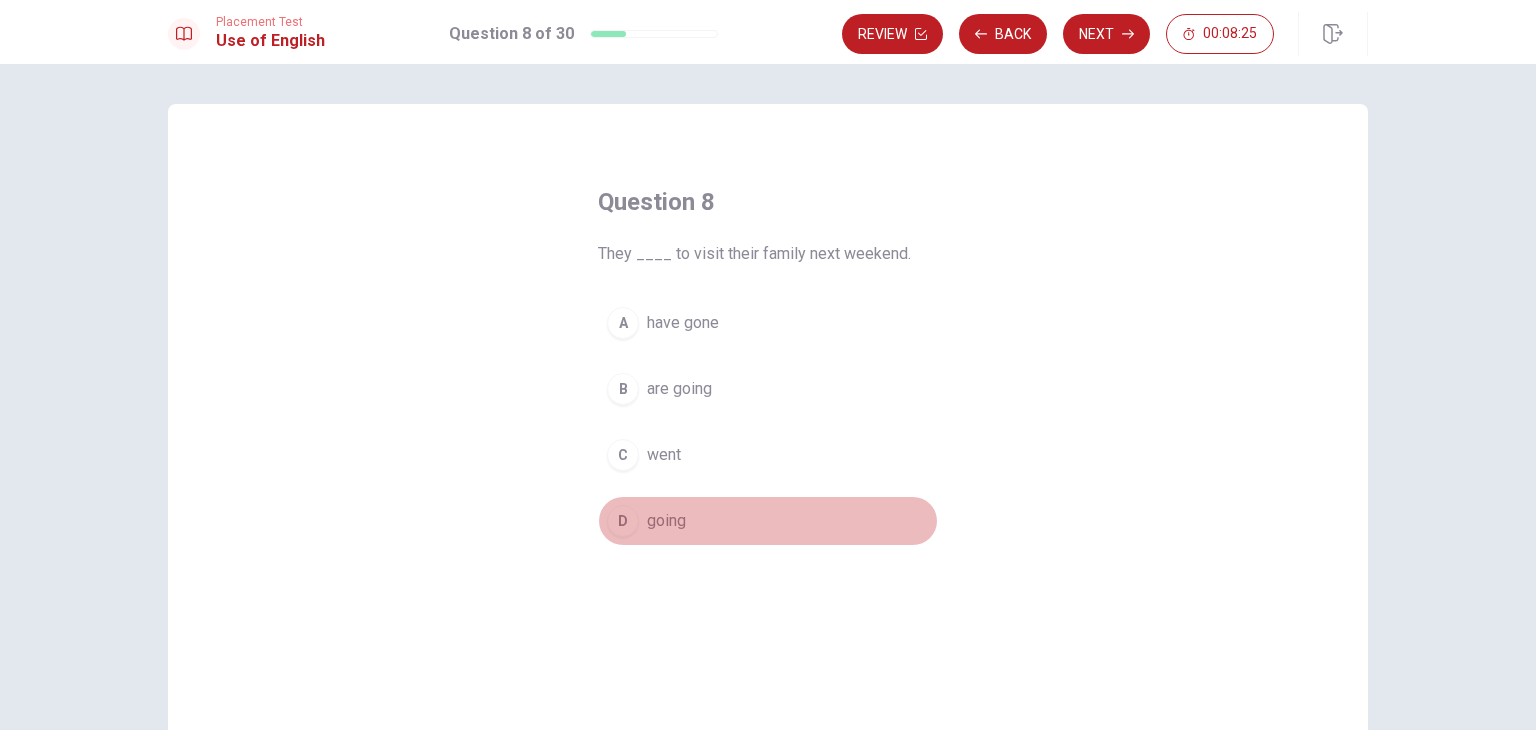 click on "D" at bounding box center [623, 521] 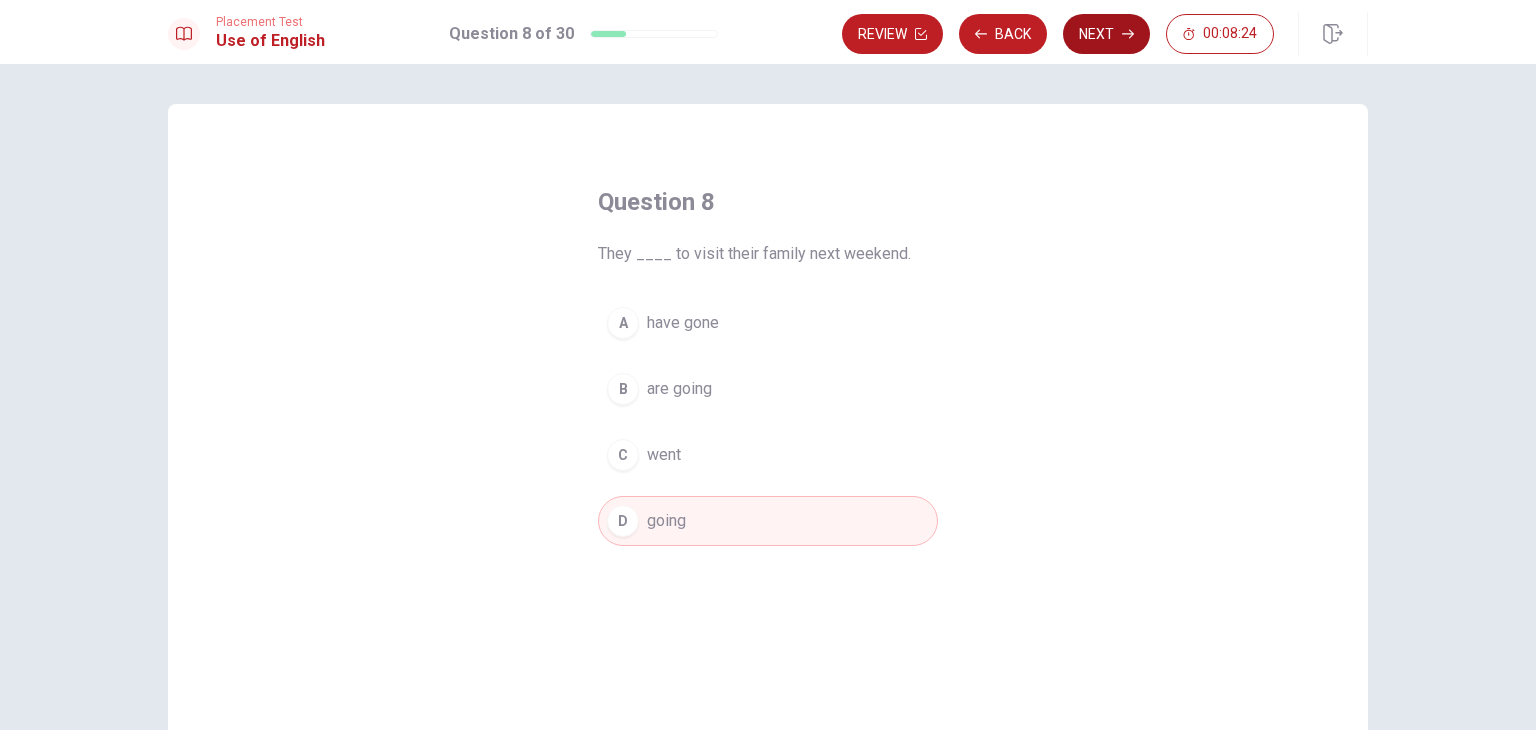 click on "Next" at bounding box center [1106, 34] 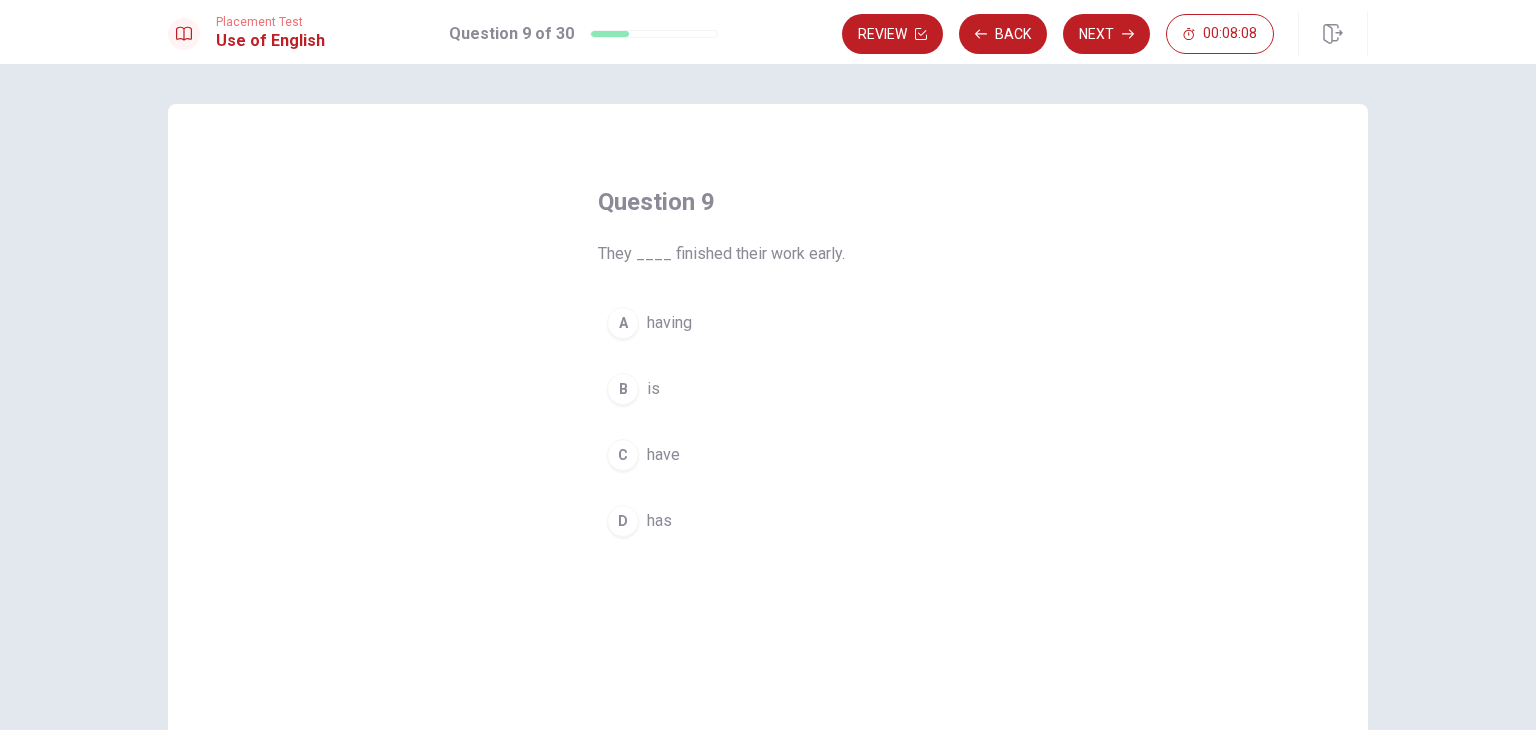 click on "C" at bounding box center (623, 455) 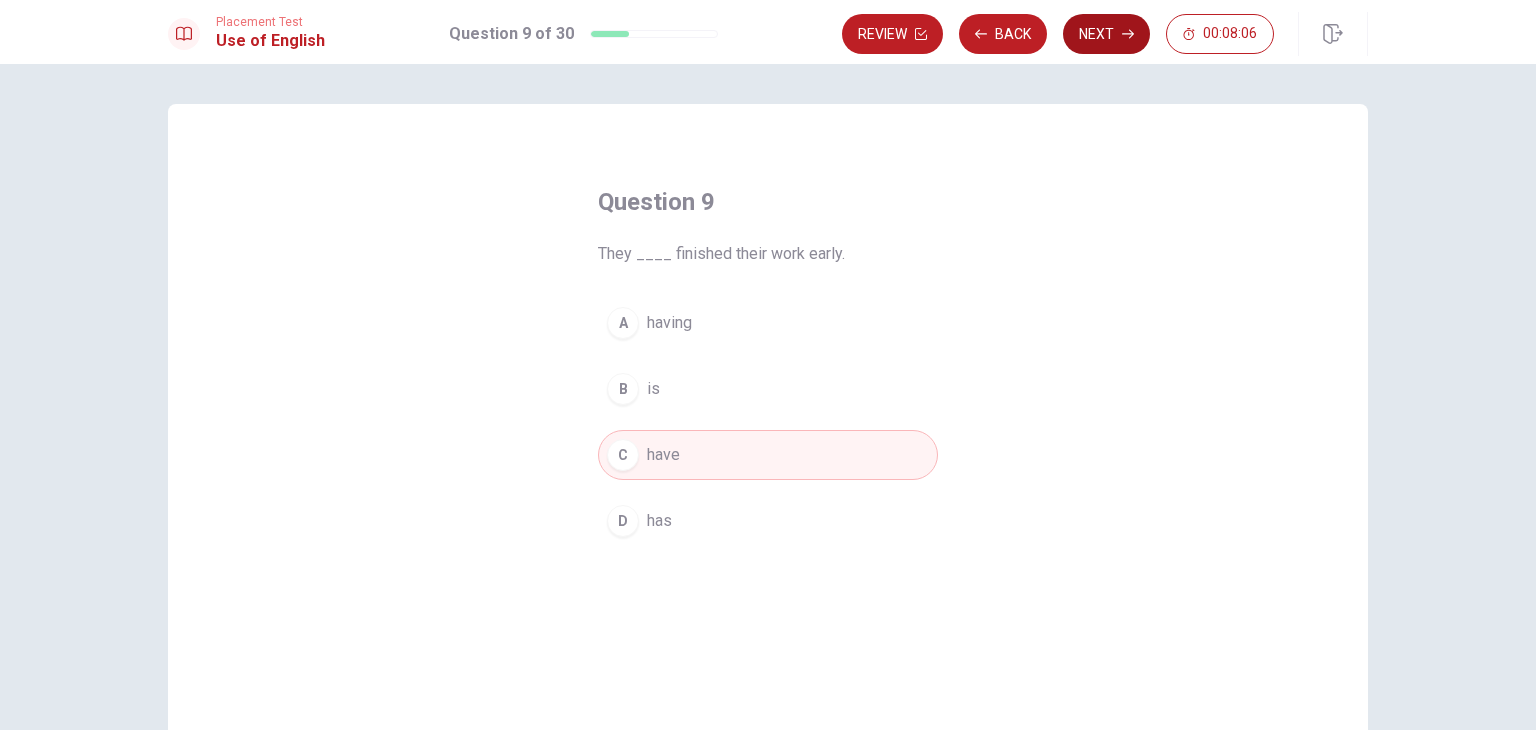 click on "Next" at bounding box center (1106, 34) 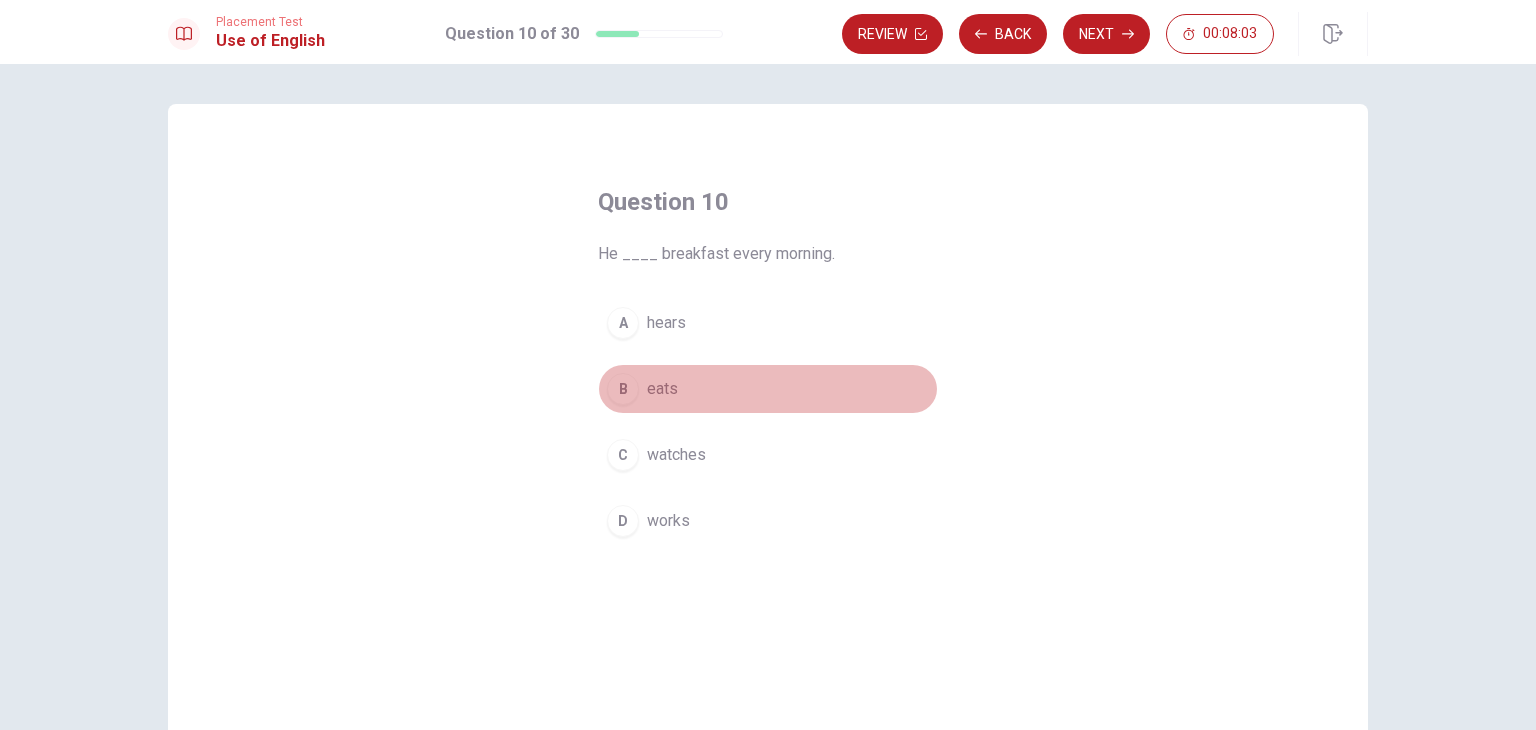 click on "B" at bounding box center [623, 389] 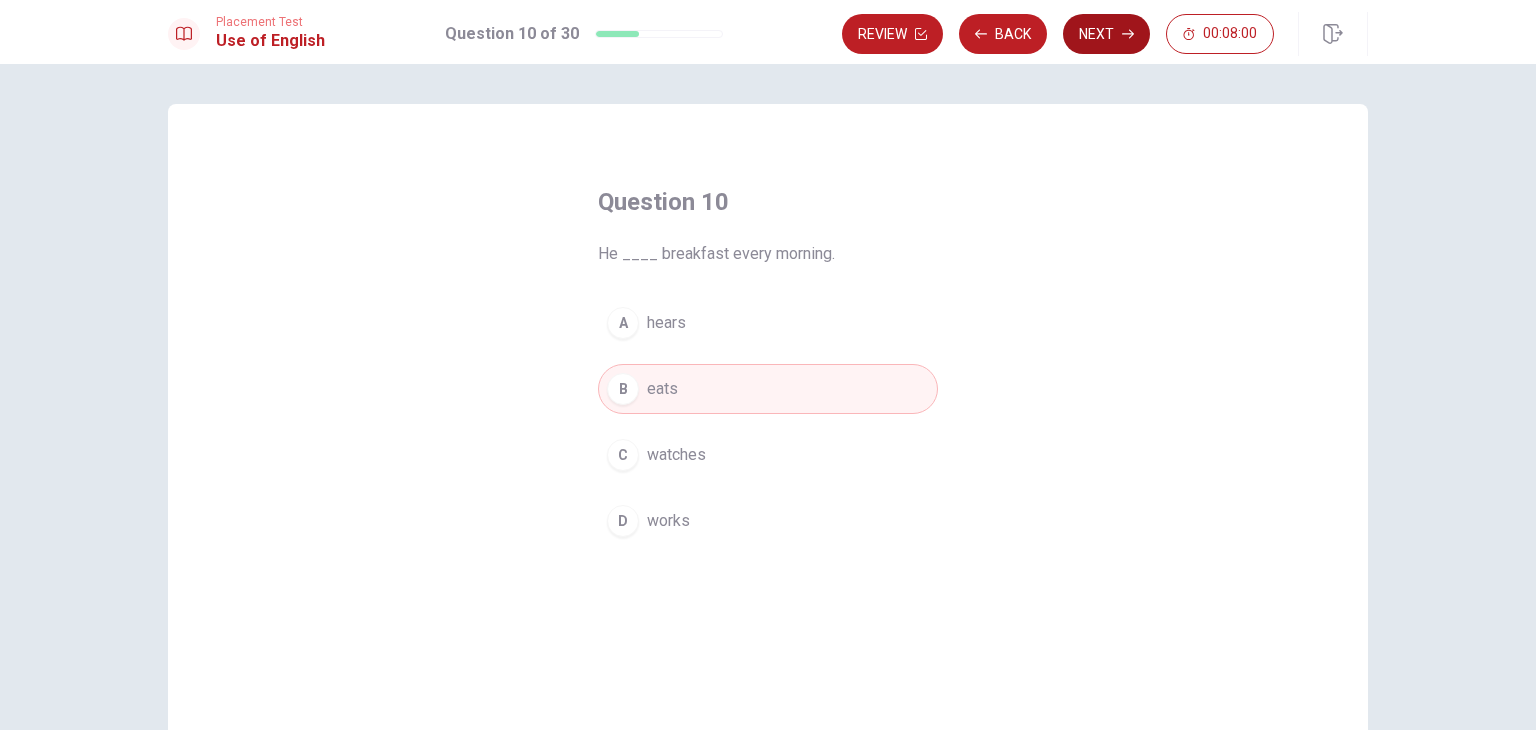 click on "Next" at bounding box center [1106, 34] 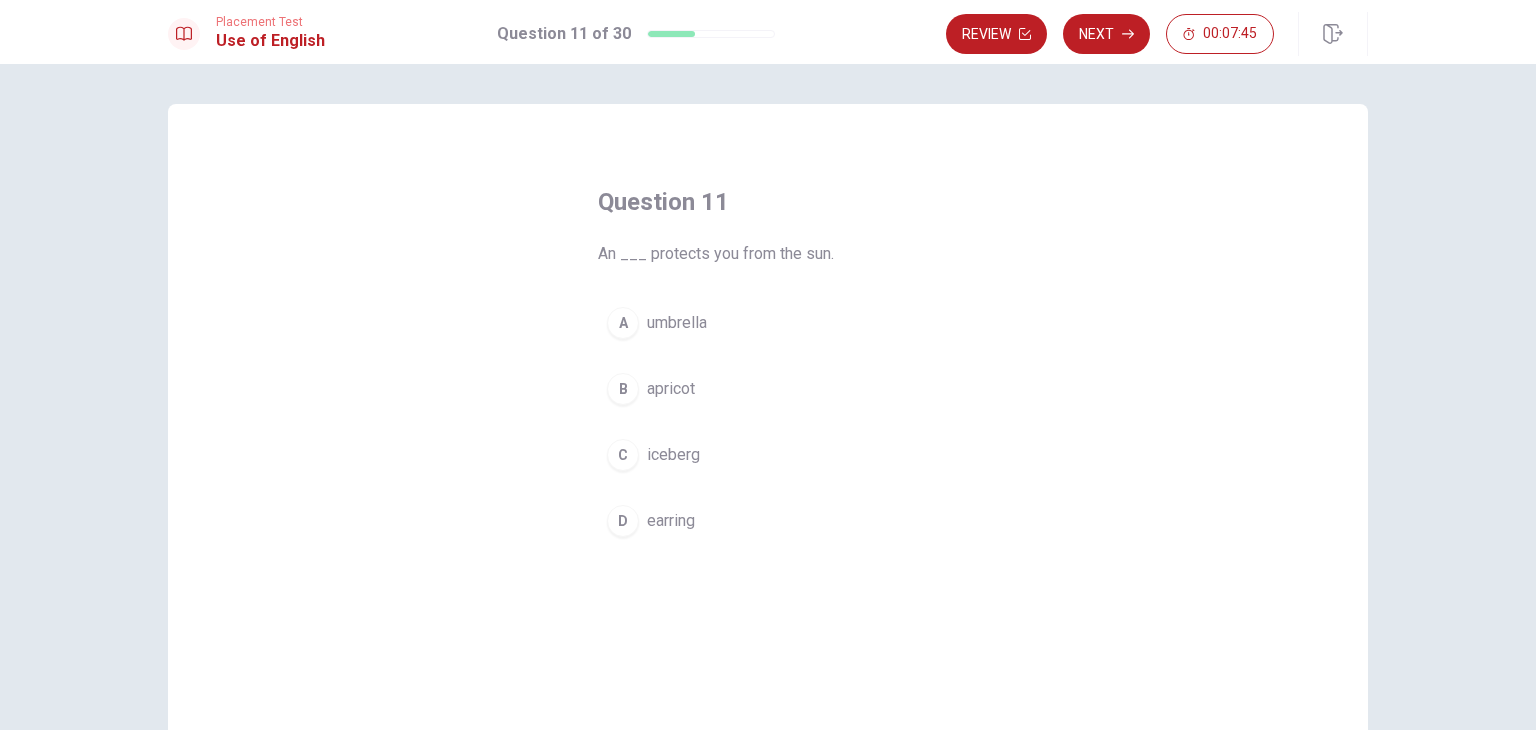 click on "A" at bounding box center [623, 323] 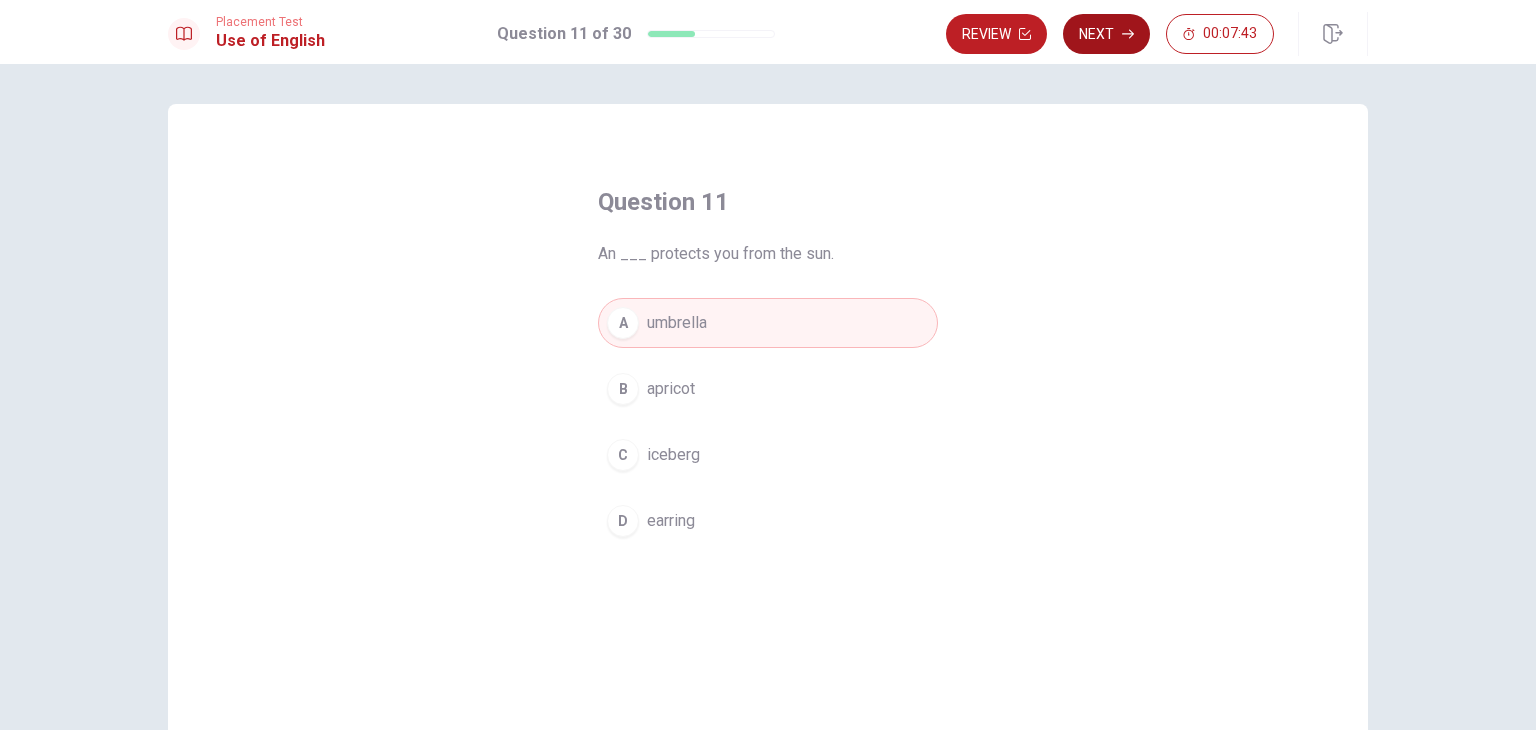 click on "Next" at bounding box center [1106, 34] 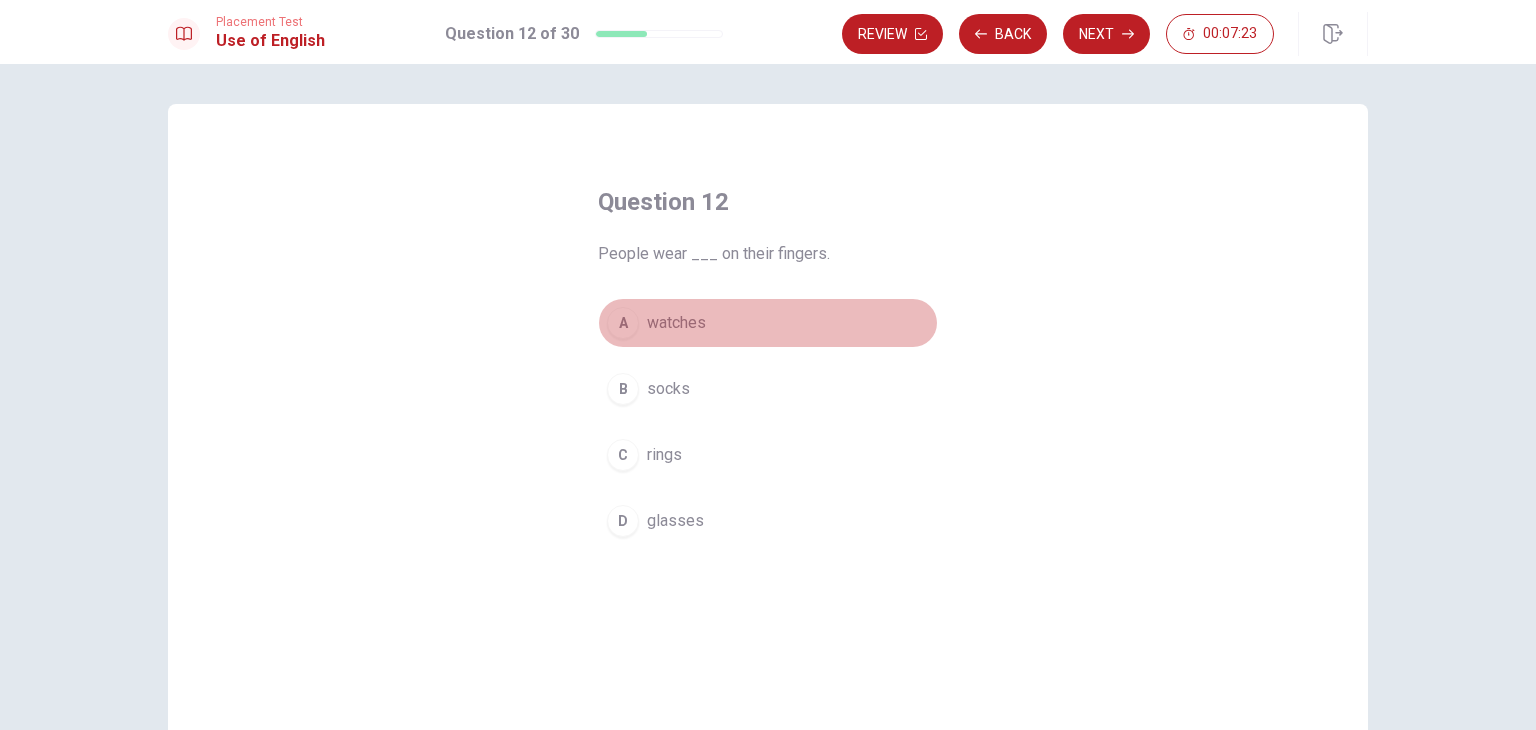 click on "A" at bounding box center (623, 323) 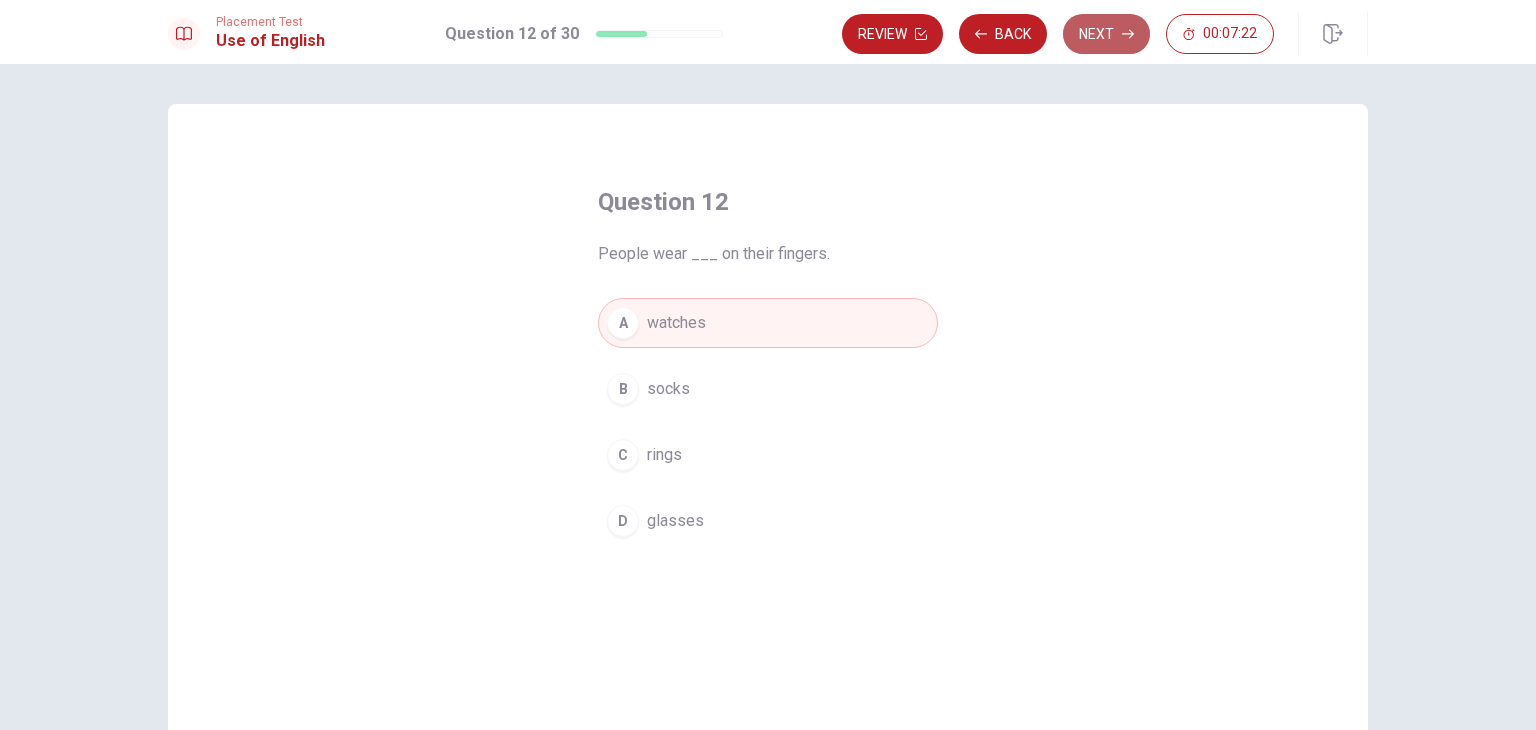 click on "Next" at bounding box center [1106, 34] 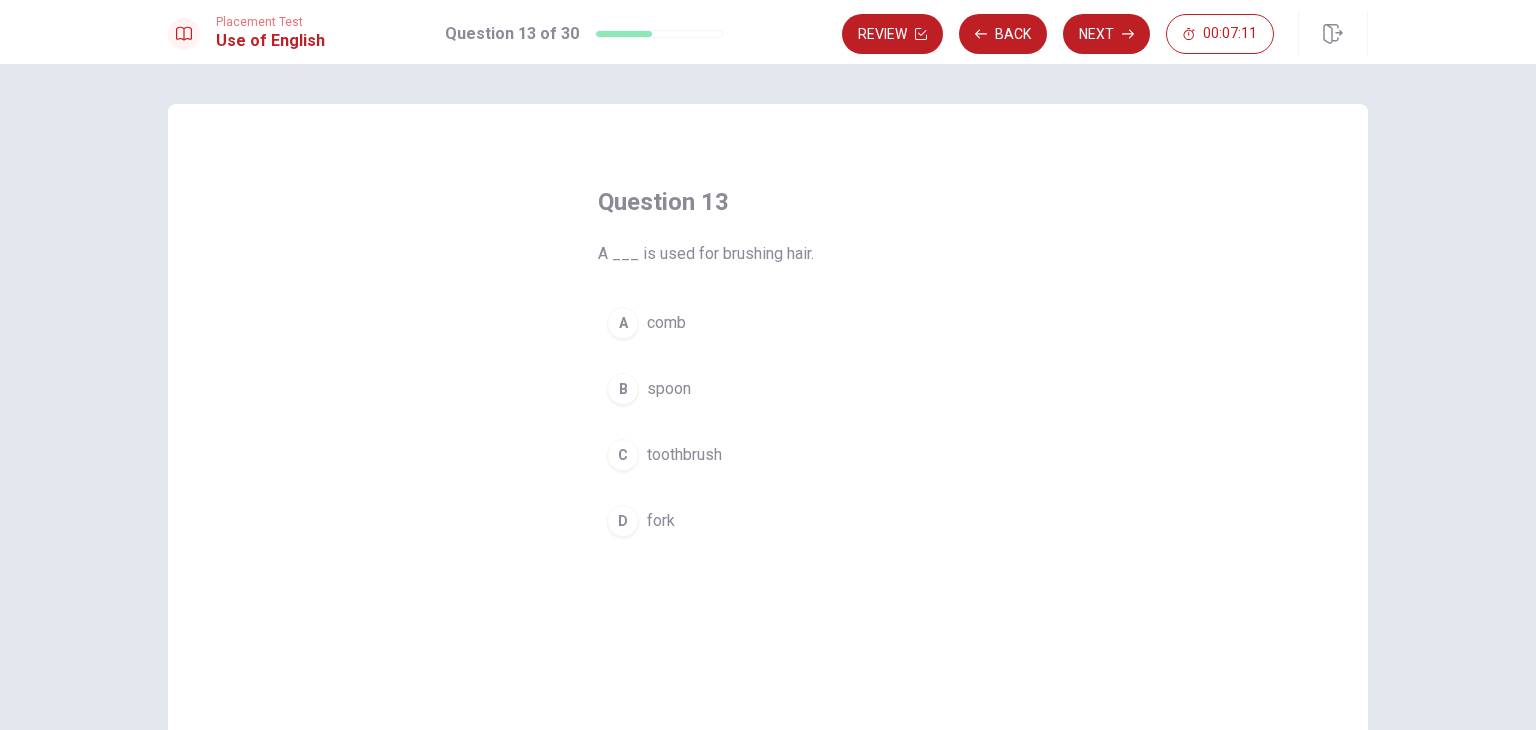 click on "C" at bounding box center (623, 455) 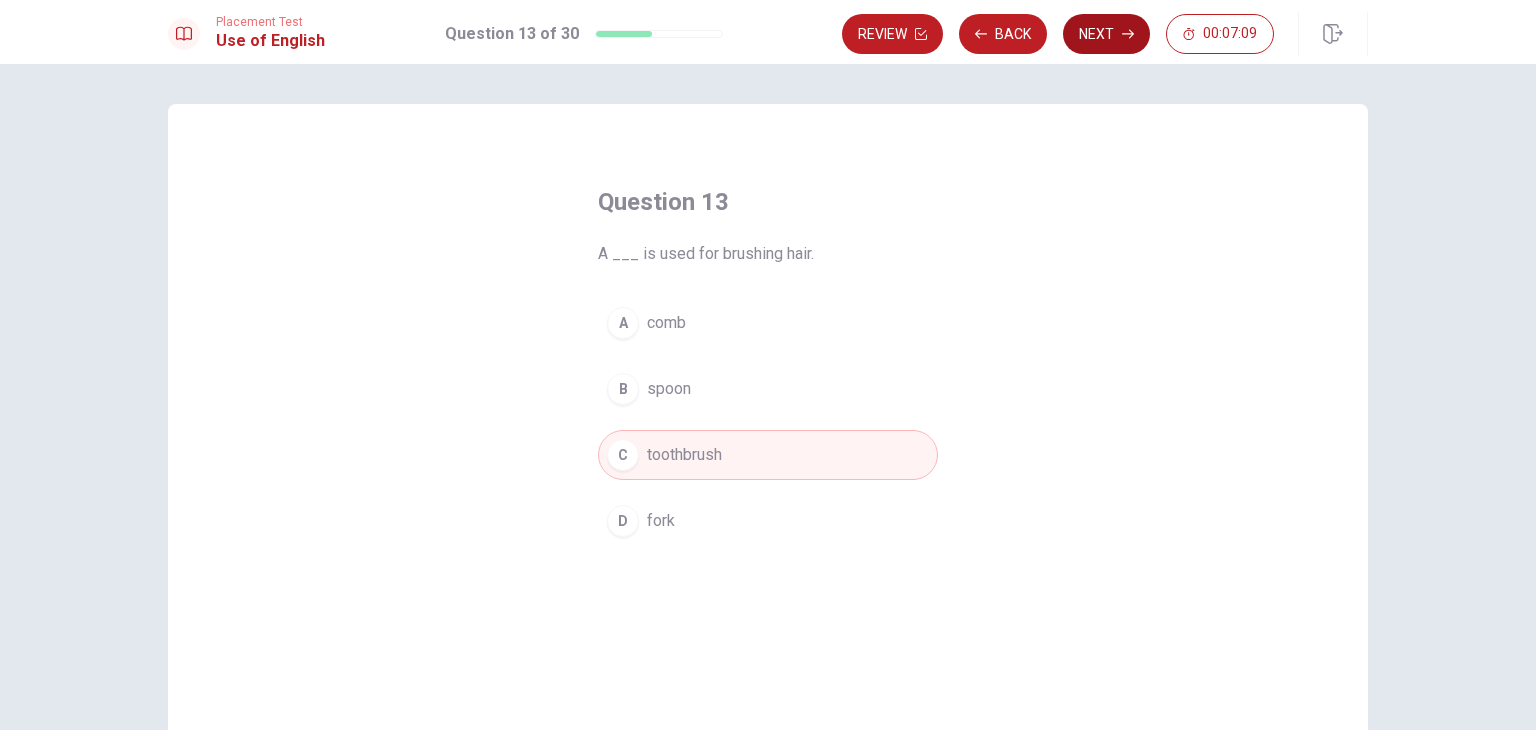 click on "Next" at bounding box center [1106, 34] 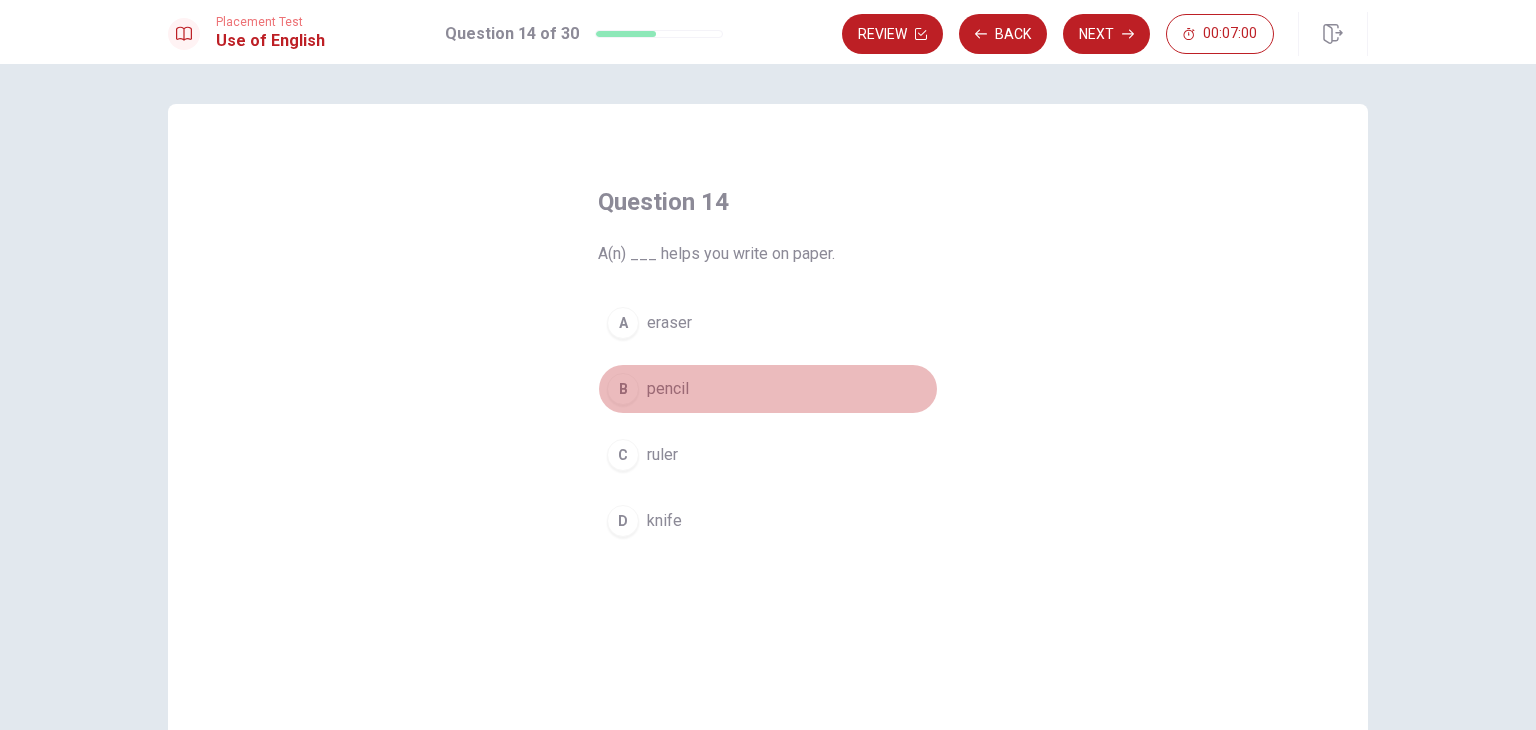 click on "B" at bounding box center (623, 389) 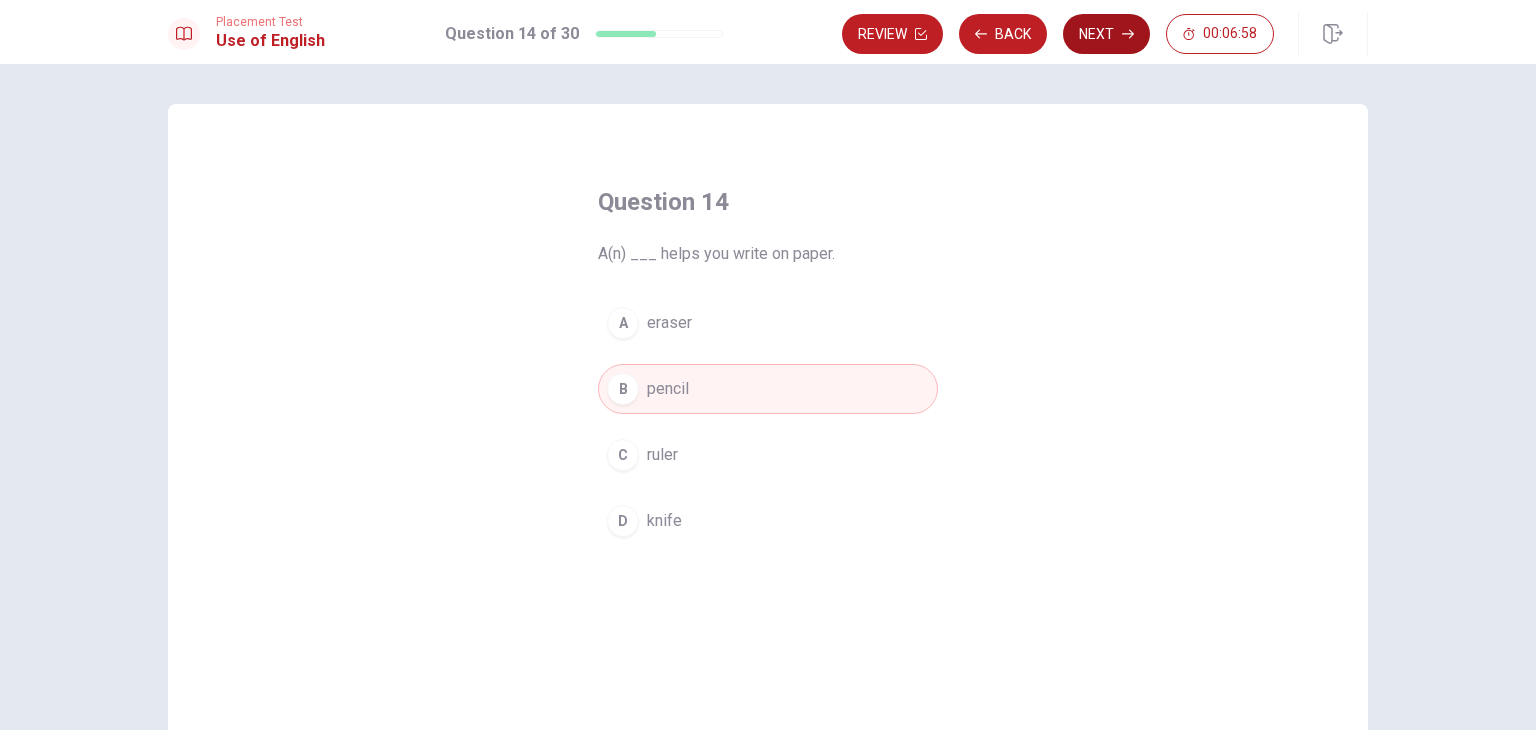 click on "Next" at bounding box center (1106, 34) 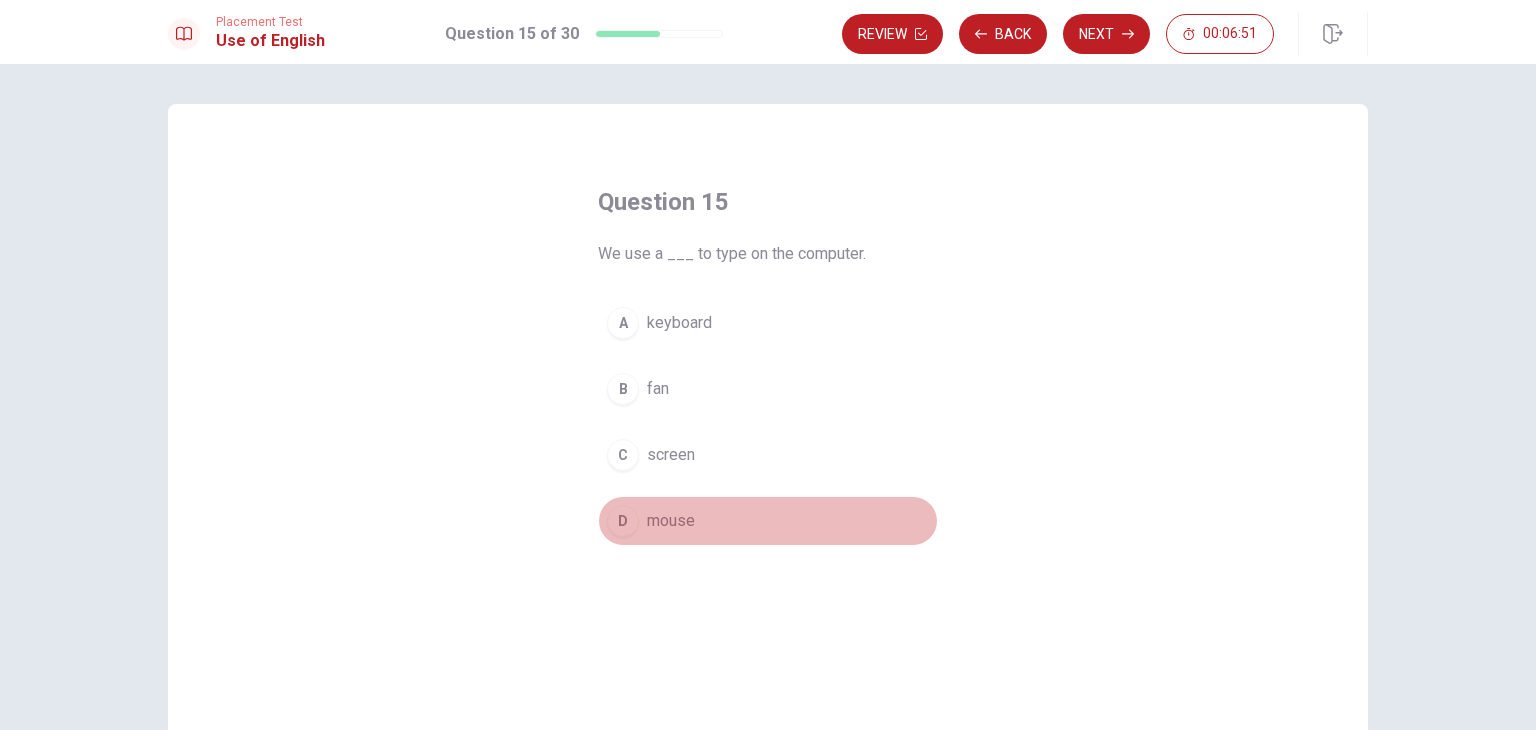click on "D" at bounding box center (623, 521) 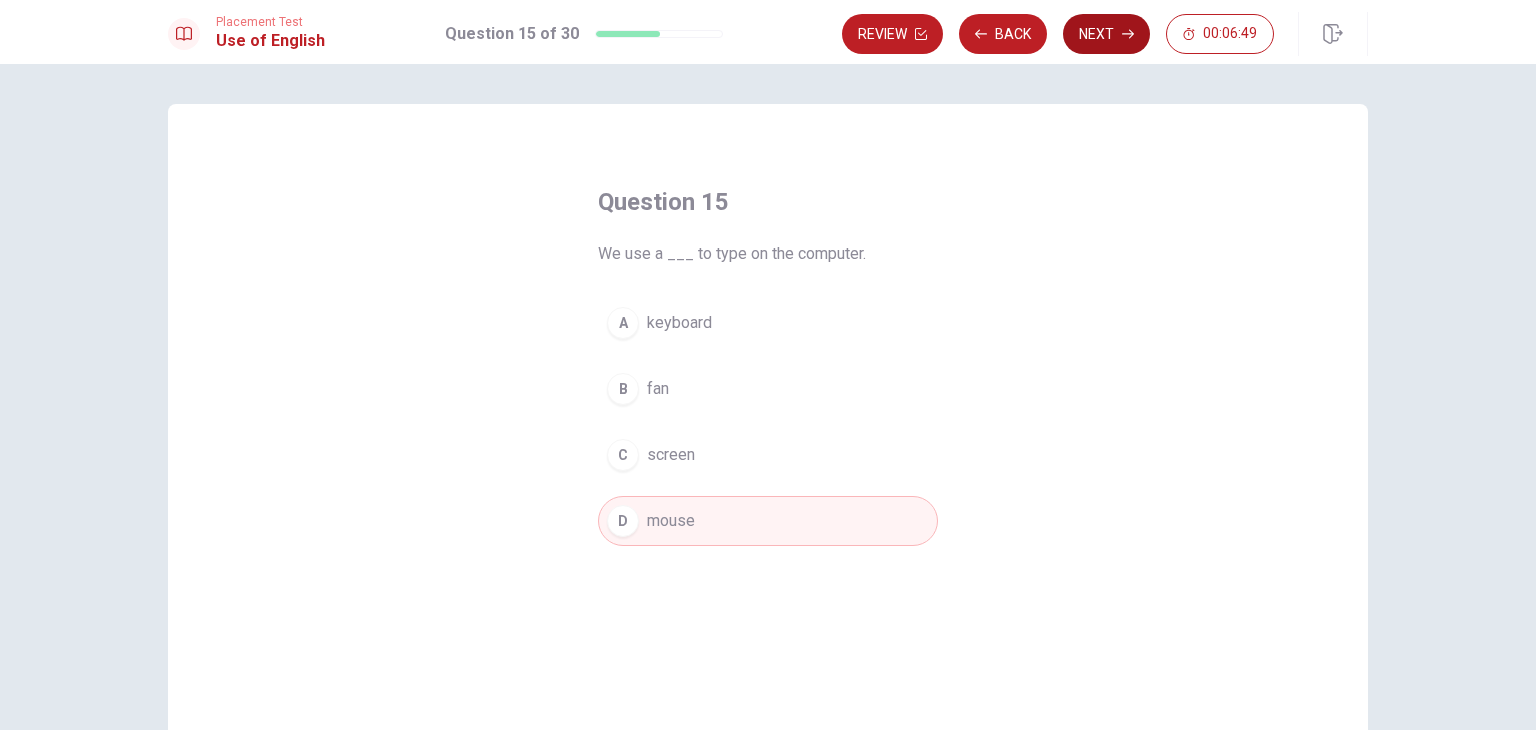 click on "Next" at bounding box center (1106, 34) 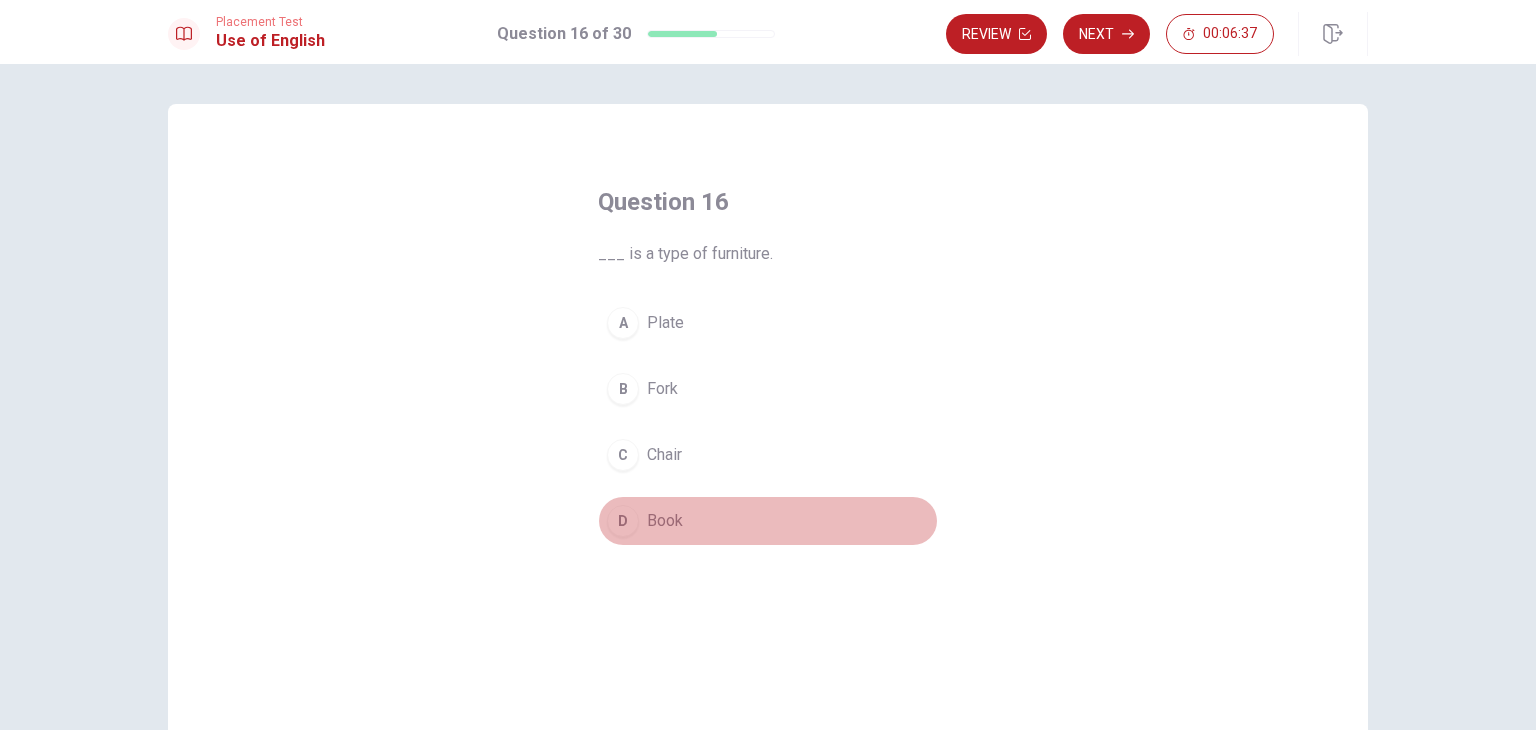click on "D" at bounding box center (623, 521) 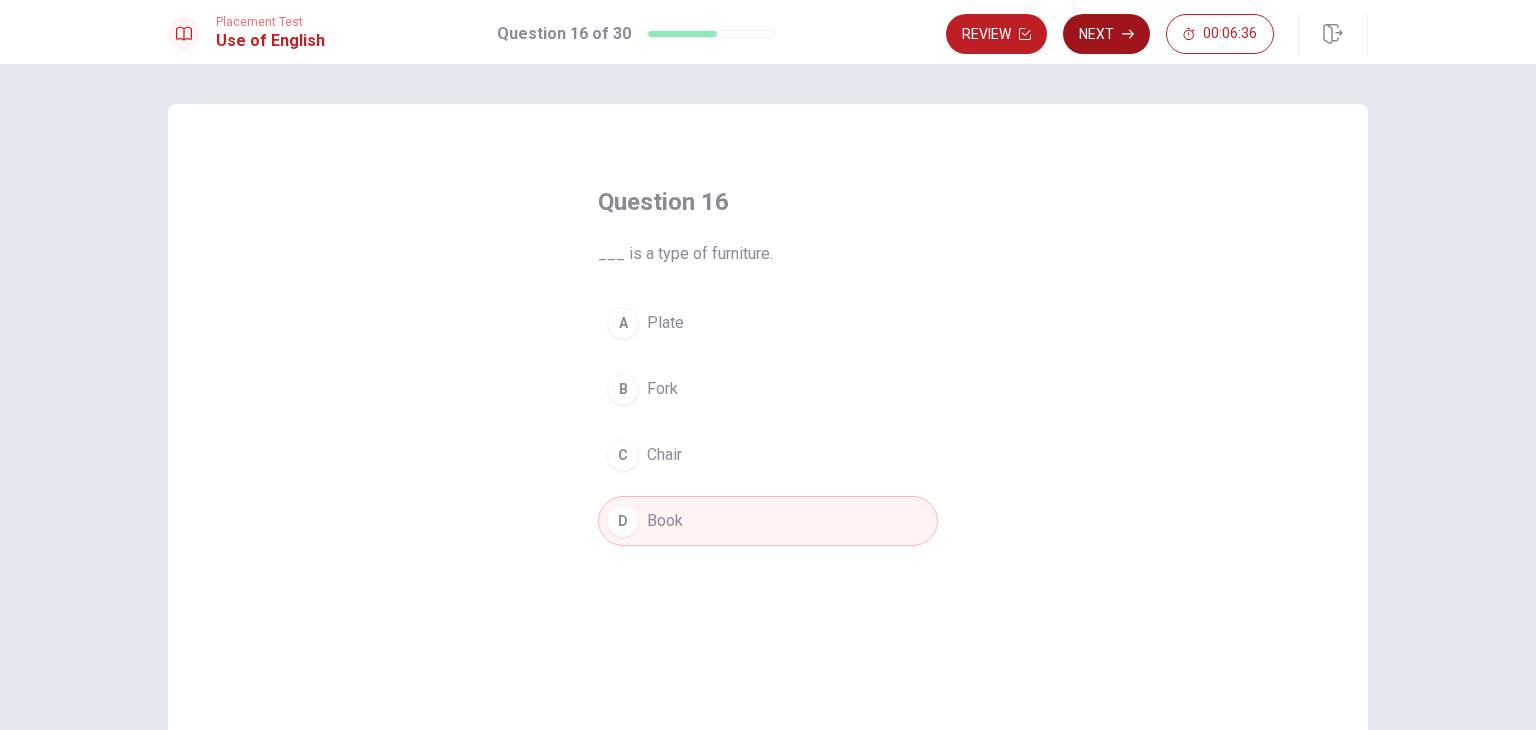 click on "Next" at bounding box center (1106, 34) 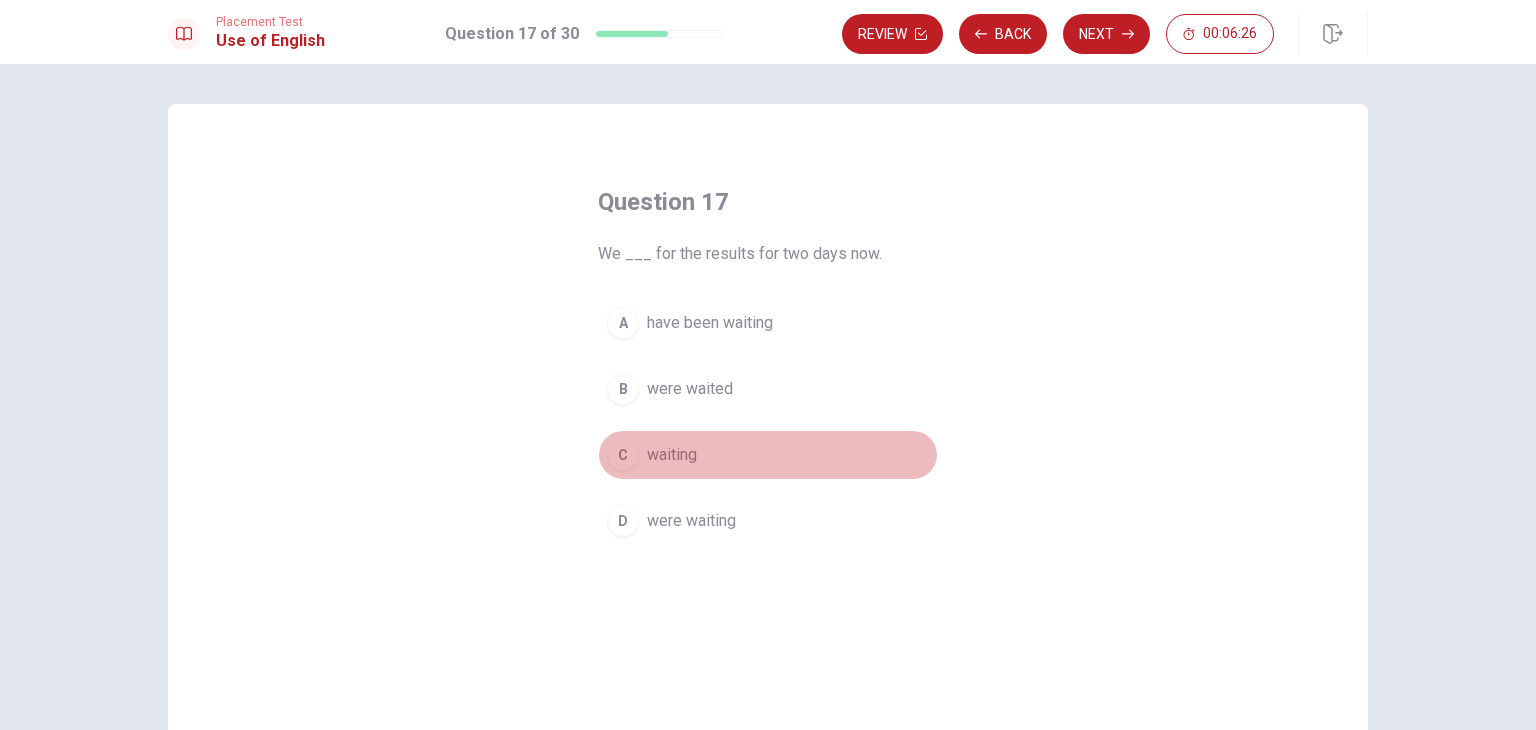 drag, startPoint x: 622, startPoint y: 461, endPoint x: 648, endPoint y: 425, distance: 44.407207 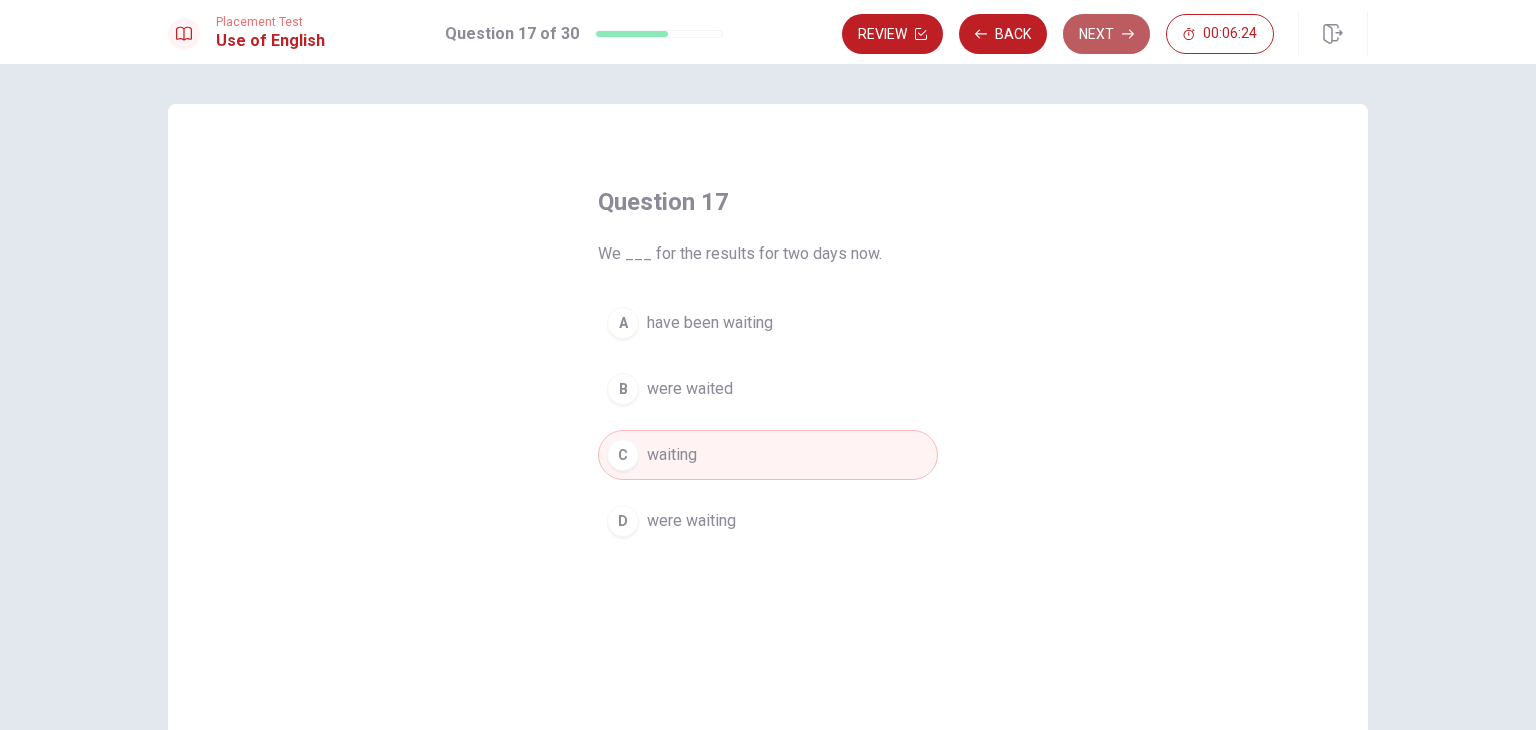 click on "Next" at bounding box center [1106, 34] 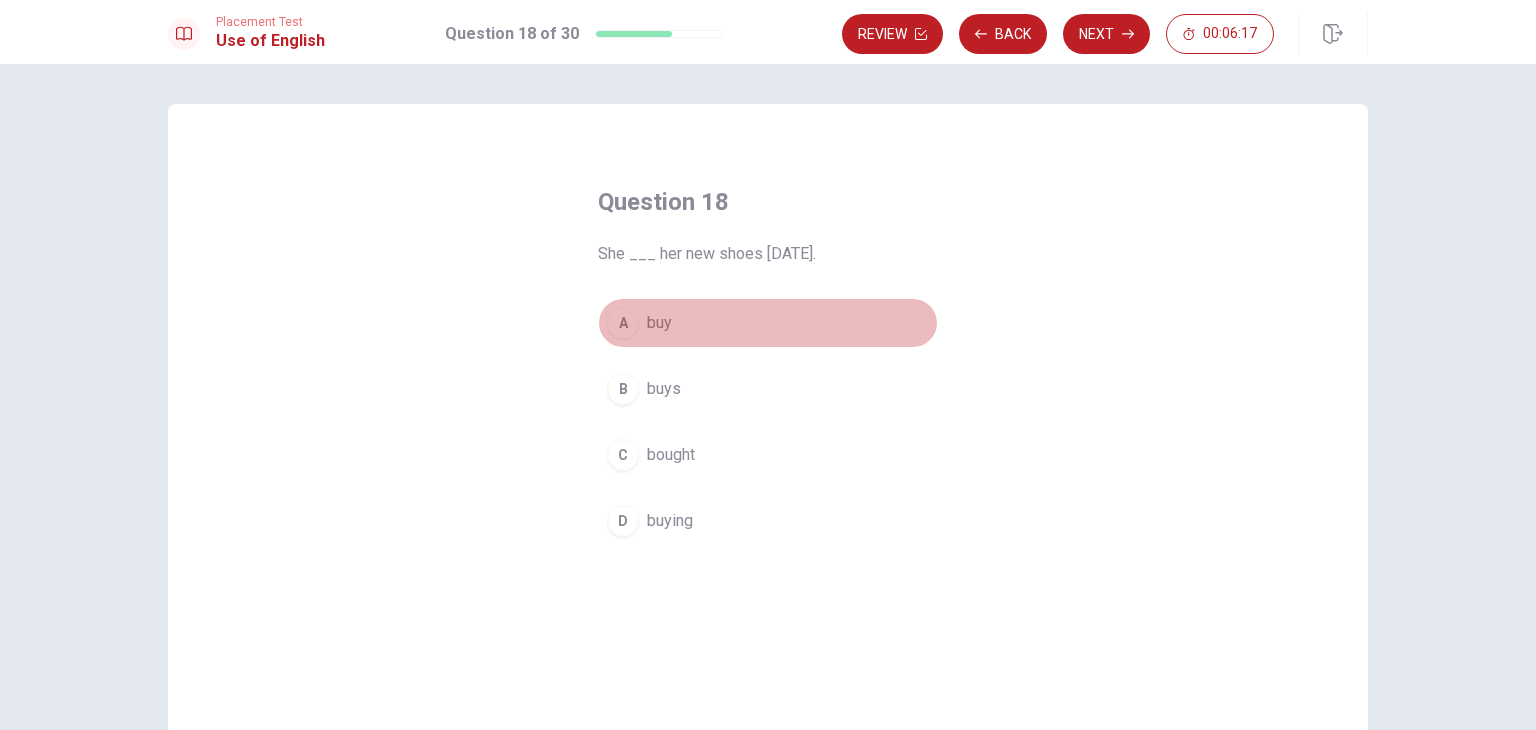 click on "A buy" at bounding box center [768, 323] 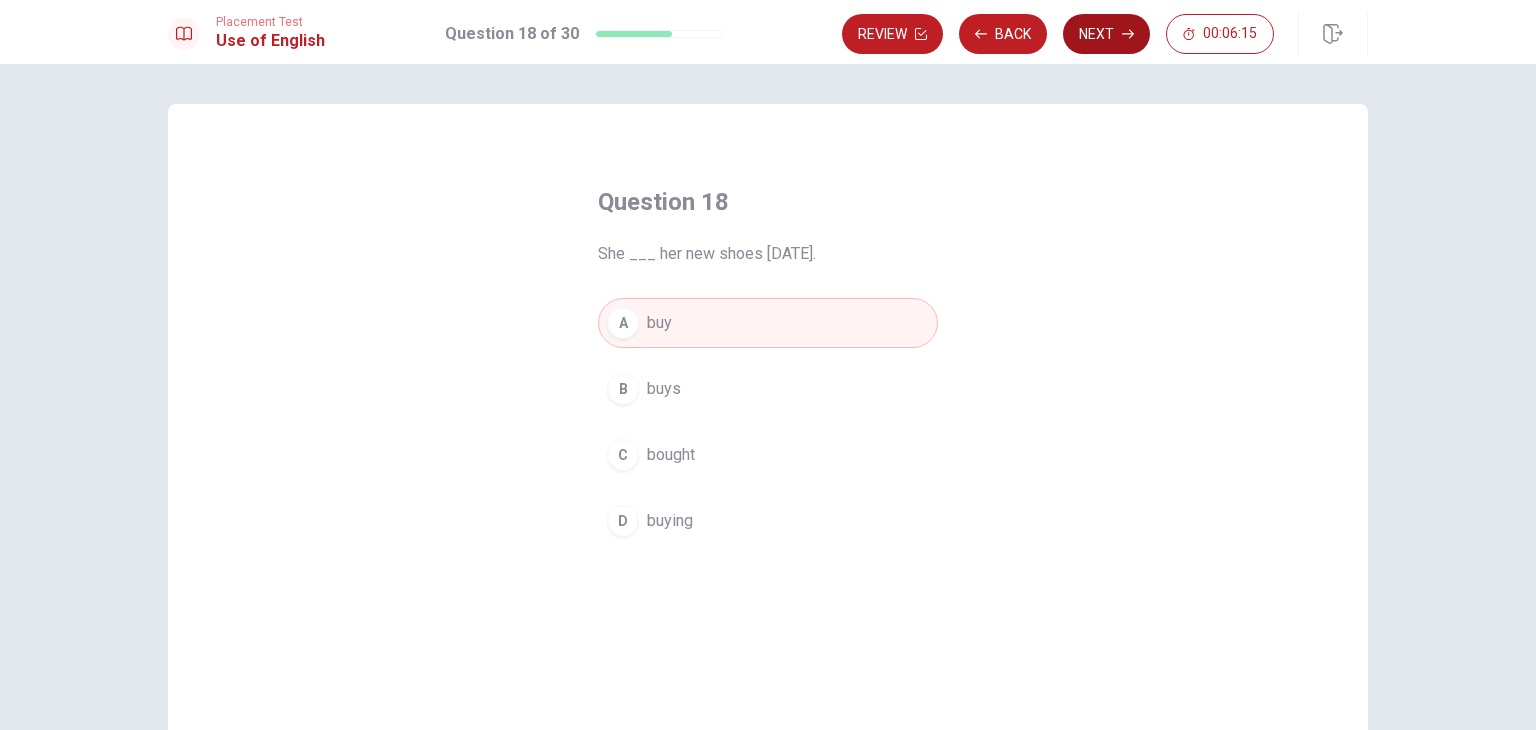 click on "Next" at bounding box center [1106, 34] 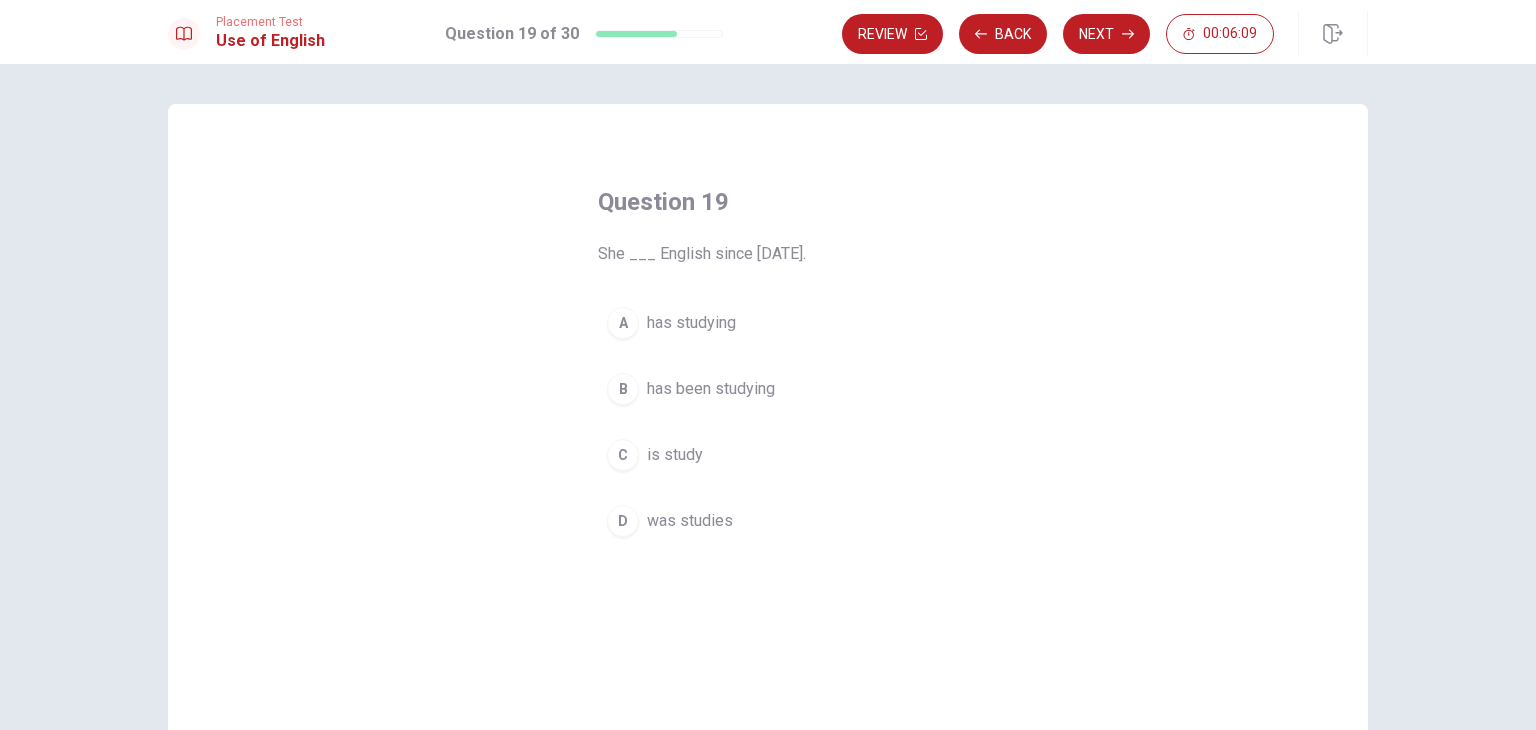 click on "A" at bounding box center [623, 323] 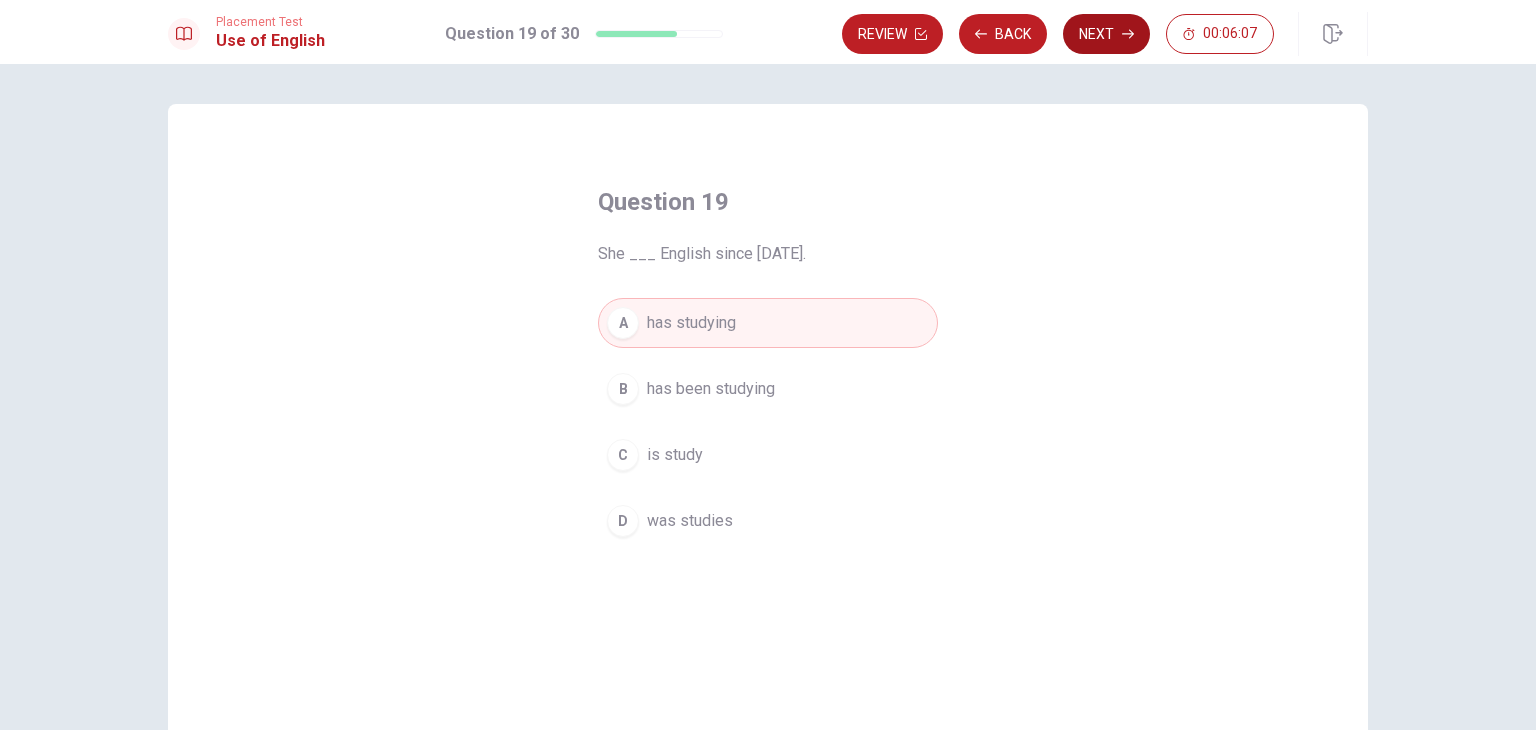 click on "Next" at bounding box center [1106, 34] 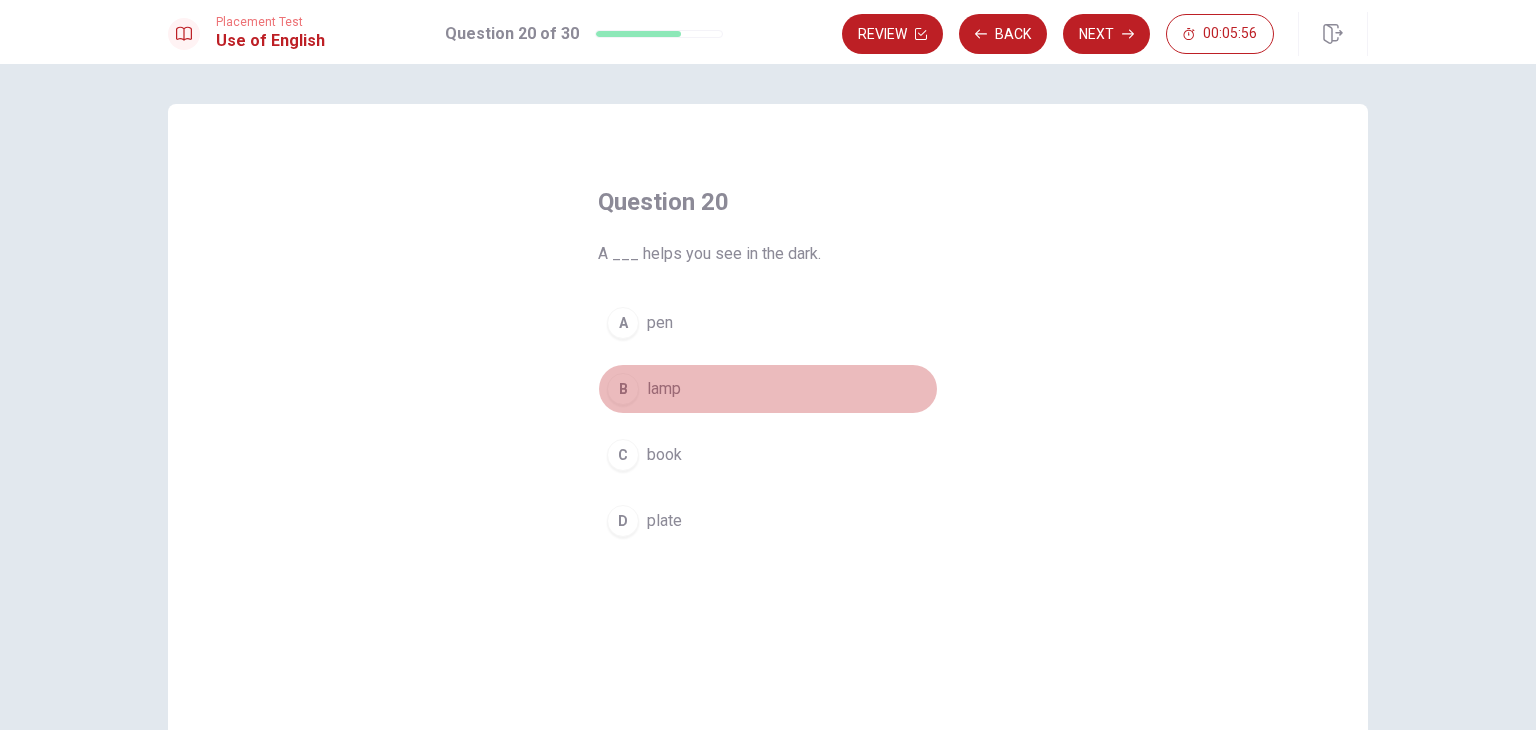 drag, startPoint x: 626, startPoint y: 396, endPoint x: 716, endPoint y: 313, distance: 122.42957 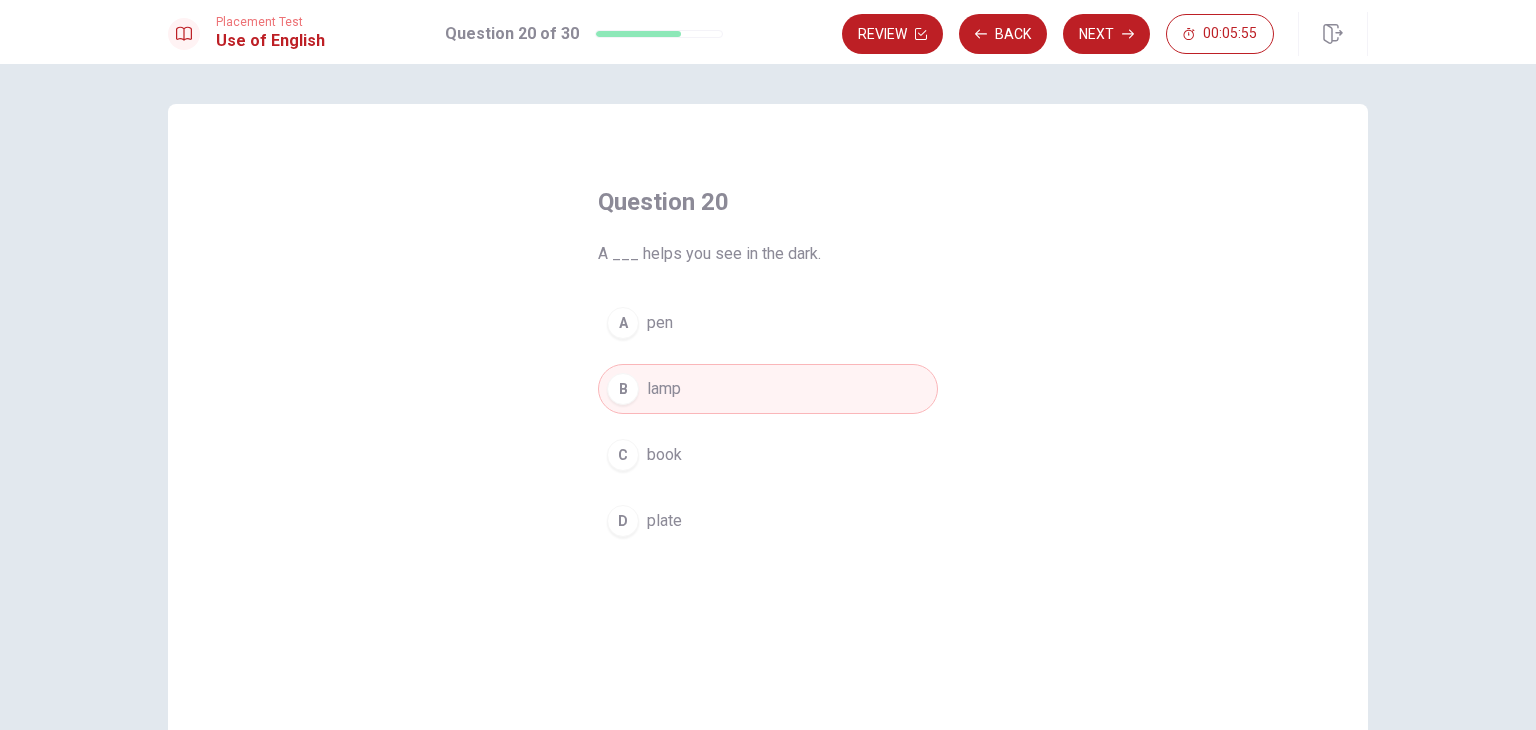 click on "Next" at bounding box center (1106, 34) 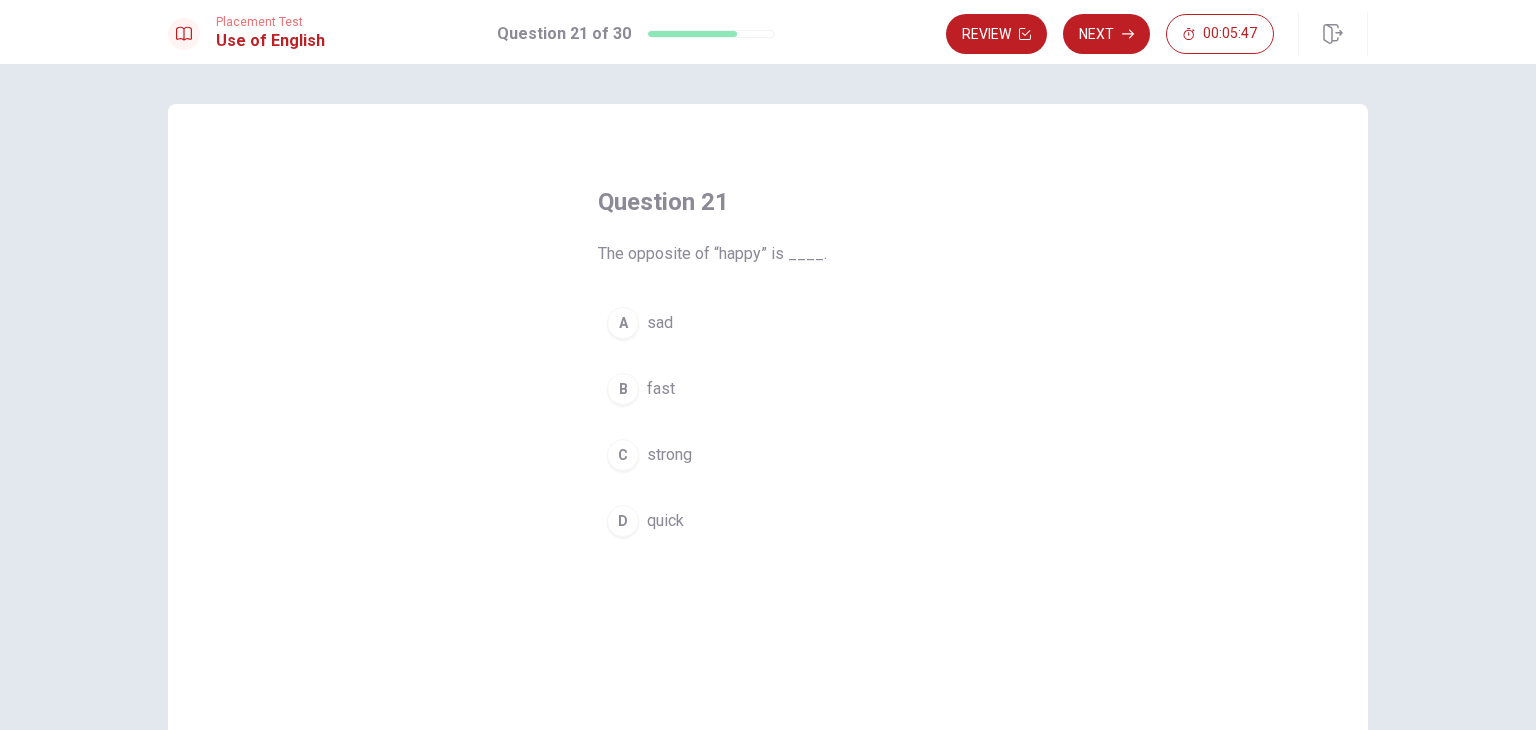 click on "A" at bounding box center (623, 323) 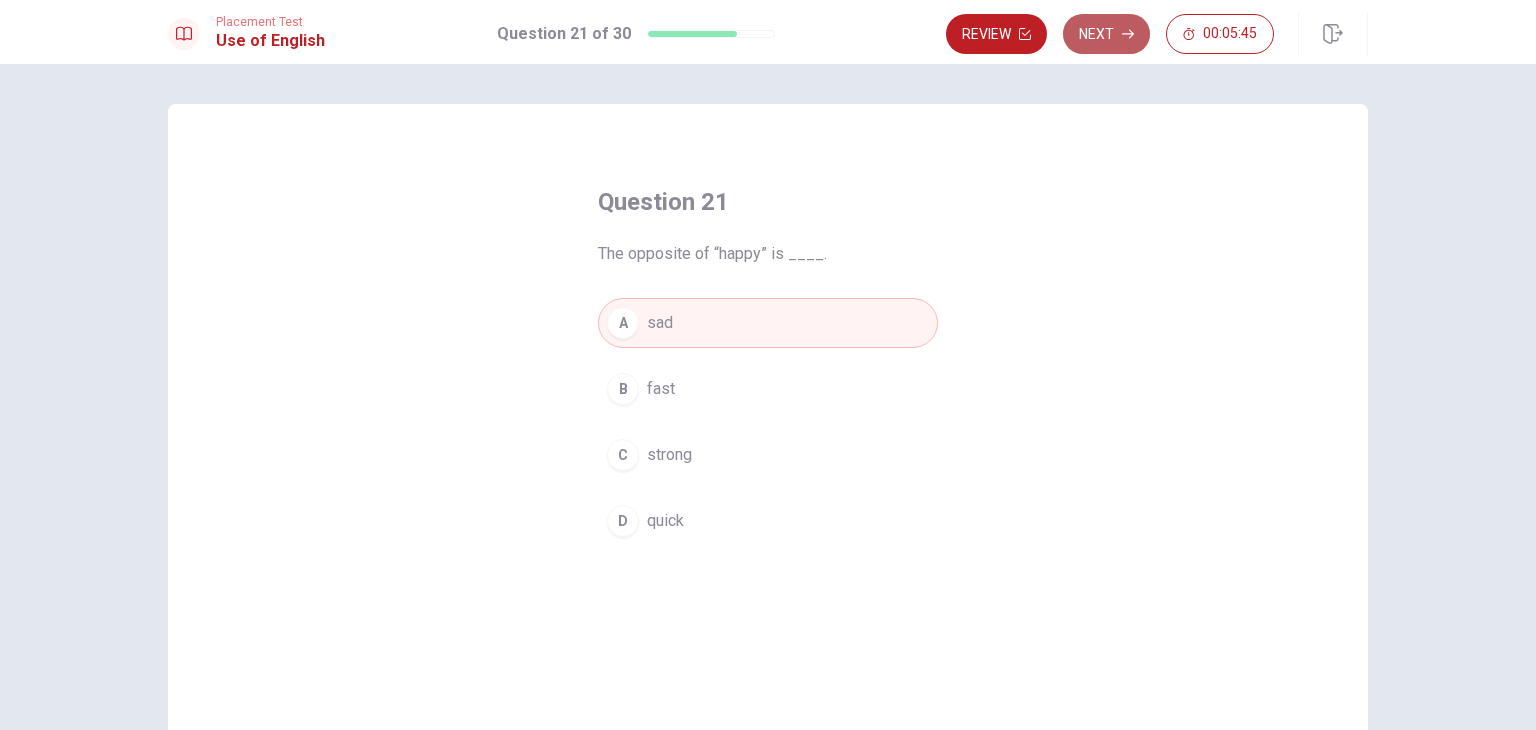 click on "Next" at bounding box center (1106, 34) 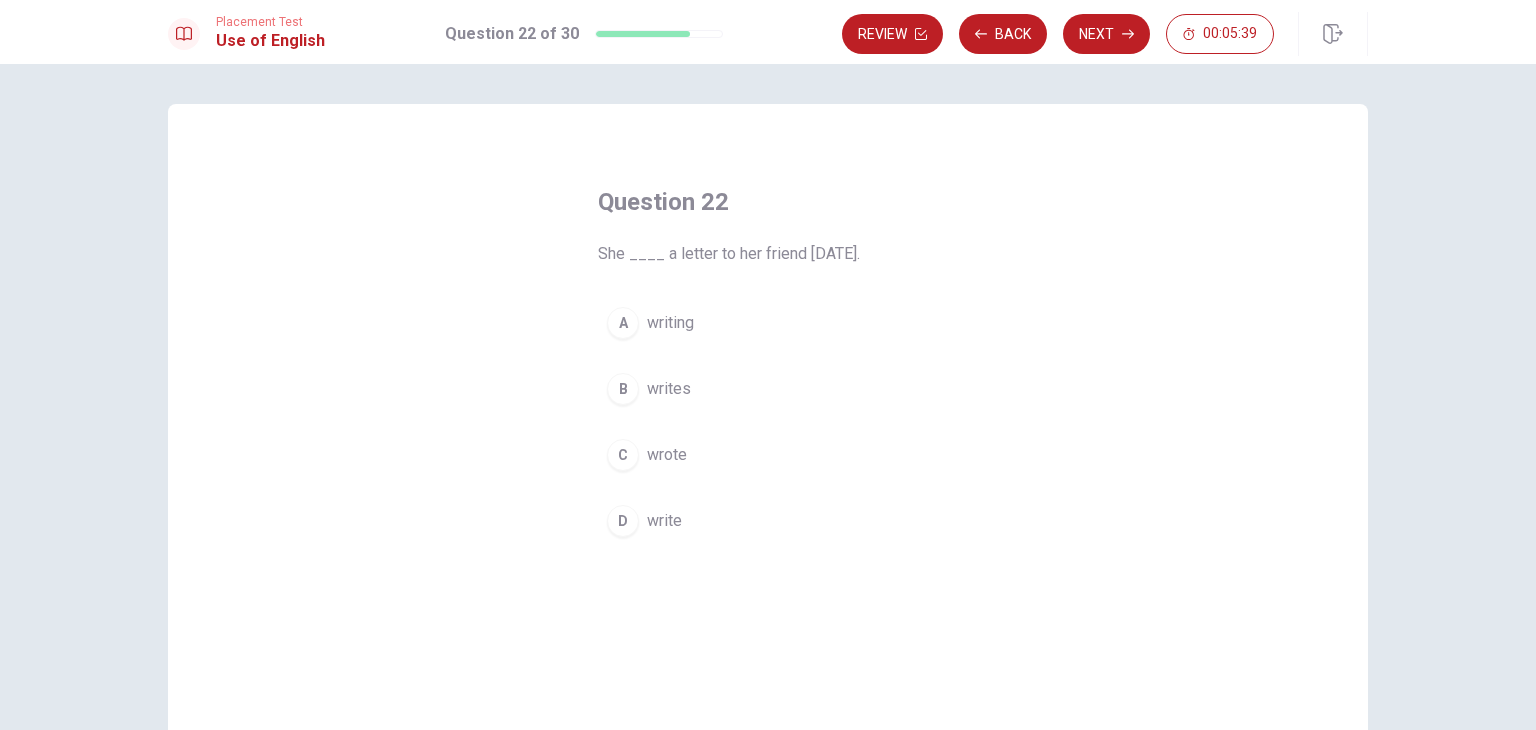 click on "A" at bounding box center (623, 323) 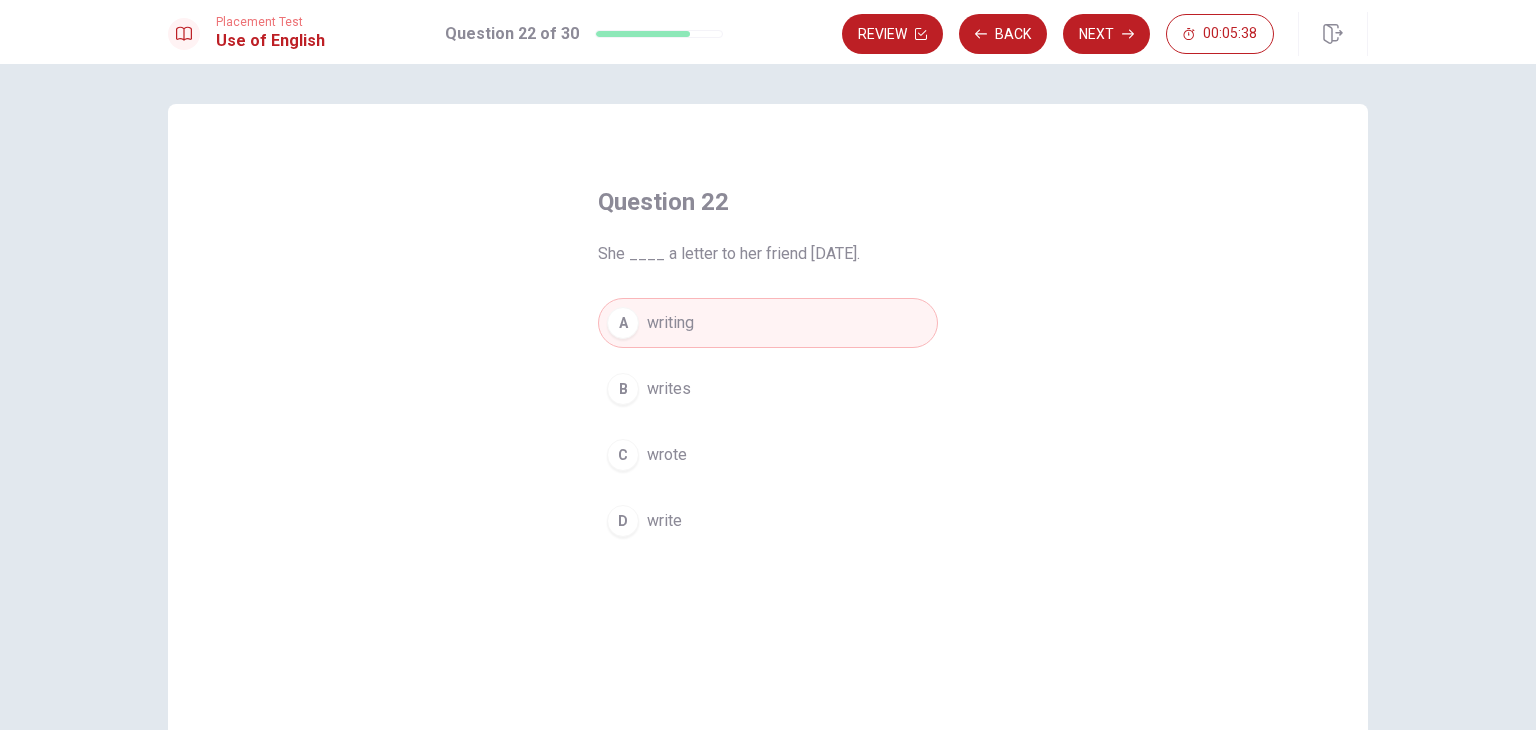 click on "Next" at bounding box center (1106, 34) 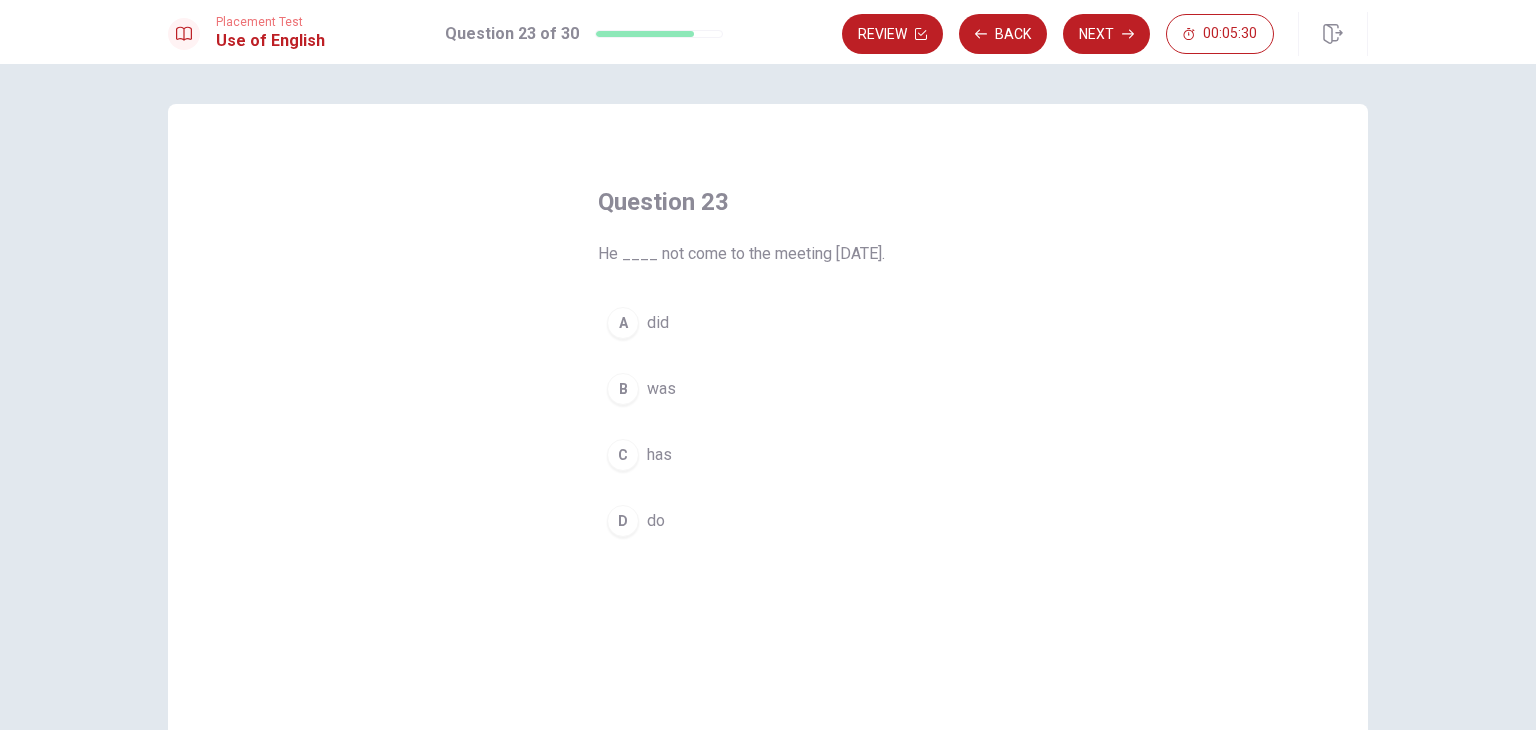 click on "B" at bounding box center (623, 389) 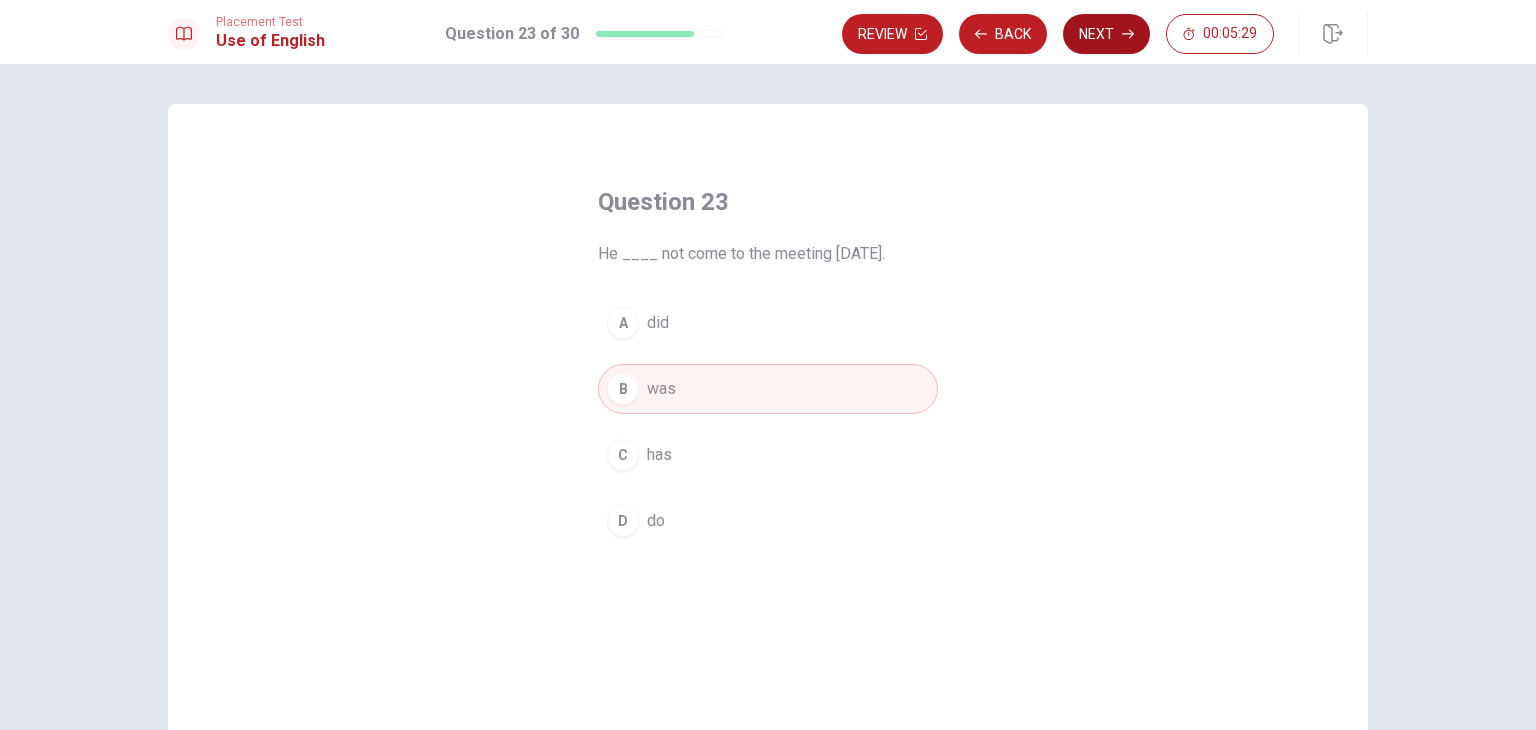 click 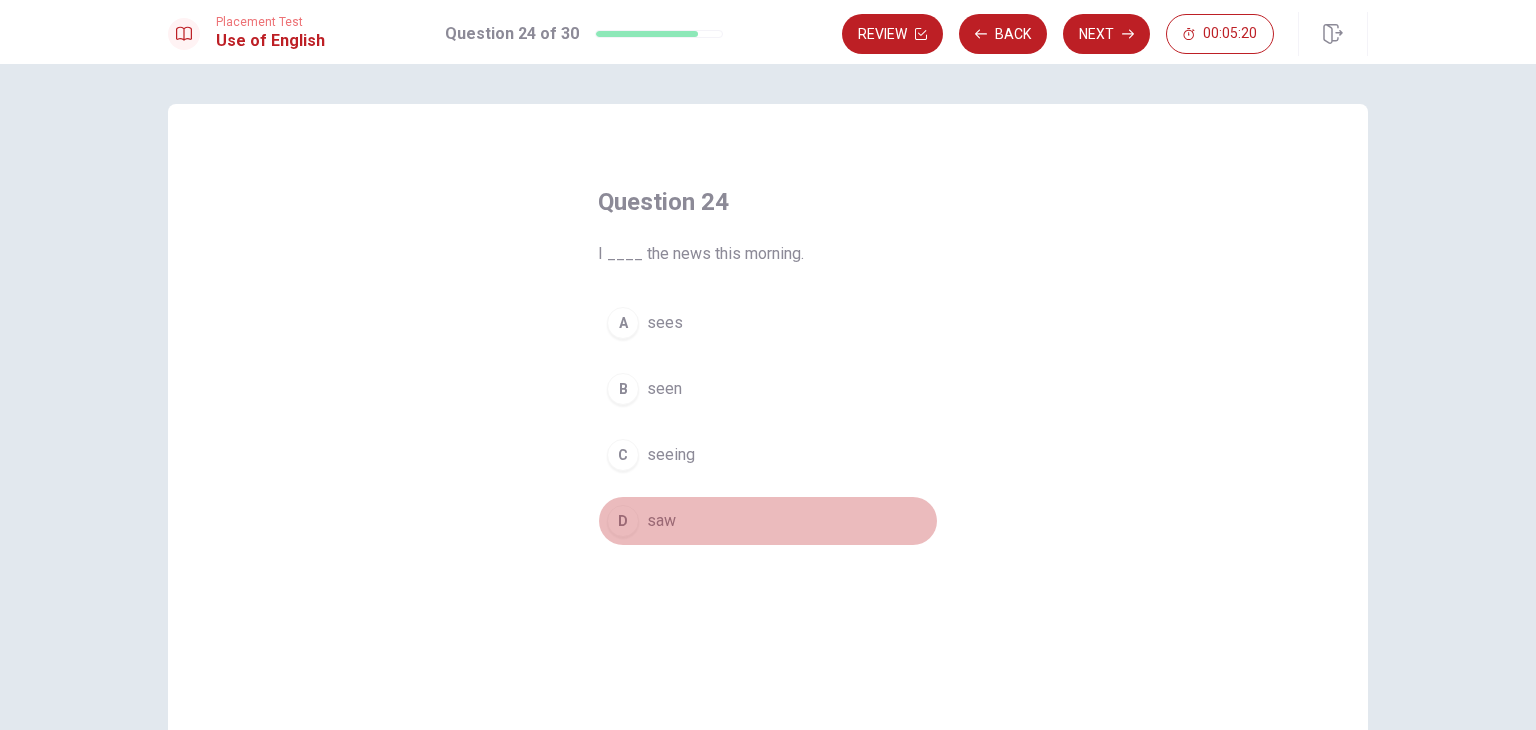click on "D" at bounding box center (623, 521) 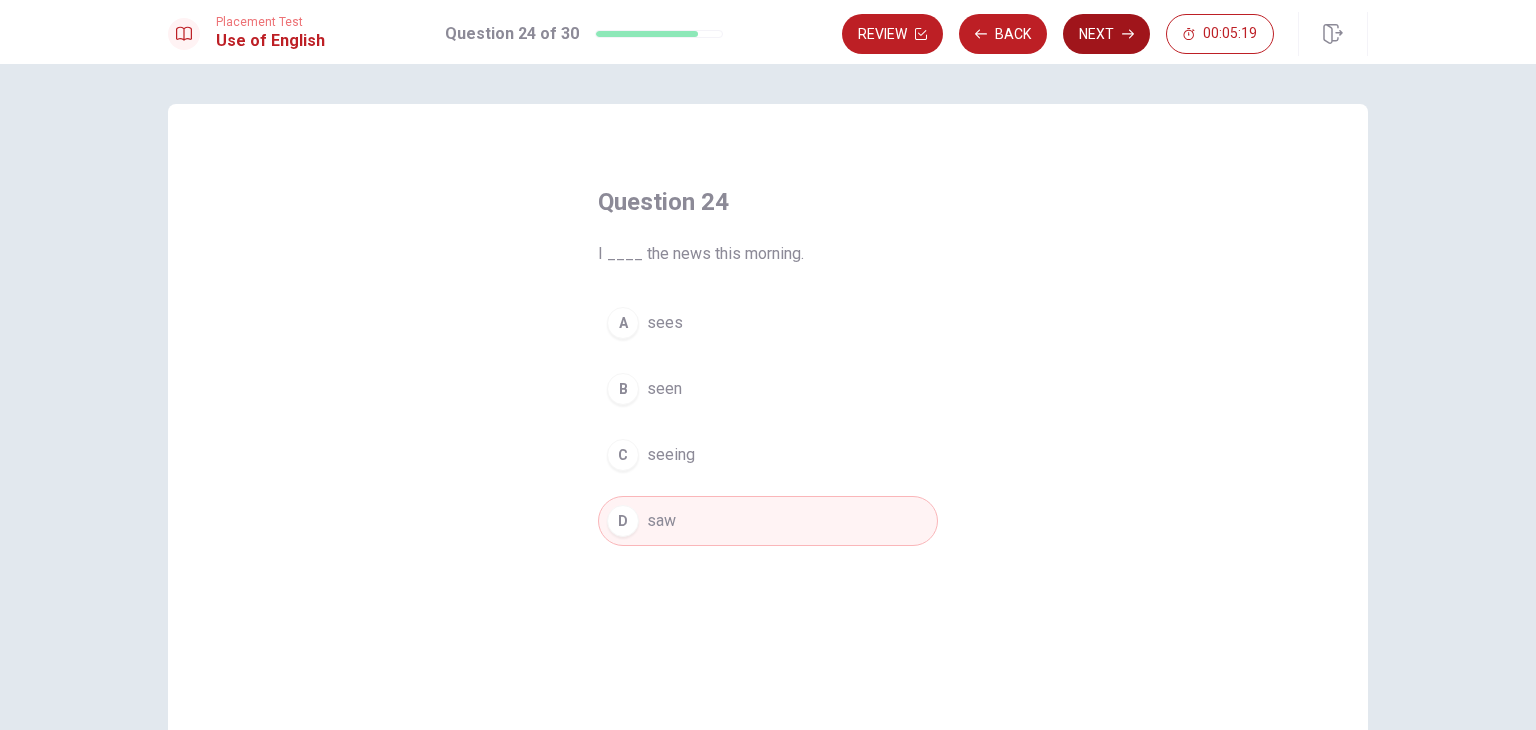 click on "Next" at bounding box center [1106, 34] 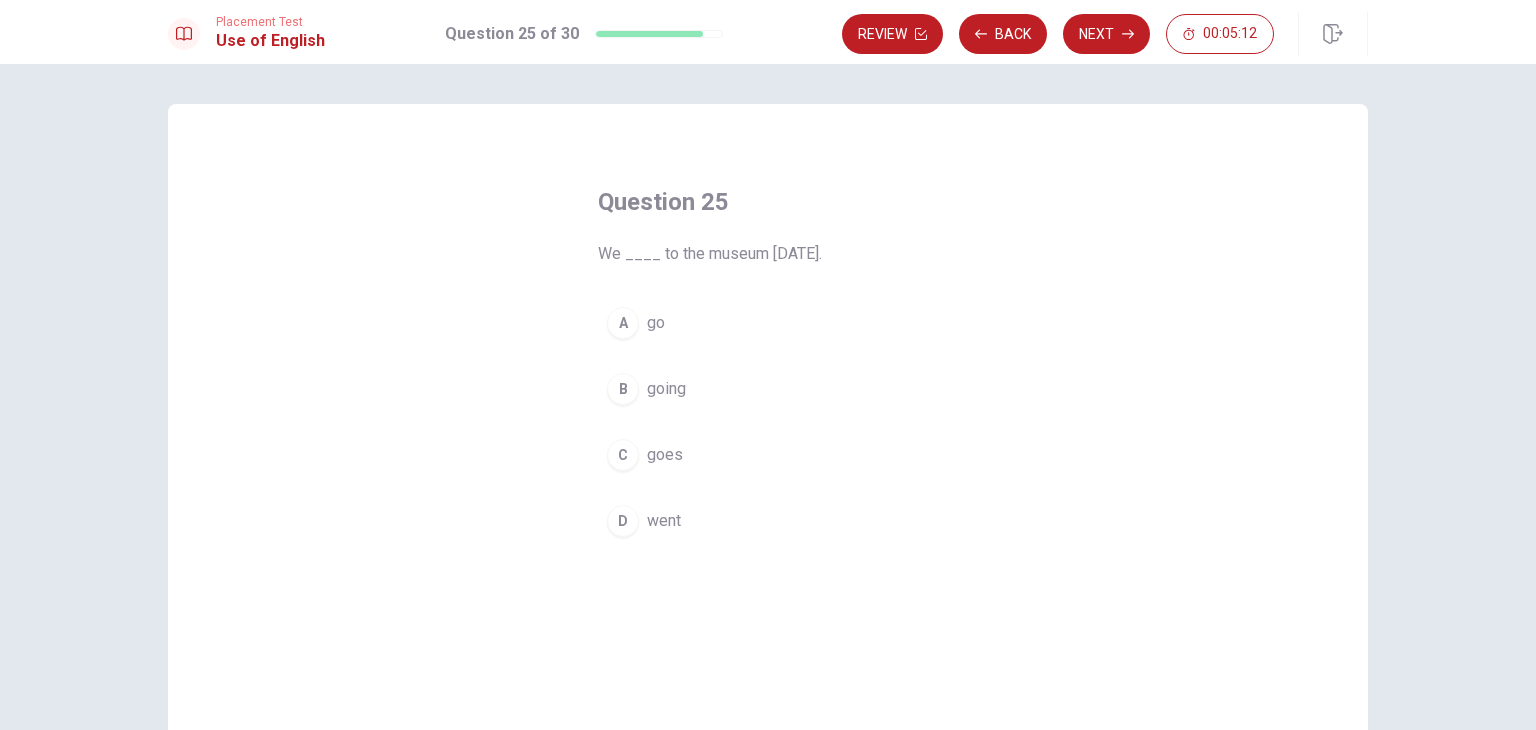 click on "B" at bounding box center (623, 389) 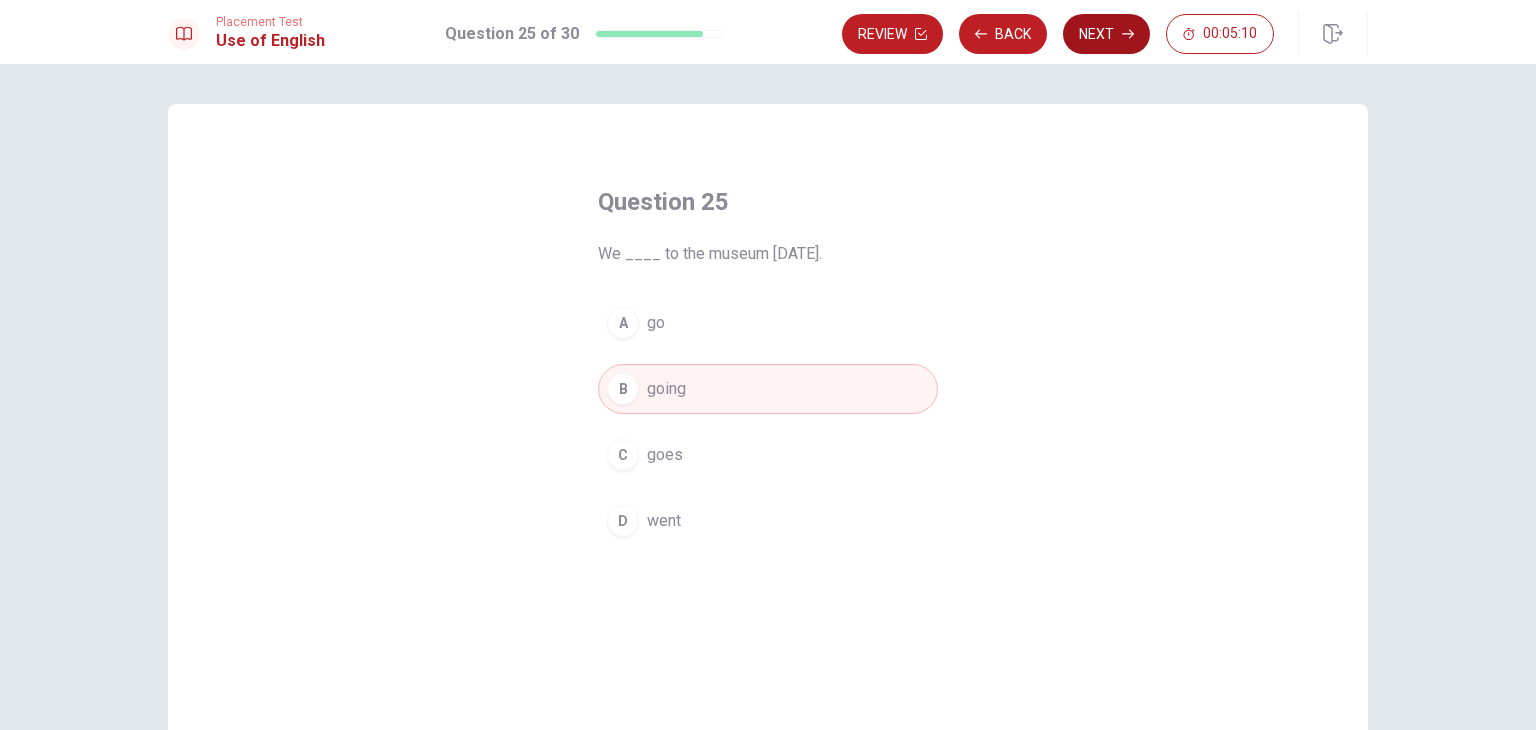click 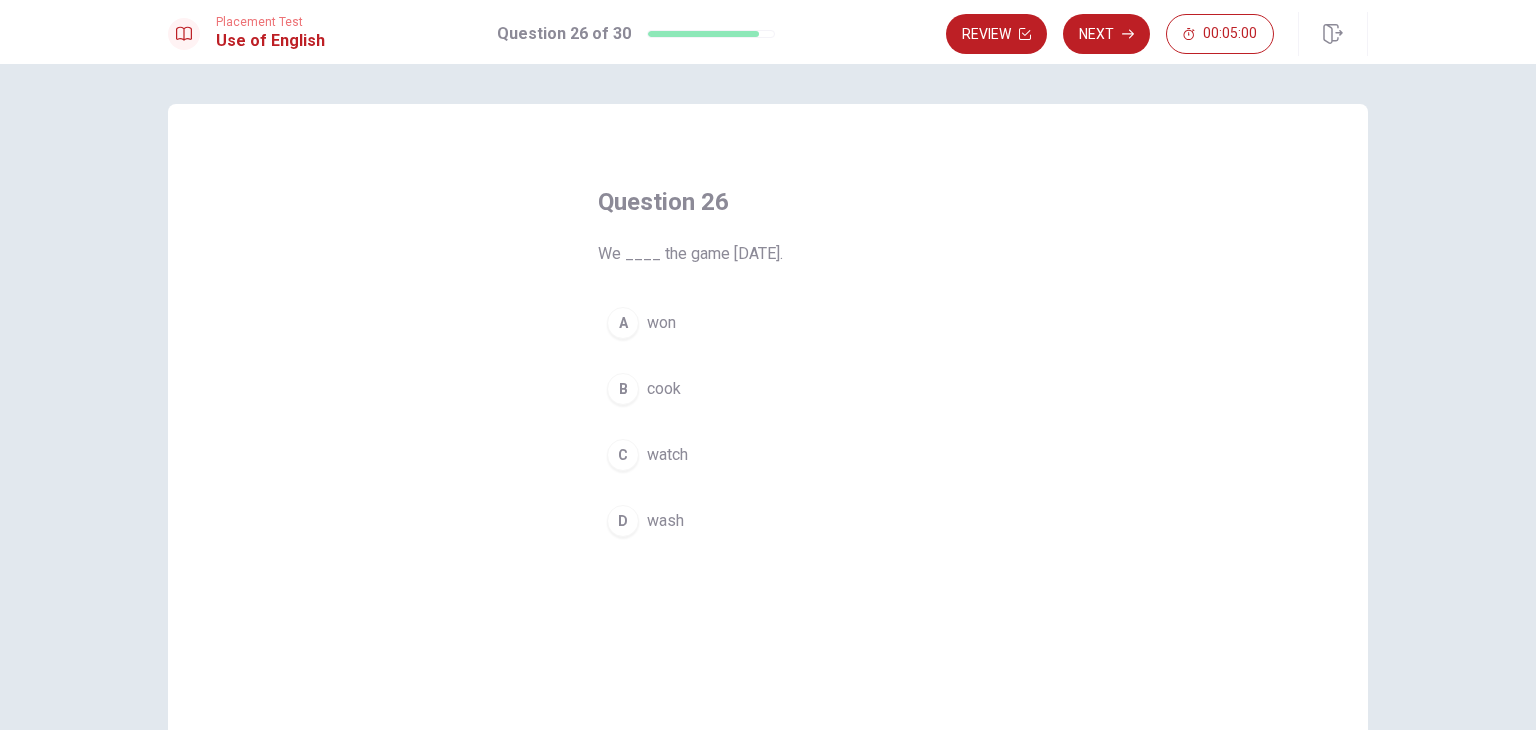 drag, startPoint x: 616, startPoint y: 325, endPoint x: 624, endPoint y: 317, distance: 11.313708 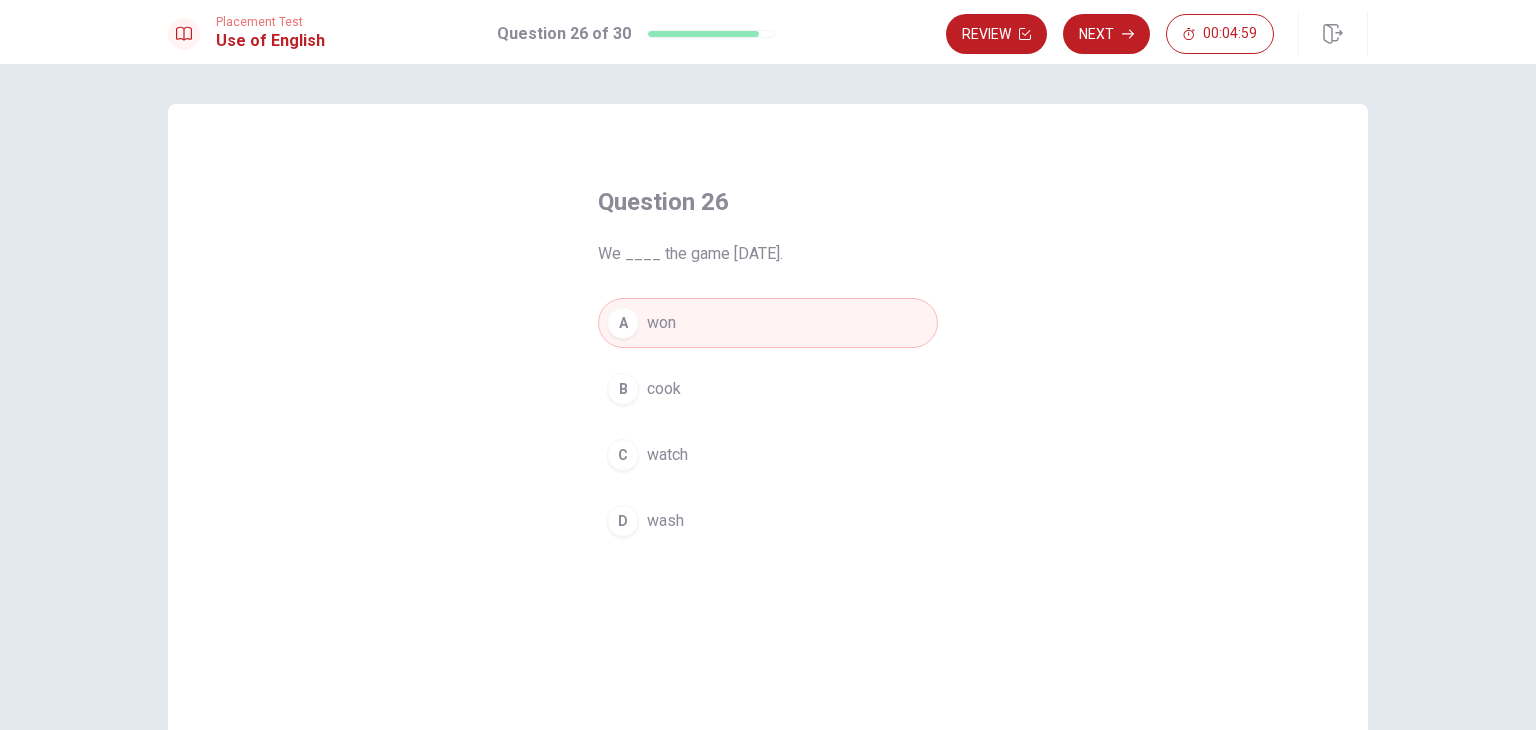 click 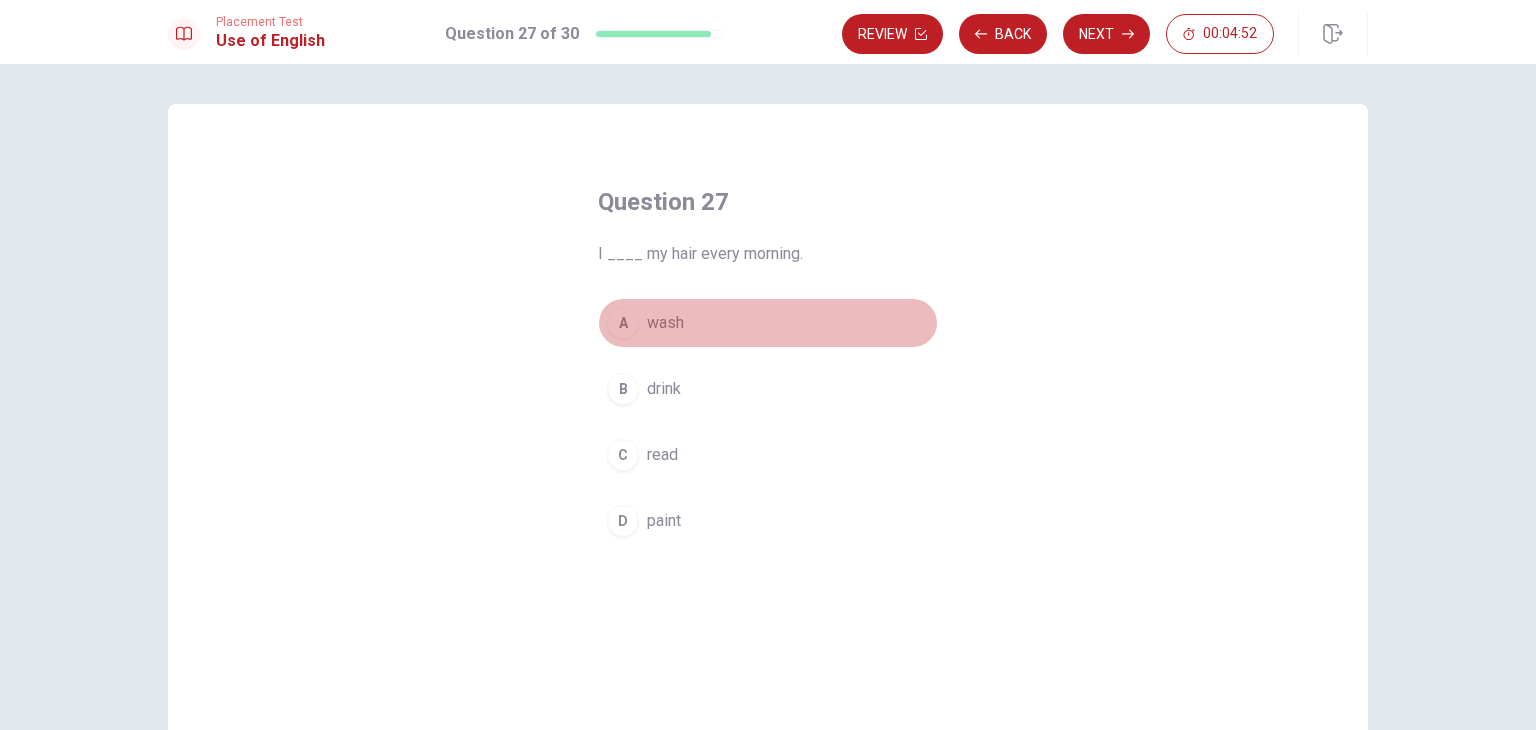 click on "A" at bounding box center (623, 323) 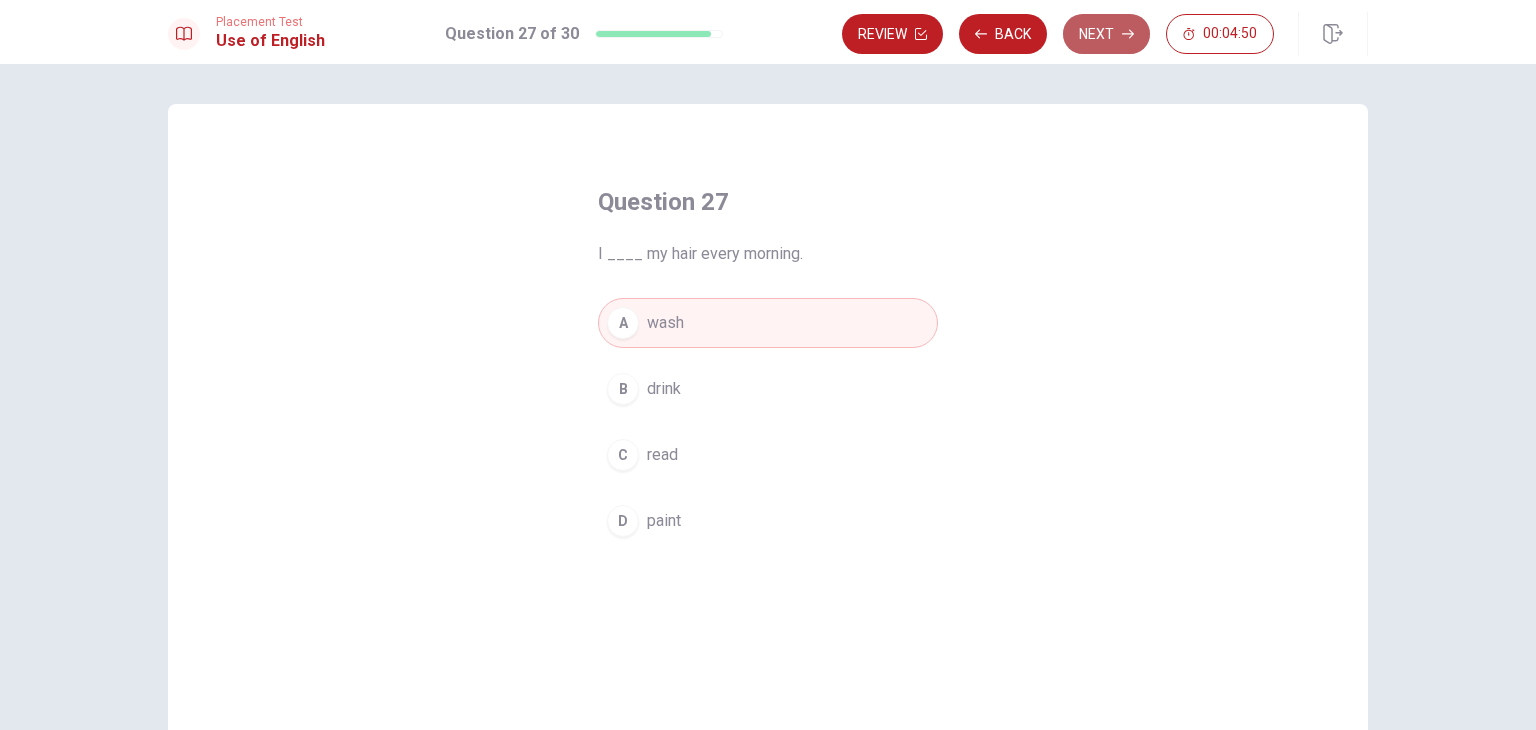 click on "Next" at bounding box center (1106, 34) 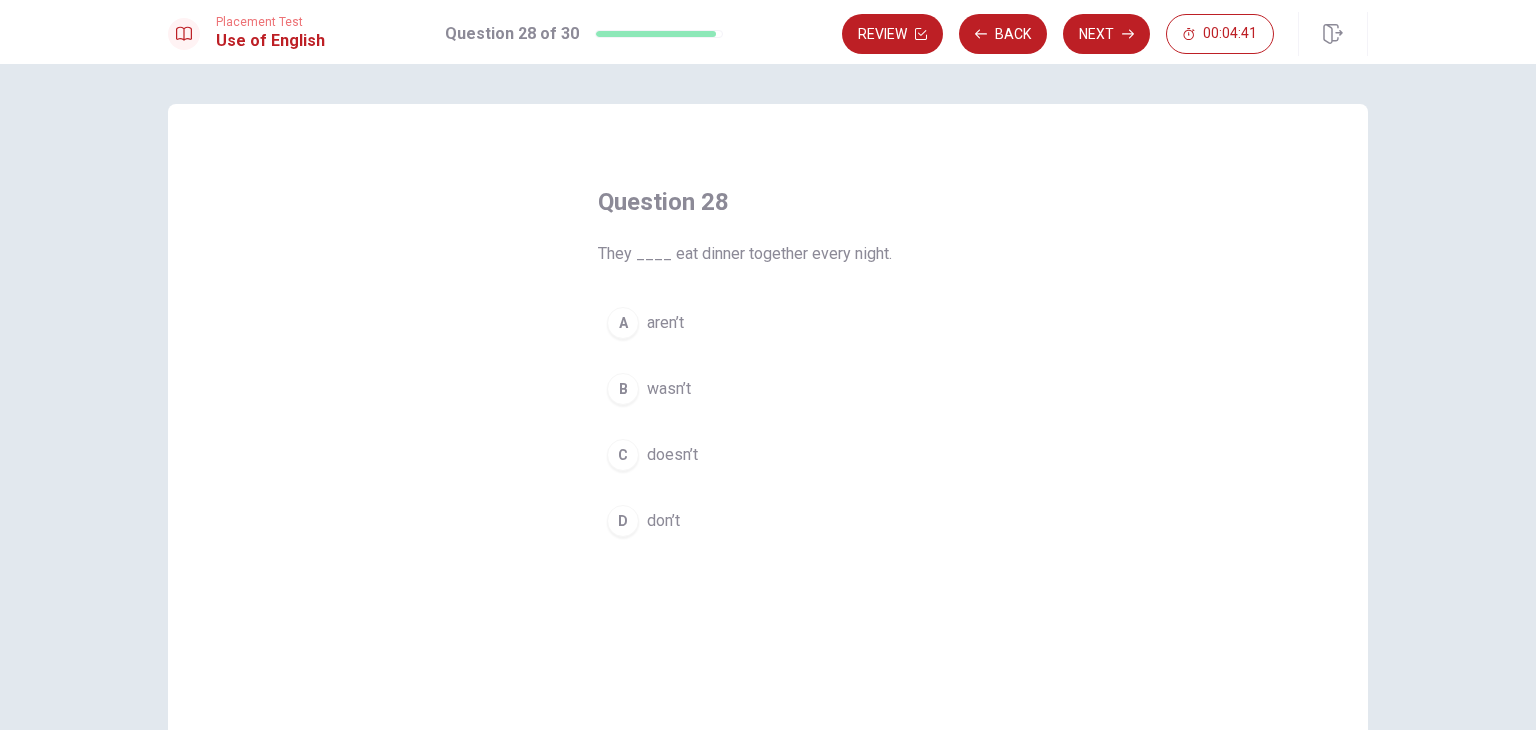 click on "A" at bounding box center (623, 323) 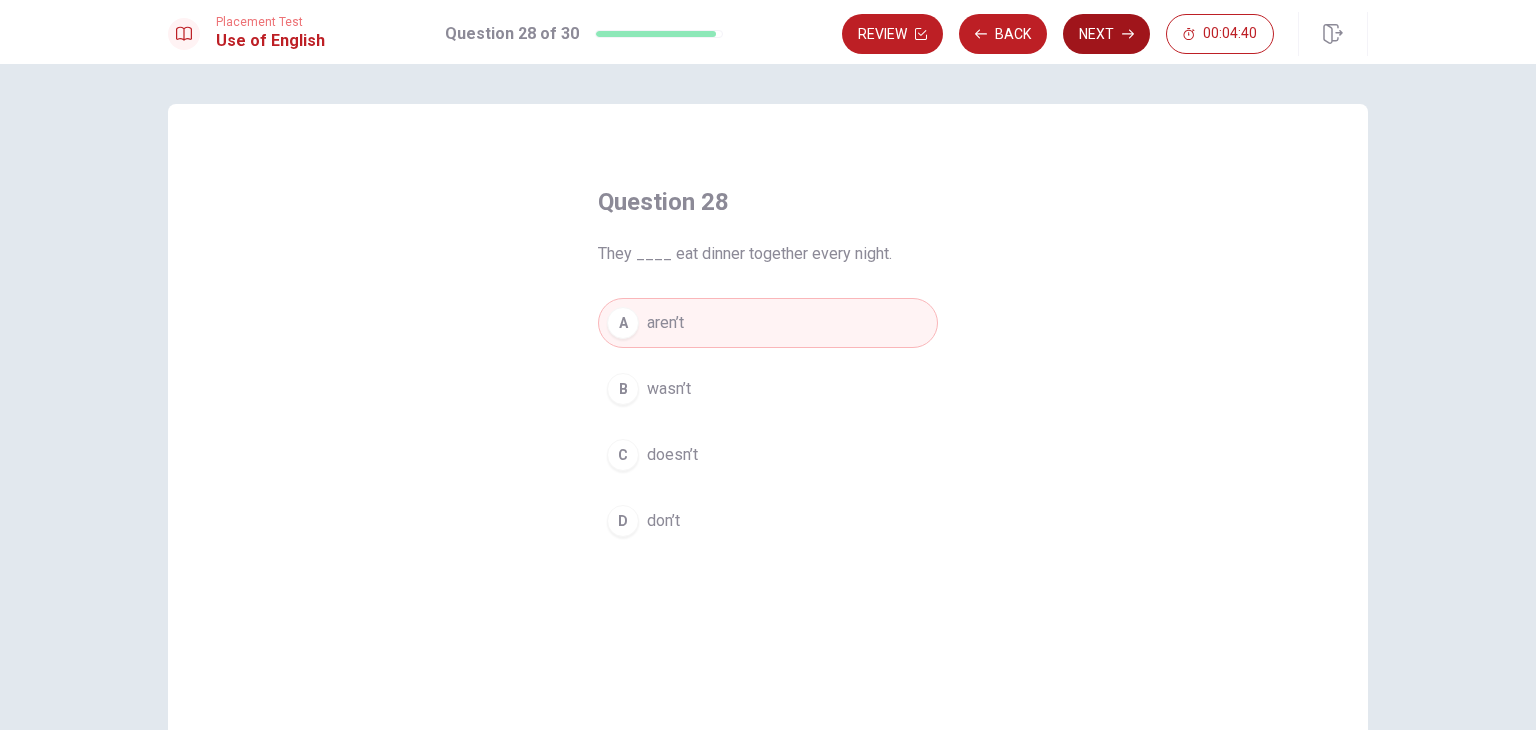 click on "Next" at bounding box center (1106, 34) 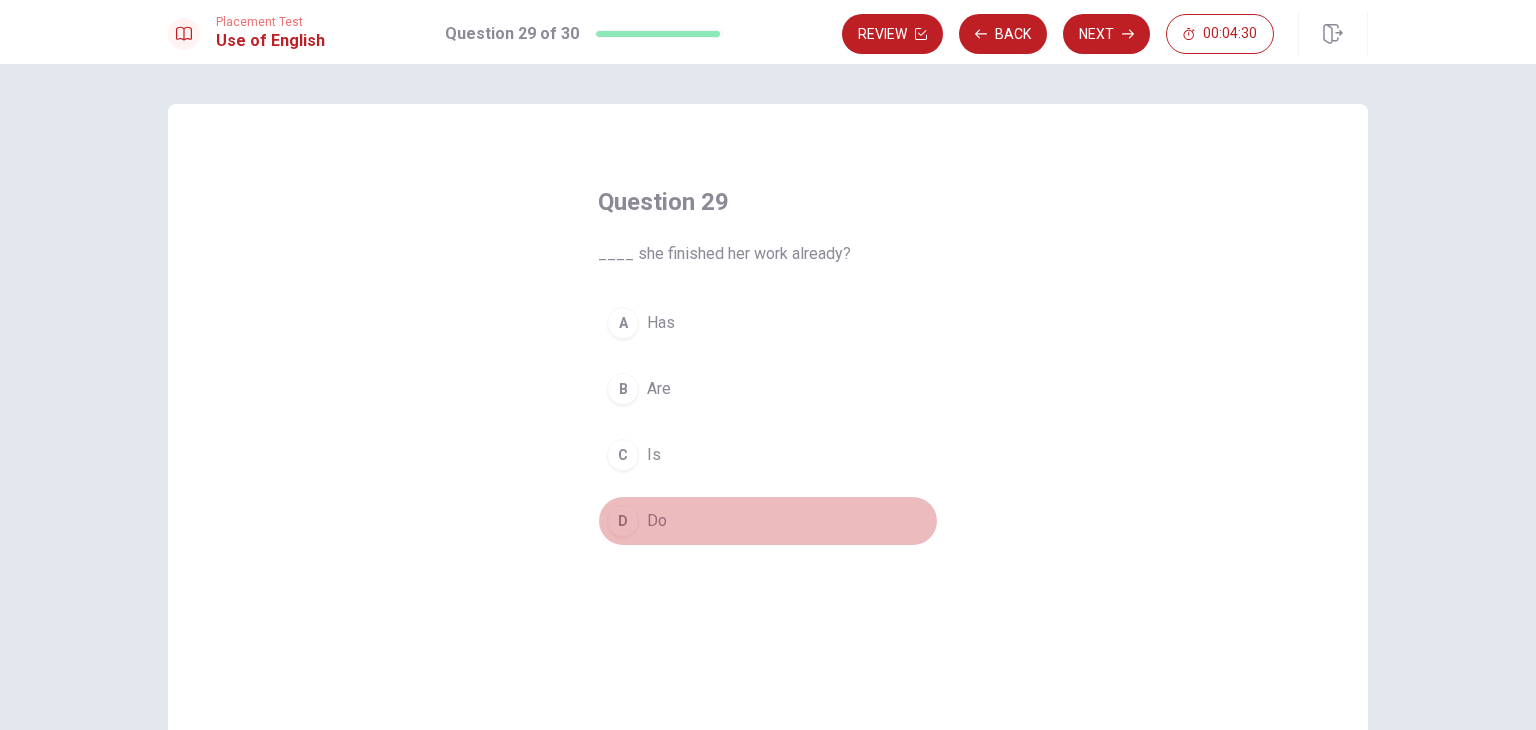 click on "D" at bounding box center (623, 521) 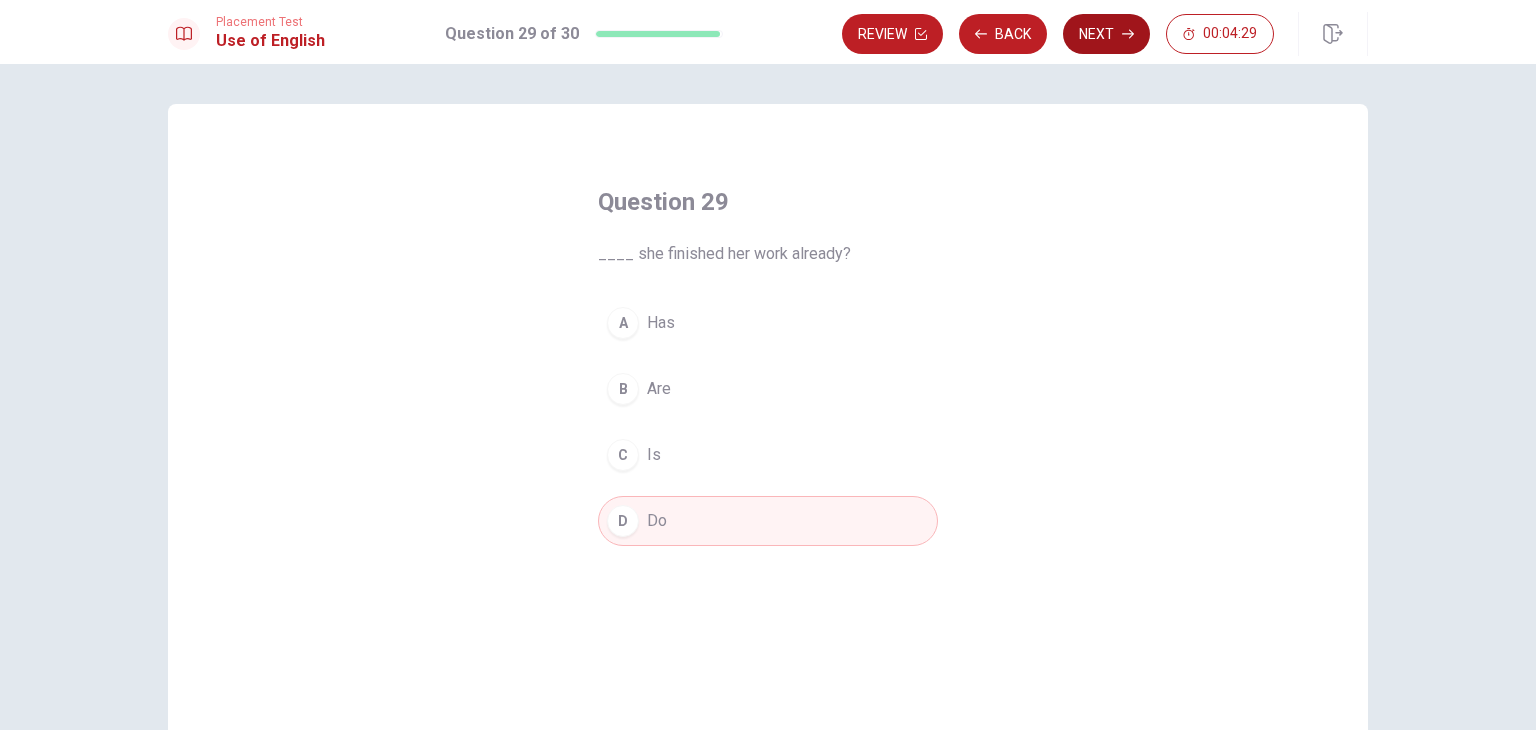 click on "Next" at bounding box center (1106, 34) 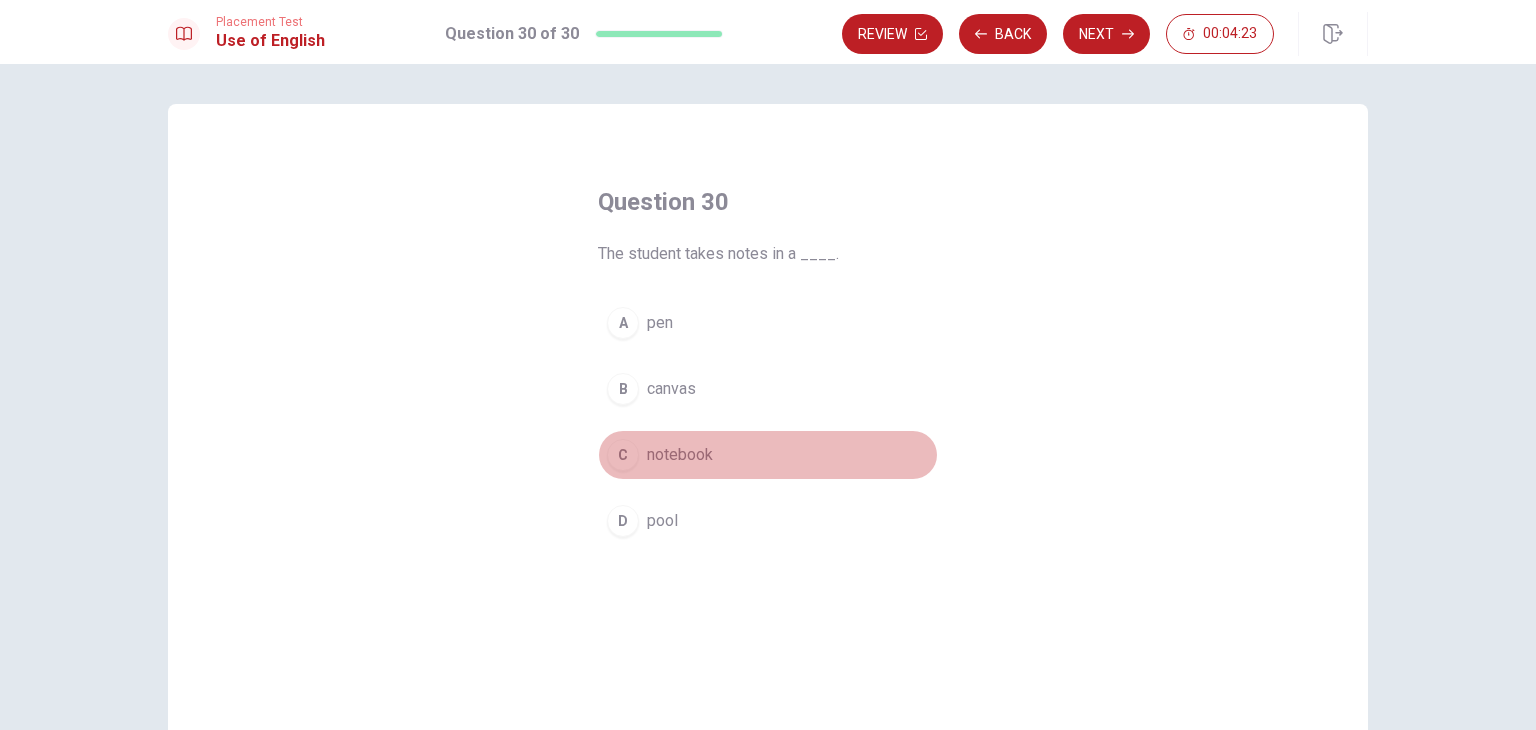 click on "C" at bounding box center (623, 455) 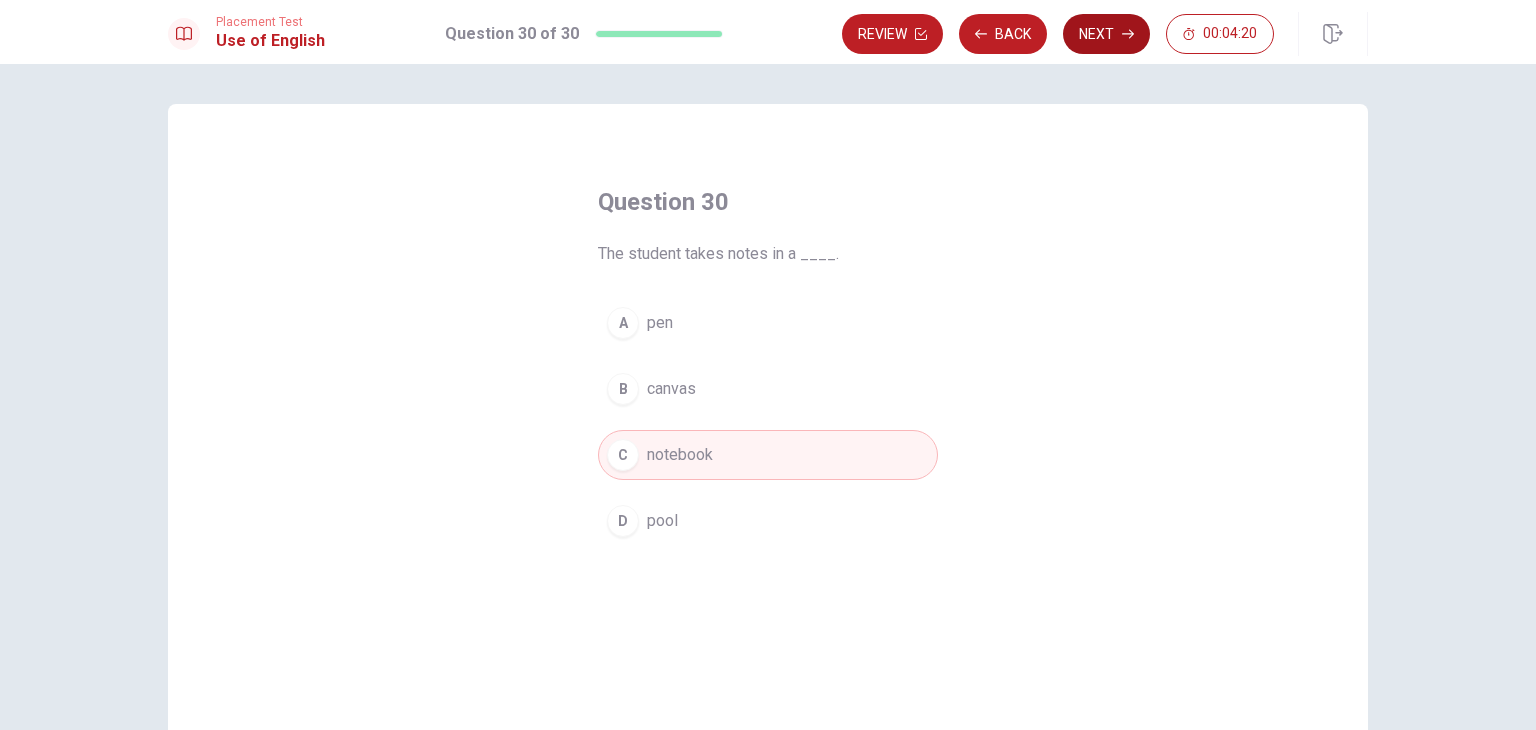 click on "Next" at bounding box center (1106, 34) 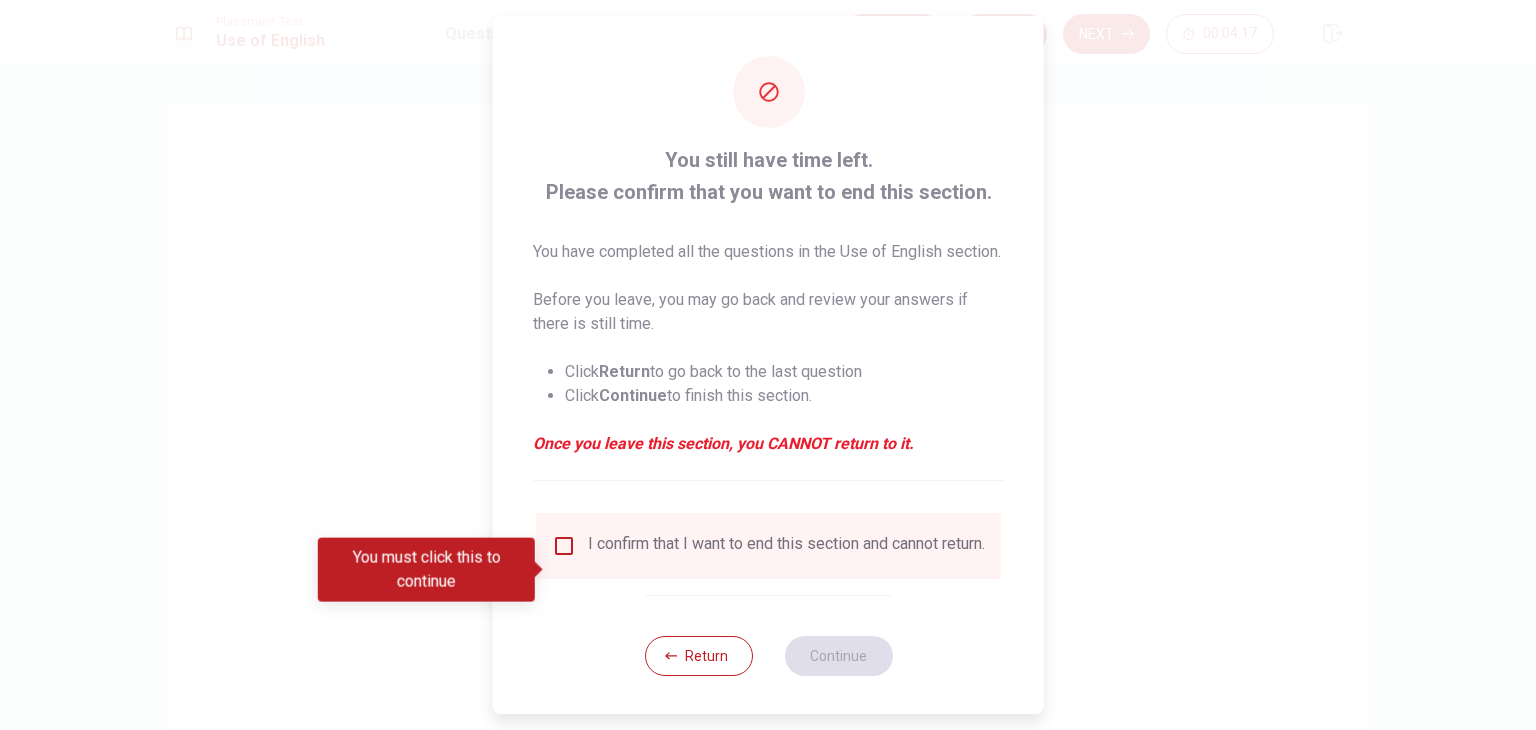 click at bounding box center (564, 546) 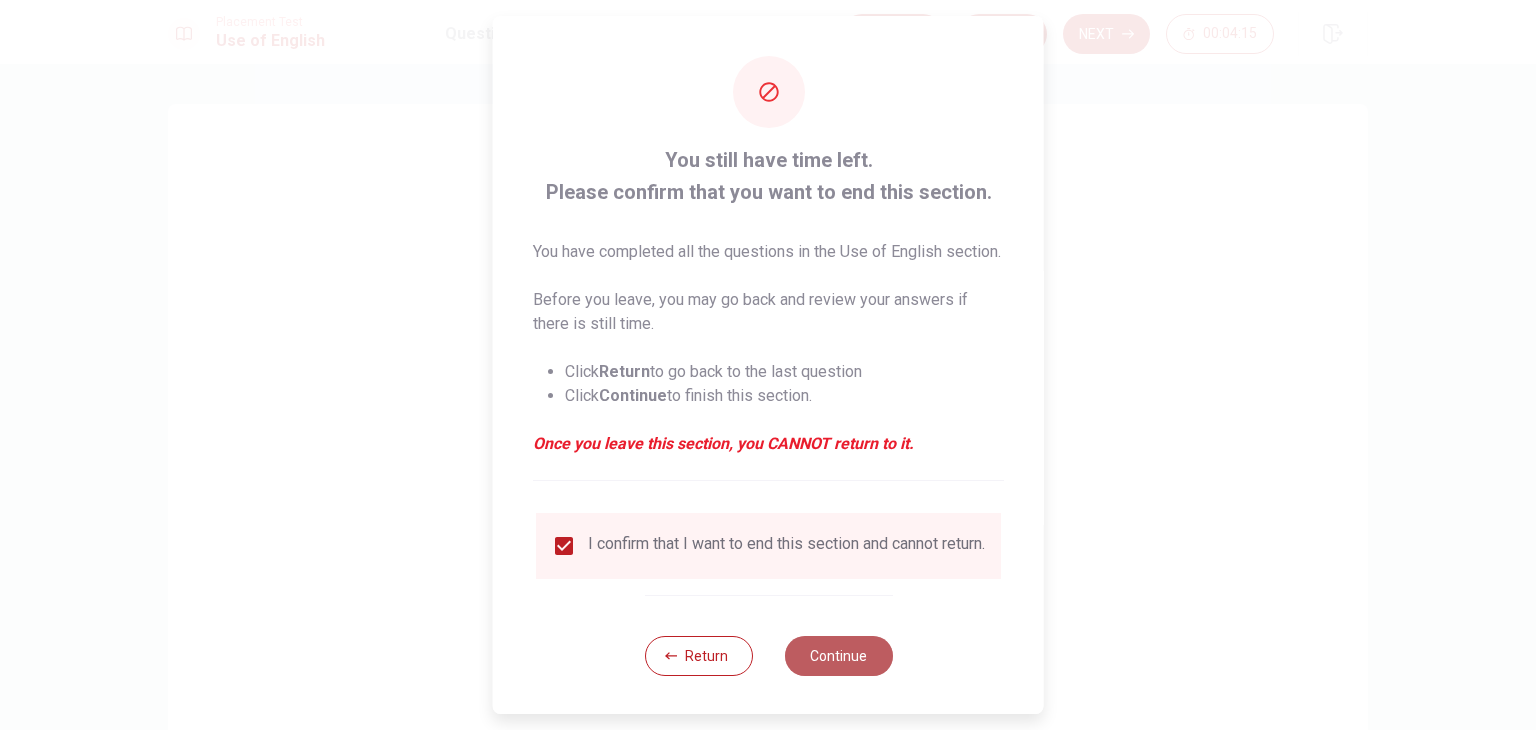 click on "Continue" at bounding box center [838, 656] 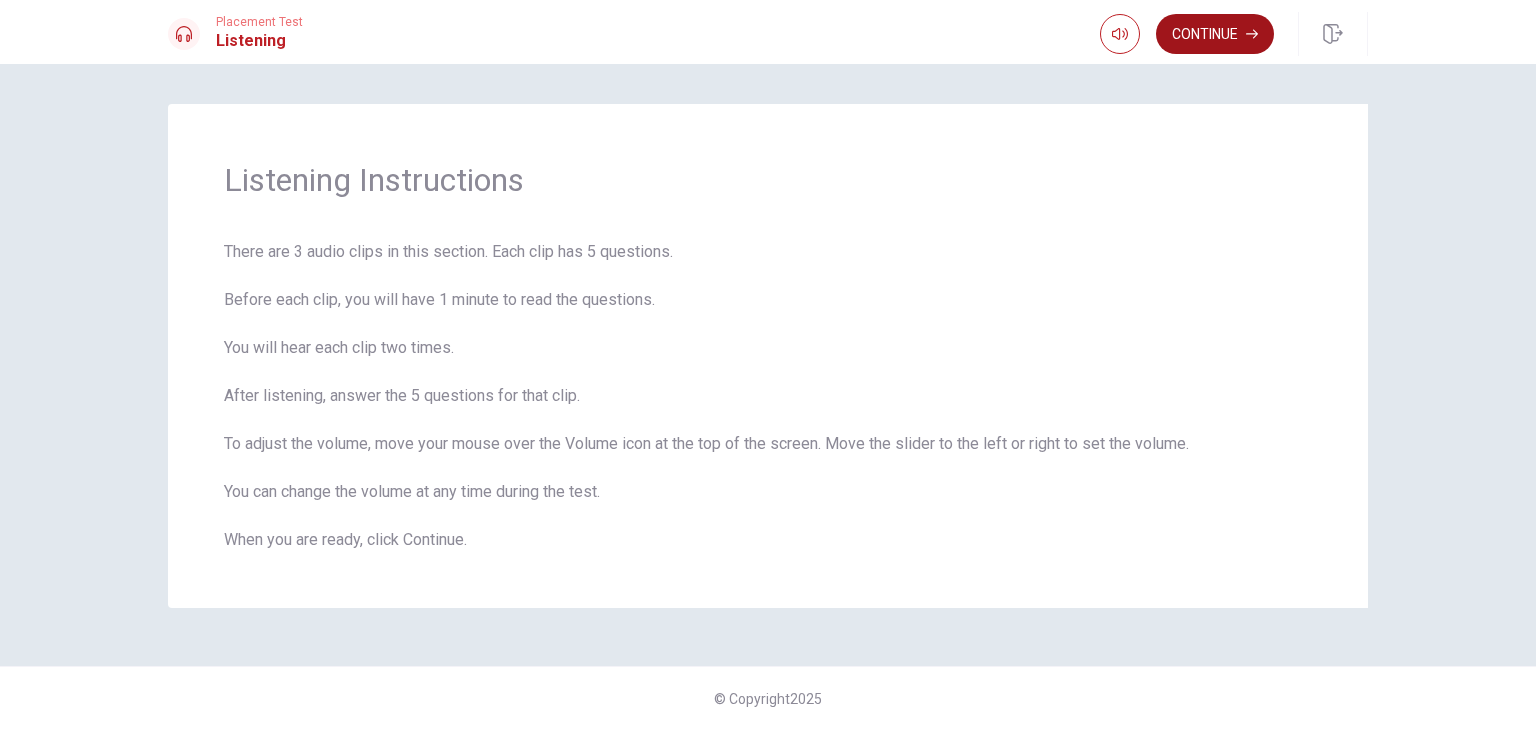click on "Continue" at bounding box center (1215, 34) 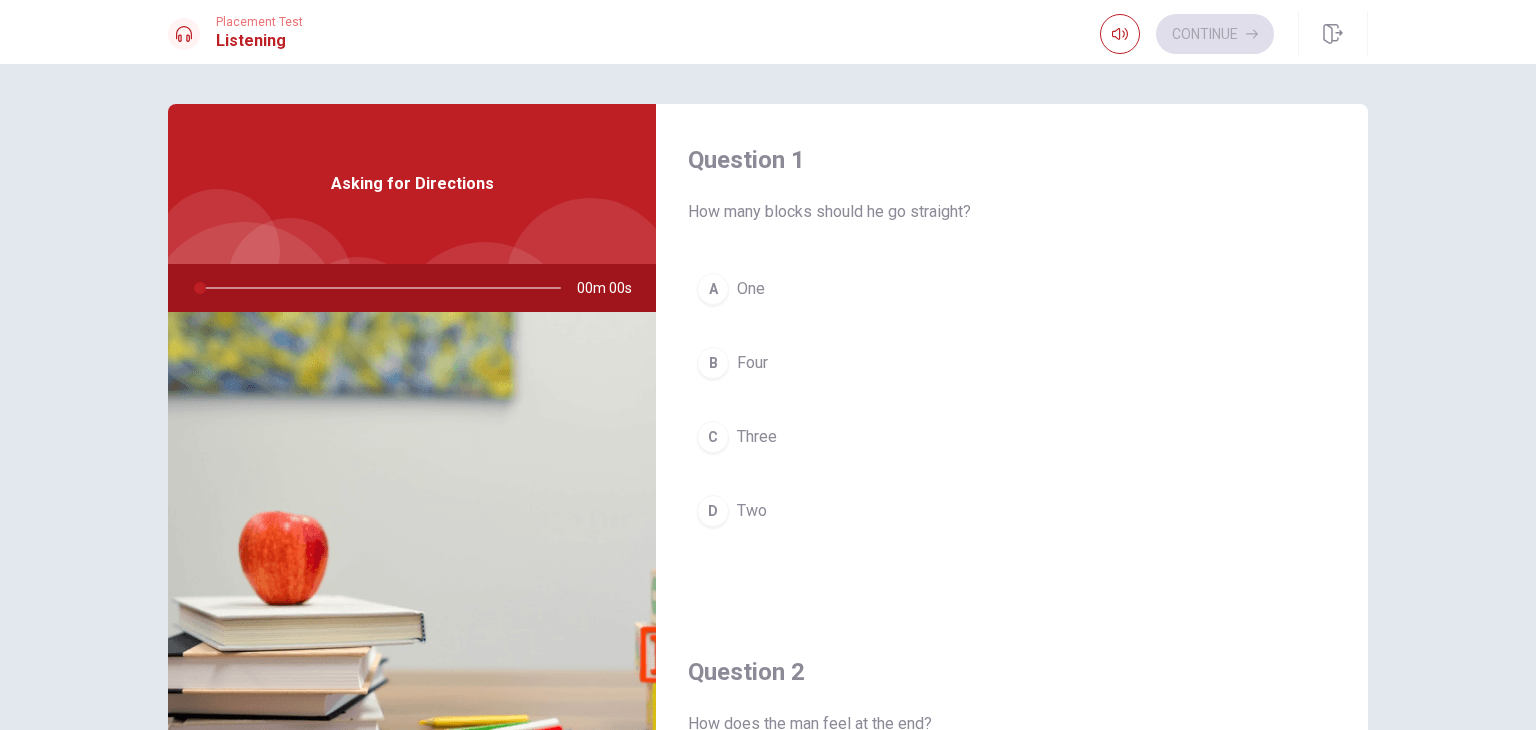 click at bounding box center (590, 282) 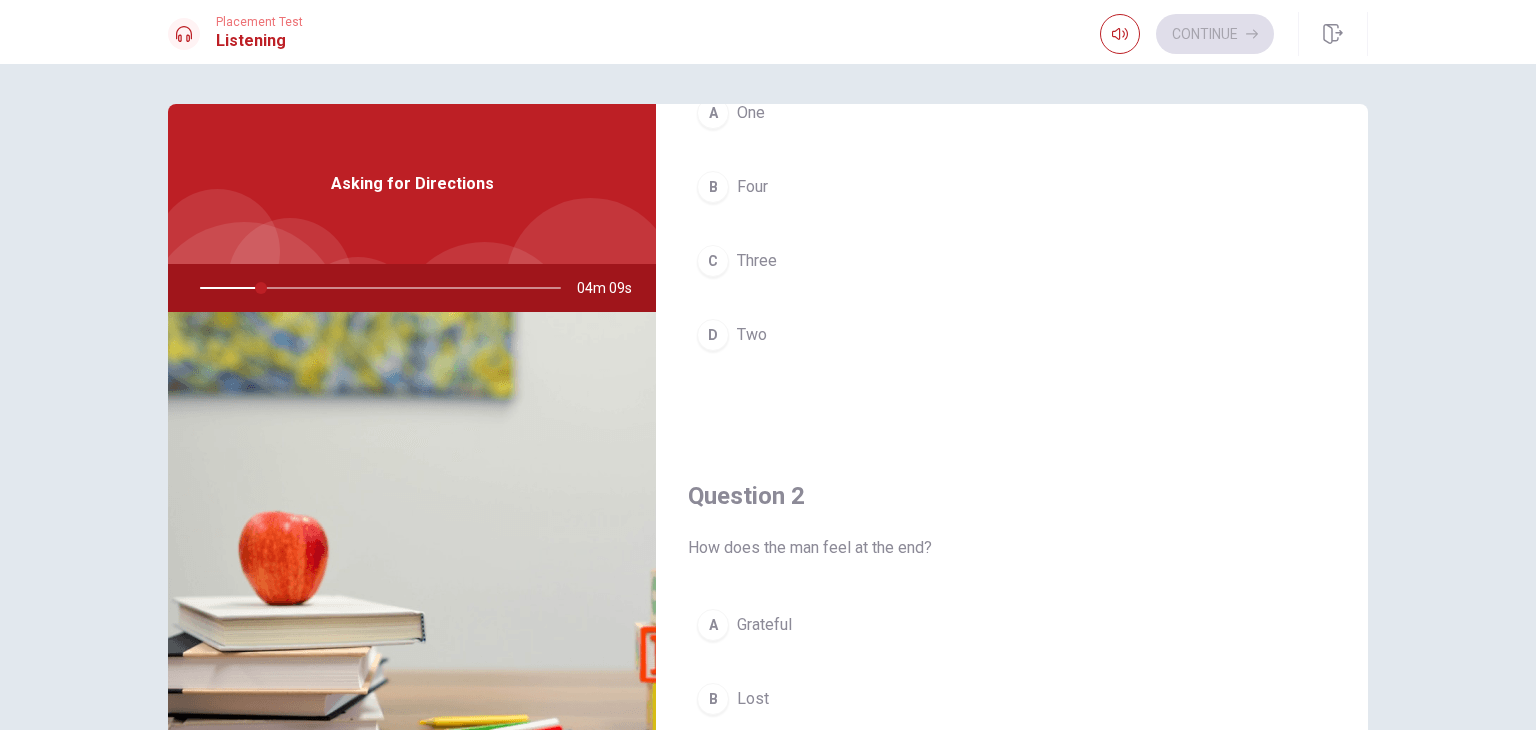 scroll, scrollTop: 0, scrollLeft: 0, axis: both 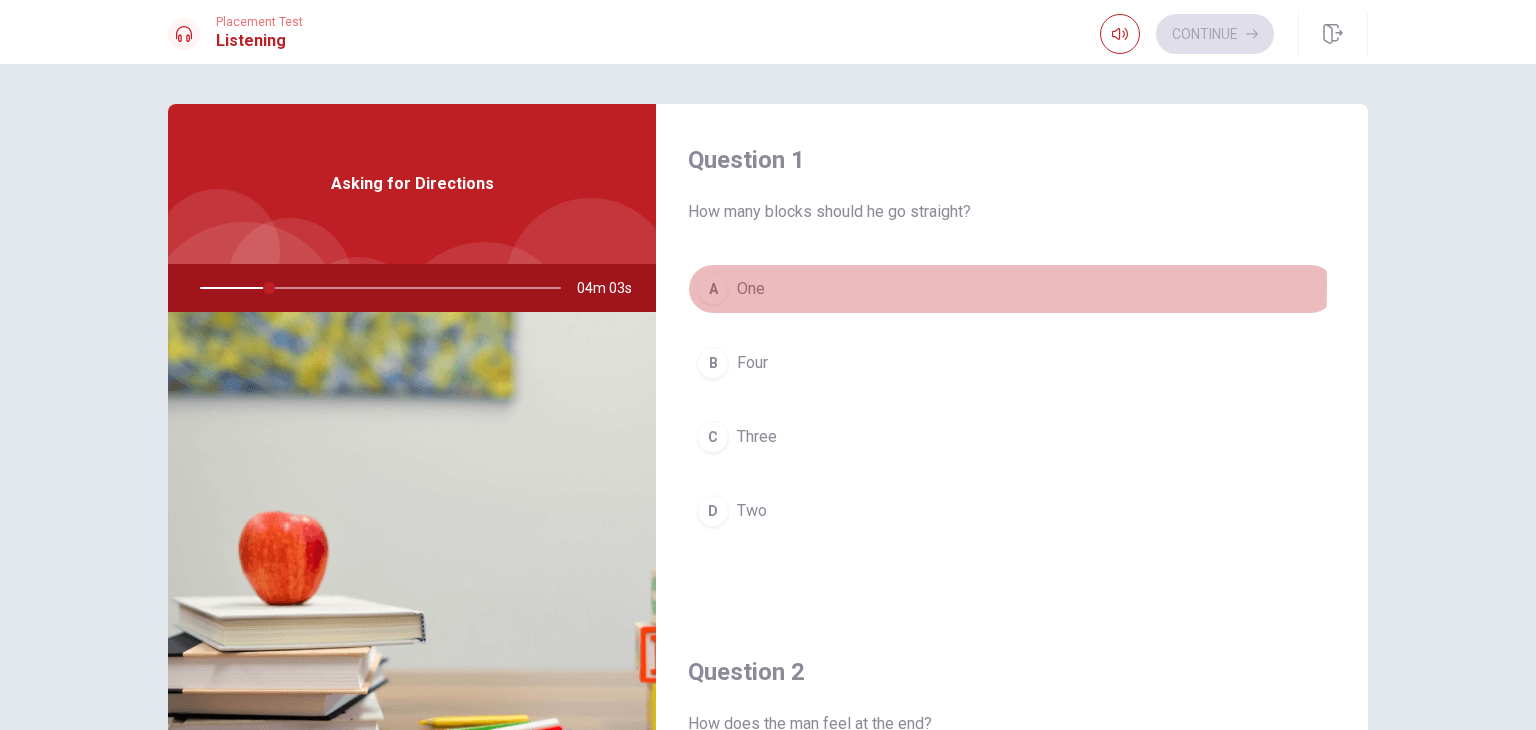 click on "A" at bounding box center (713, 289) 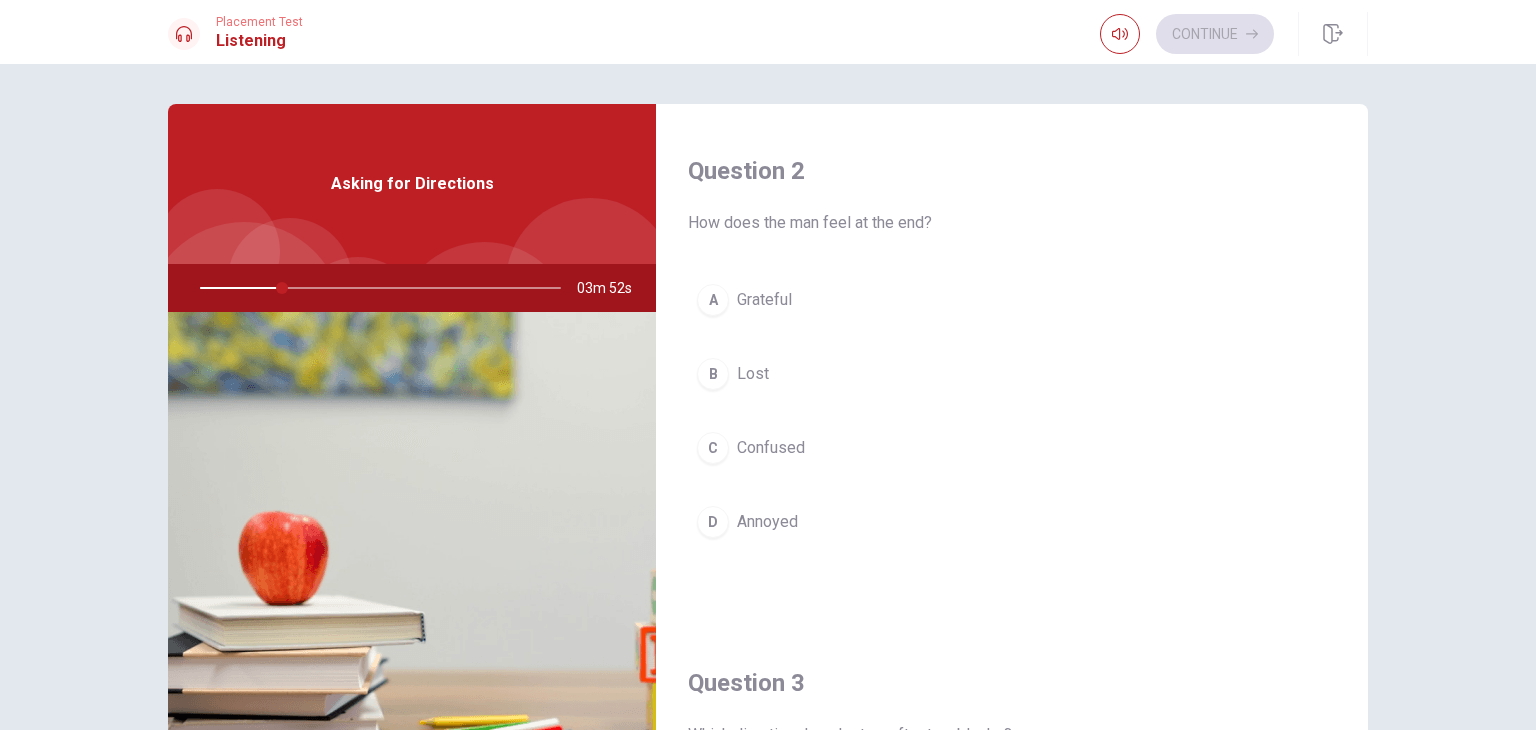 scroll, scrollTop: 500, scrollLeft: 0, axis: vertical 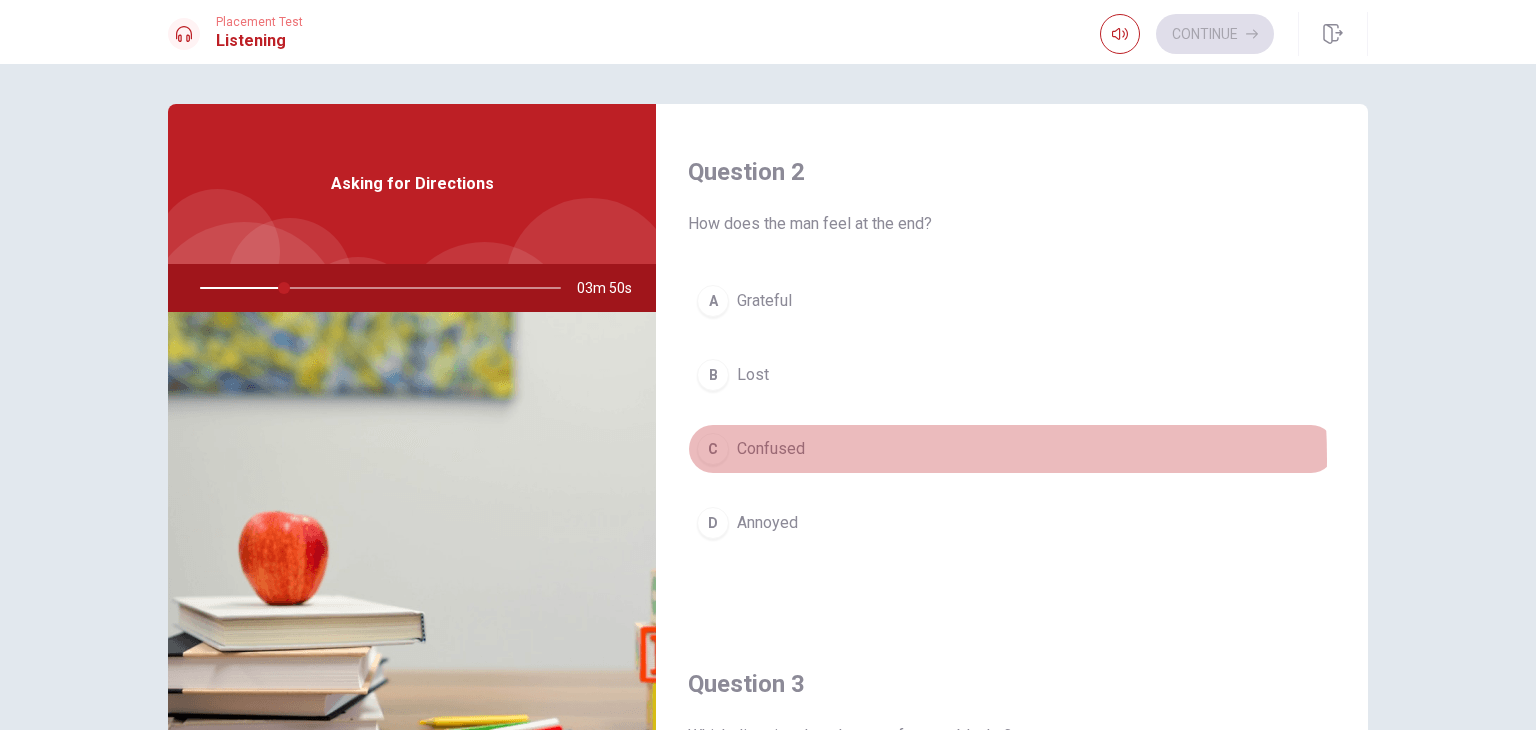 click on "C Confused" at bounding box center (1012, 449) 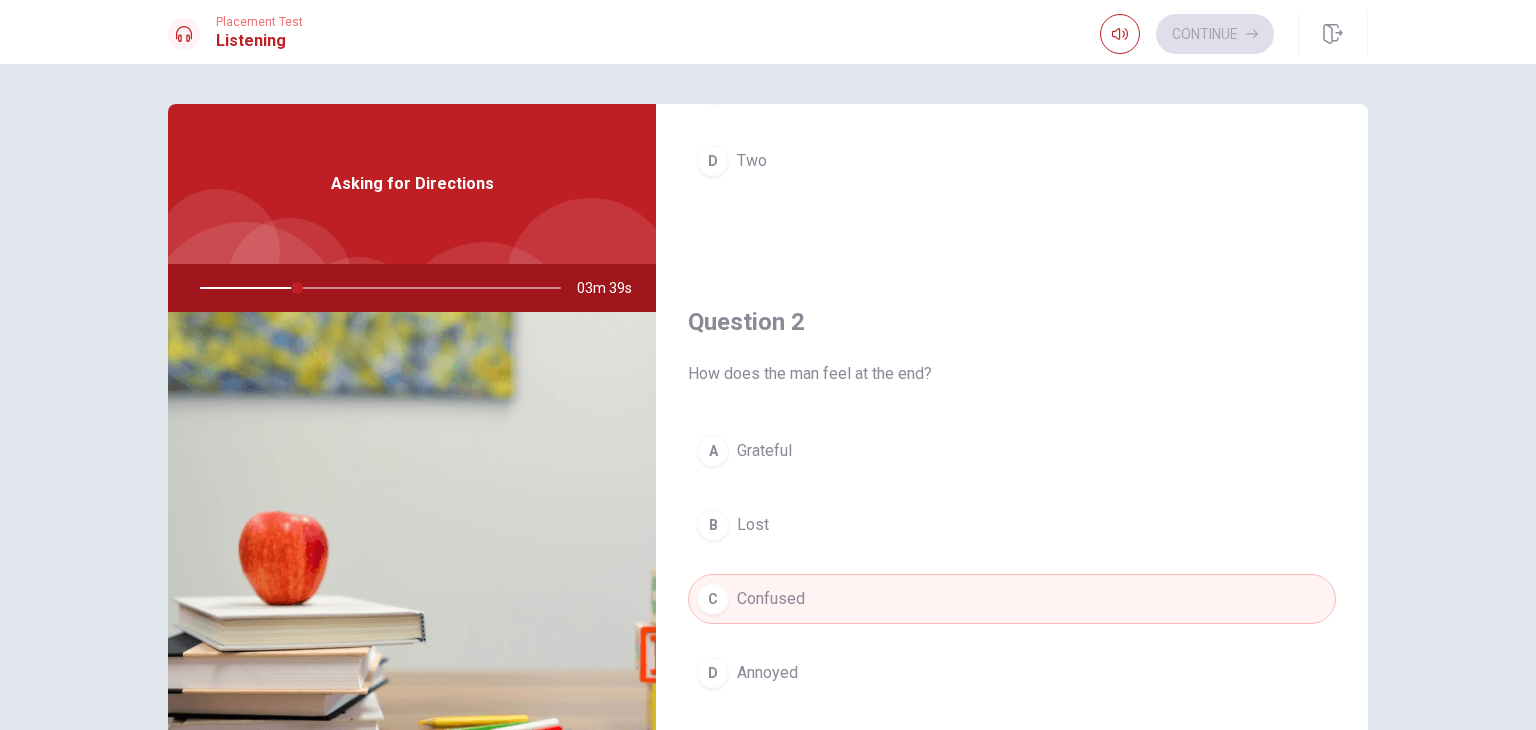 scroll, scrollTop: 0, scrollLeft: 0, axis: both 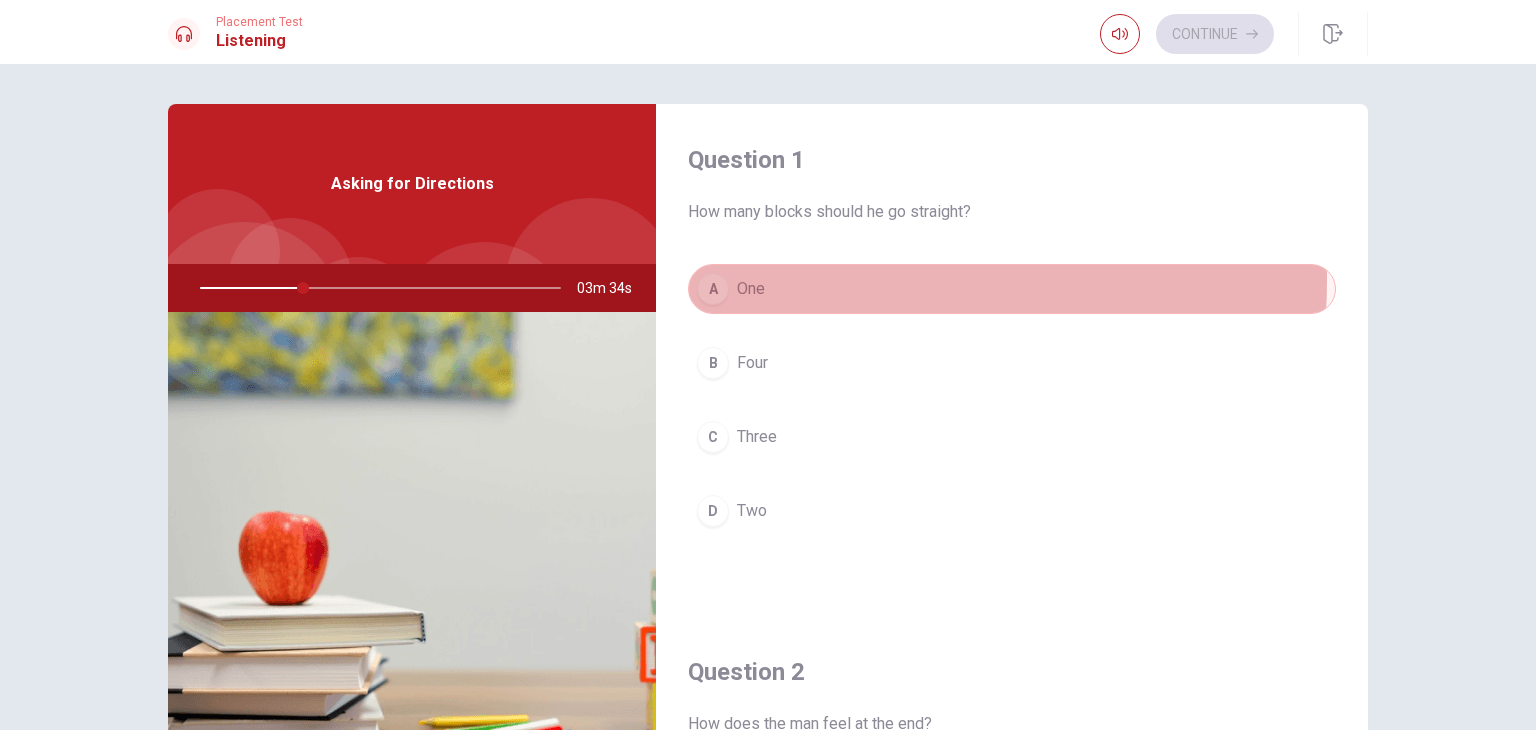 click on "A One" at bounding box center [1012, 289] 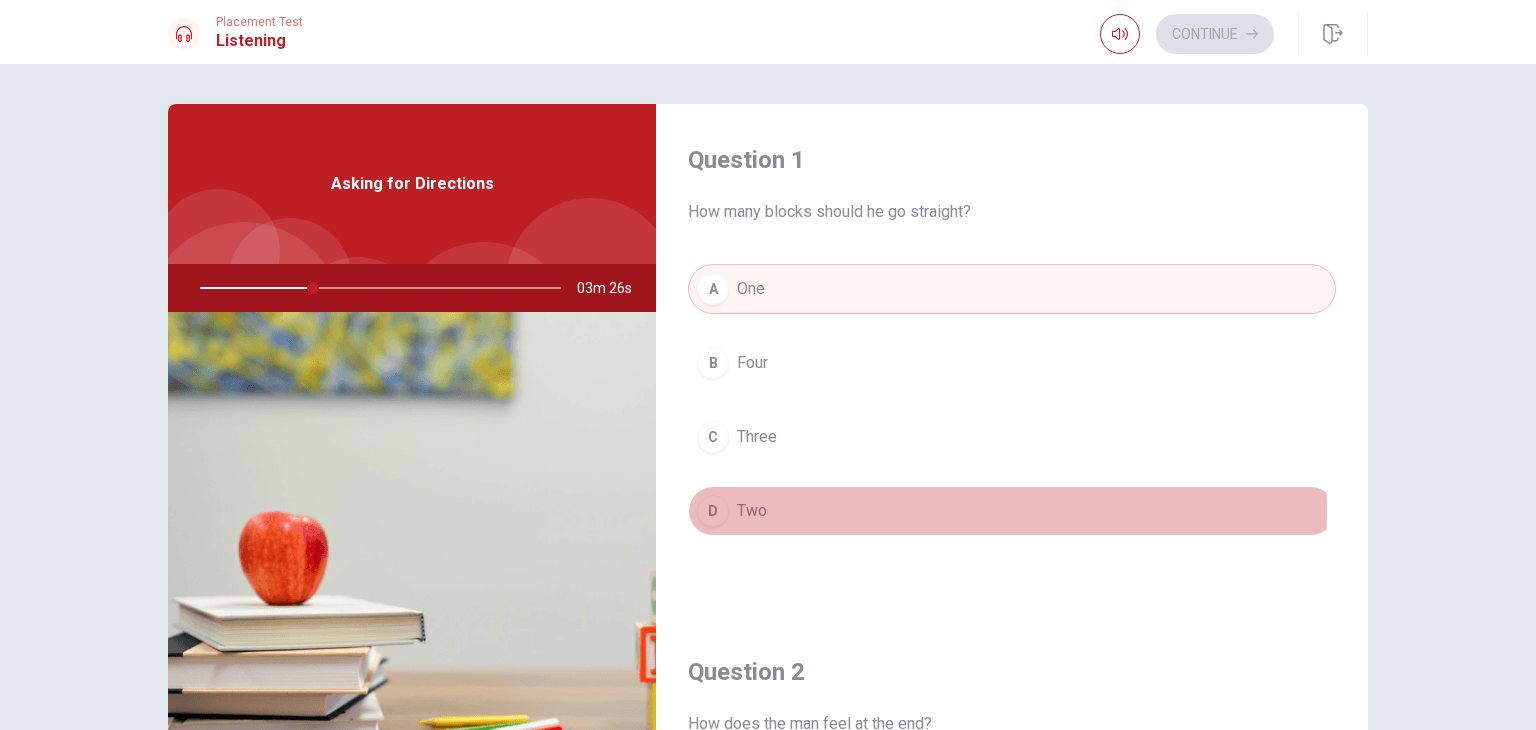 click on "D Two" at bounding box center [1012, 511] 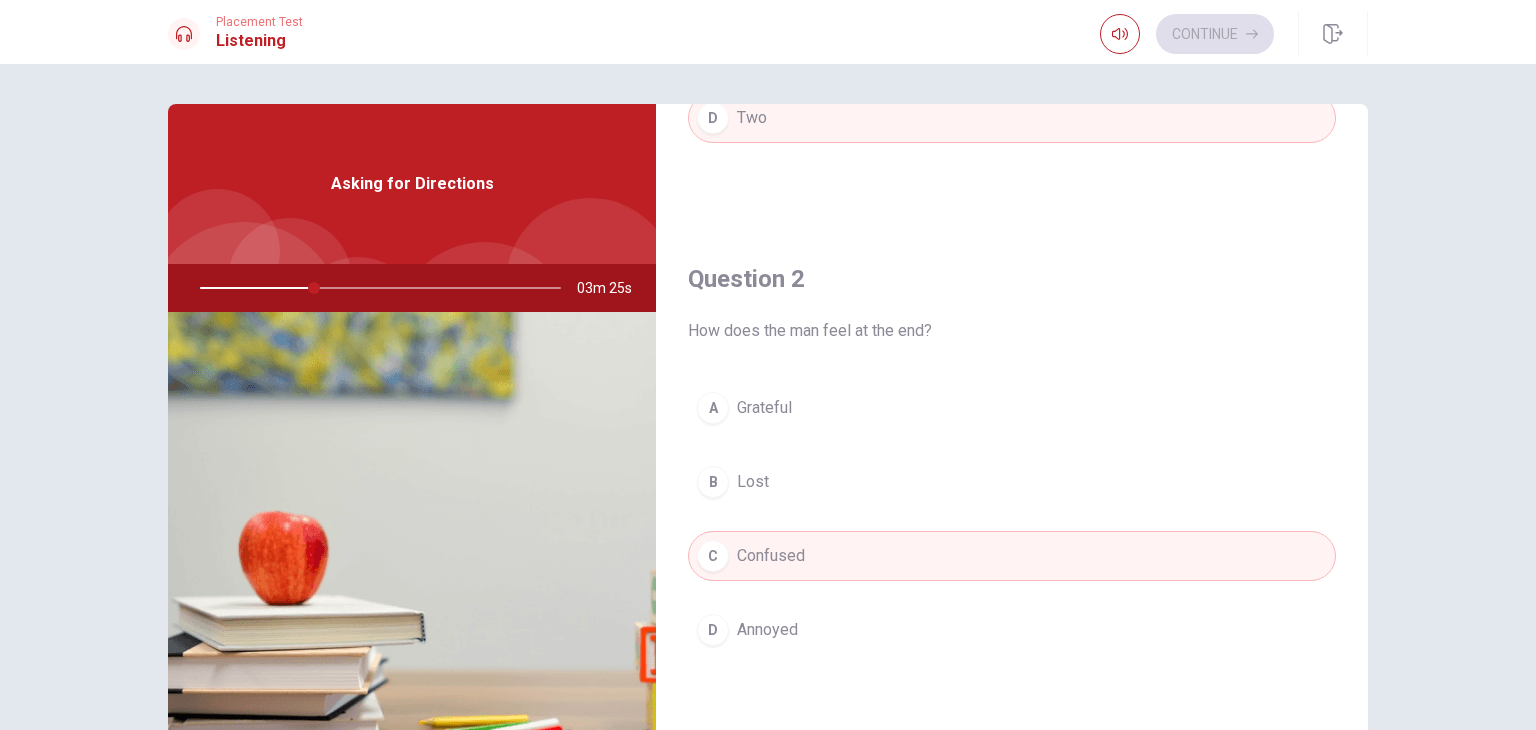 scroll, scrollTop: 400, scrollLeft: 0, axis: vertical 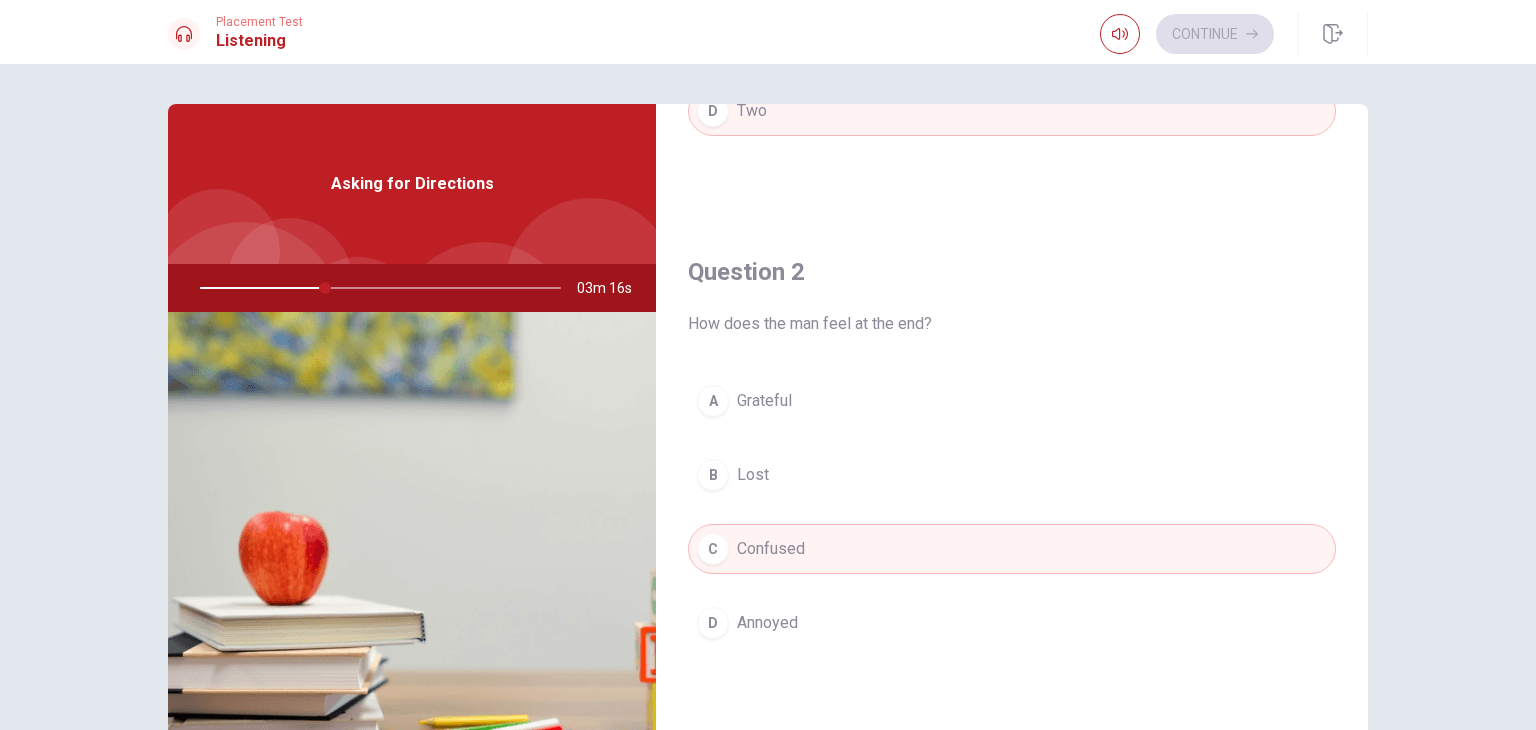 click on "A Grateful" at bounding box center (1012, 401) 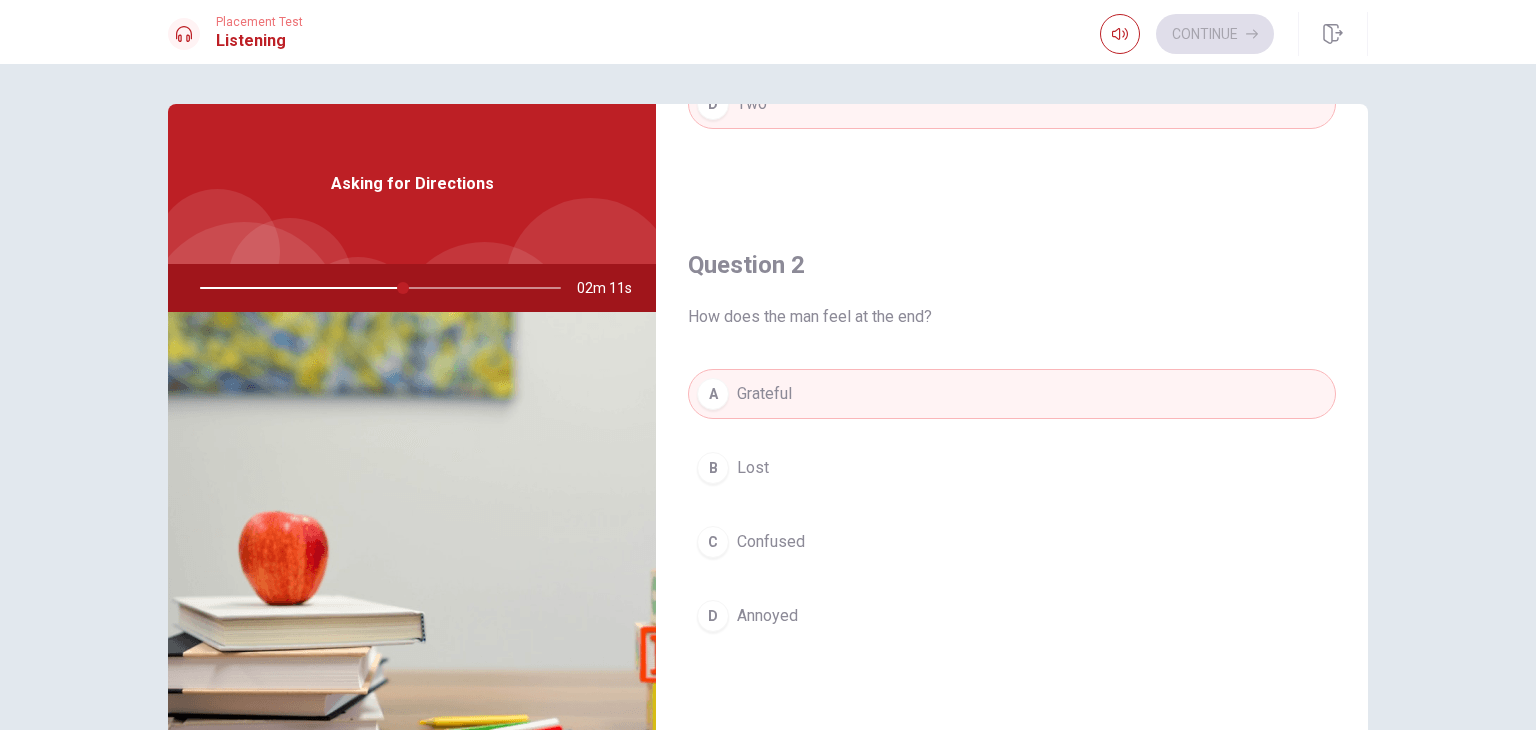 scroll, scrollTop: 400, scrollLeft: 0, axis: vertical 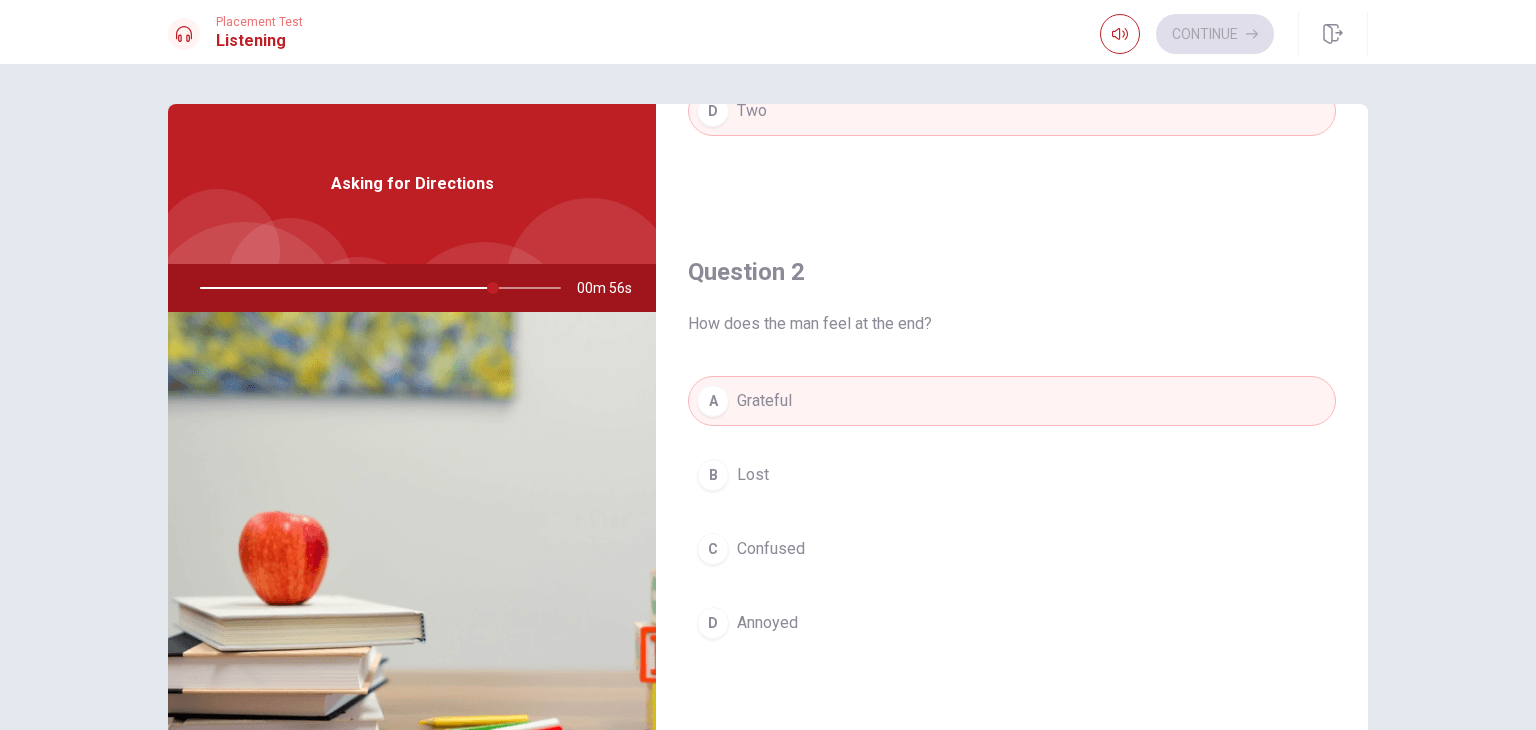 type on "82" 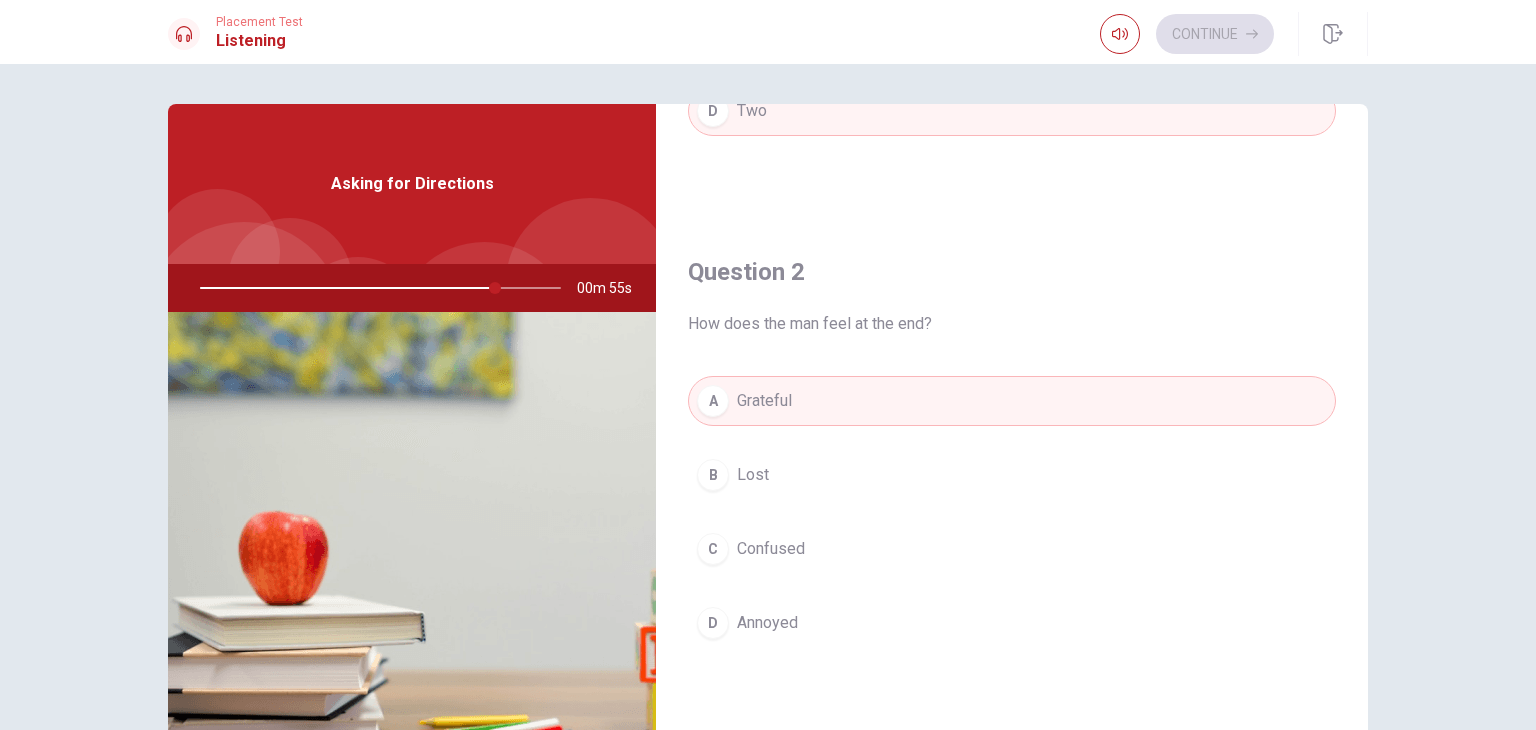 type 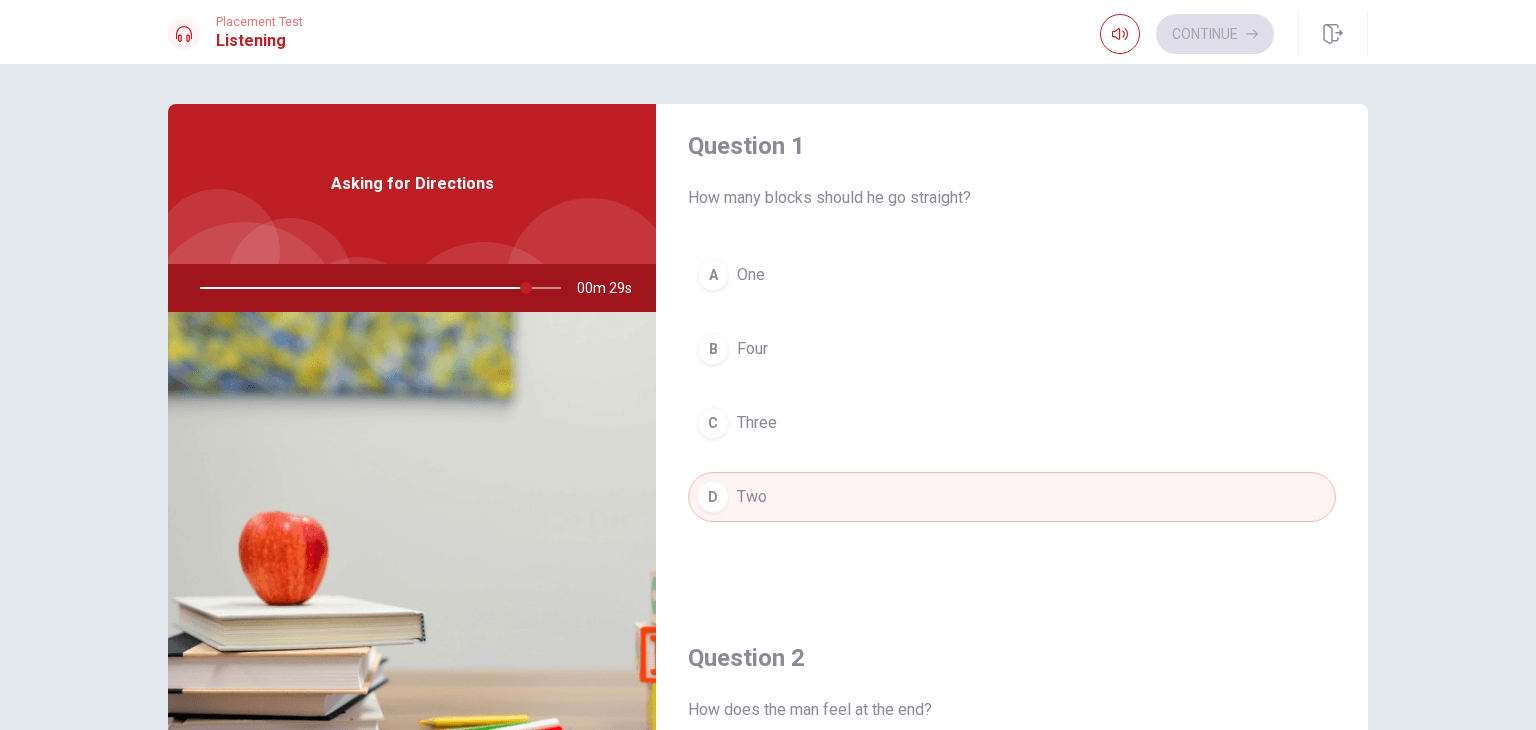 scroll, scrollTop: 0, scrollLeft: 0, axis: both 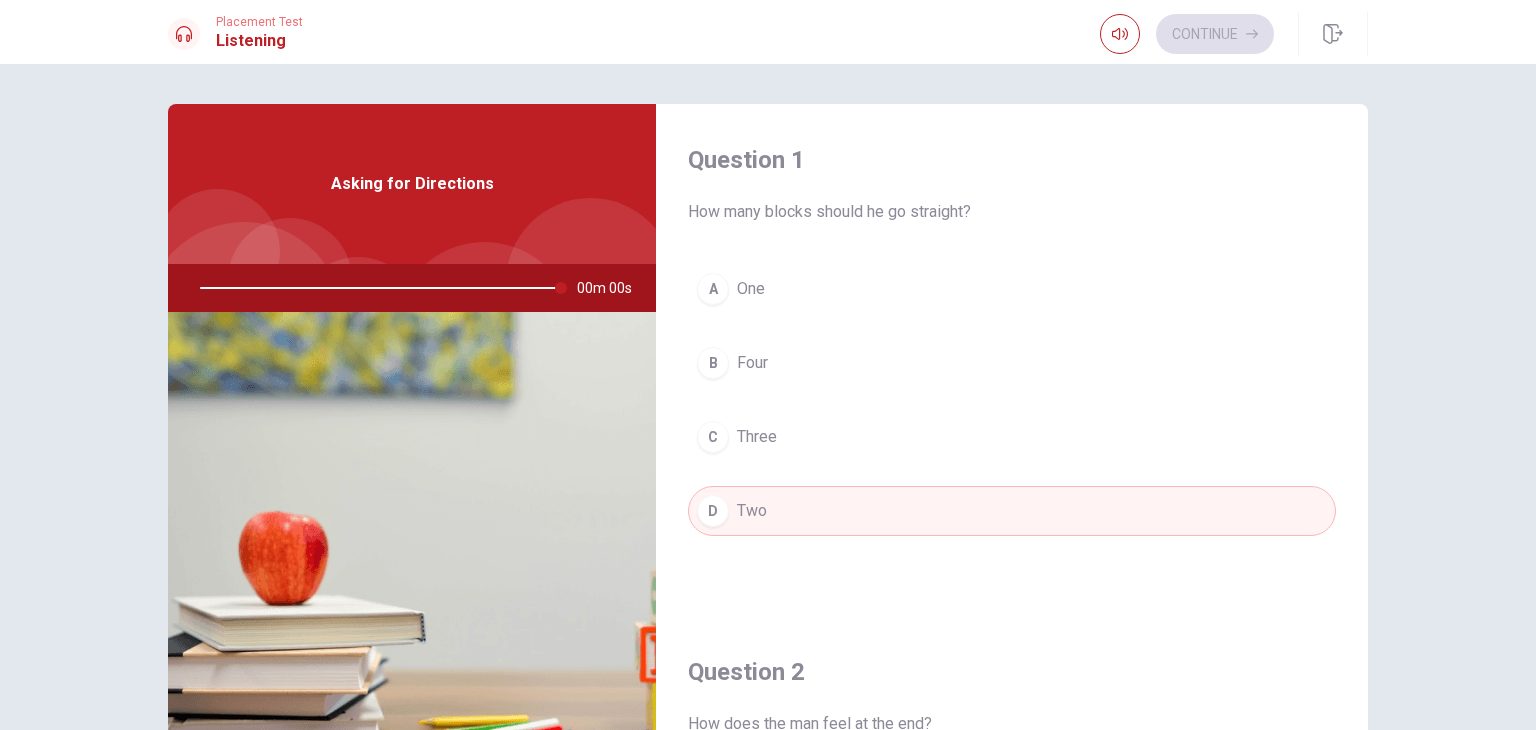 type on "0" 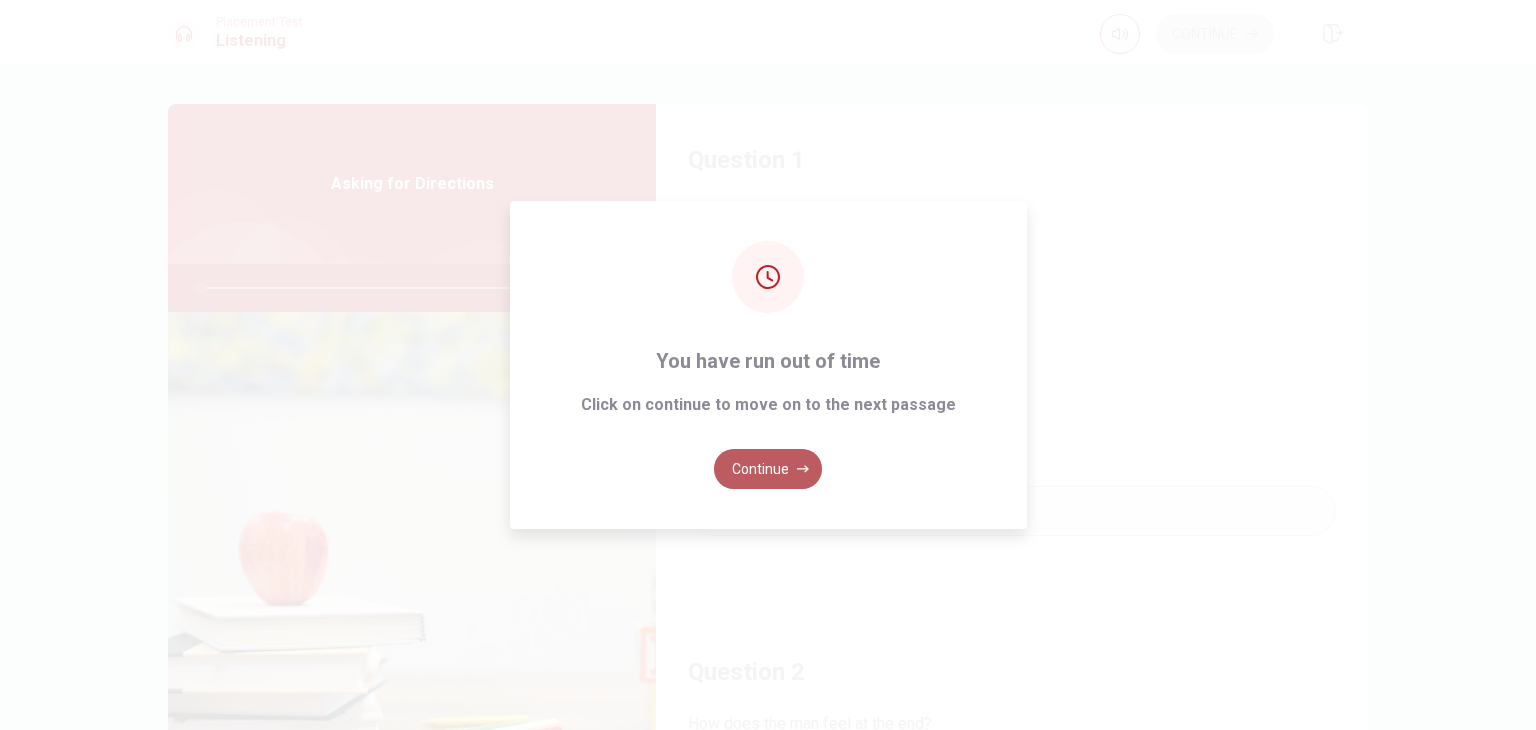 click on "Continue" at bounding box center [768, 469] 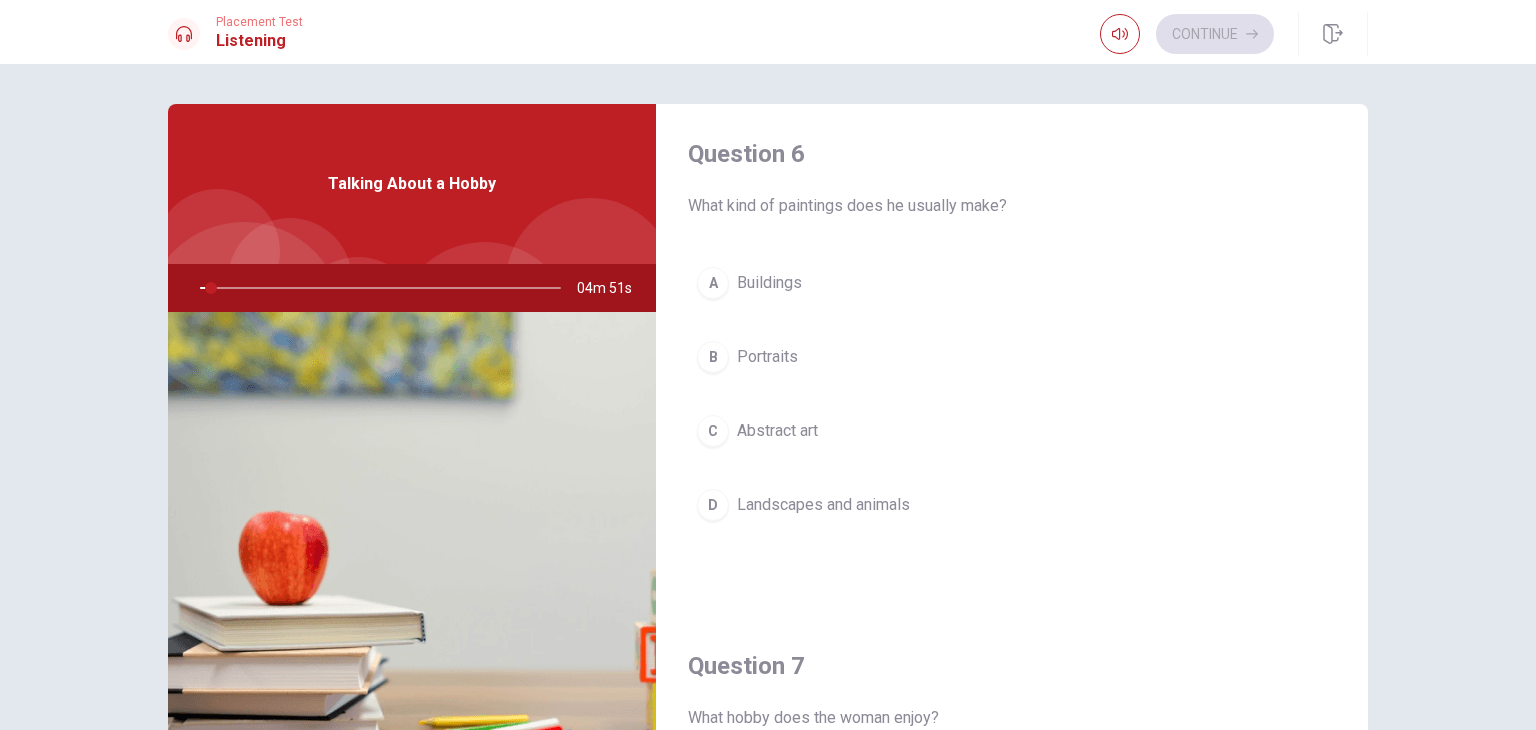 scroll, scrollTop: 0, scrollLeft: 0, axis: both 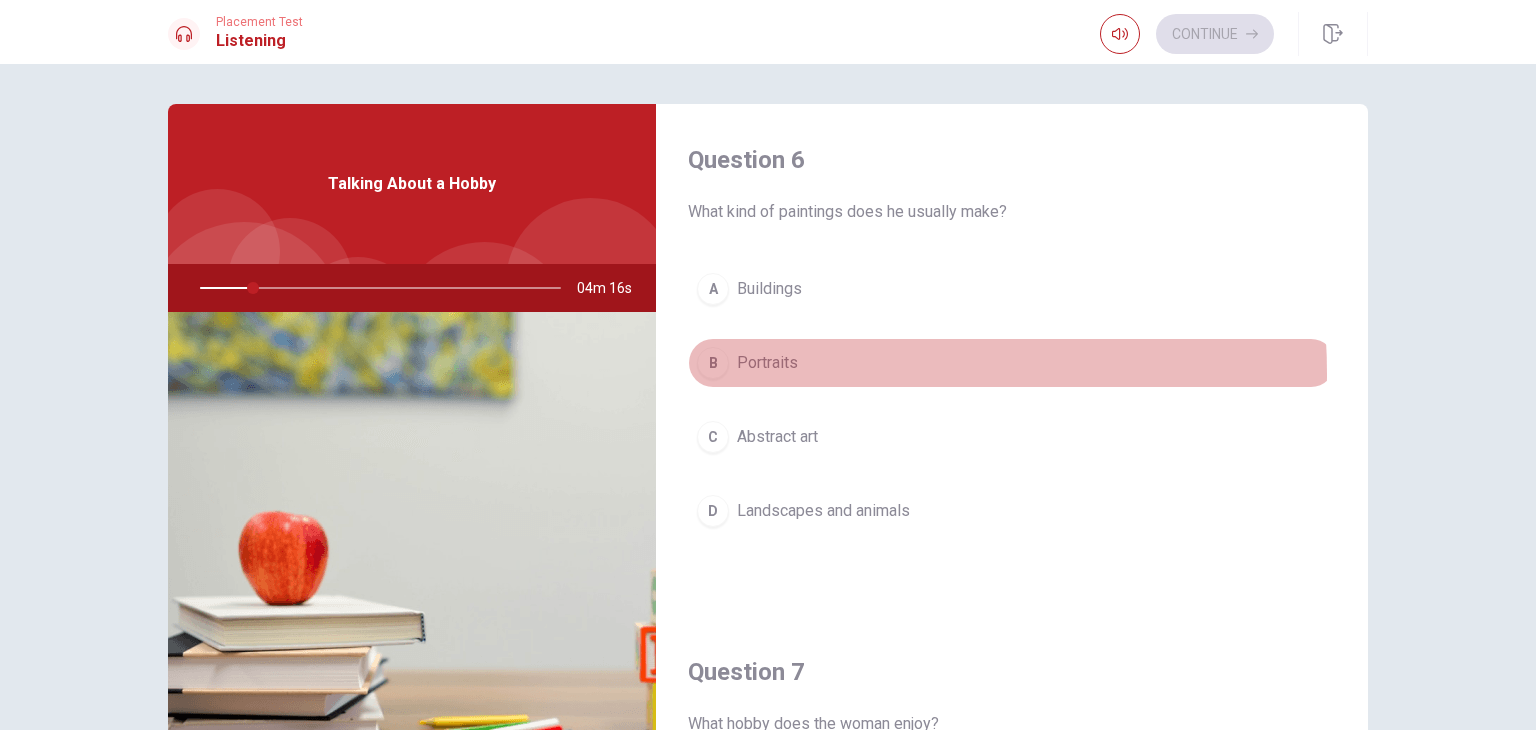 click on "Portraits" at bounding box center (767, 363) 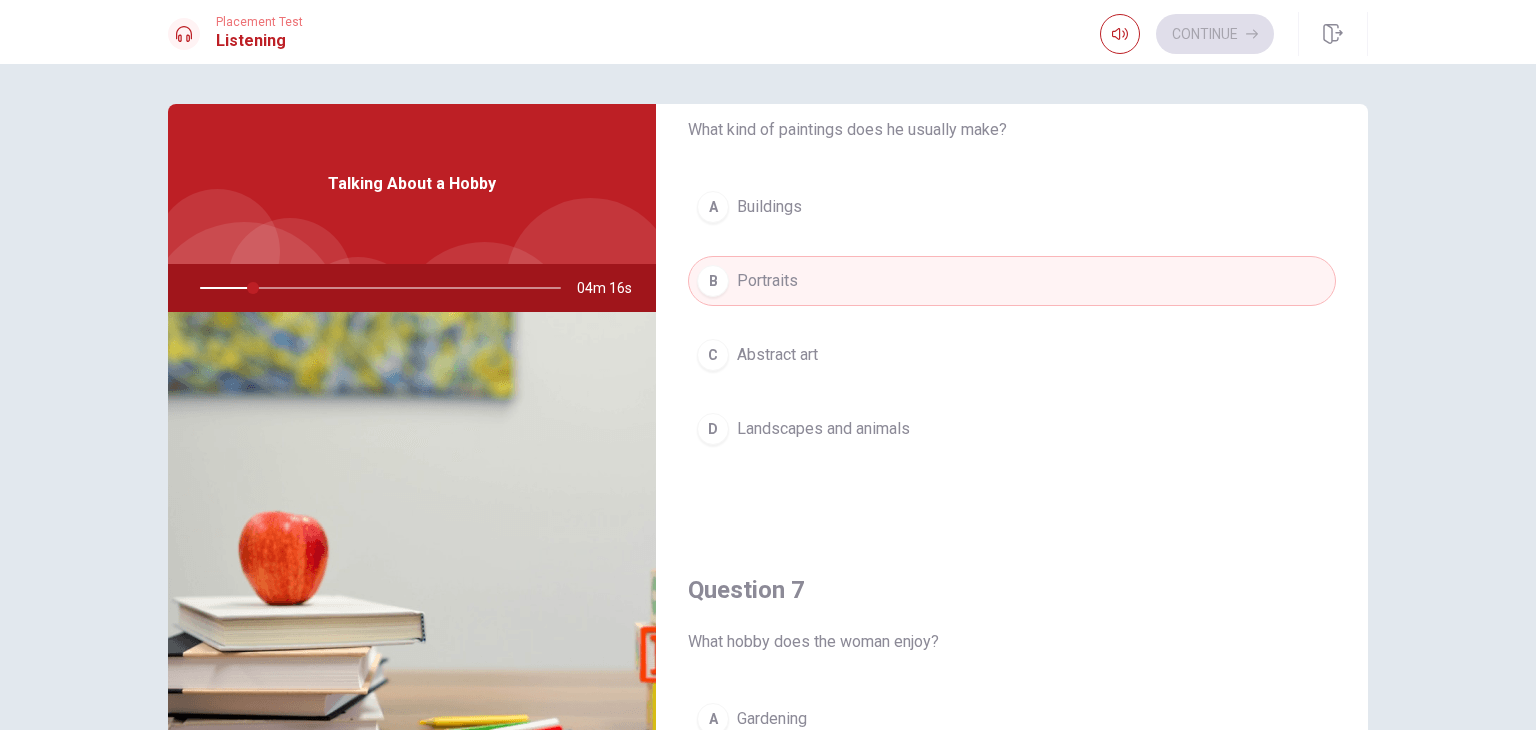 scroll, scrollTop: 500, scrollLeft: 0, axis: vertical 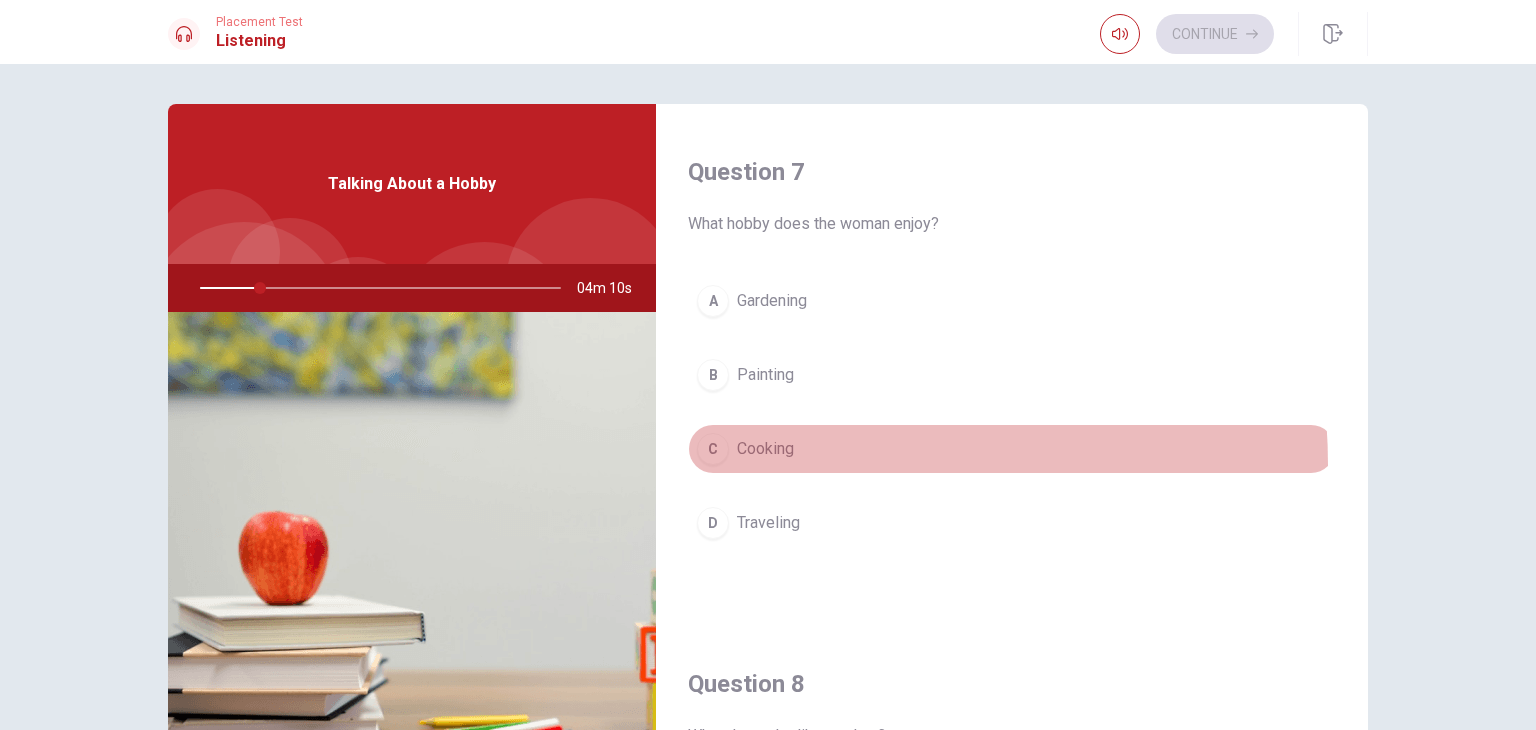 click on "C Cooking" at bounding box center (1012, 449) 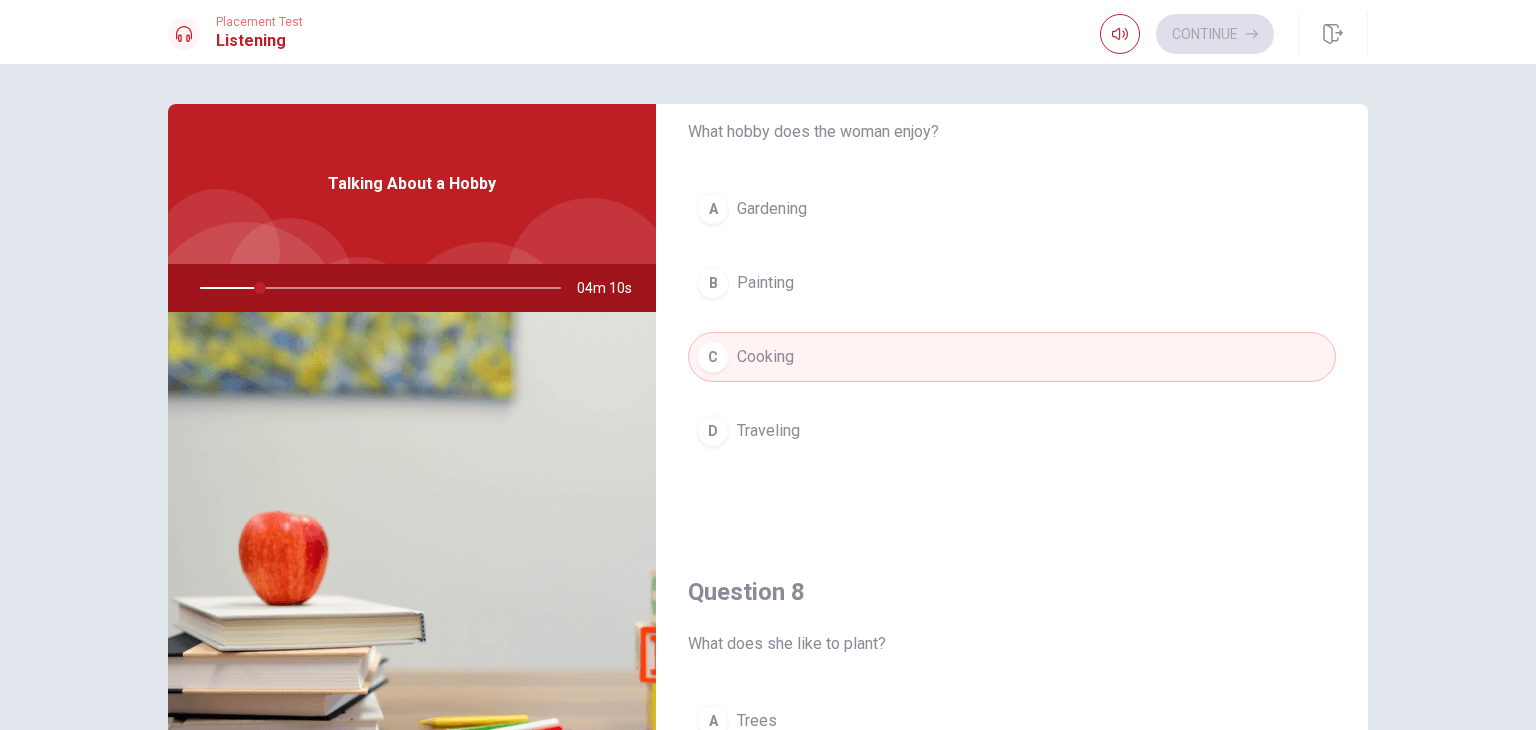 scroll, scrollTop: 900, scrollLeft: 0, axis: vertical 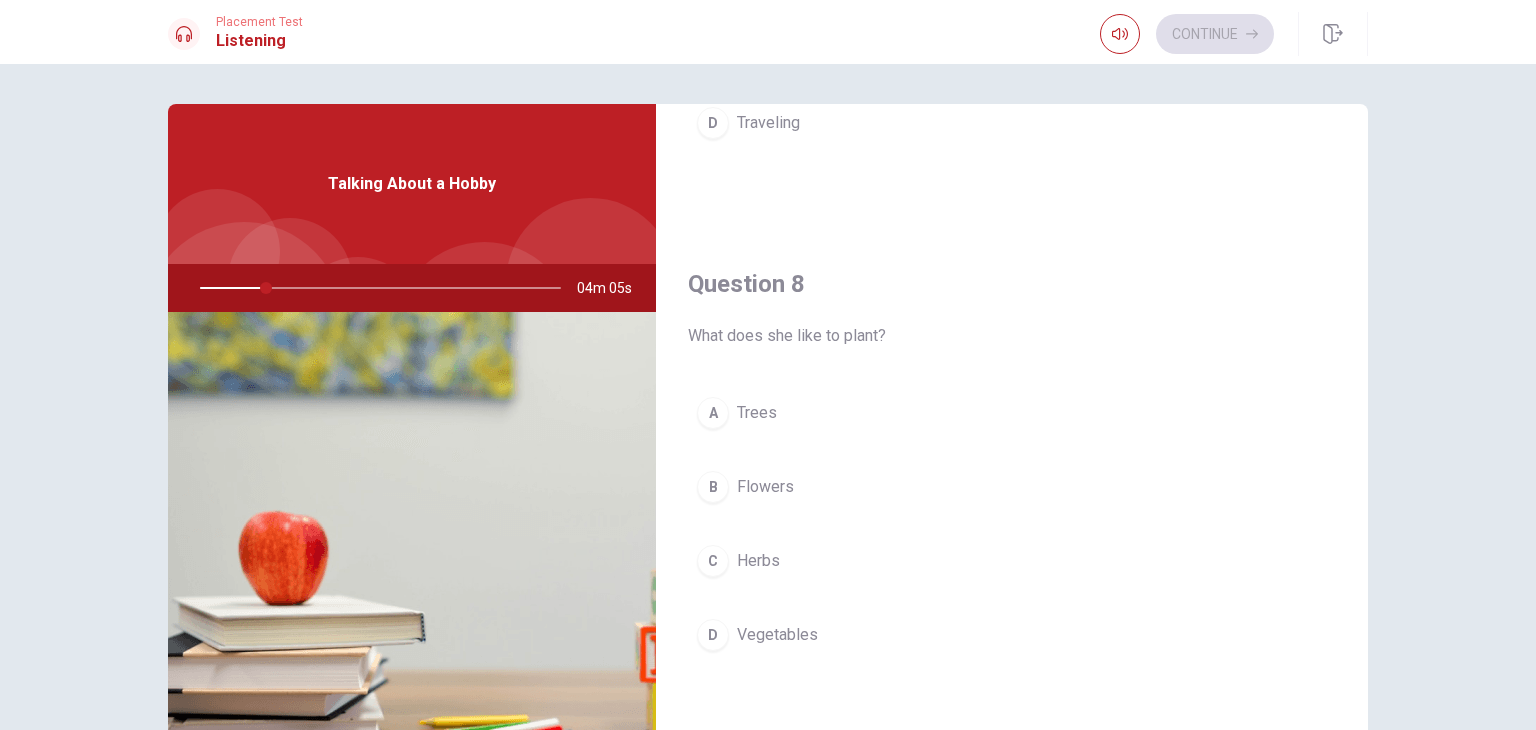 click on "B Flowers" at bounding box center (1012, 487) 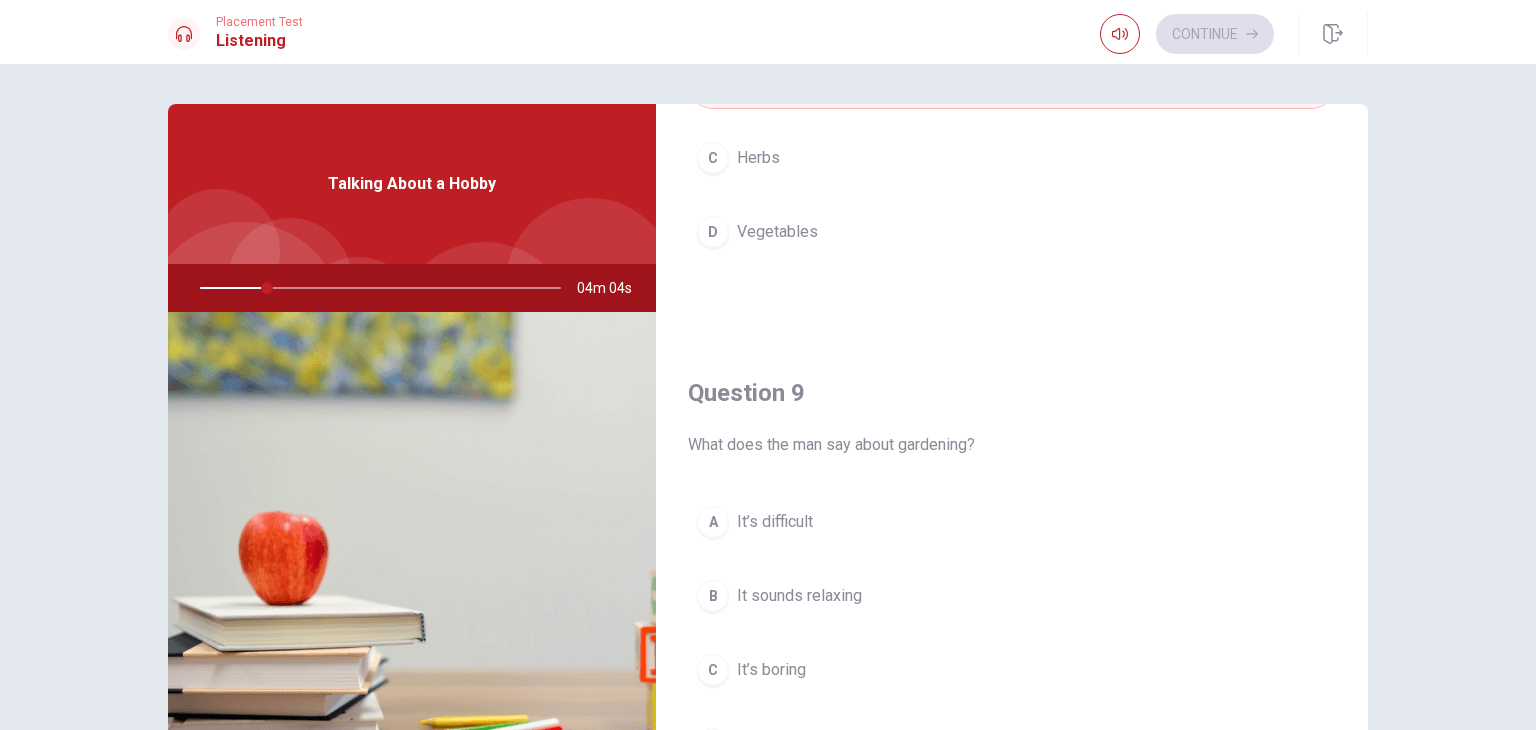 scroll, scrollTop: 1400, scrollLeft: 0, axis: vertical 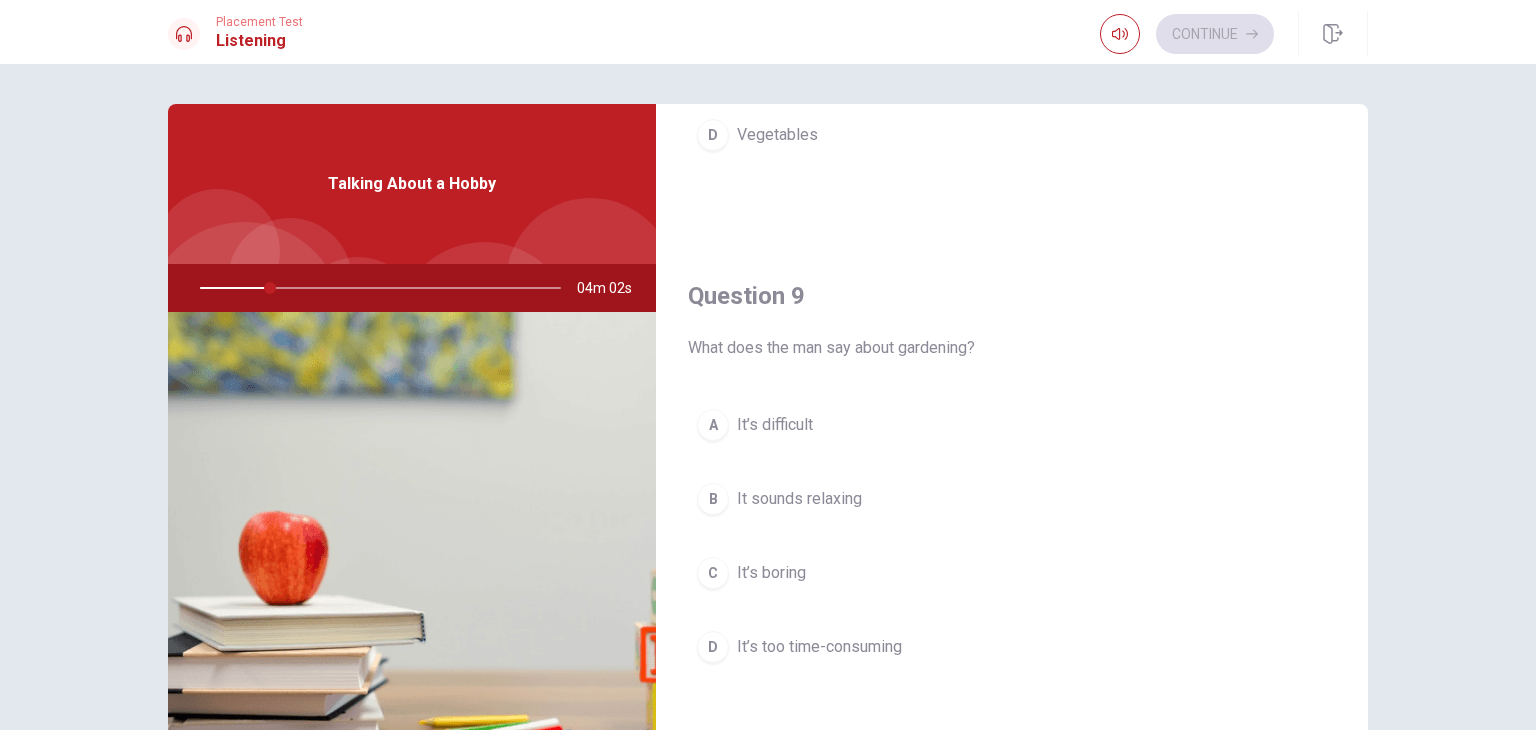 click on "A It’s difficult" at bounding box center [1012, 425] 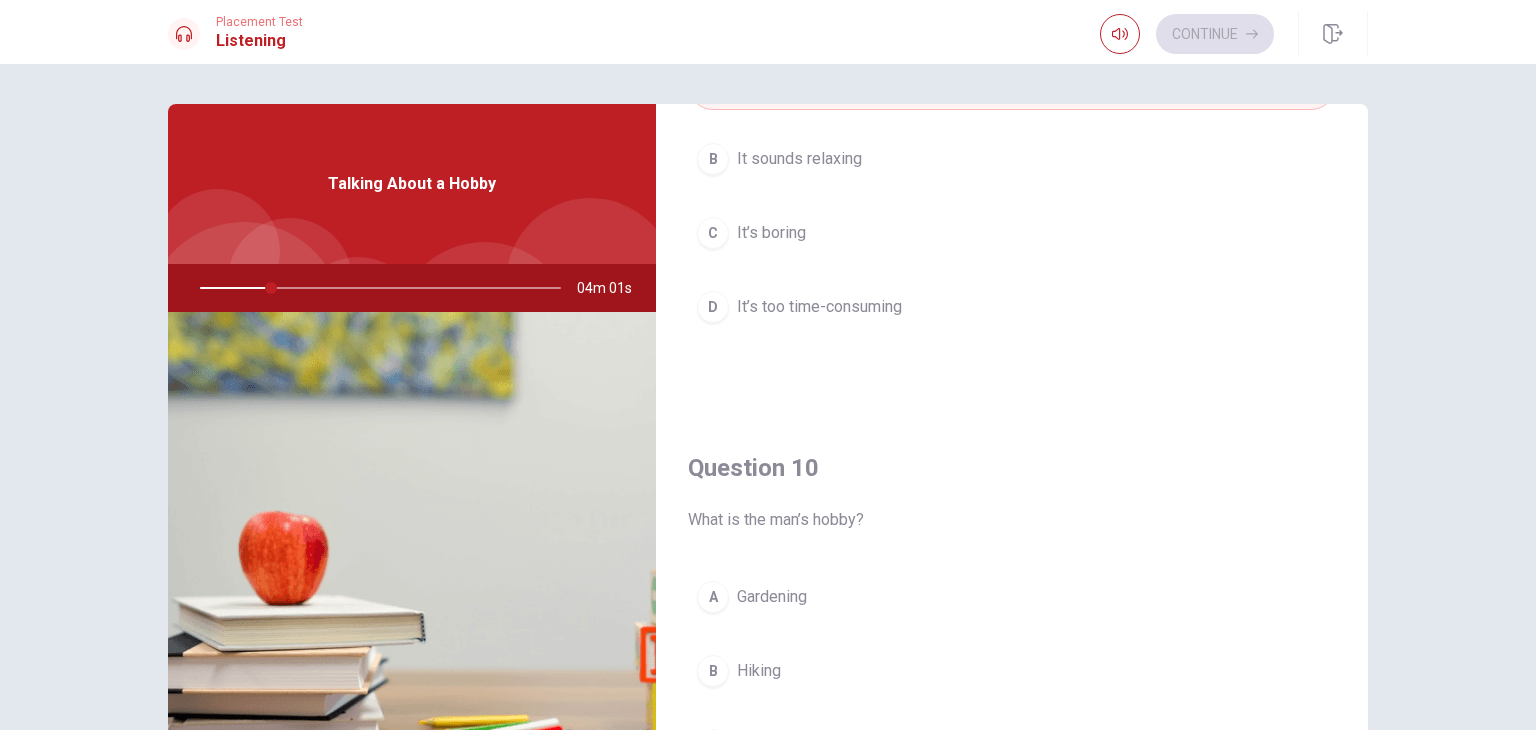 scroll, scrollTop: 1856, scrollLeft: 0, axis: vertical 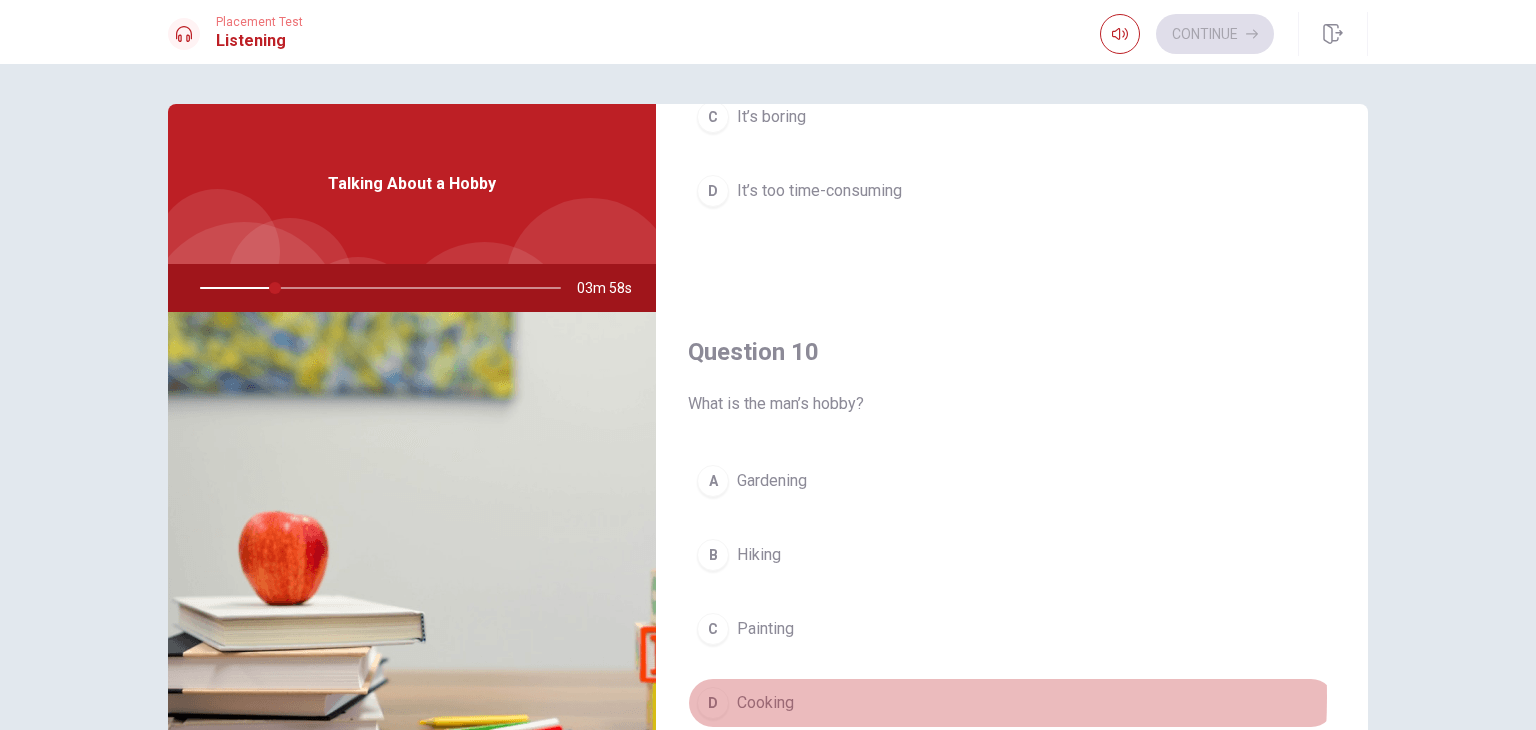 click on "Cooking" at bounding box center [765, 703] 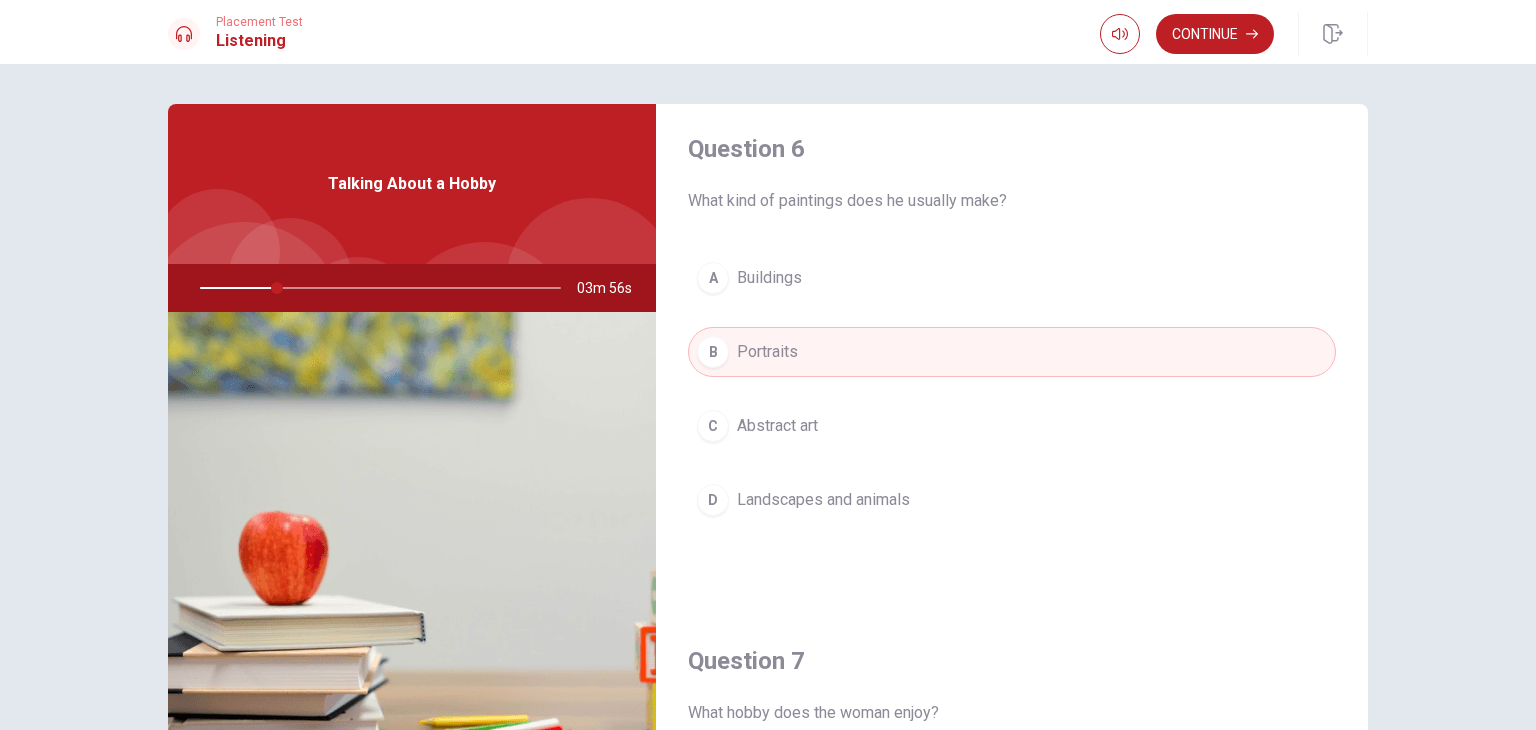 scroll, scrollTop: 0, scrollLeft: 0, axis: both 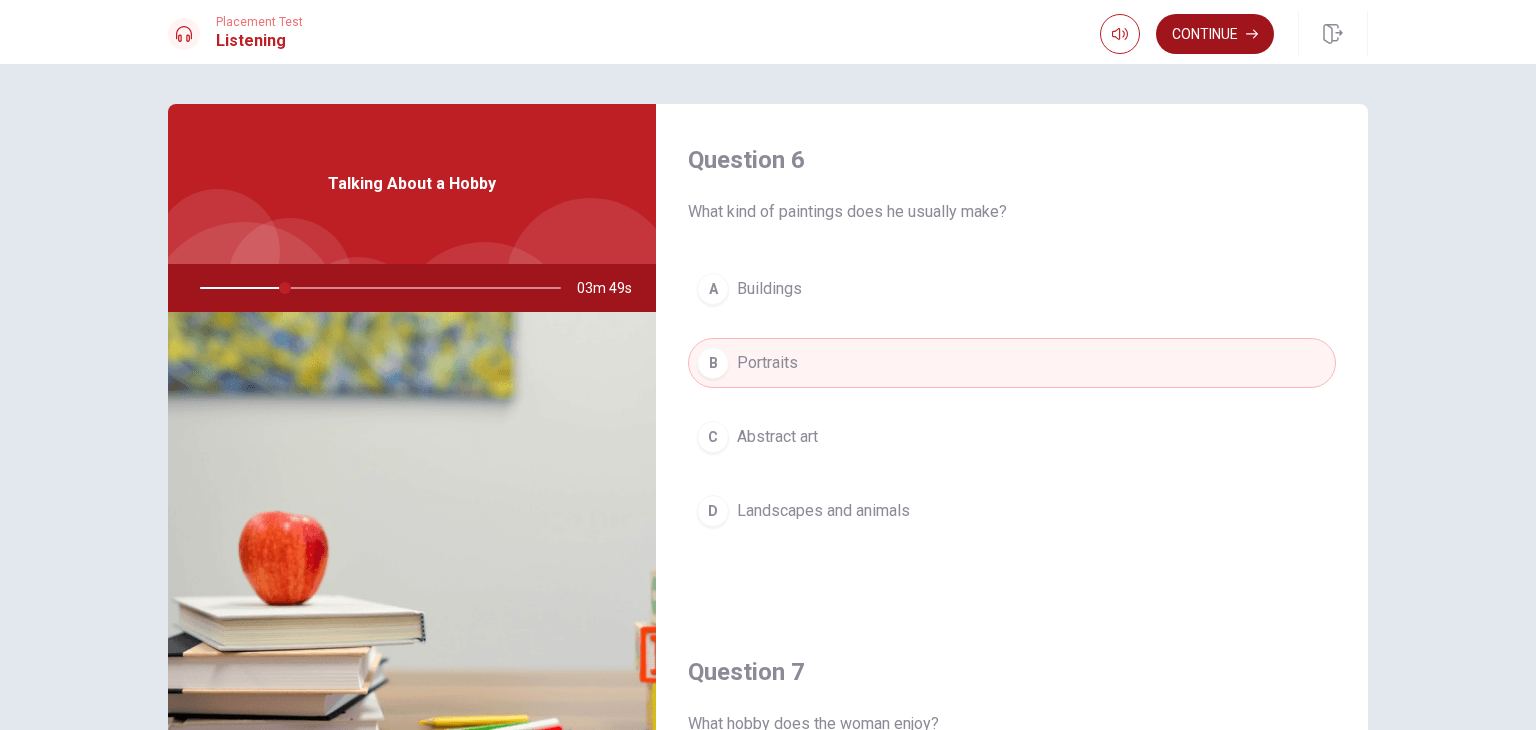 click on "Continue" at bounding box center (1215, 34) 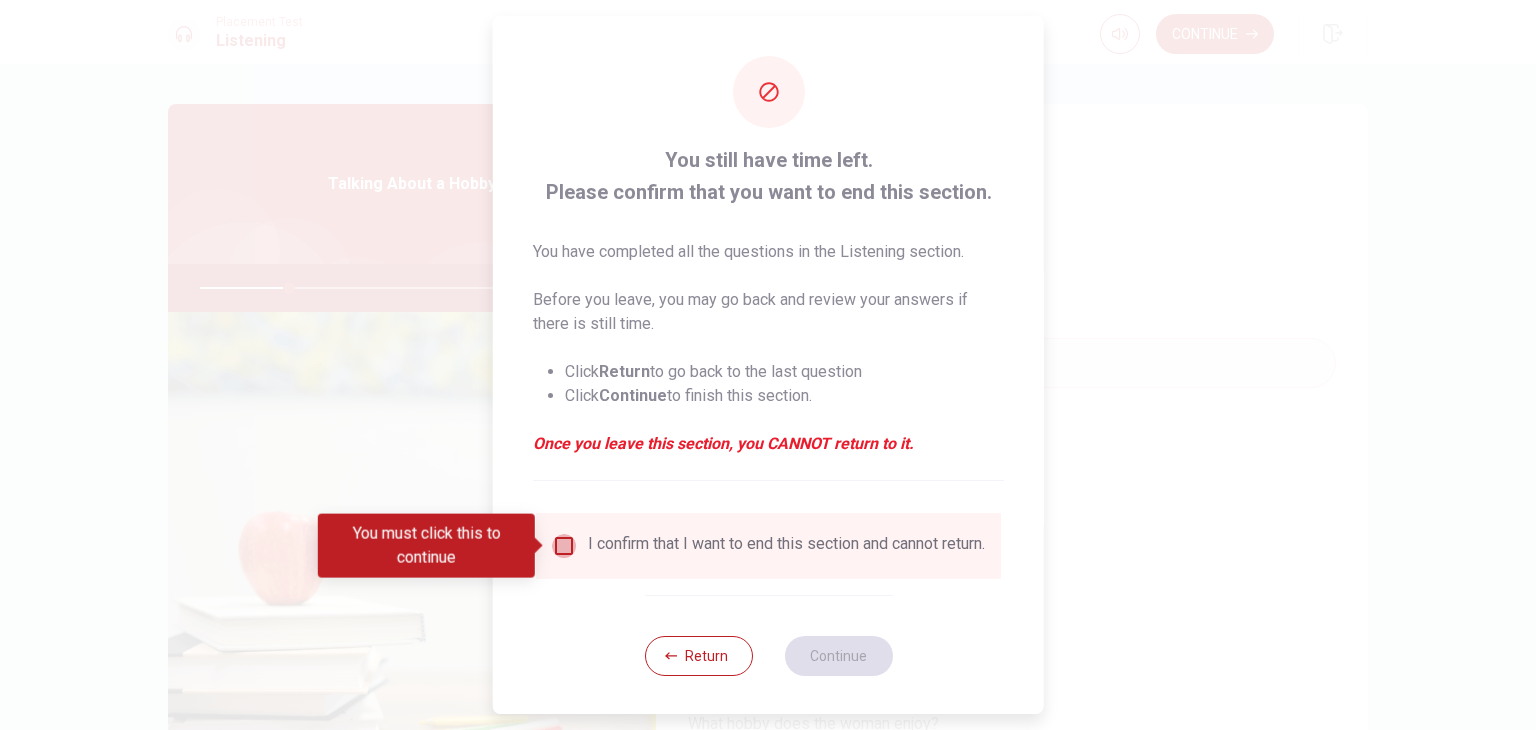 click at bounding box center (564, 546) 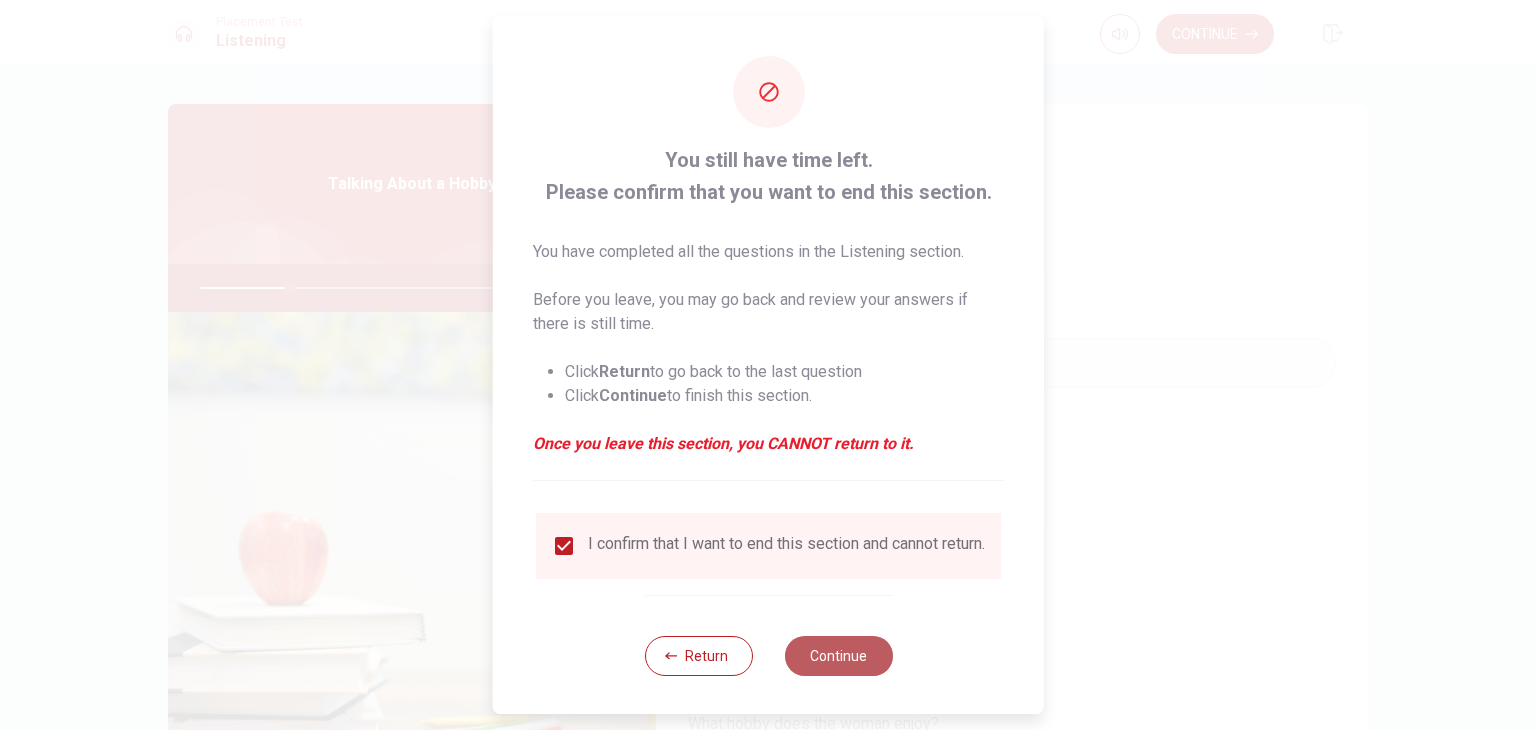click on "Continue" at bounding box center [838, 656] 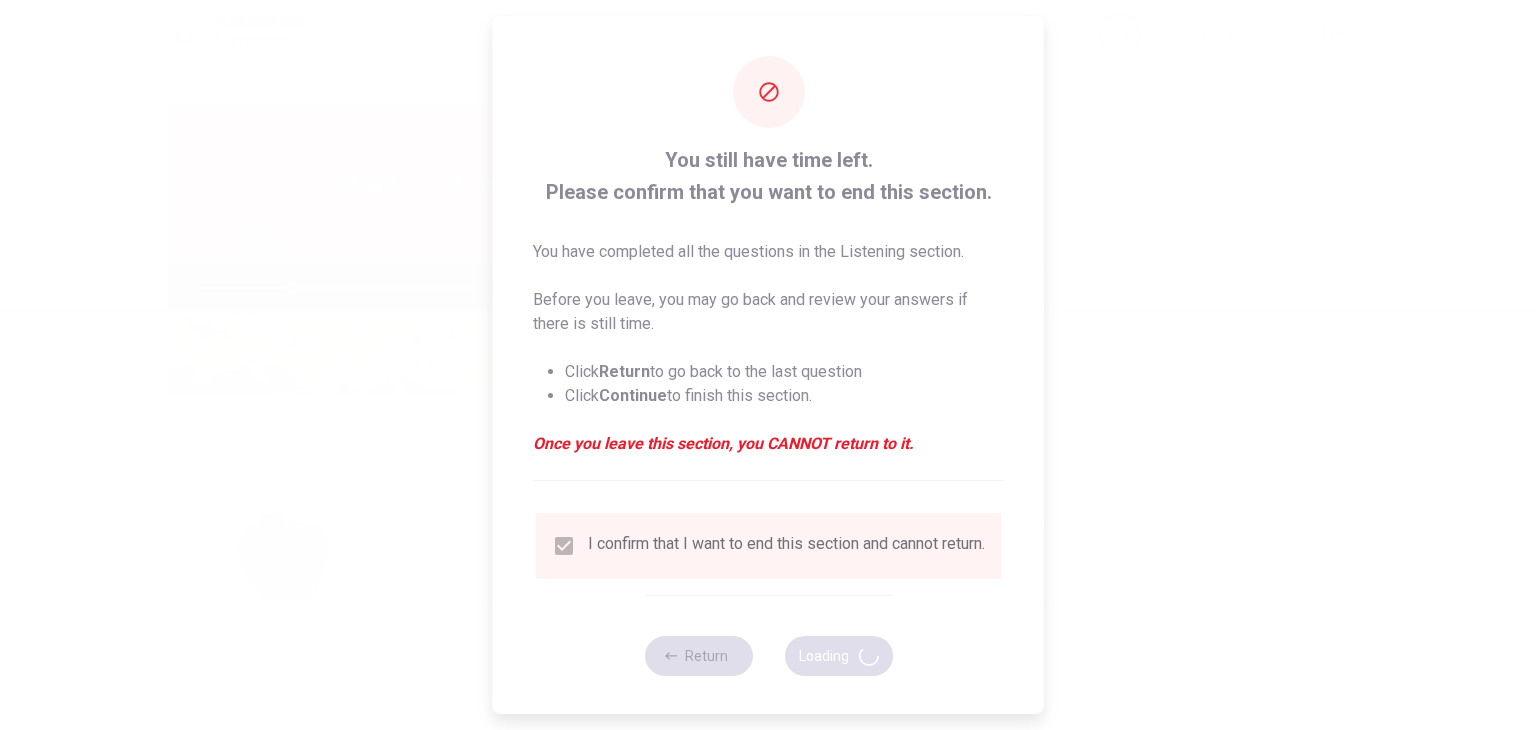 type on "26" 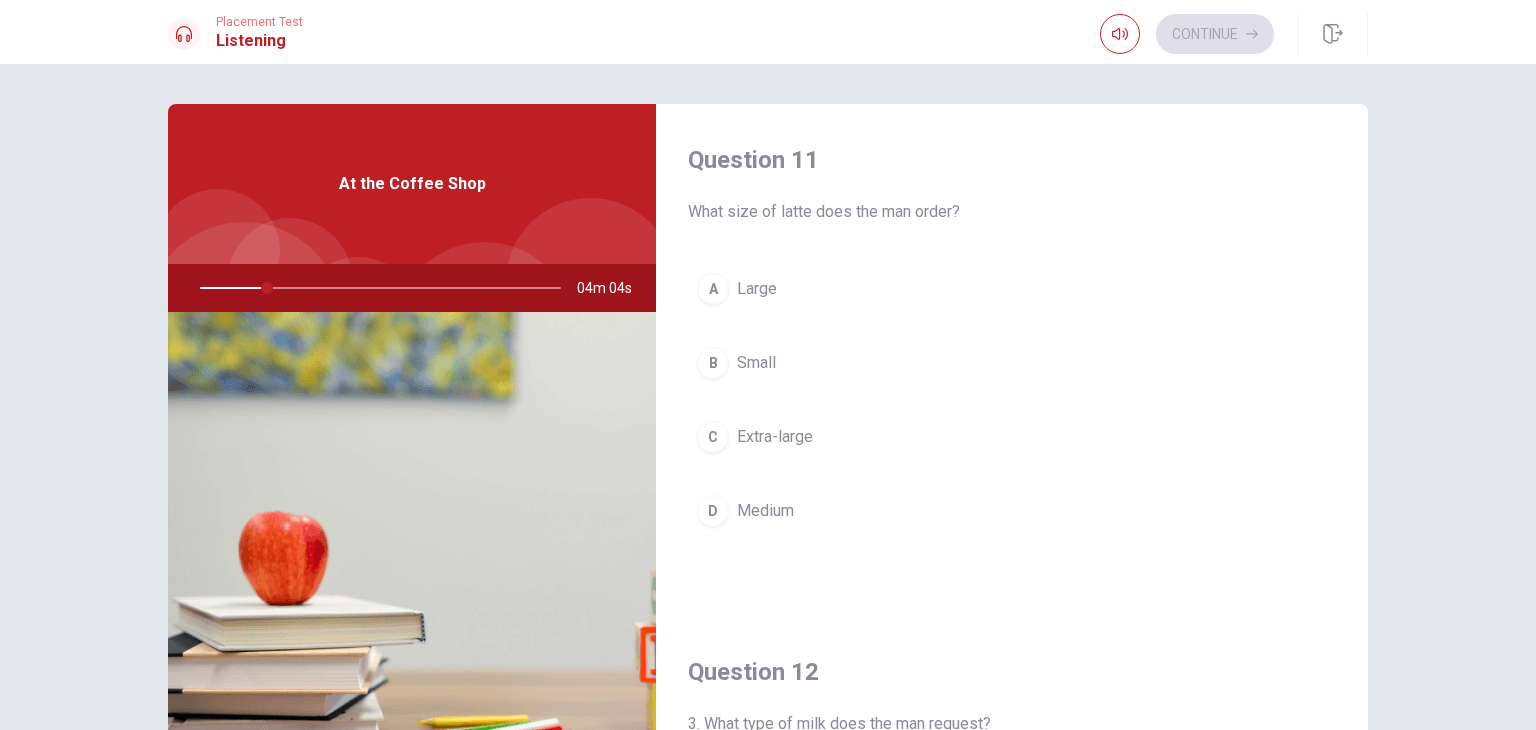 drag, startPoint x: 257, startPoint y: 286, endPoint x: 272, endPoint y: 290, distance: 15.524175 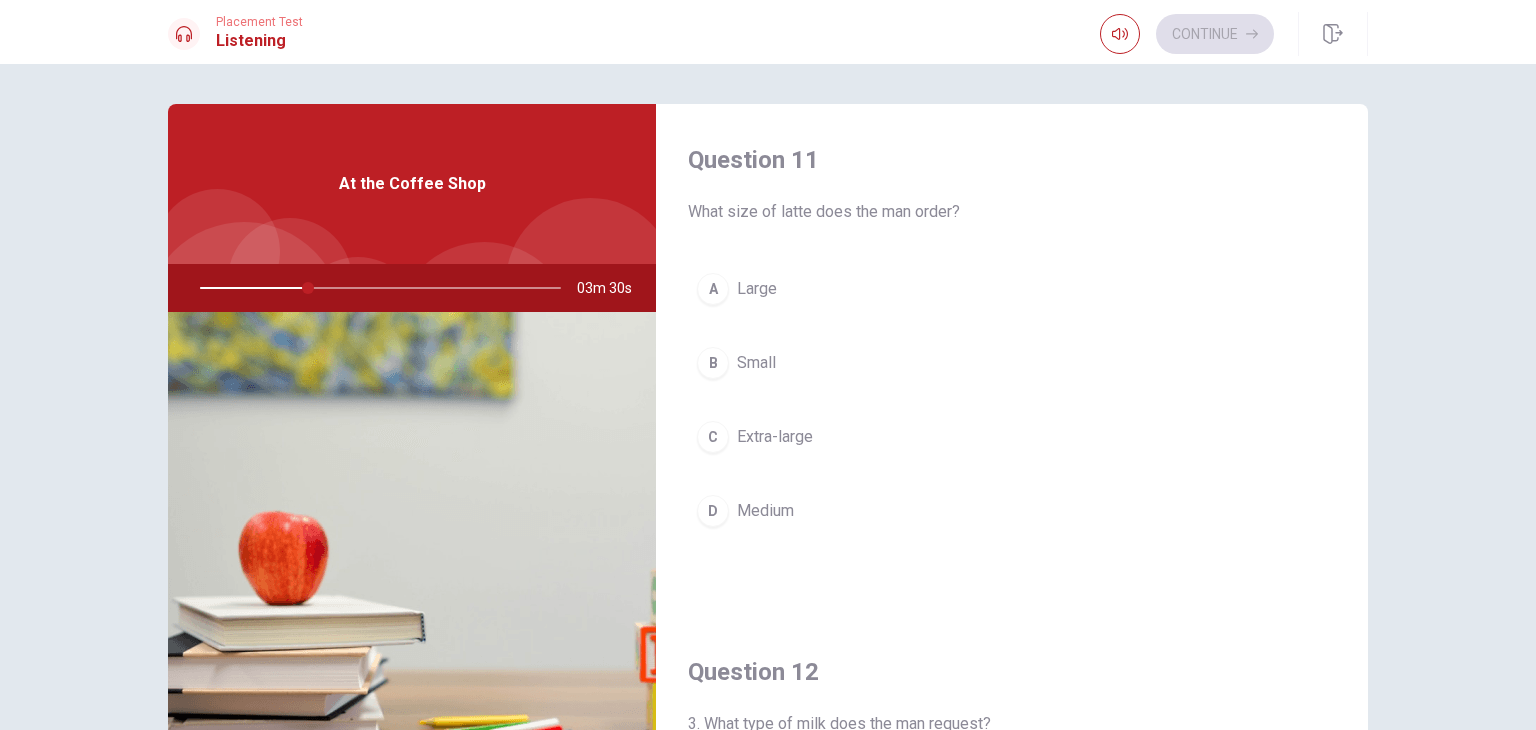 click on "A" at bounding box center [713, 289] 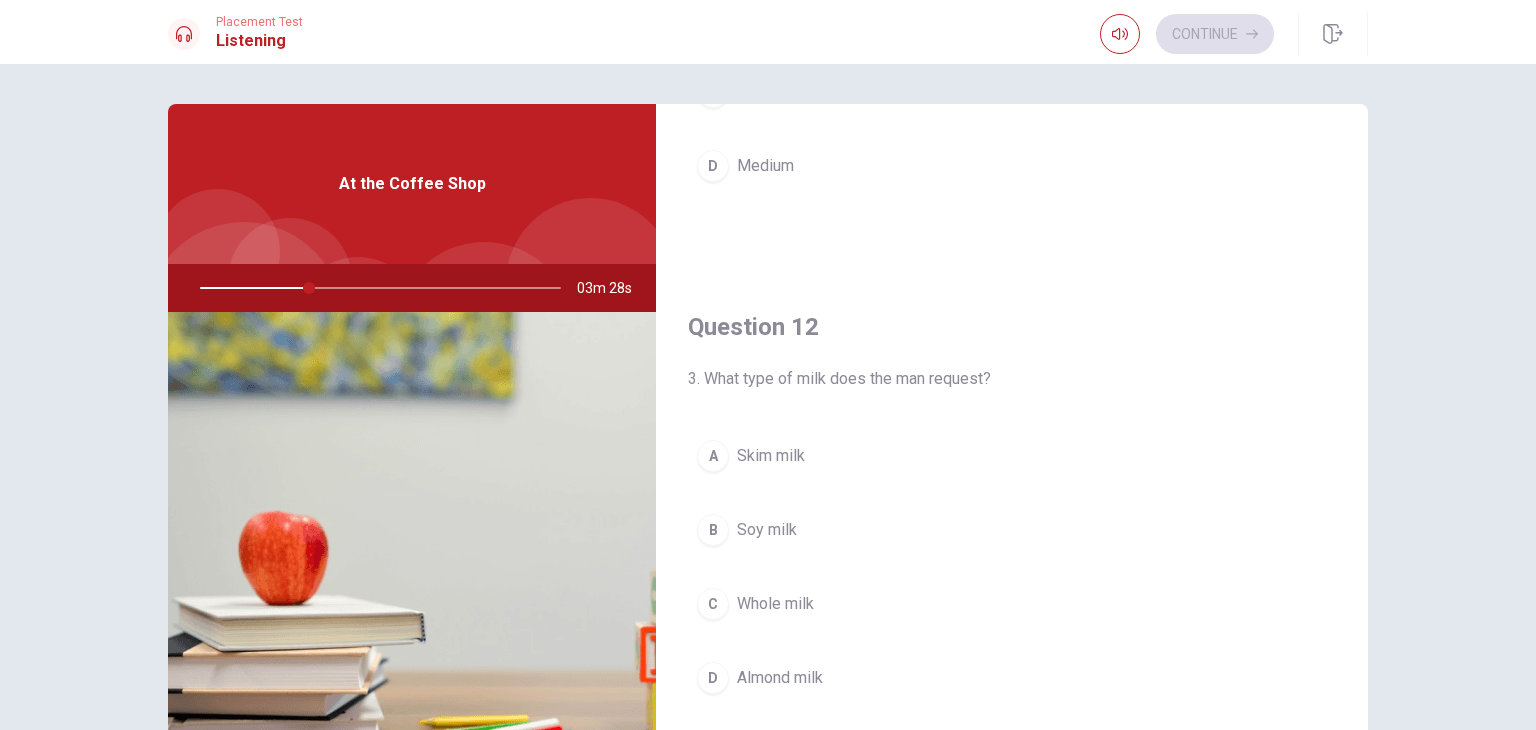 scroll, scrollTop: 400, scrollLeft: 0, axis: vertical 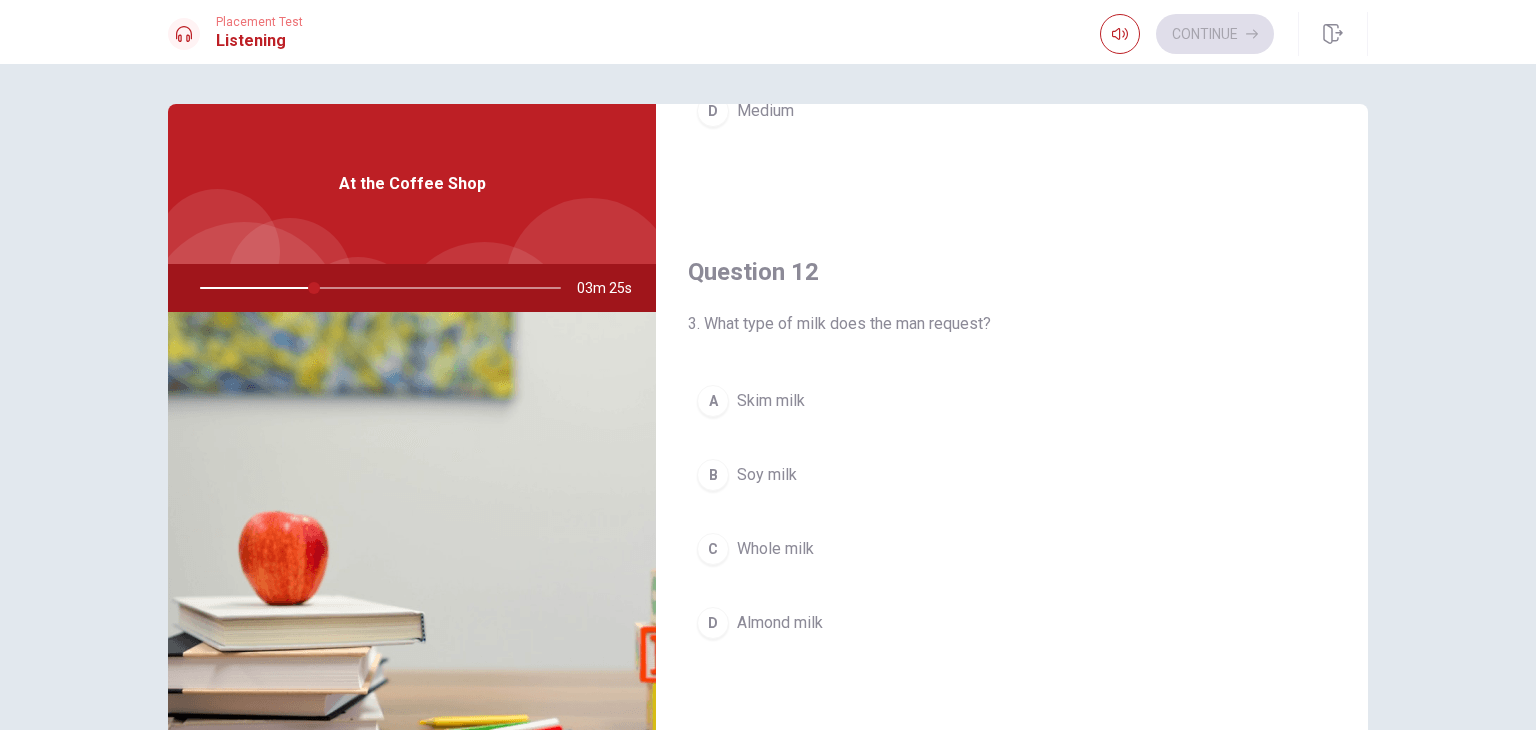 click on "A" at bounding box center [713, 401] 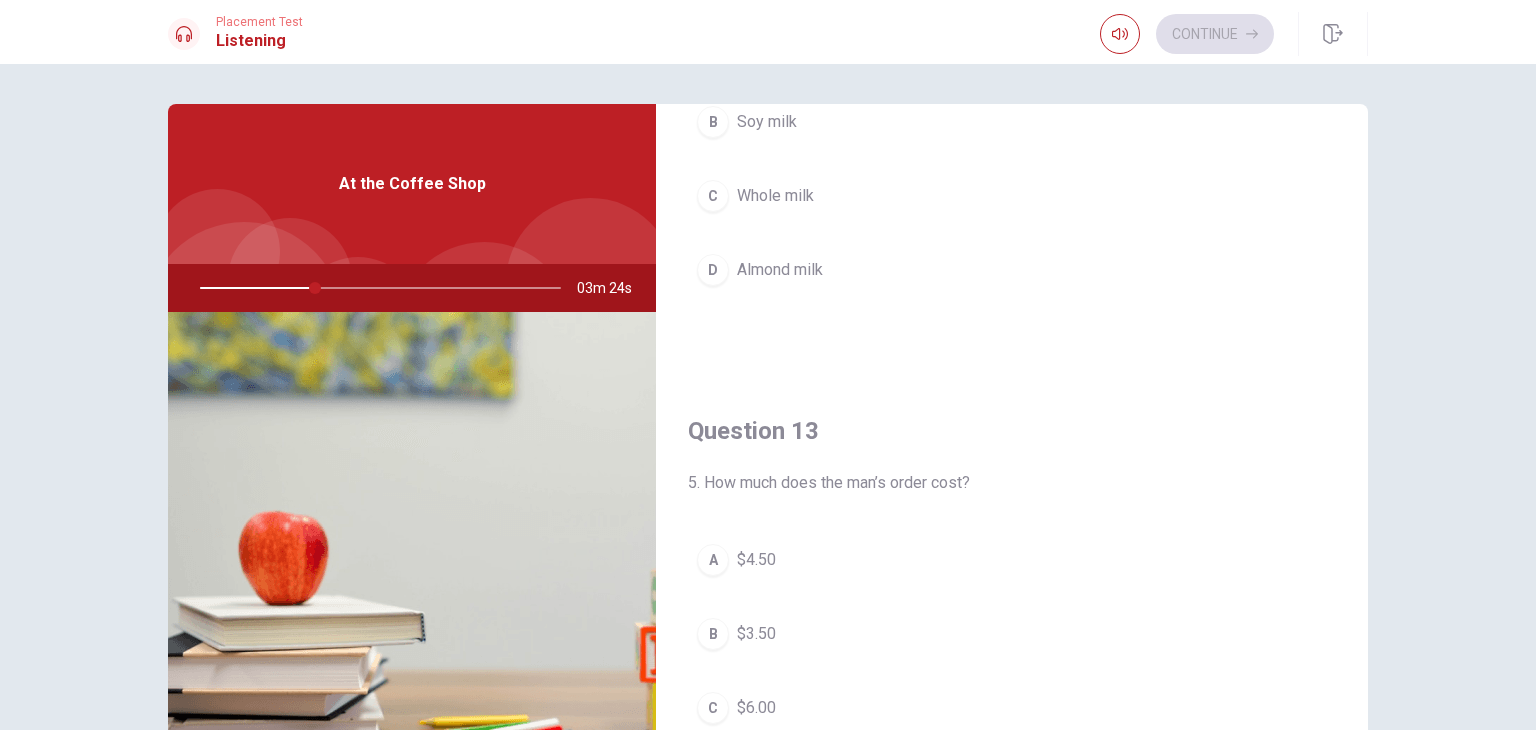 scroll, scrollTop: 900, scrollLeft: 0, axis: vertical 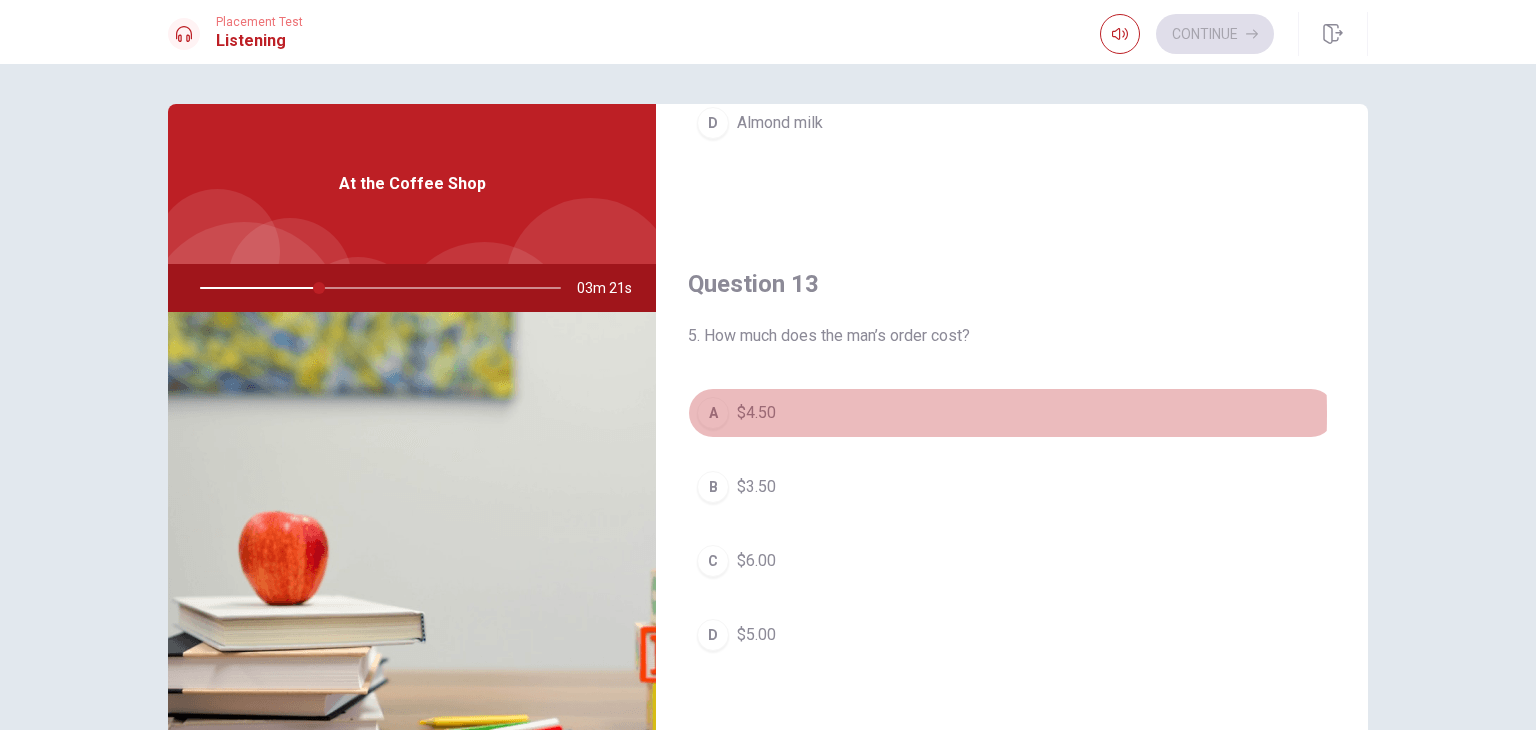 click on "A" at bounding box center (713, 413) 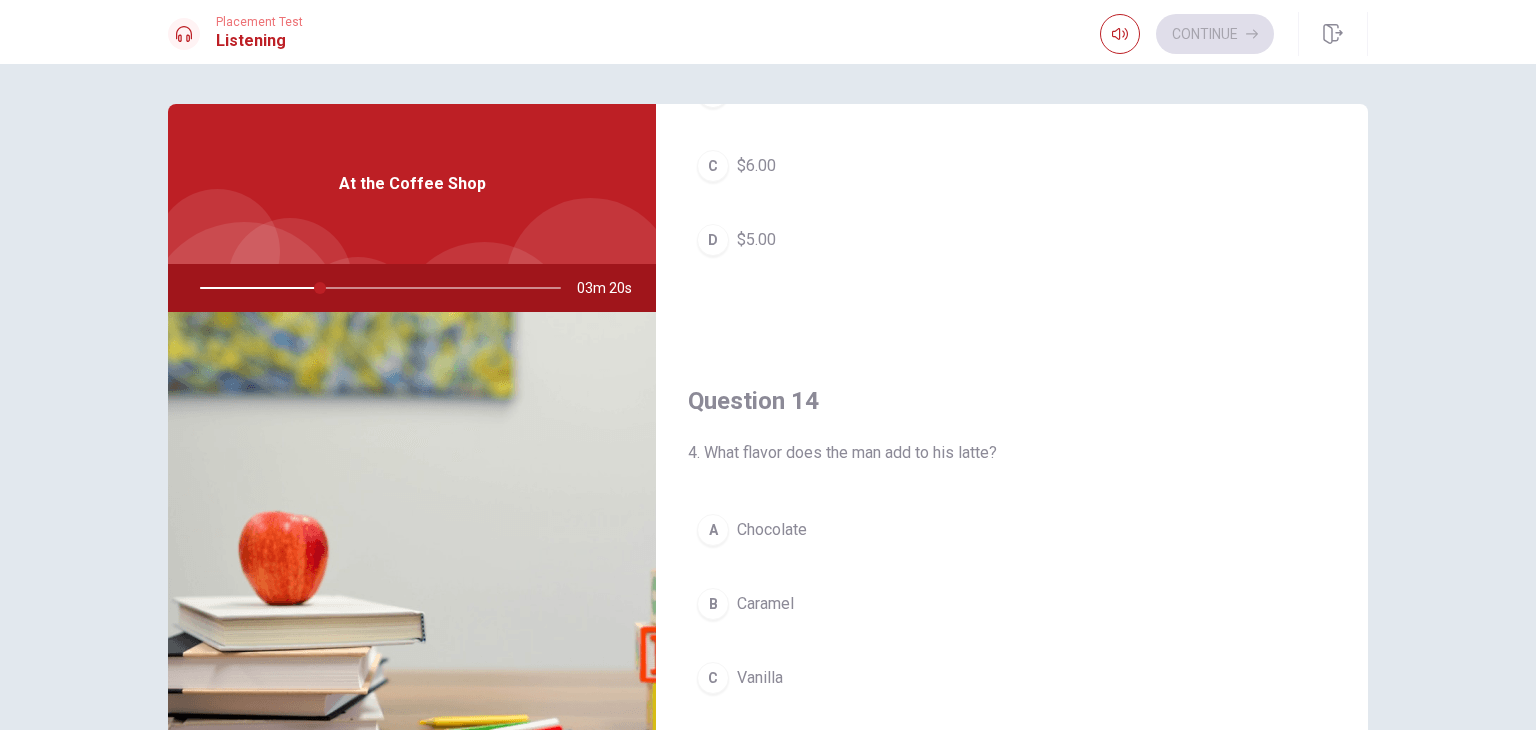 scroll, scrollTop: 1400, scrollLeft: 0, axis: vertical 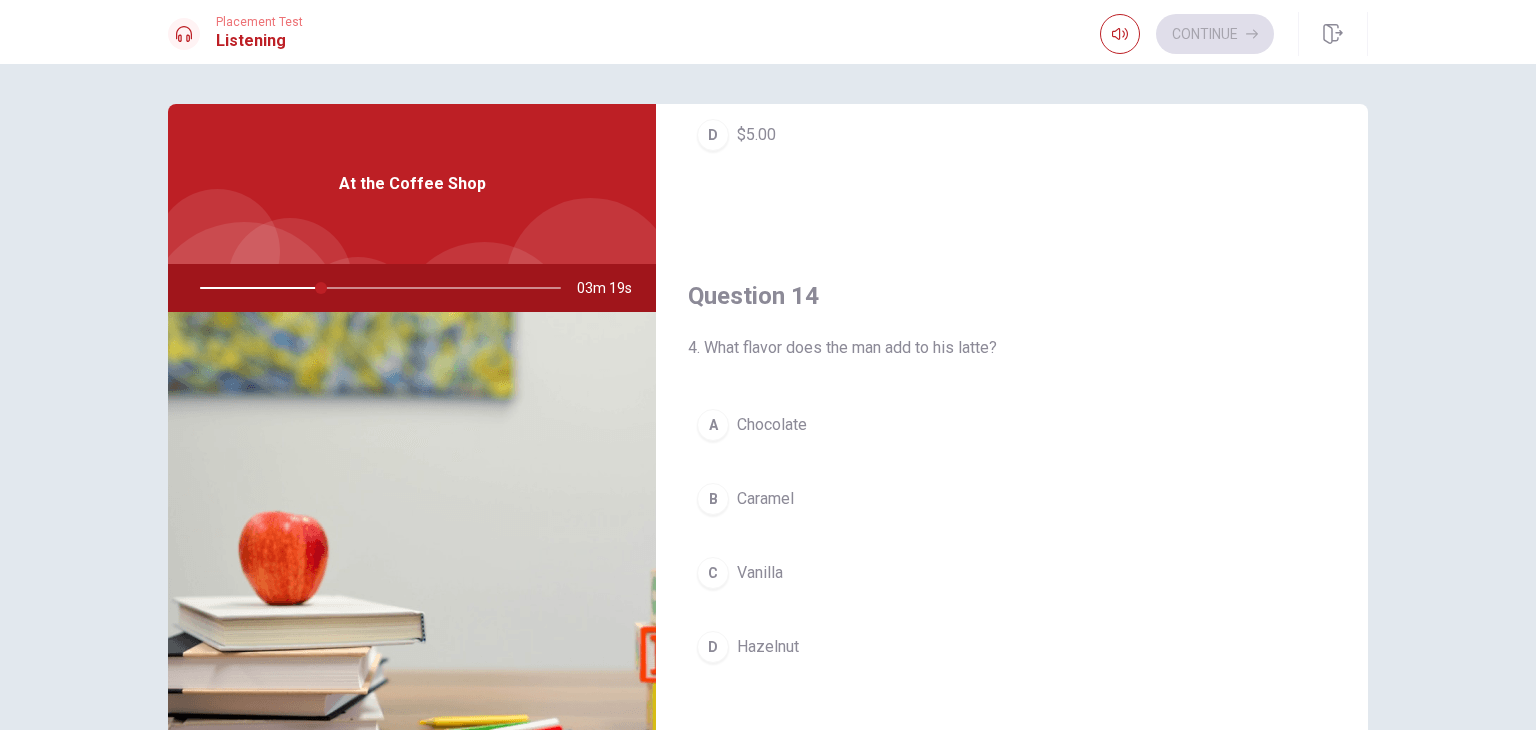 click on "C" at bounding box center [713, 573] 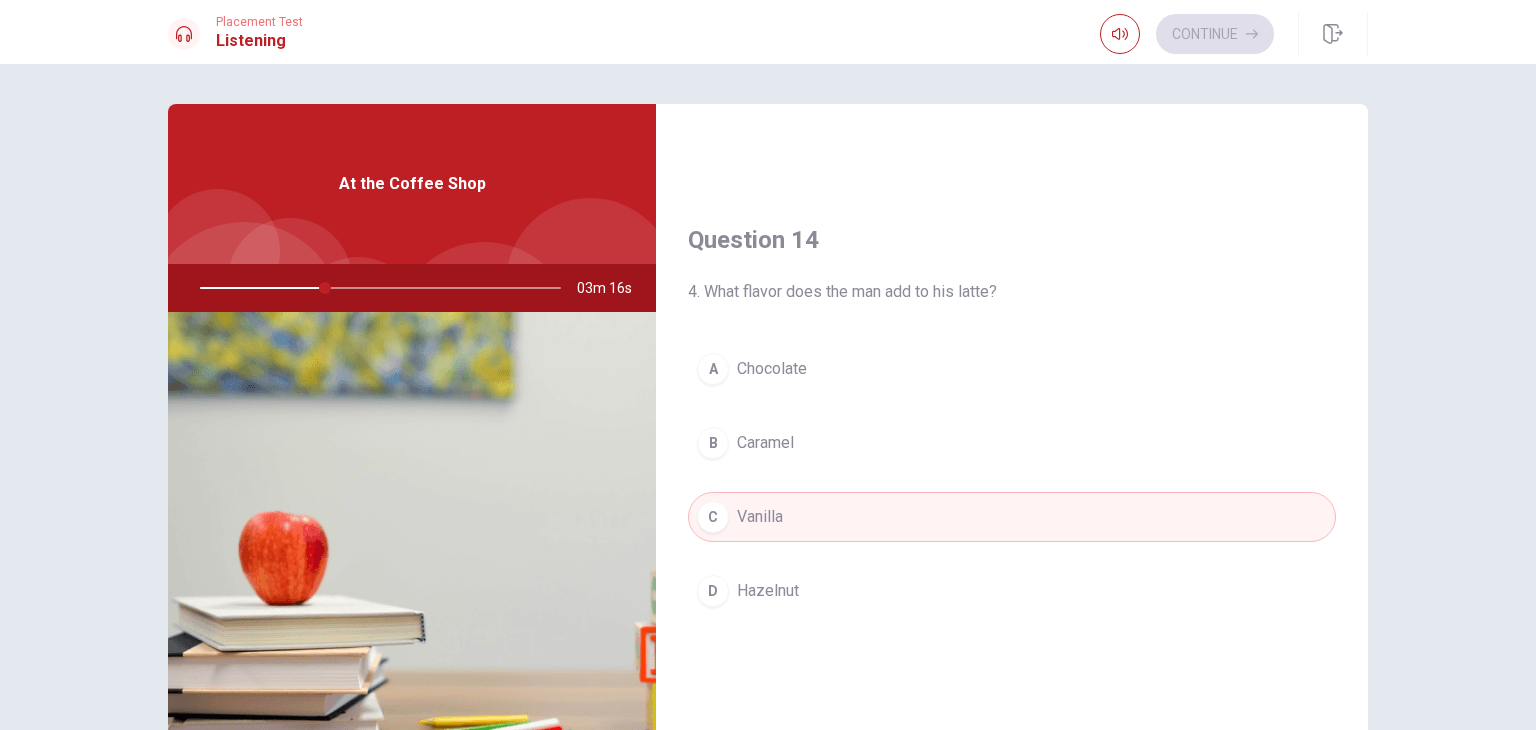 scroll, scrollTop: 1856, scrollLeft: 0, axis: vertical 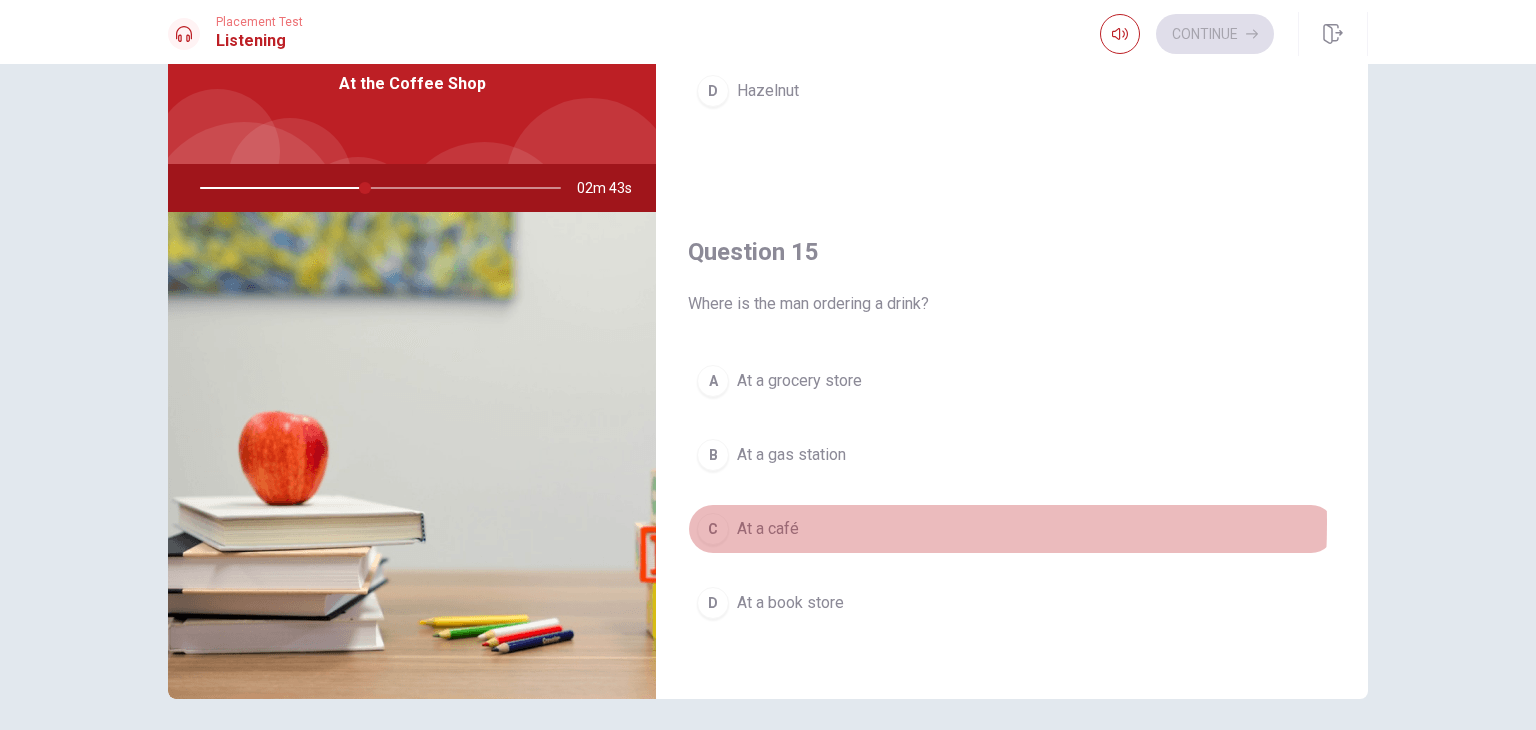 click on "C" at bounding box center (713, 529) 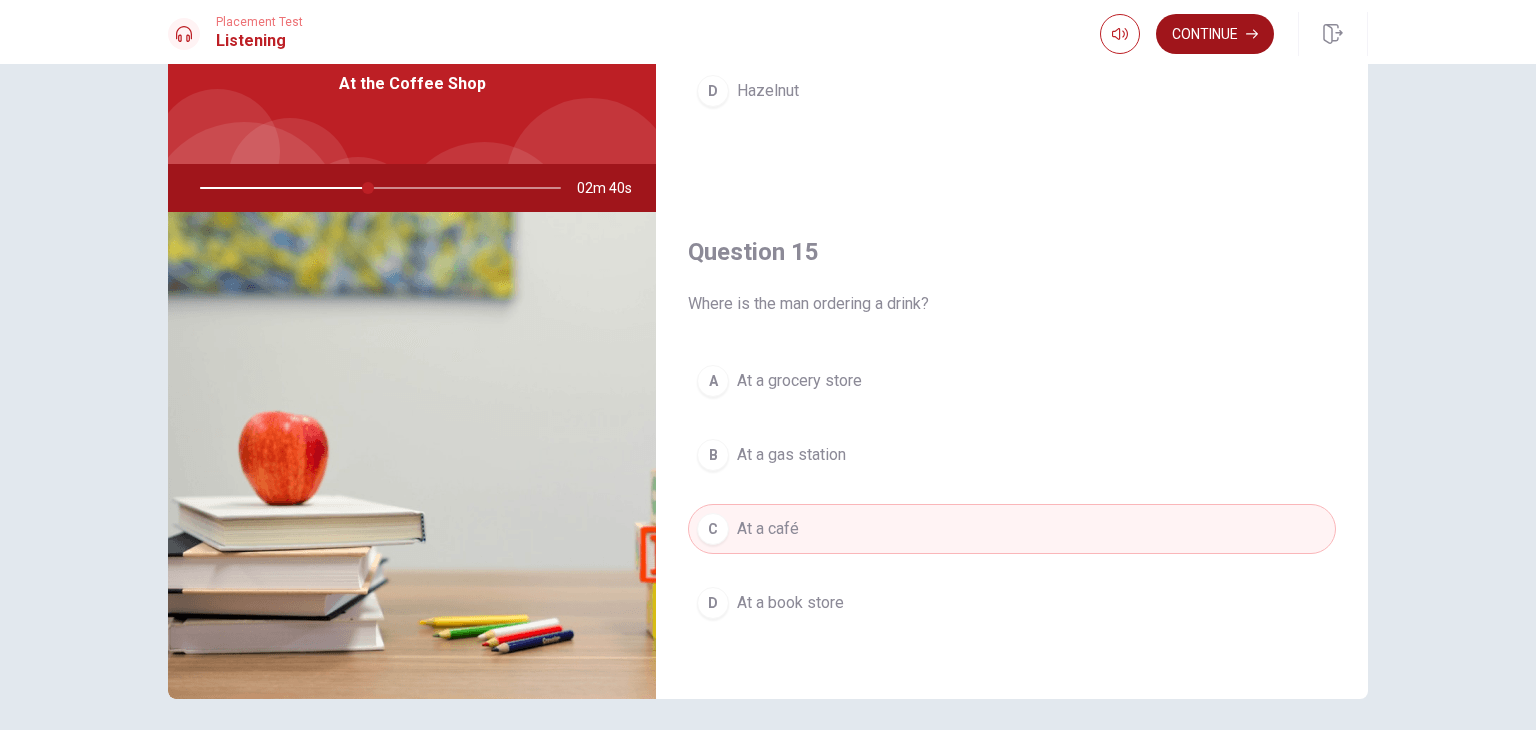 click on "Continue" at bounding box center [1215, 34] 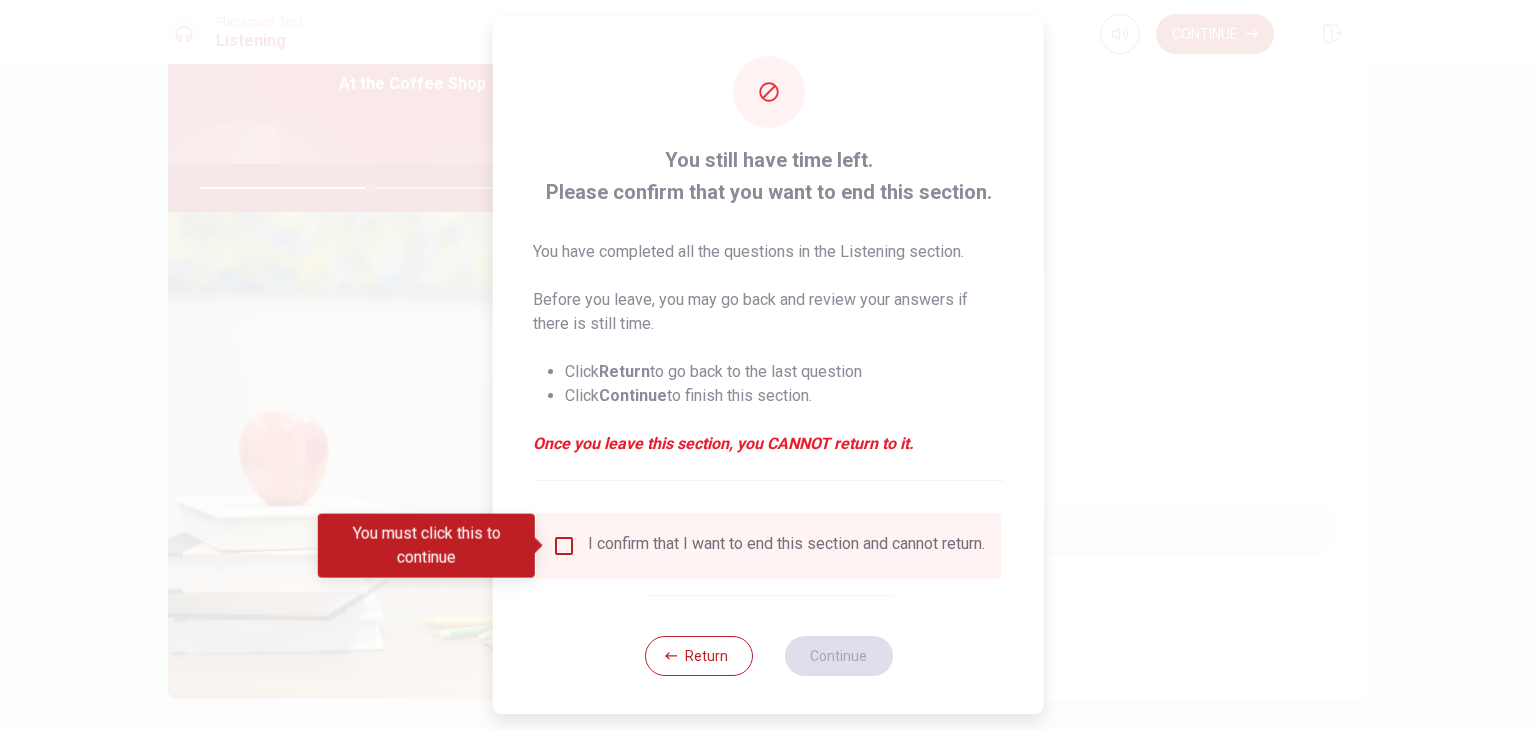 click at bounding box center (564, 546) 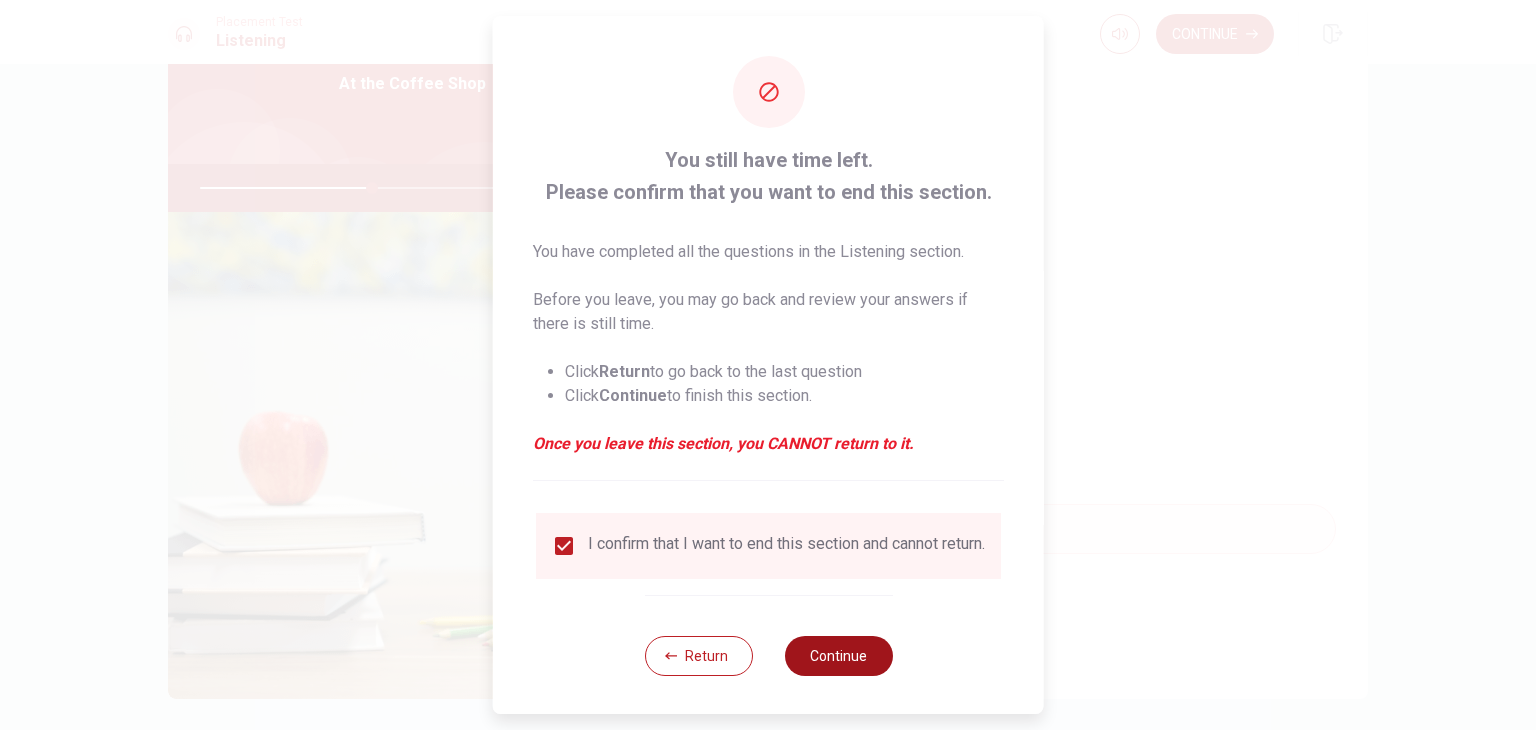 click on "Continue" at bounding box center [838, 656] 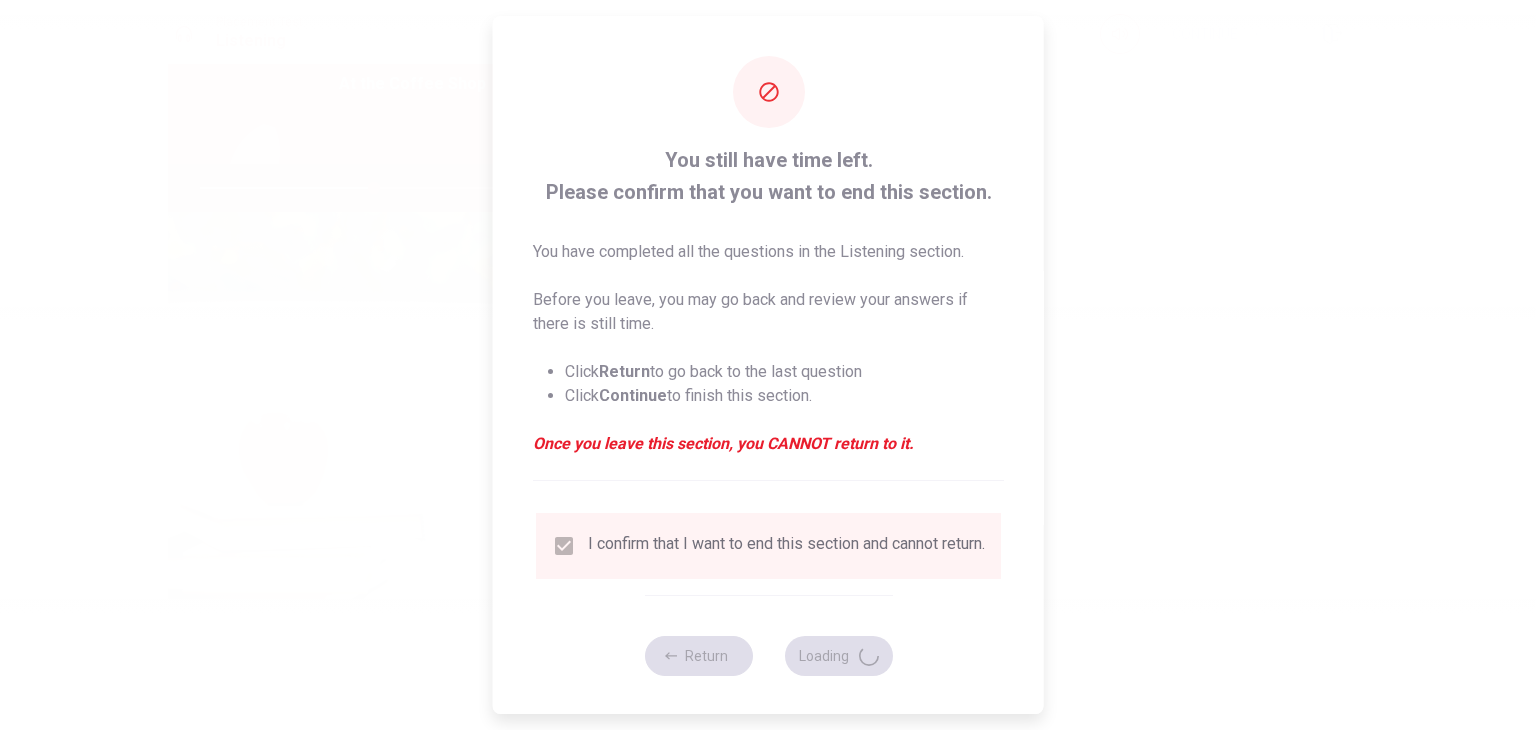 type on "49" 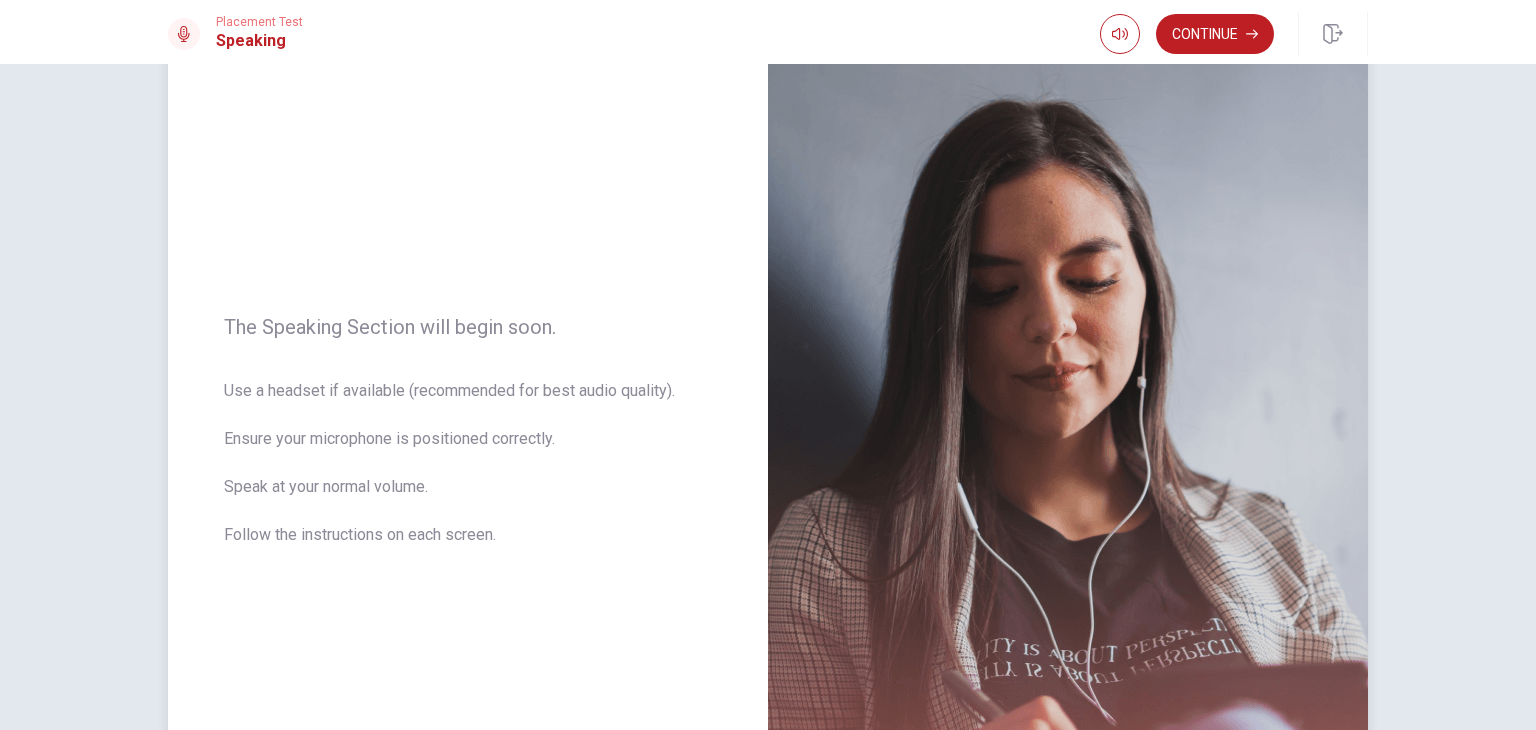 scroll, scrollTop: 100, scrollLeft: 0, axis: vertical 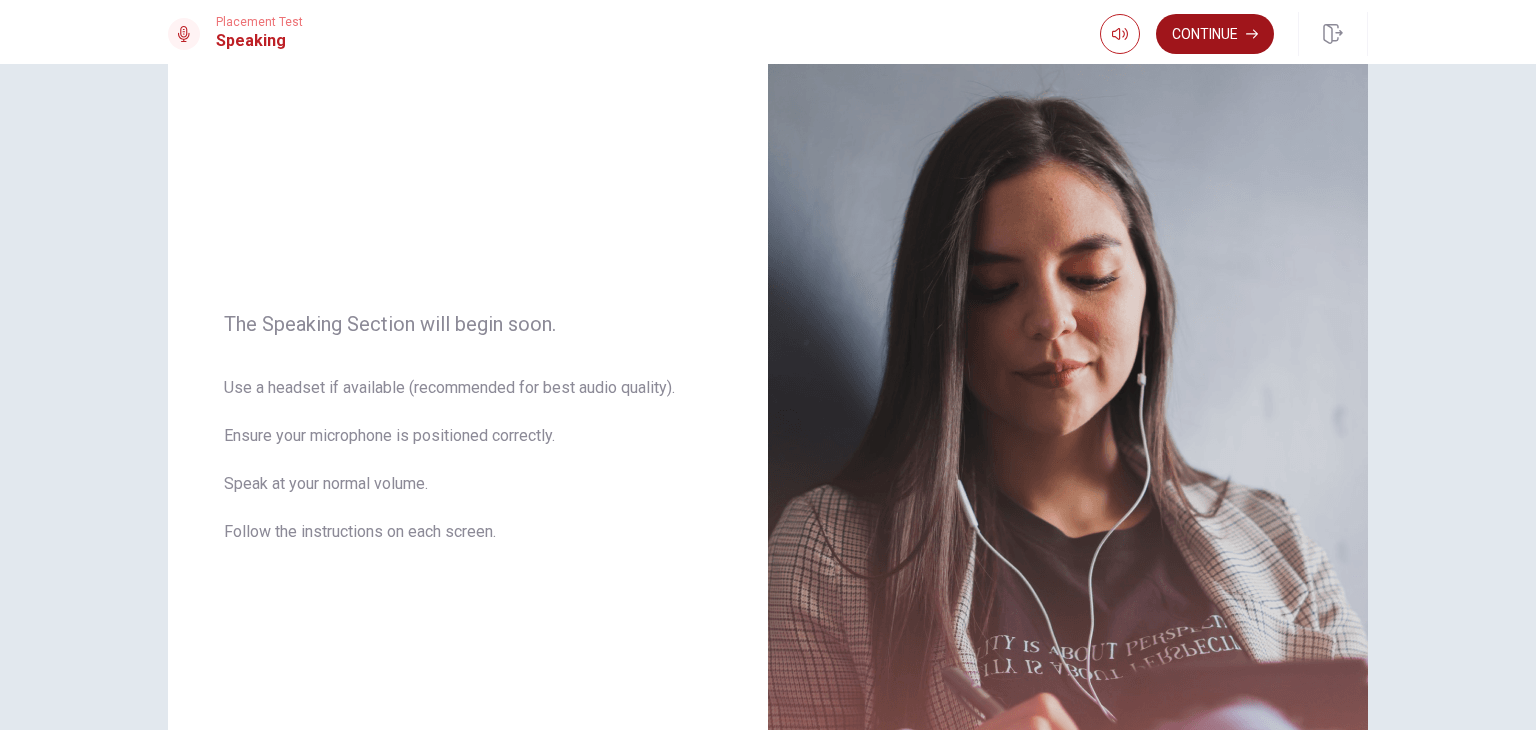click on "Continue" at bounding box center [1215, 34] 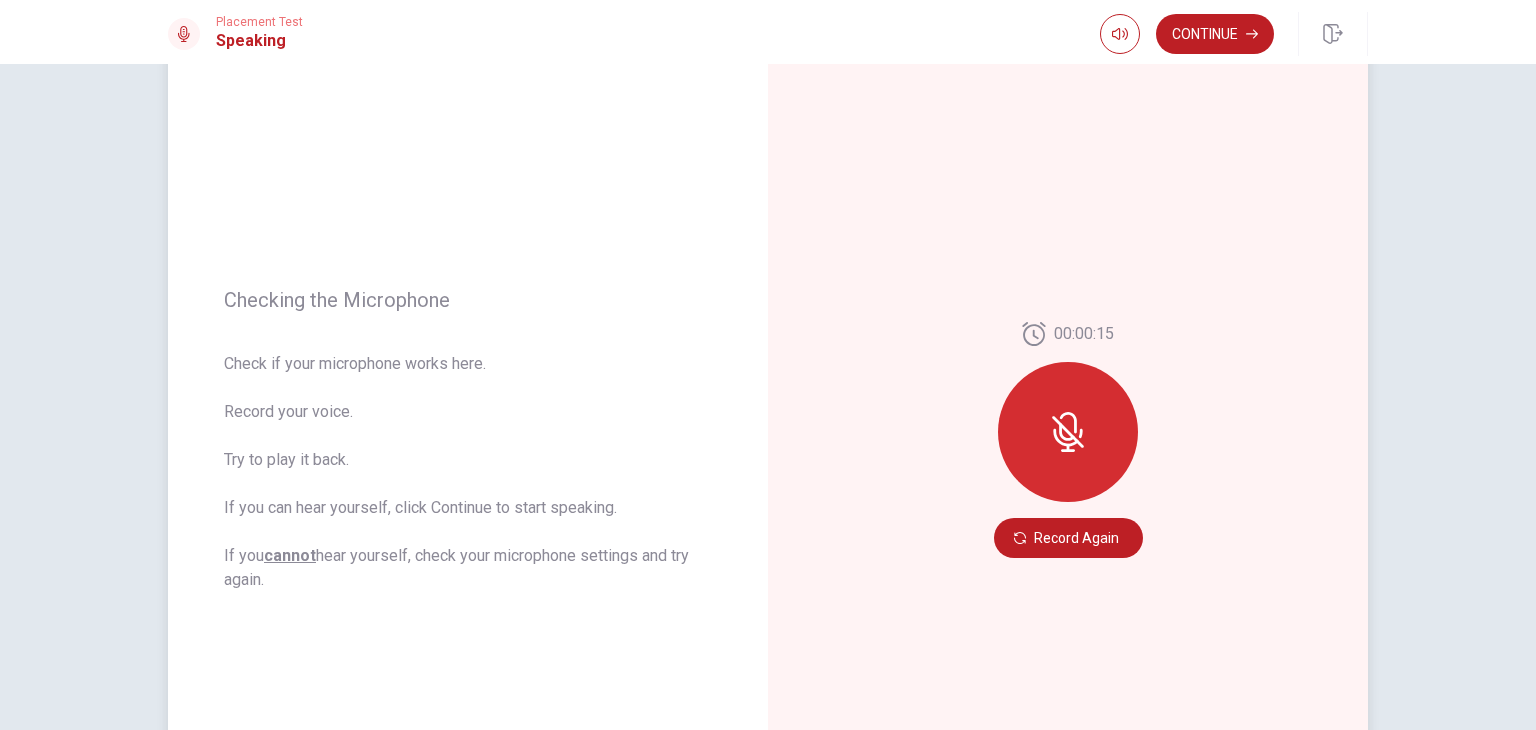 click 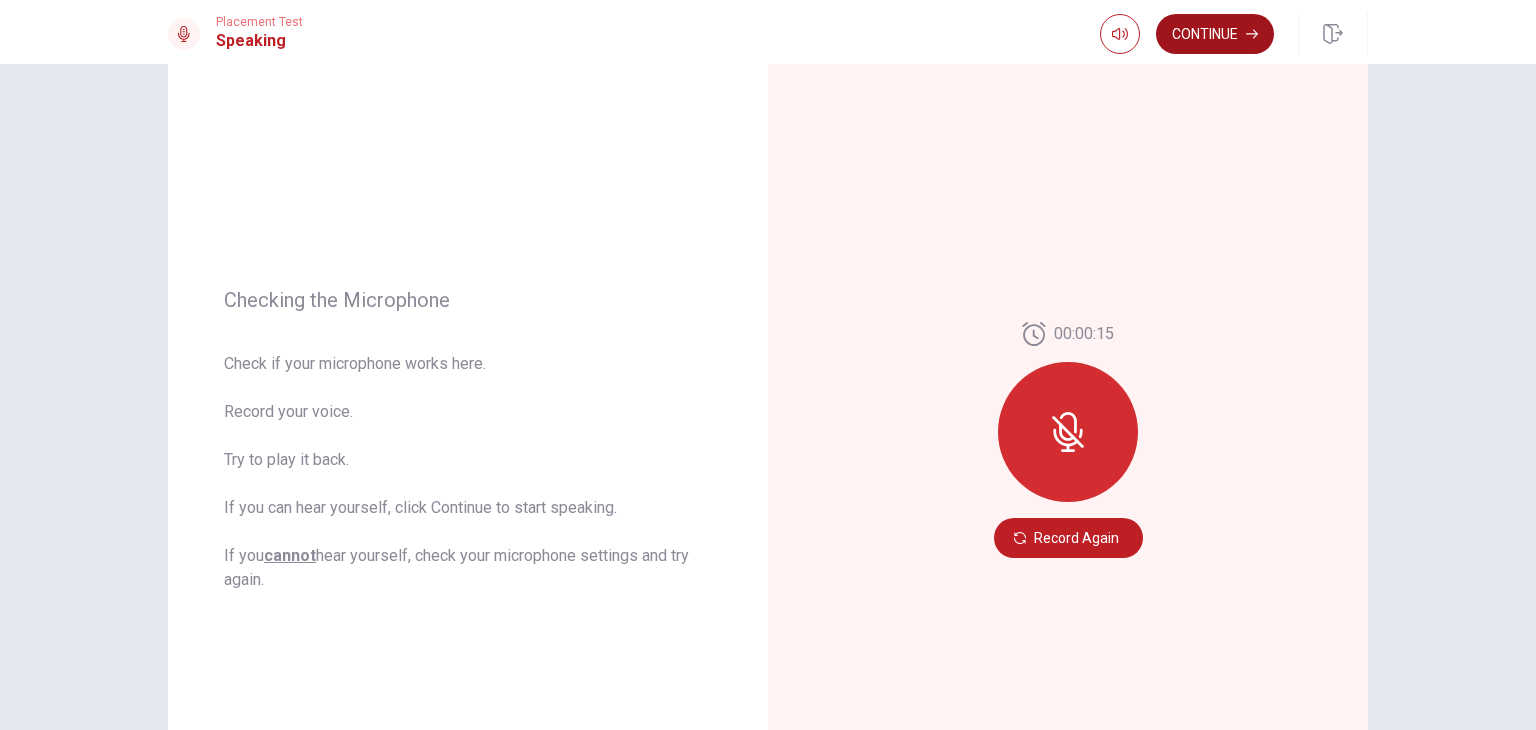 click on "Continue" at bounding box center (1215, 34) 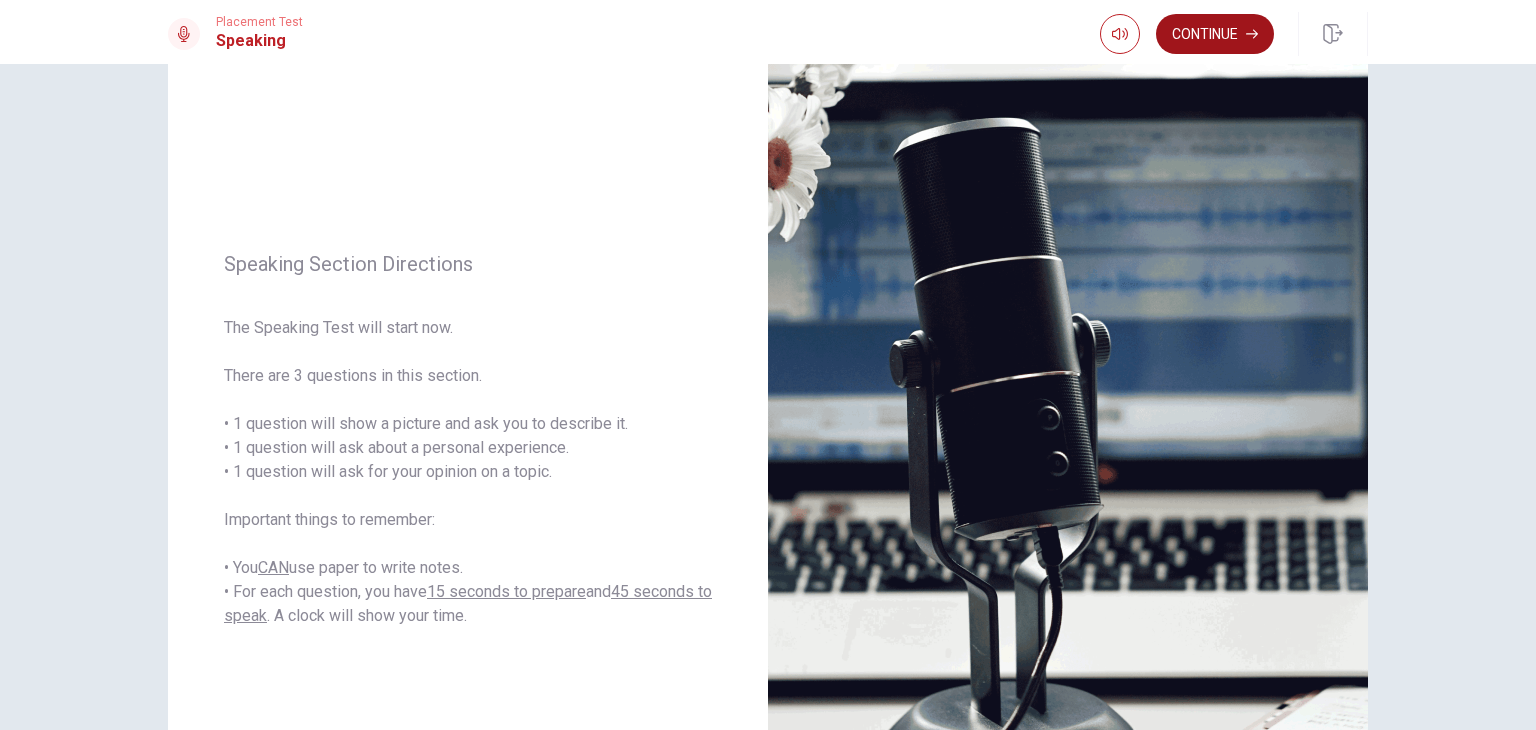 click on "Continue" at bounding box center (1215, 34) 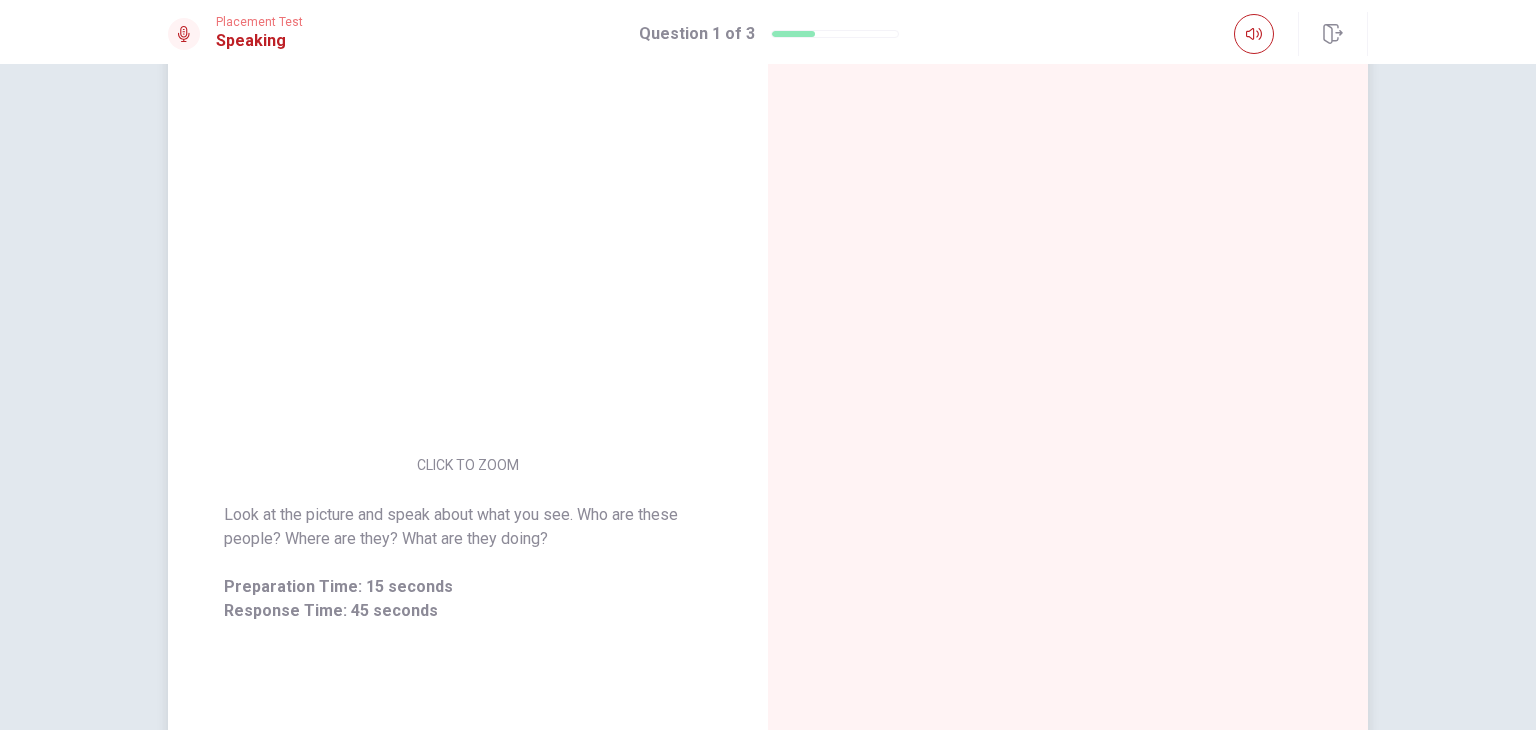 scroll, scrollTop: 200, scrollLeft: 0, axis: vertical 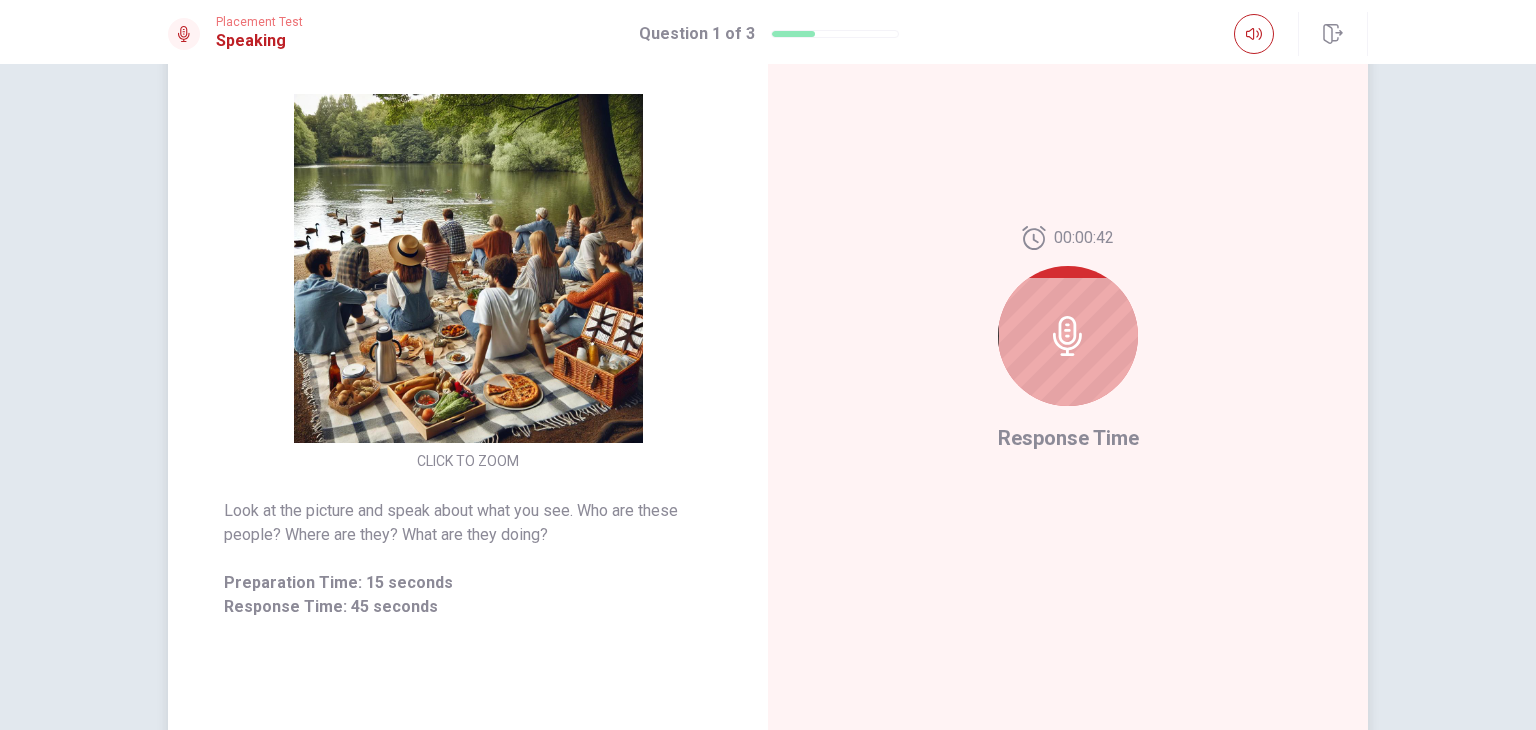 click 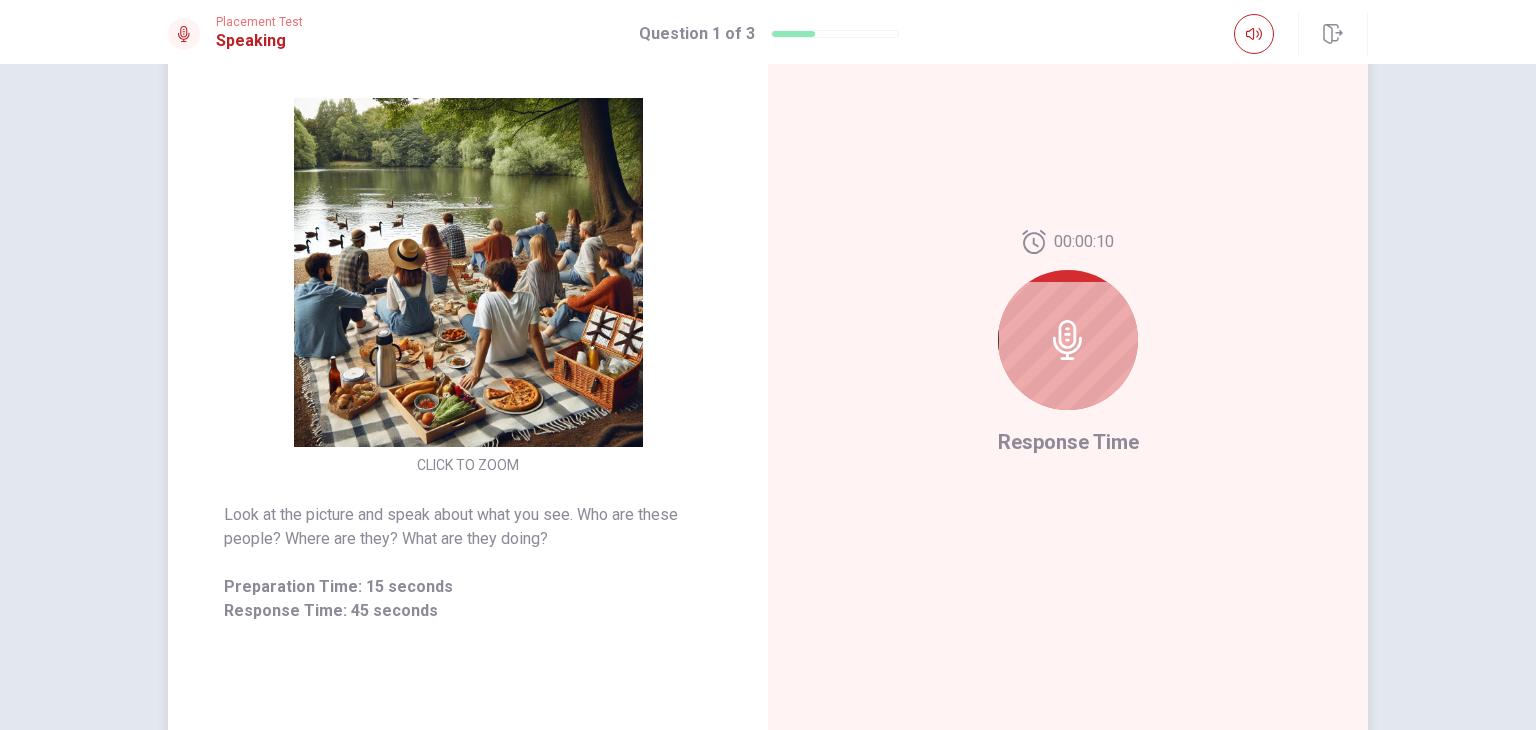 scroll, scrollTop: 150, scrollLeft: 0, axis: vertical 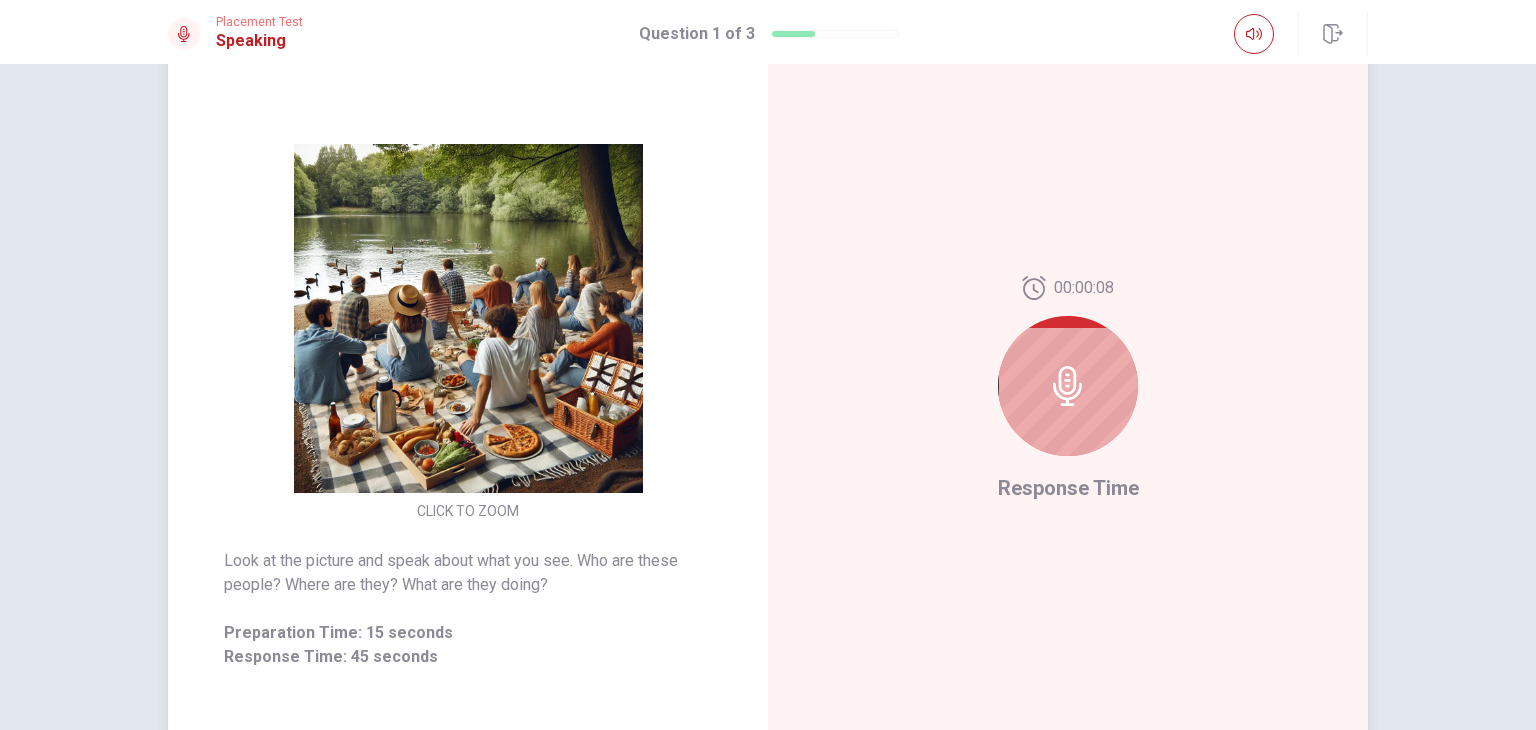 click 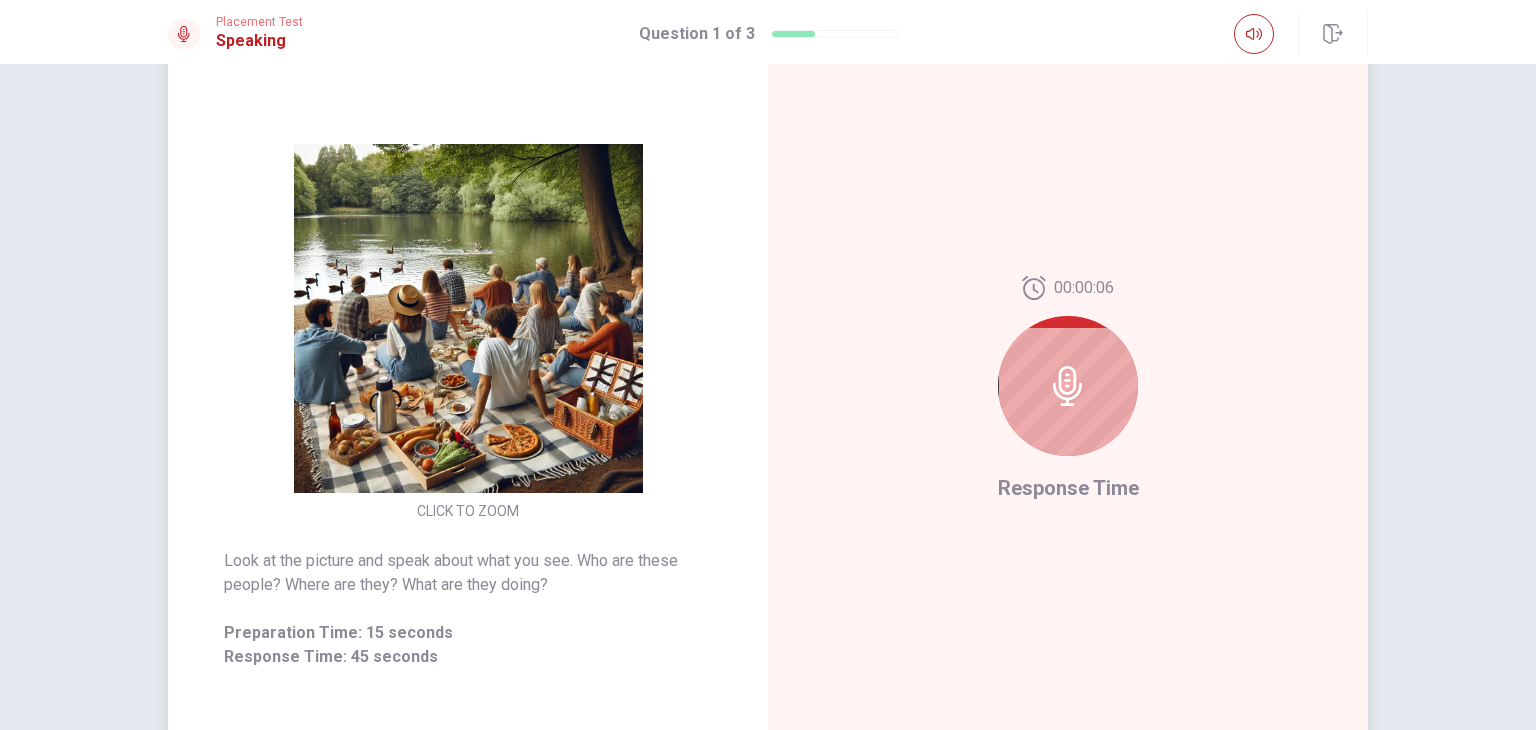 click 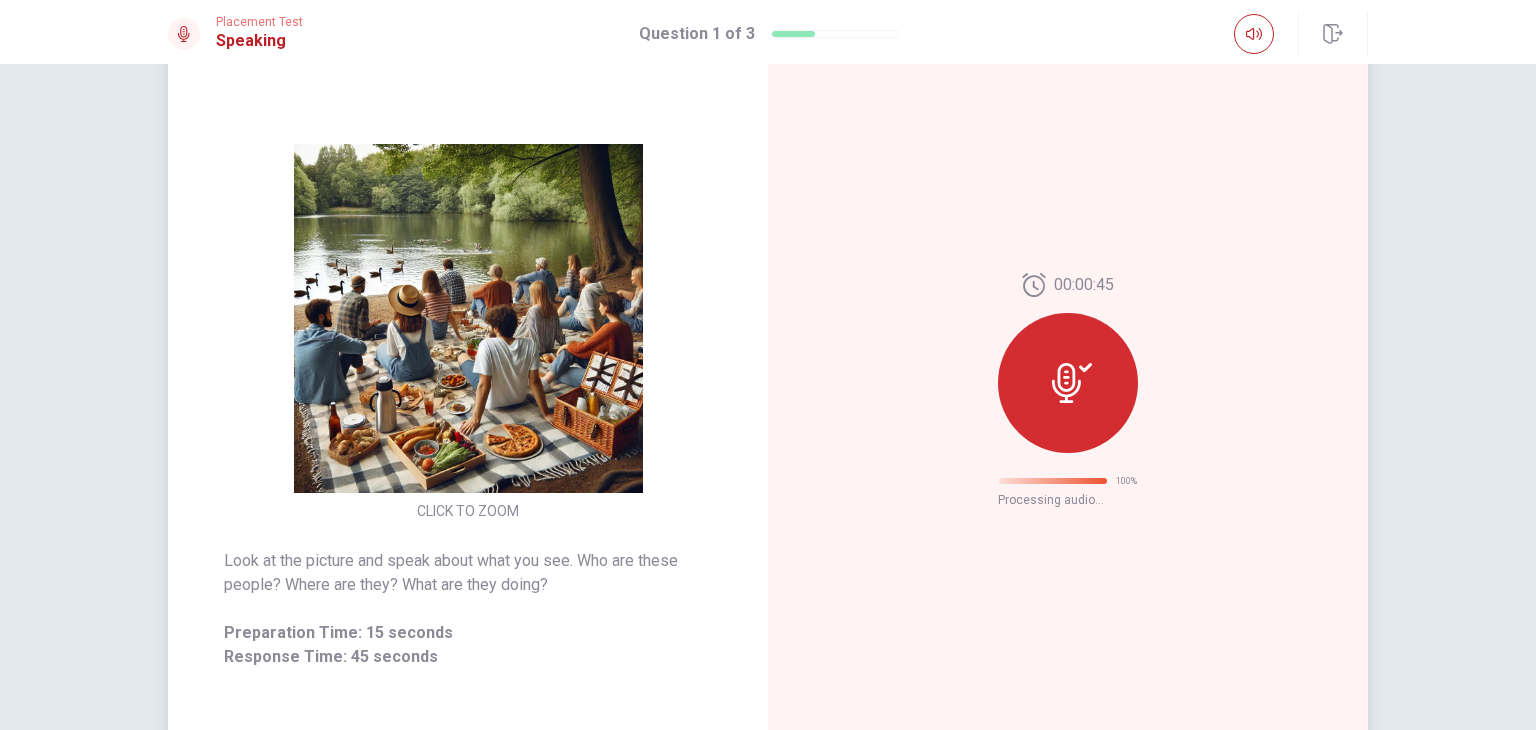 scroll, scrollTop: 0, scrollLeft: 0, axis: both 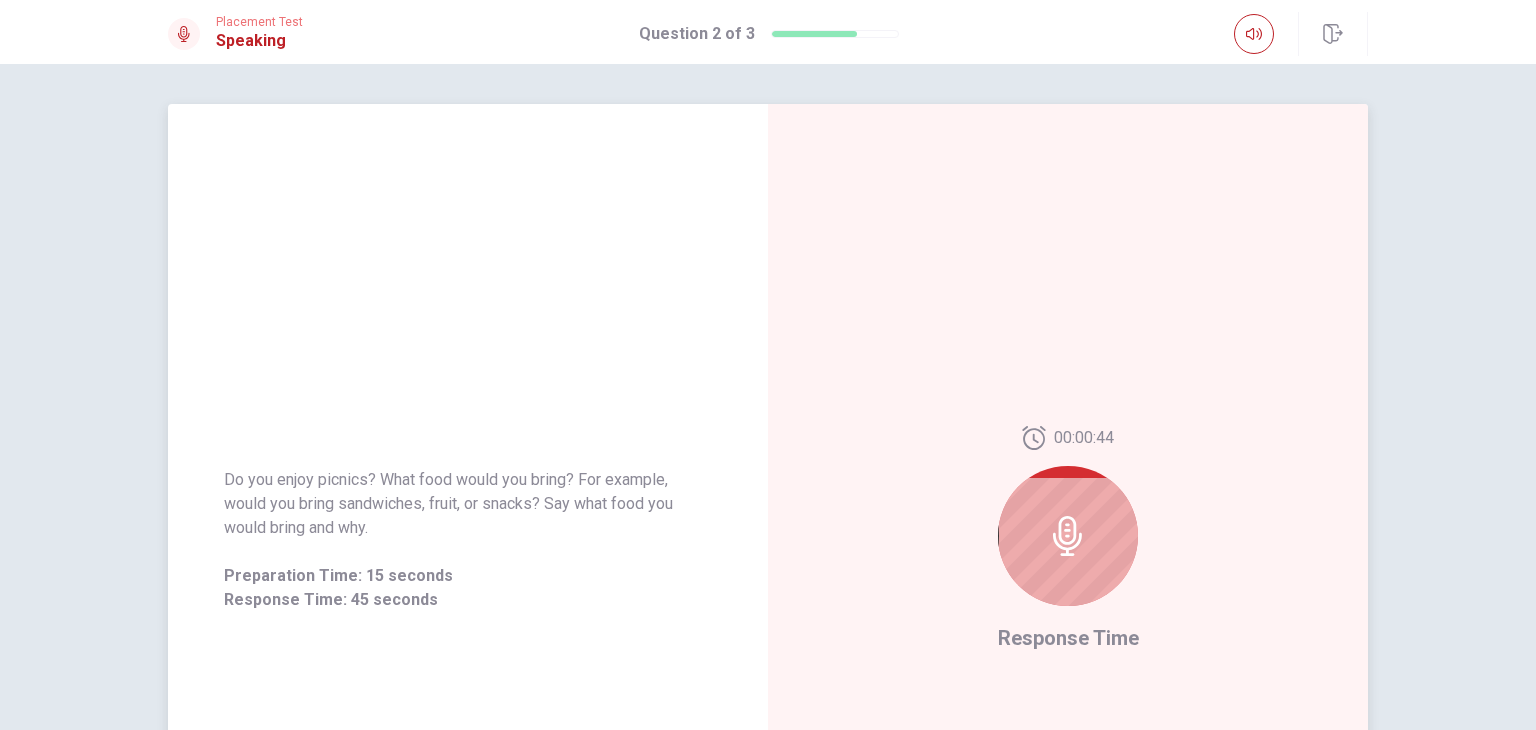 click 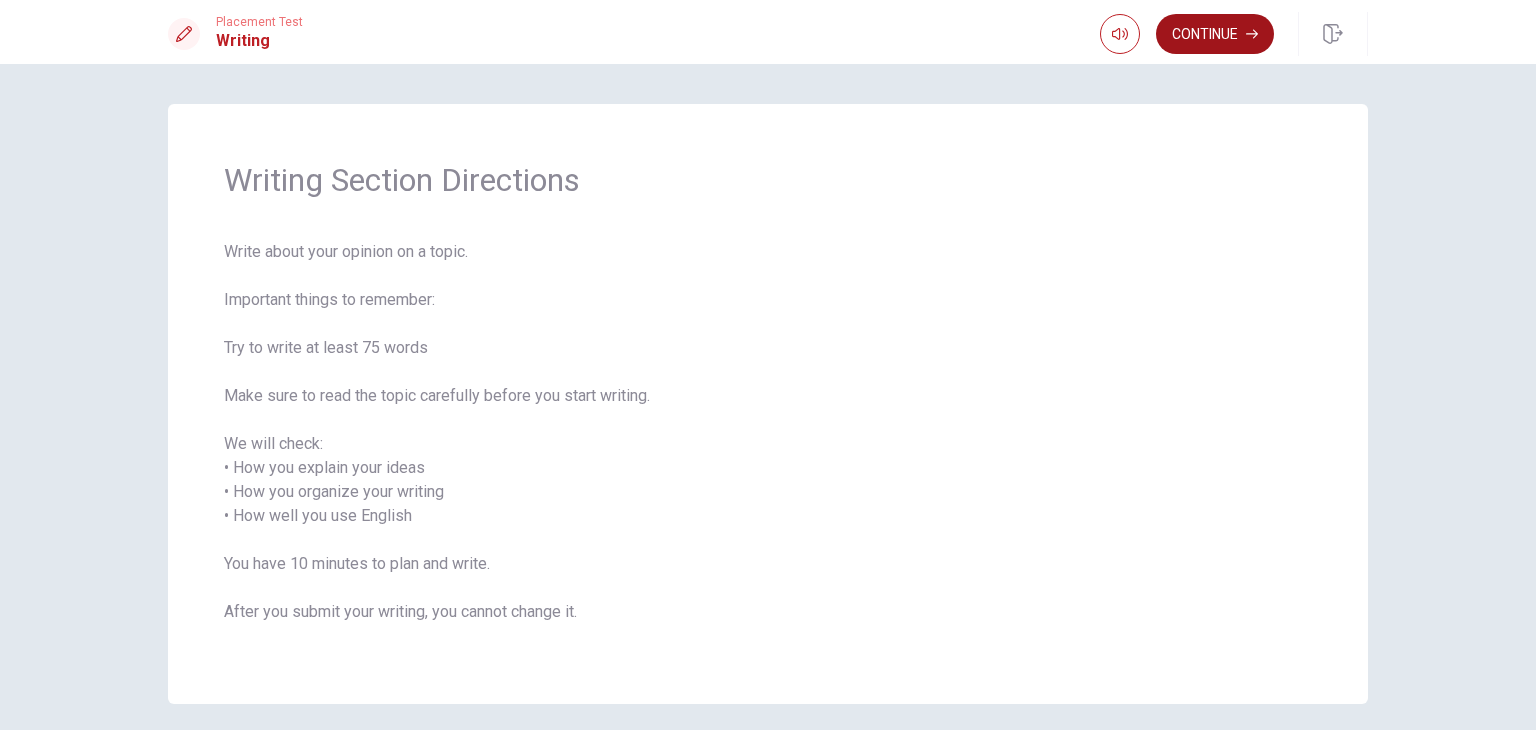 click on "Continue" at bounding box center (1215, 34) 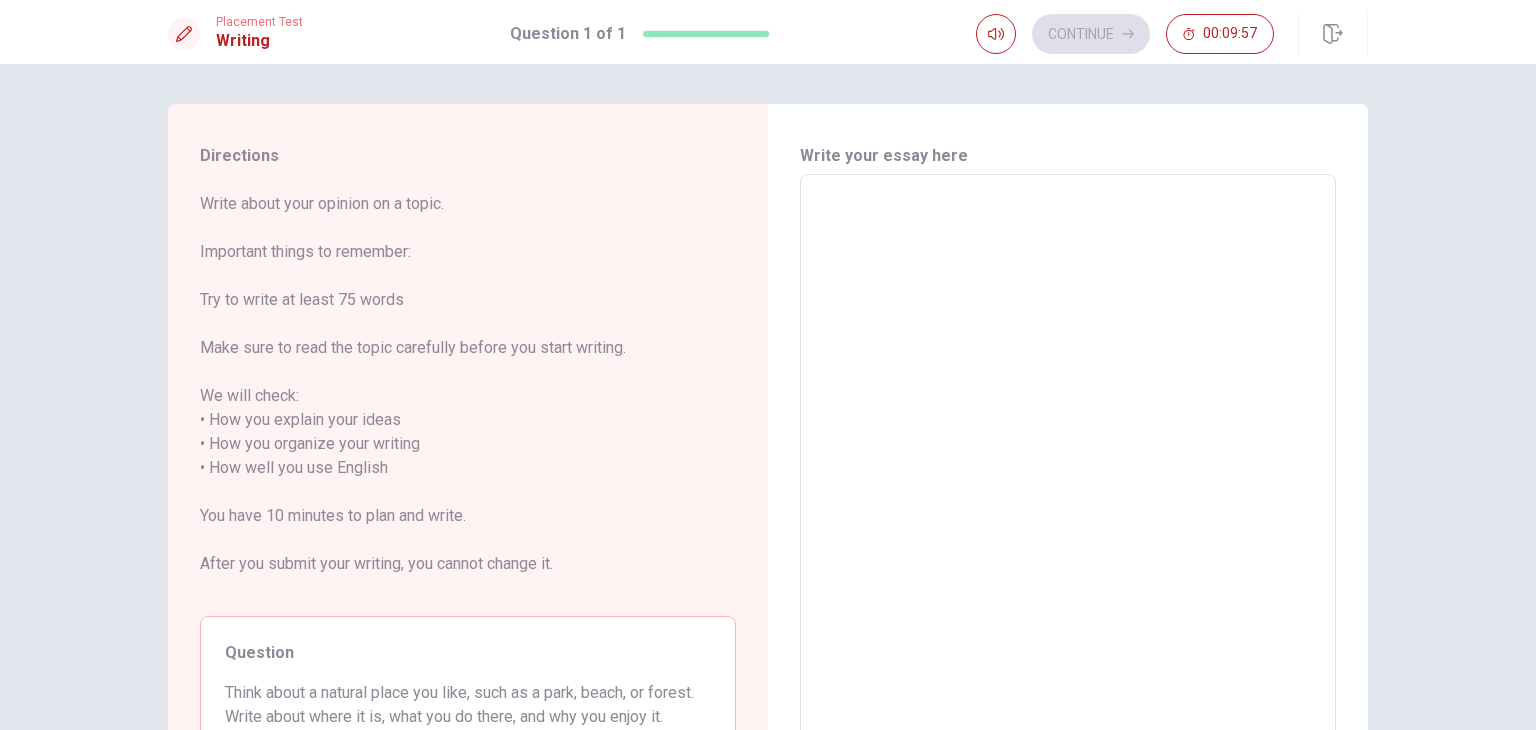 click at bounding box center [1068, 468] 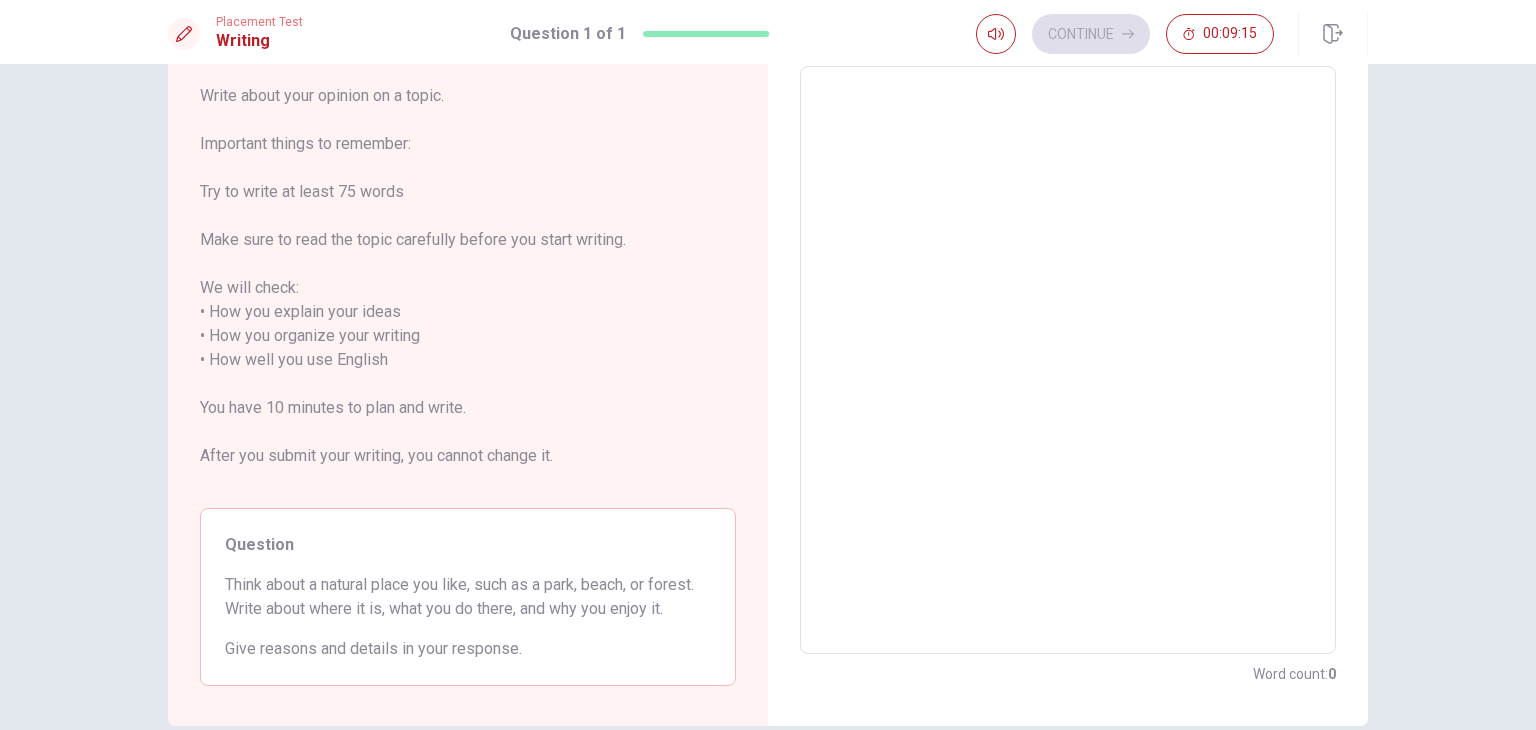 scroll, scrollTop: 8, scrollLeft: 0, axis: vertical 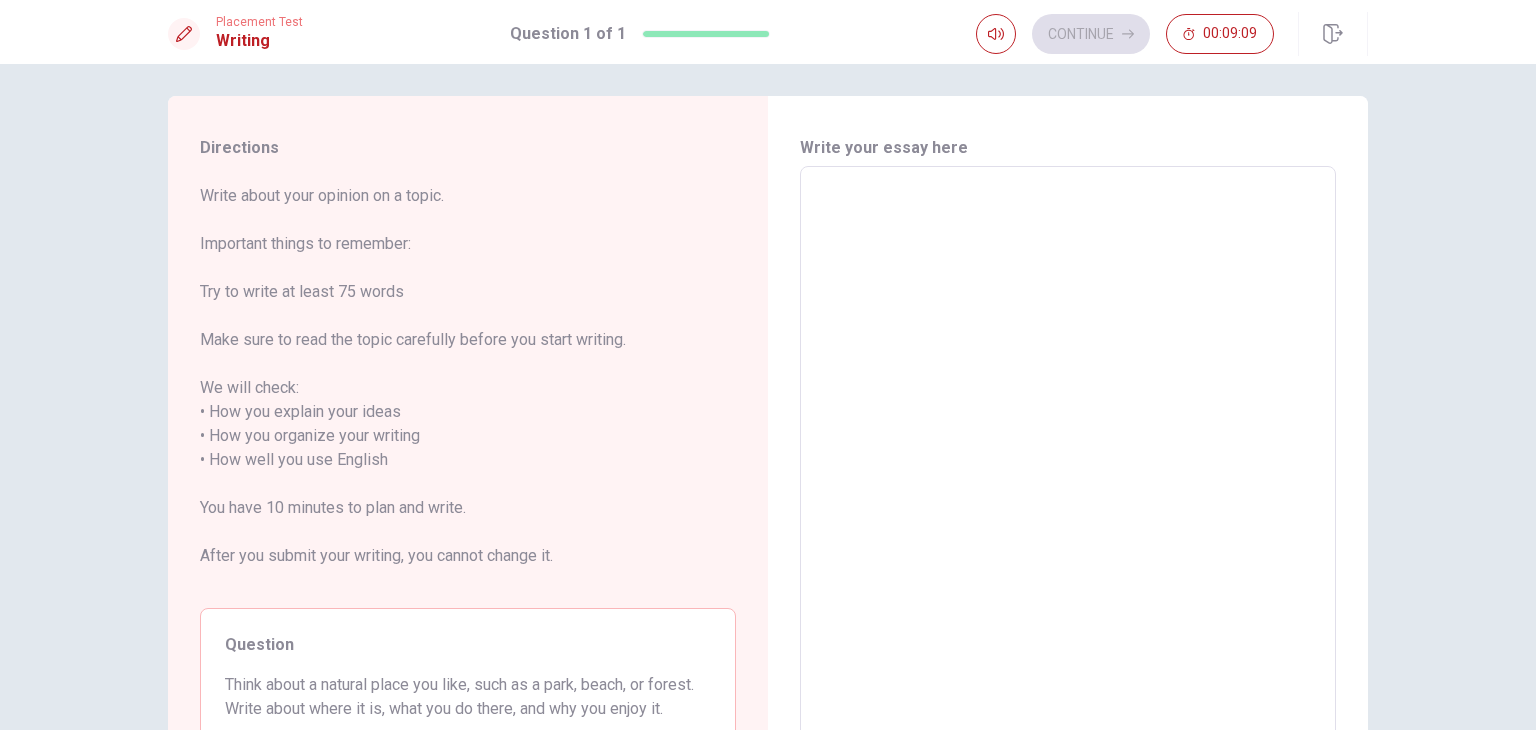 type on "h" 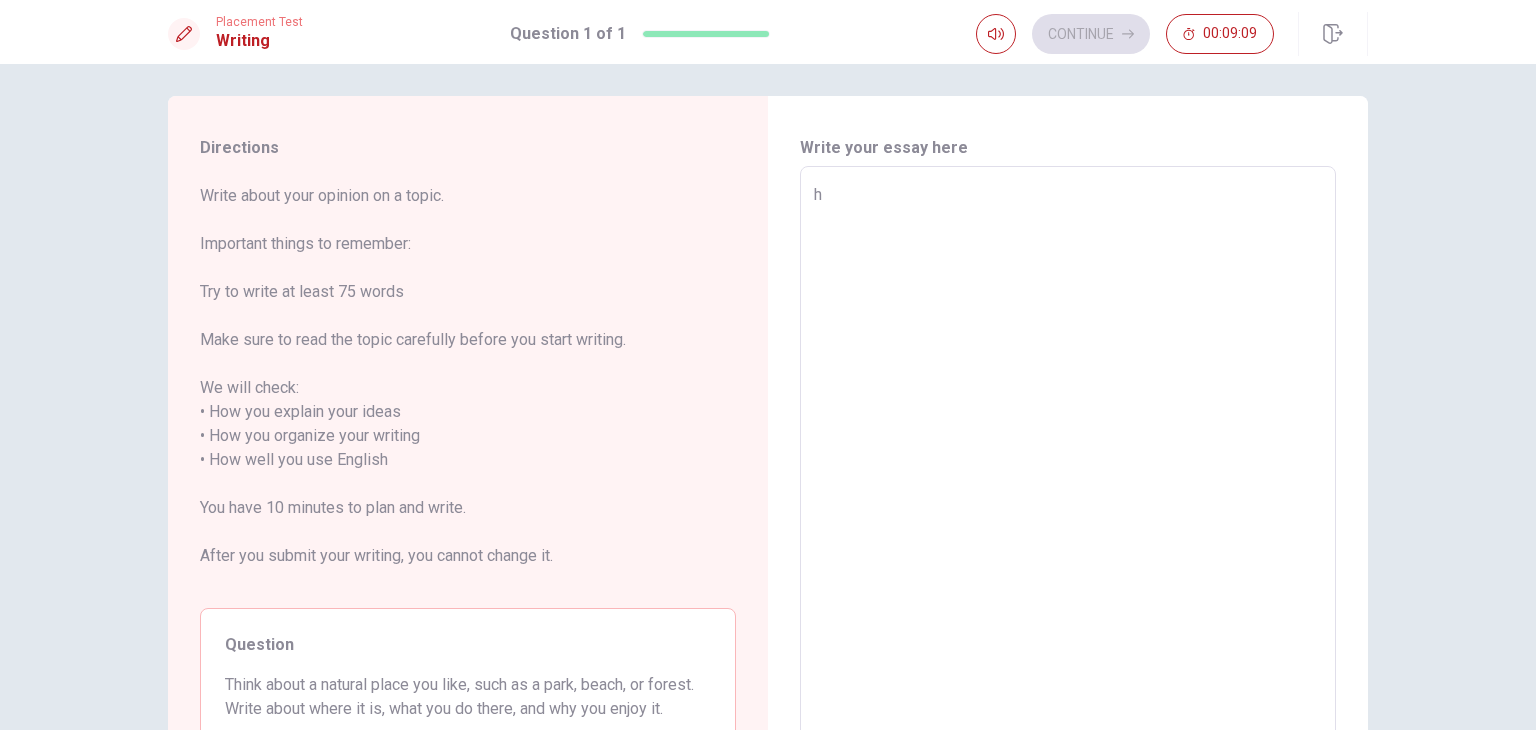 type on "x" 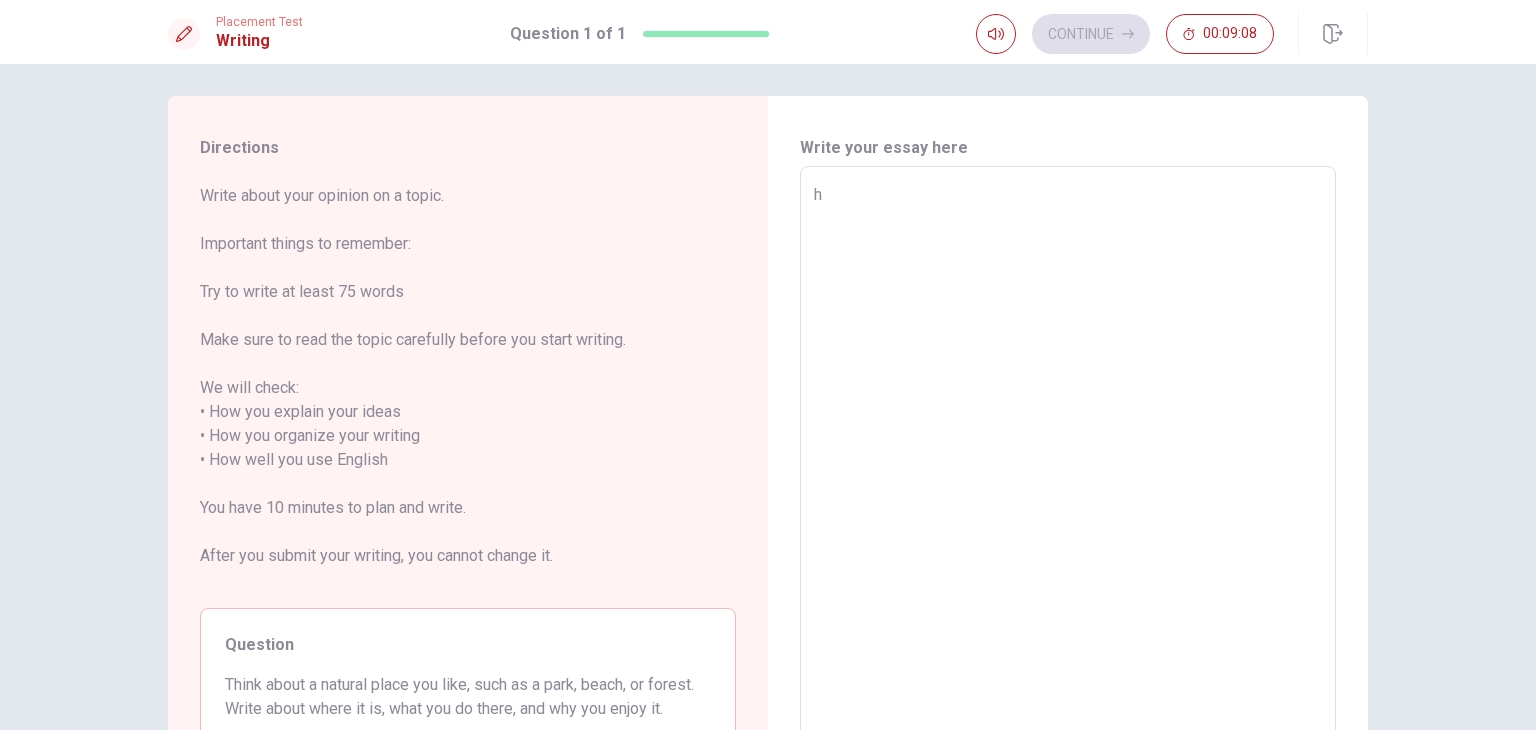 type on "he" 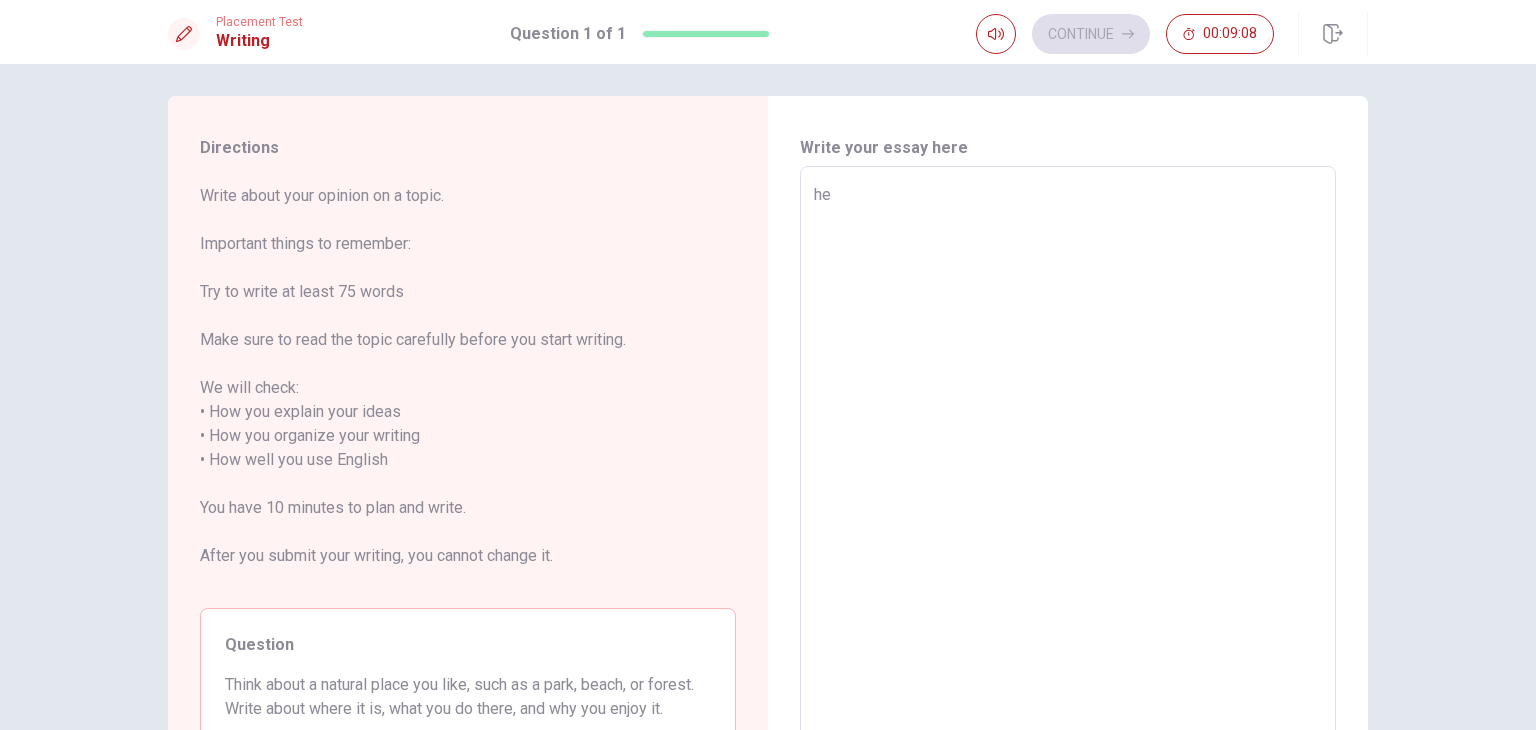 type on "x" 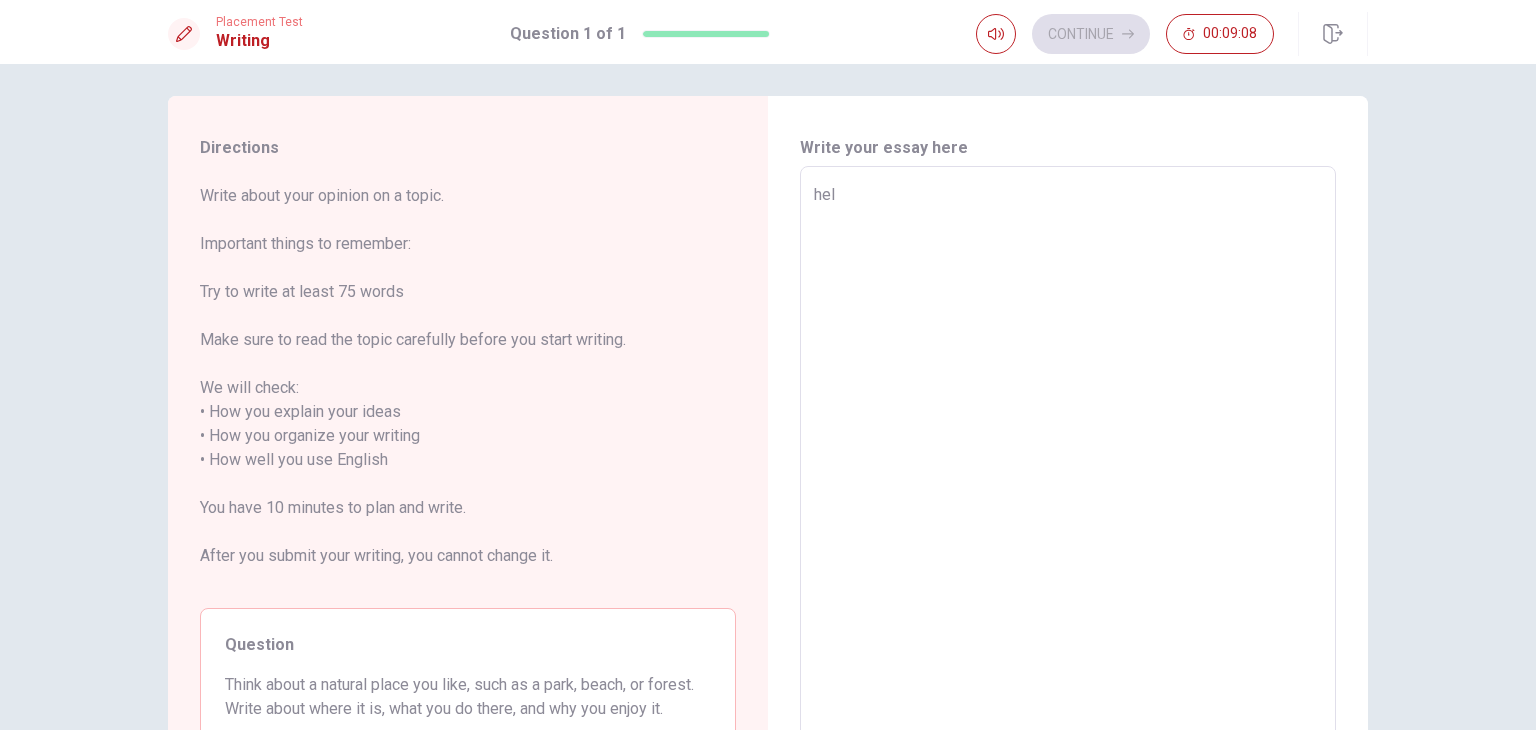 type on "x" 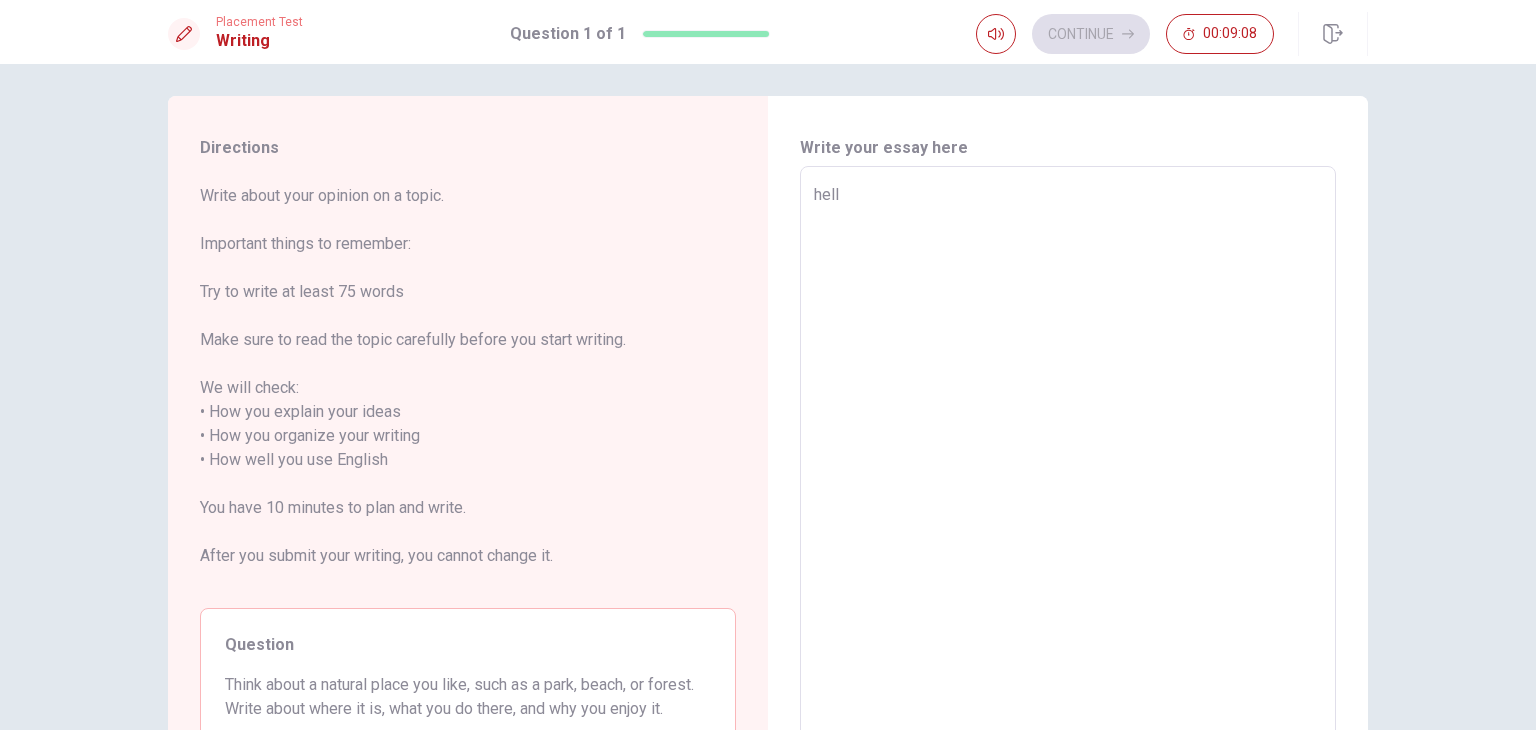 type on "x" 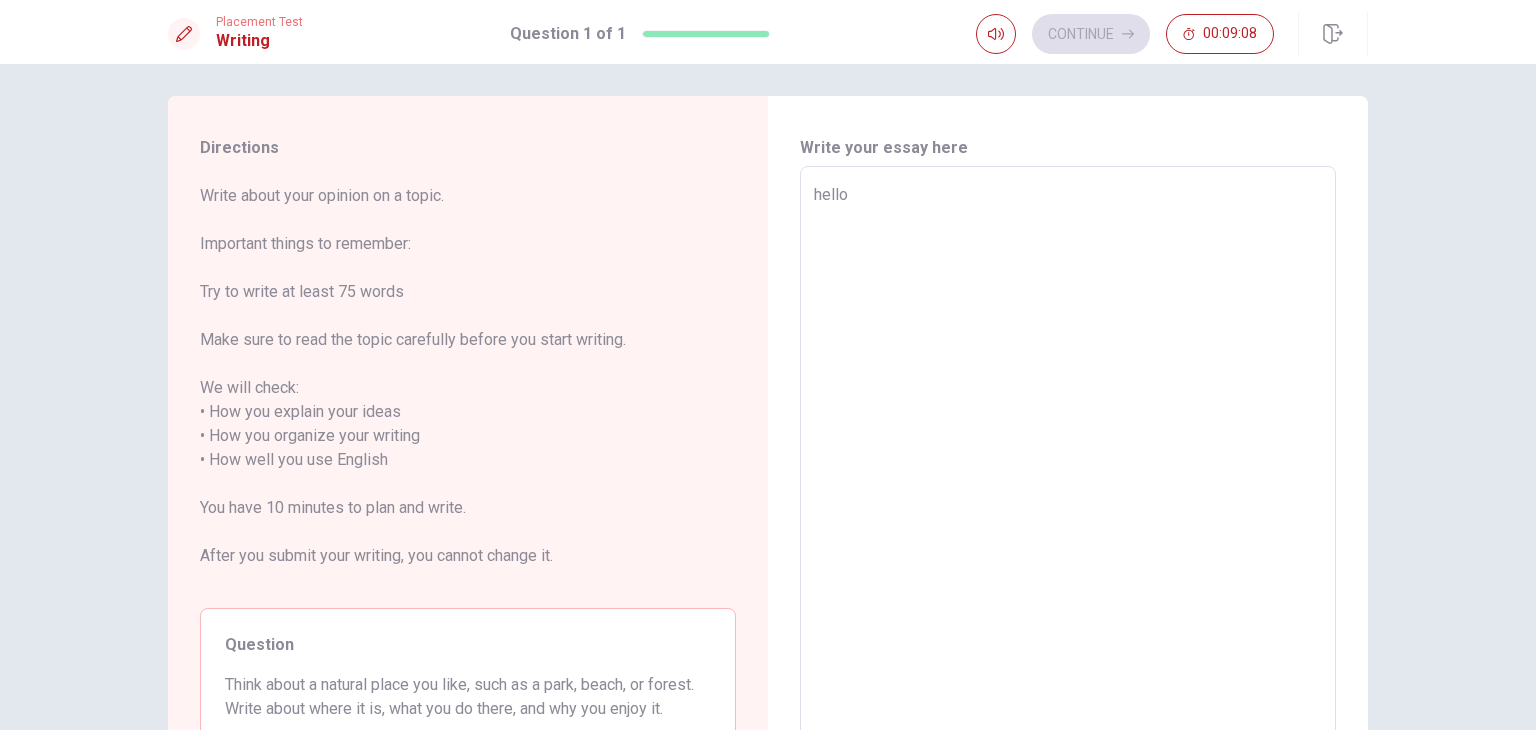 type on "x" 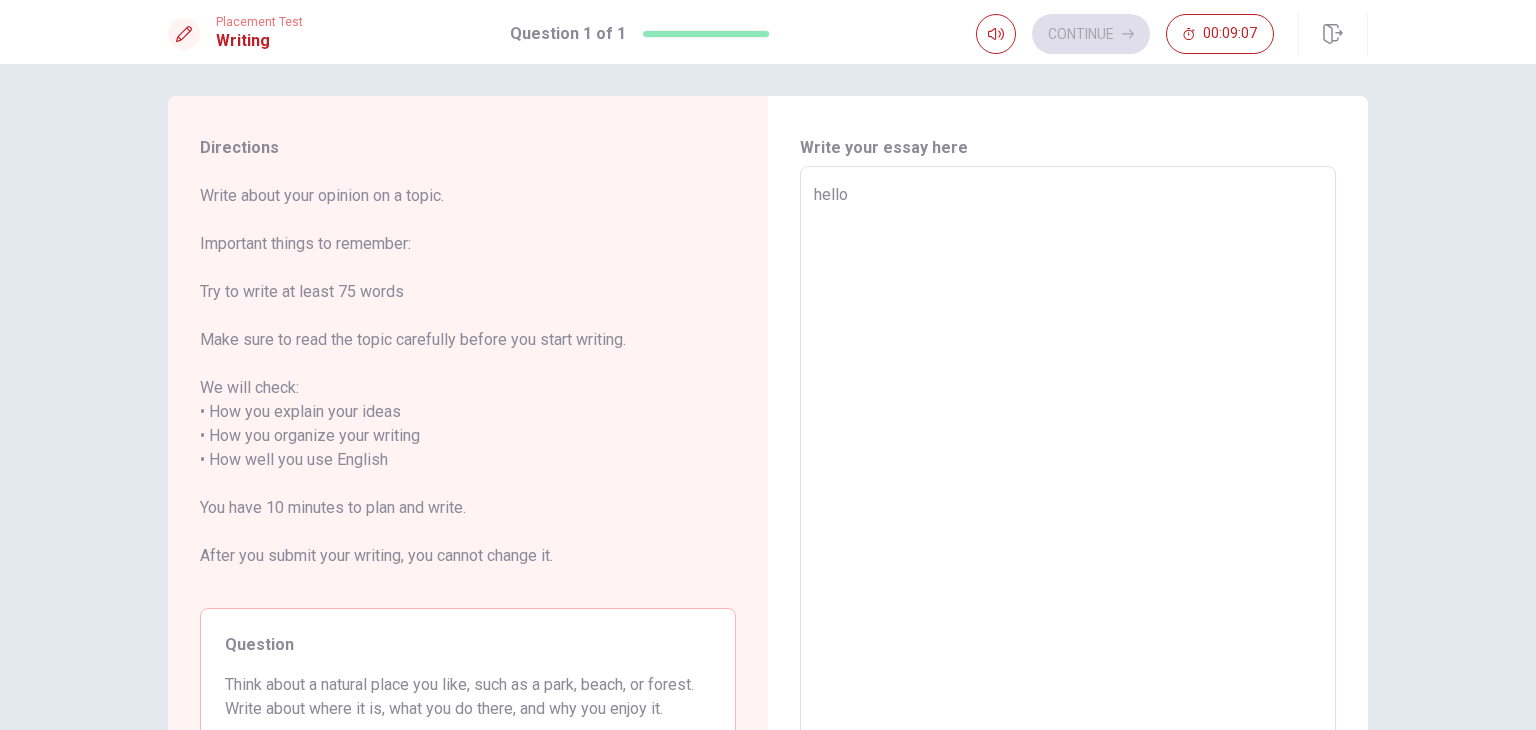 type on "hello" 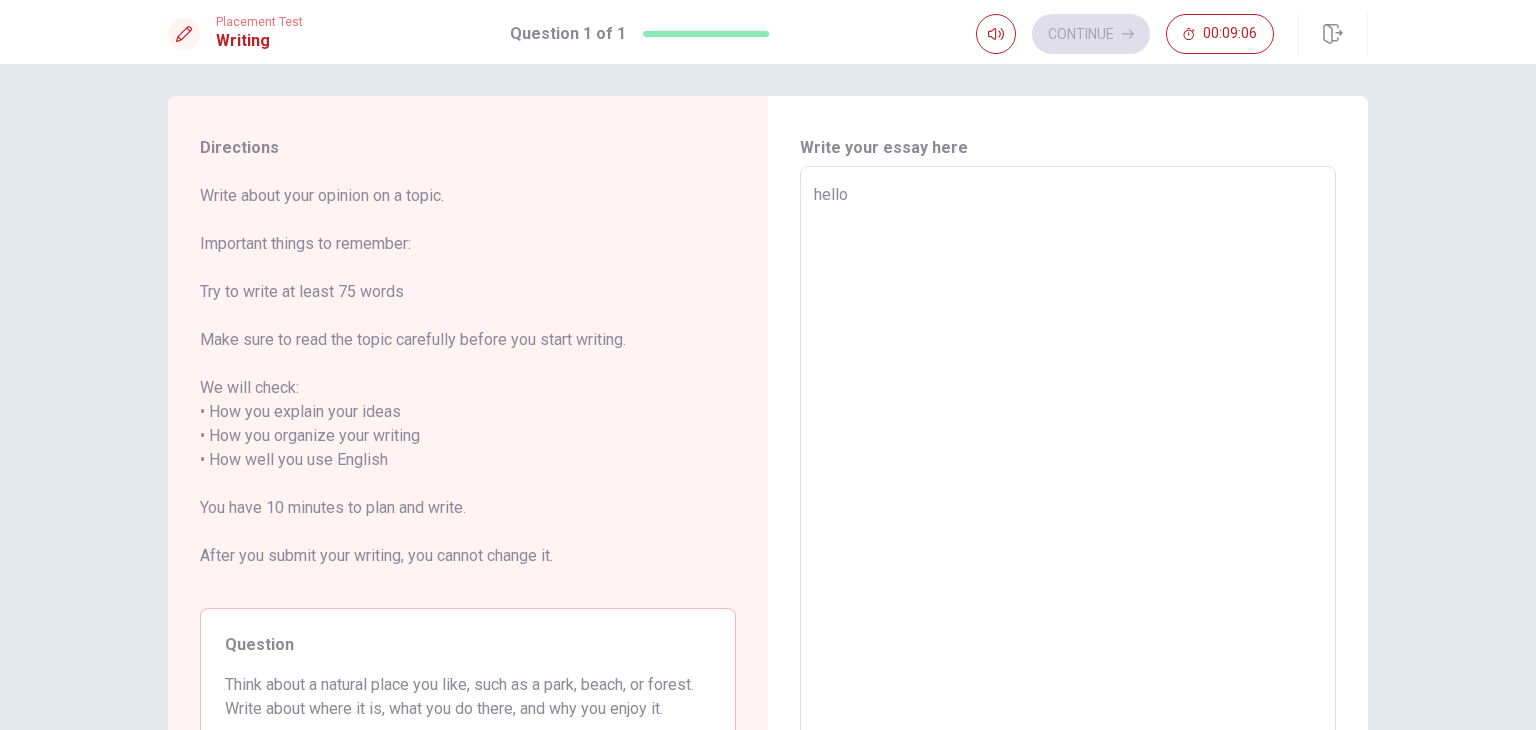 type on "hello m" 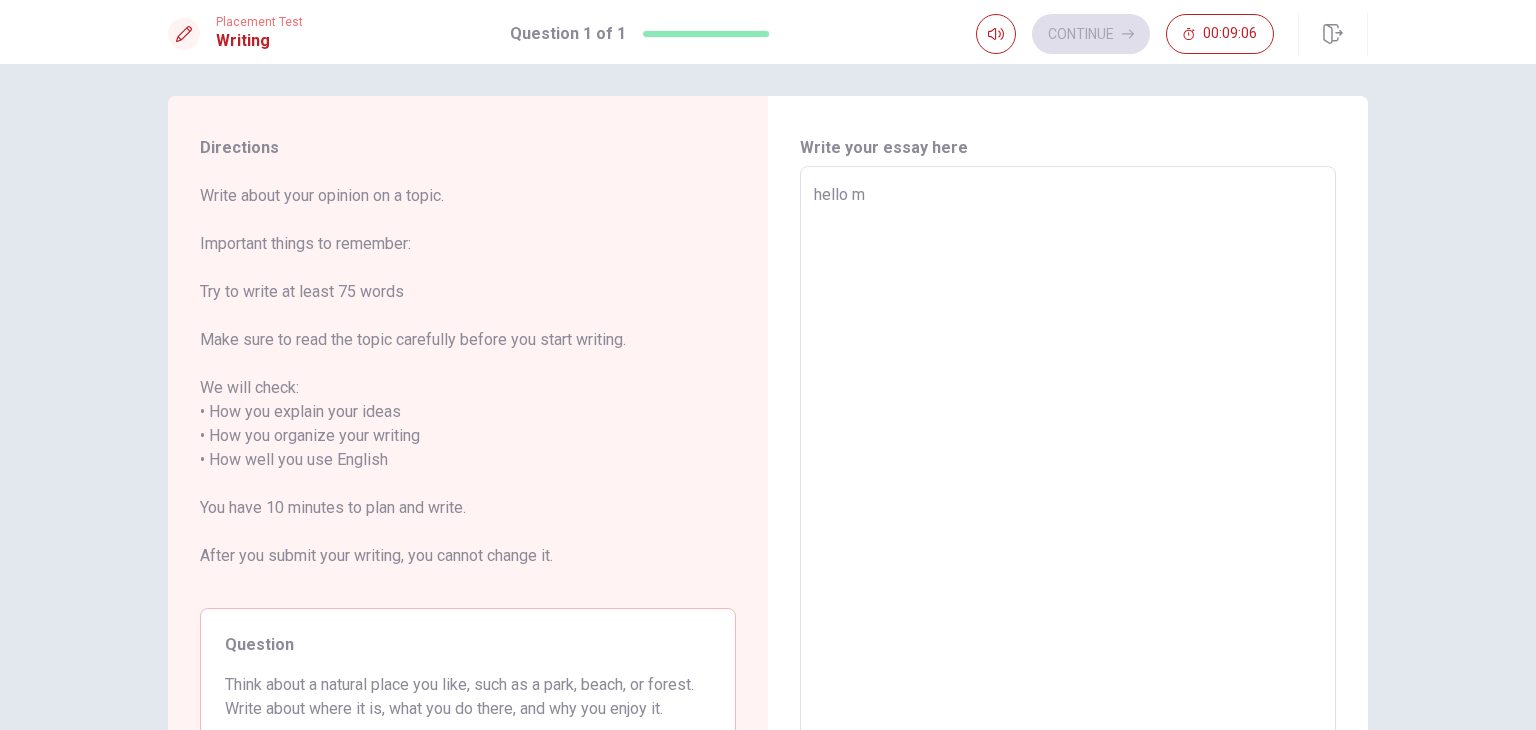type on "x" 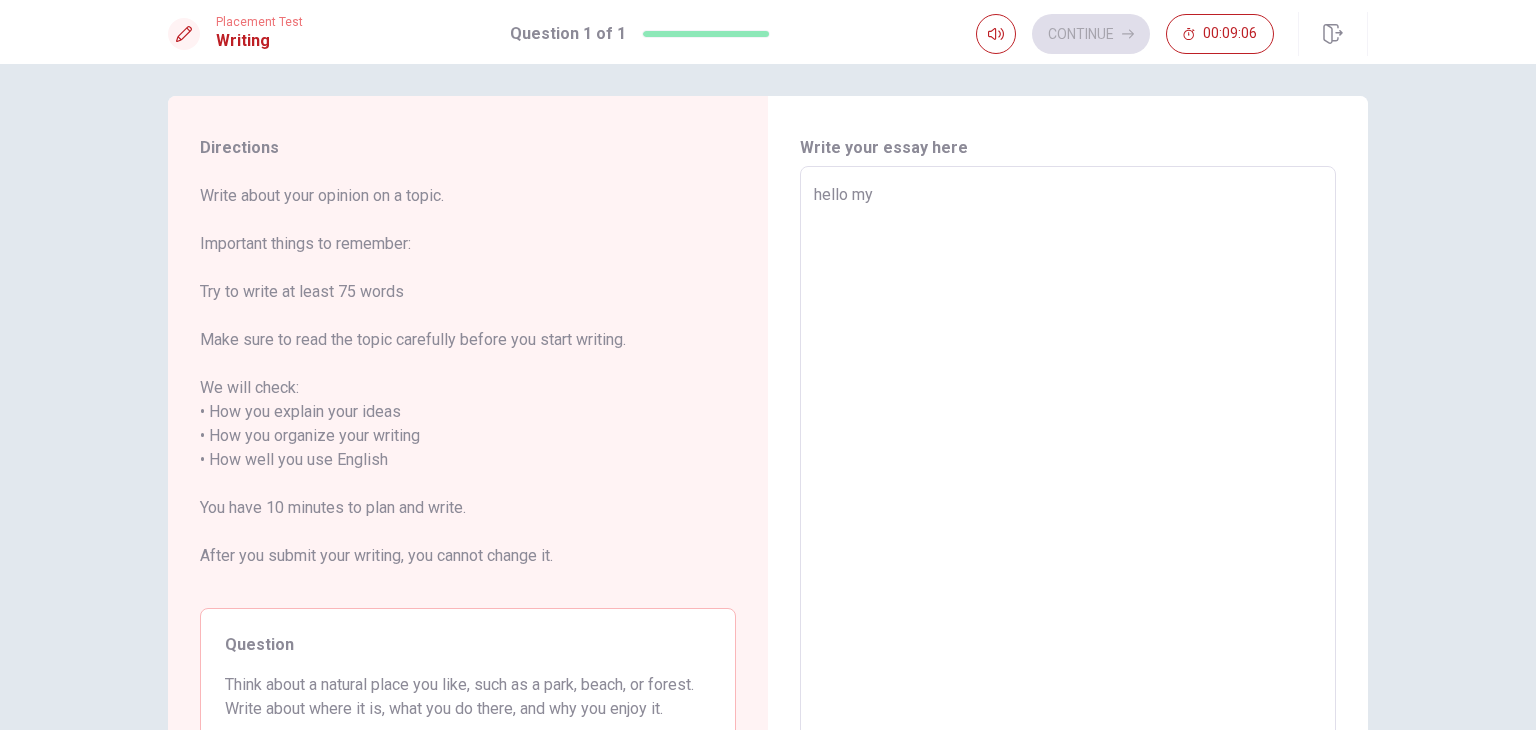 type on "x" 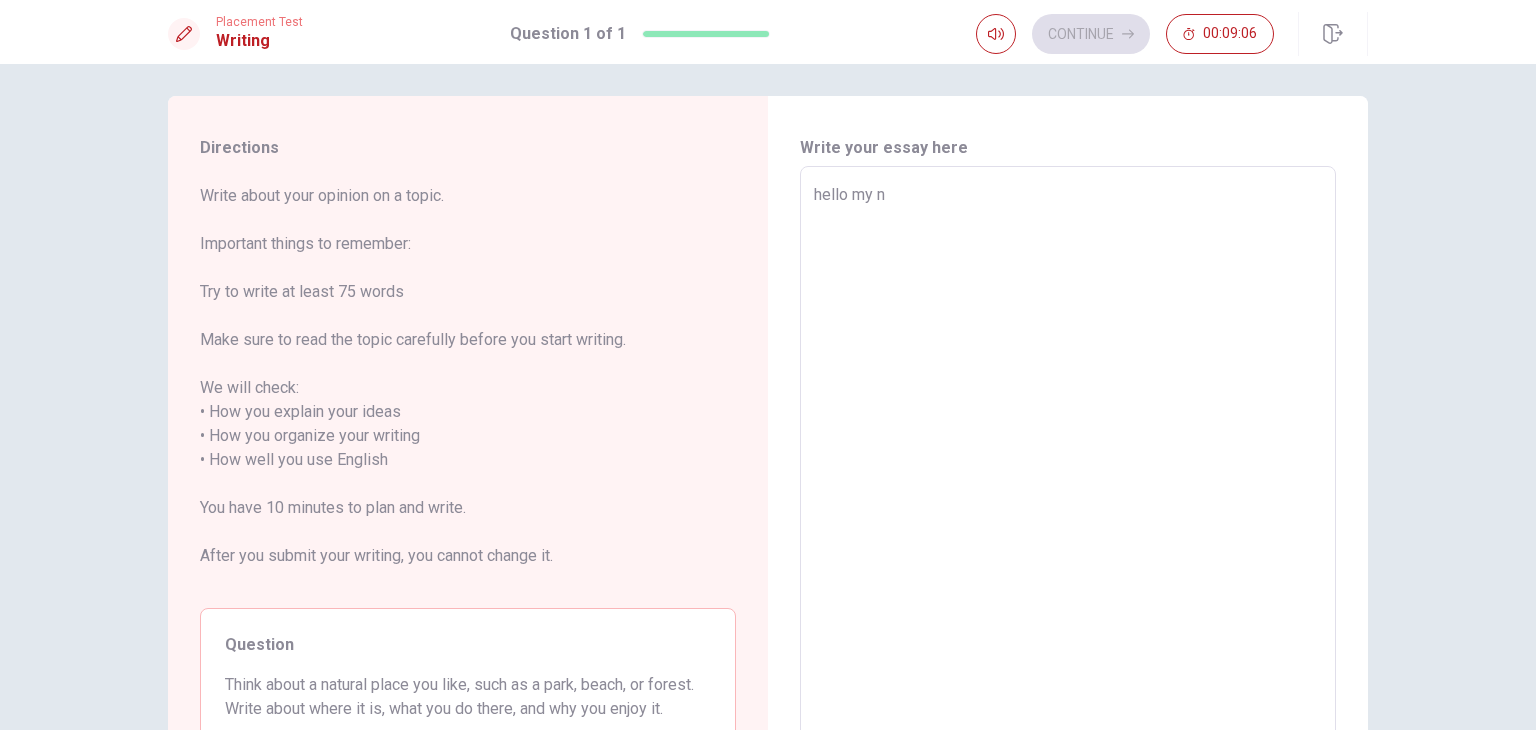 type on "x" 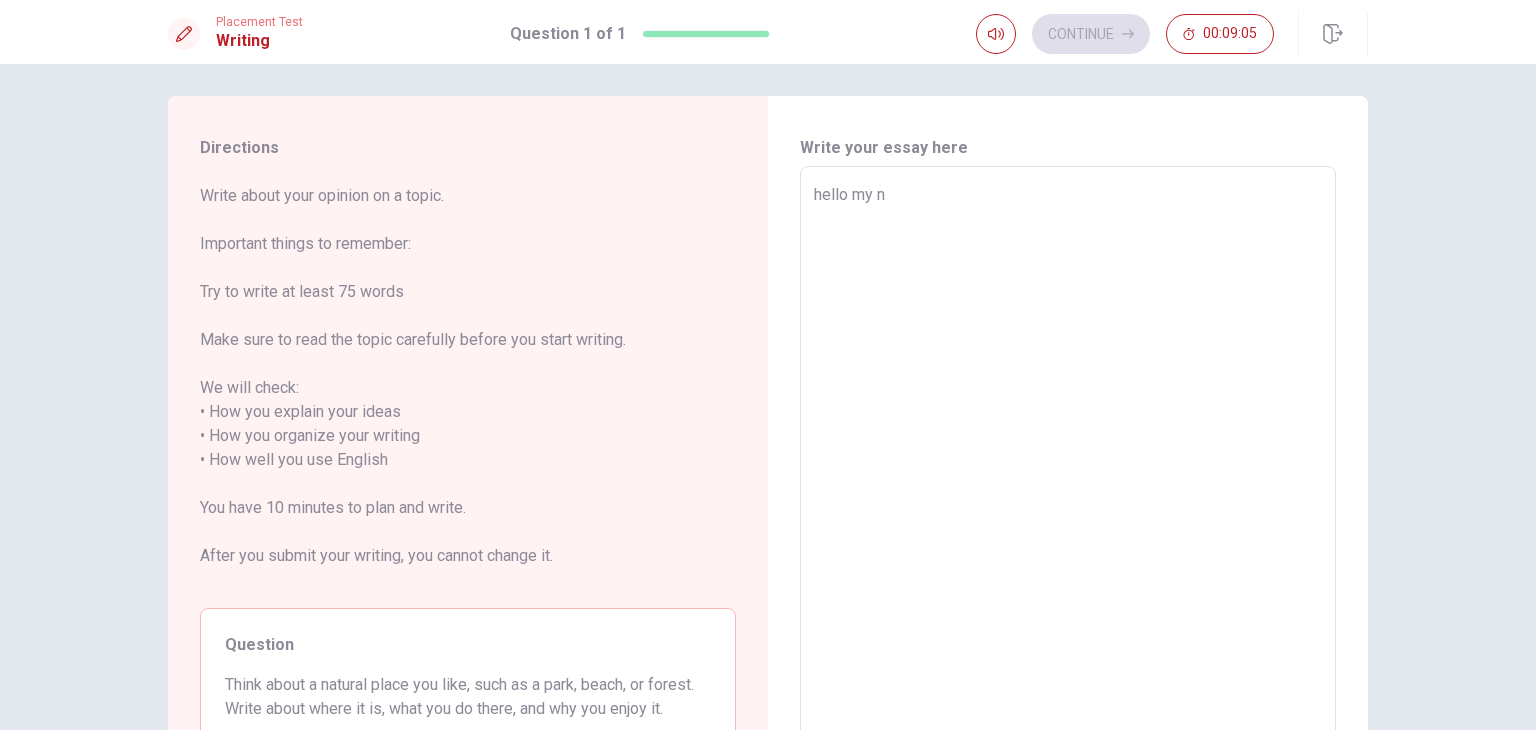type on "hello my na" 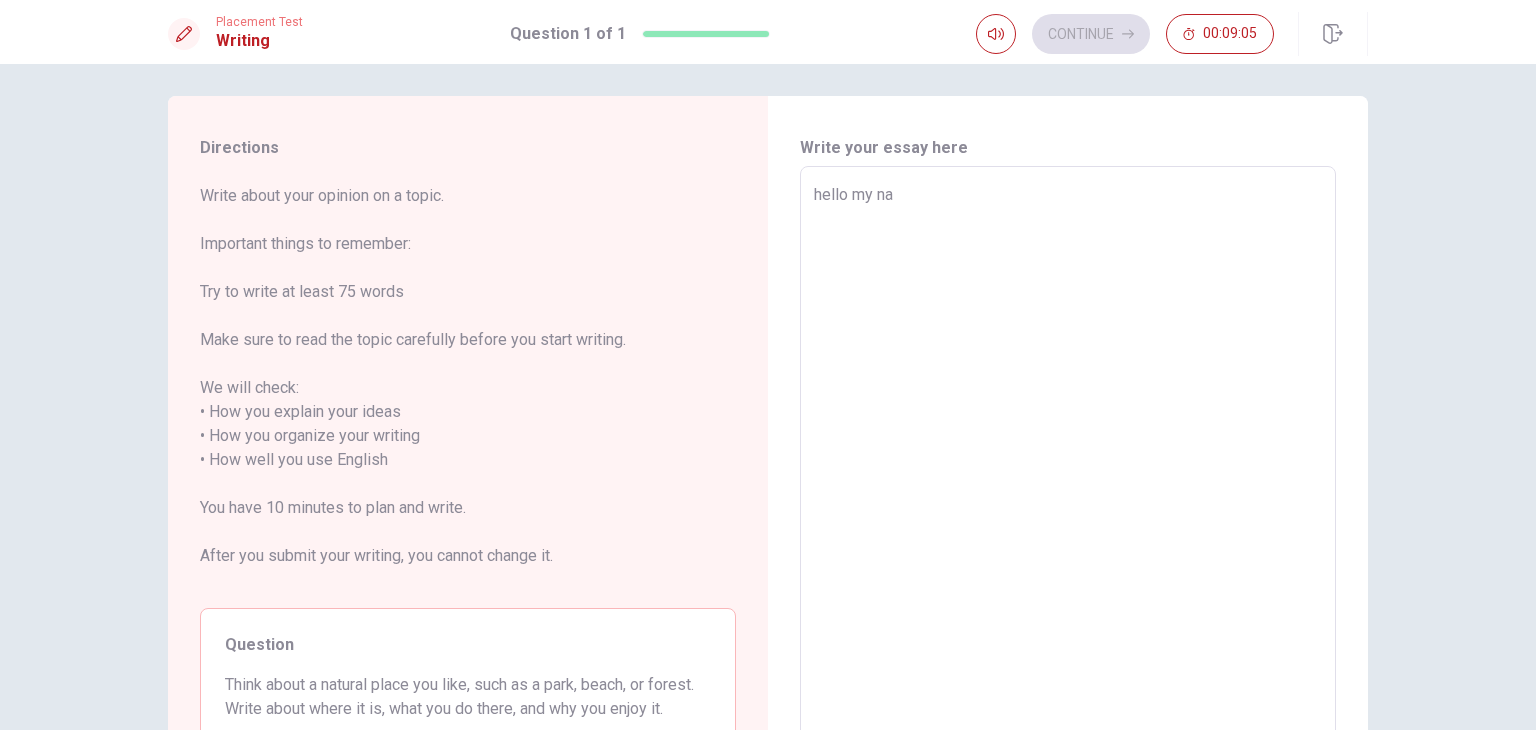 type on "x" 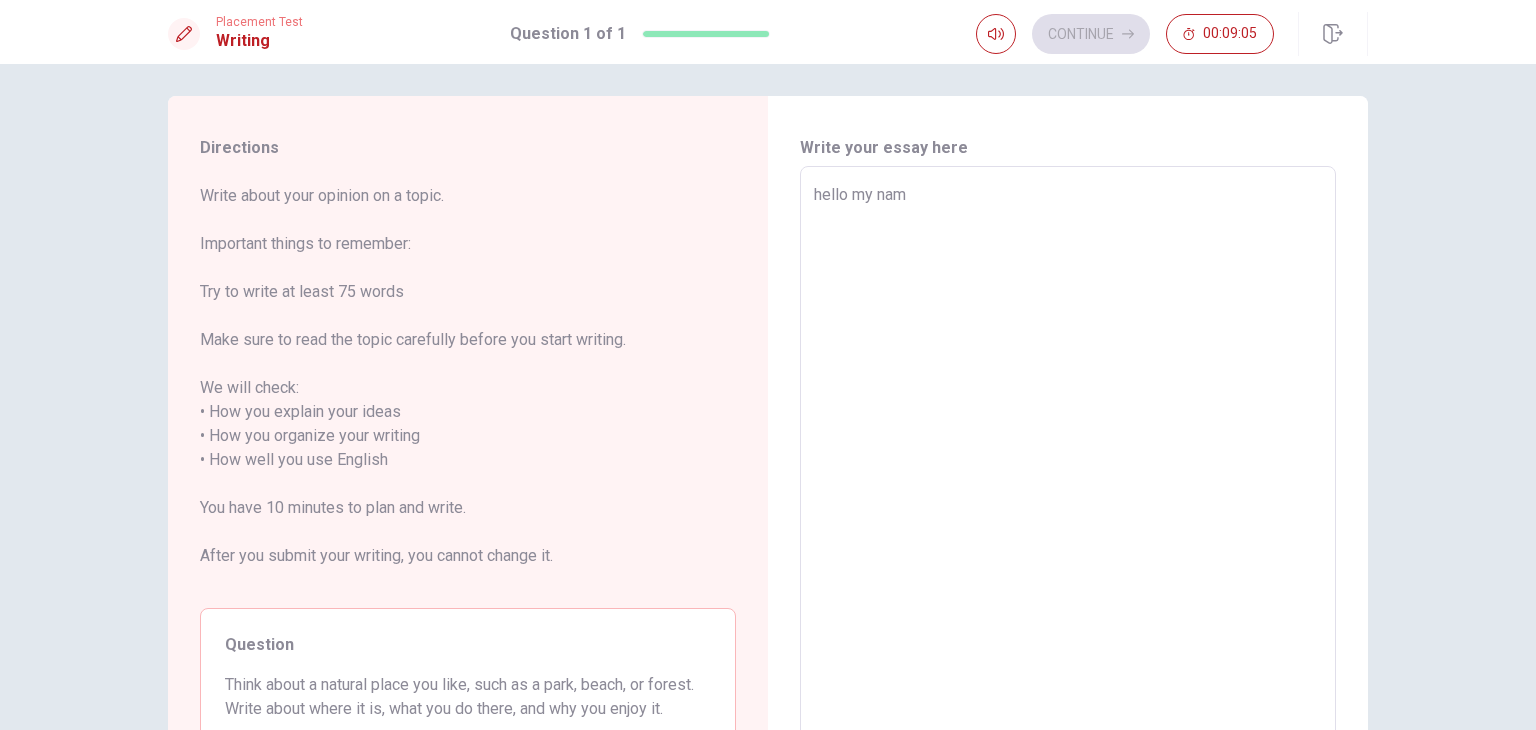type on "x" 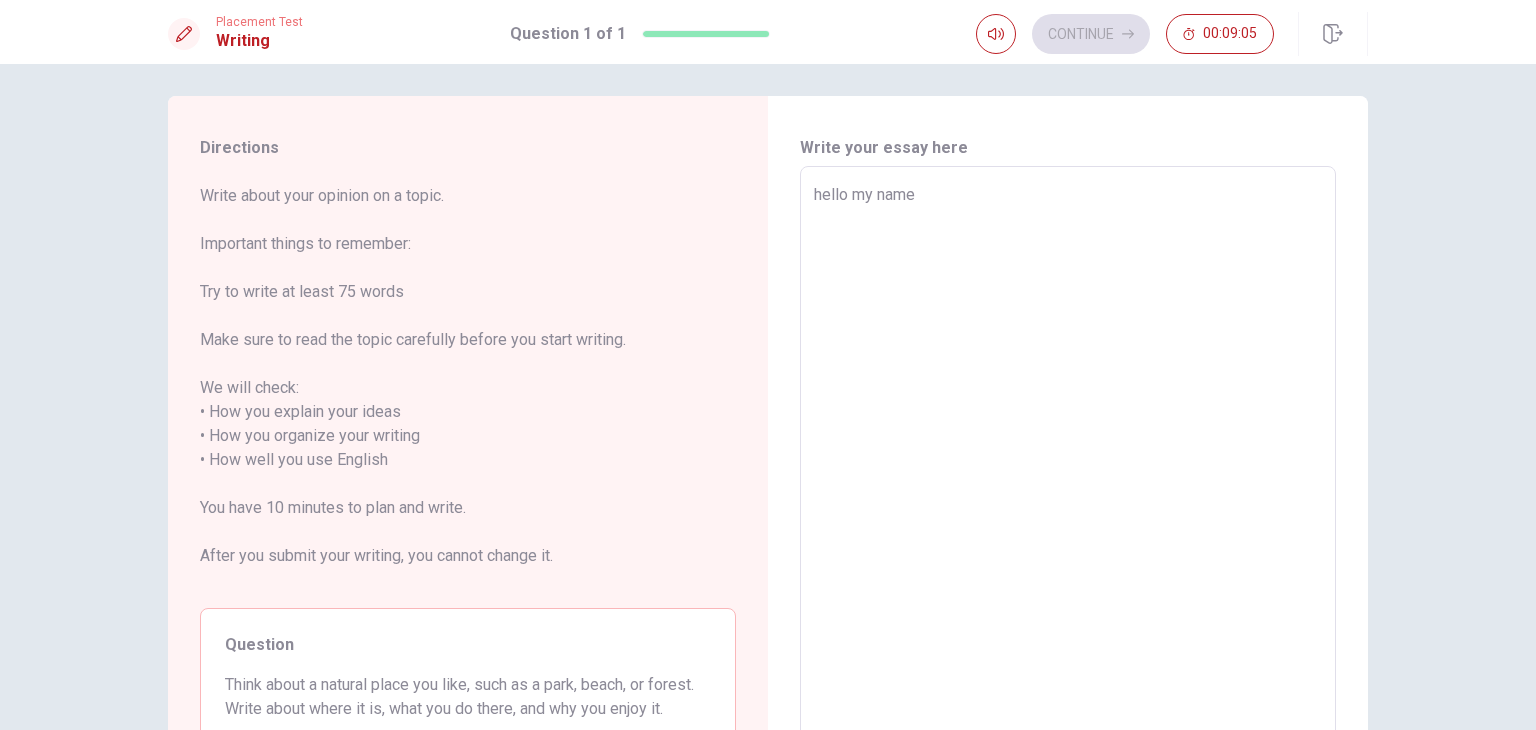 type on "x" 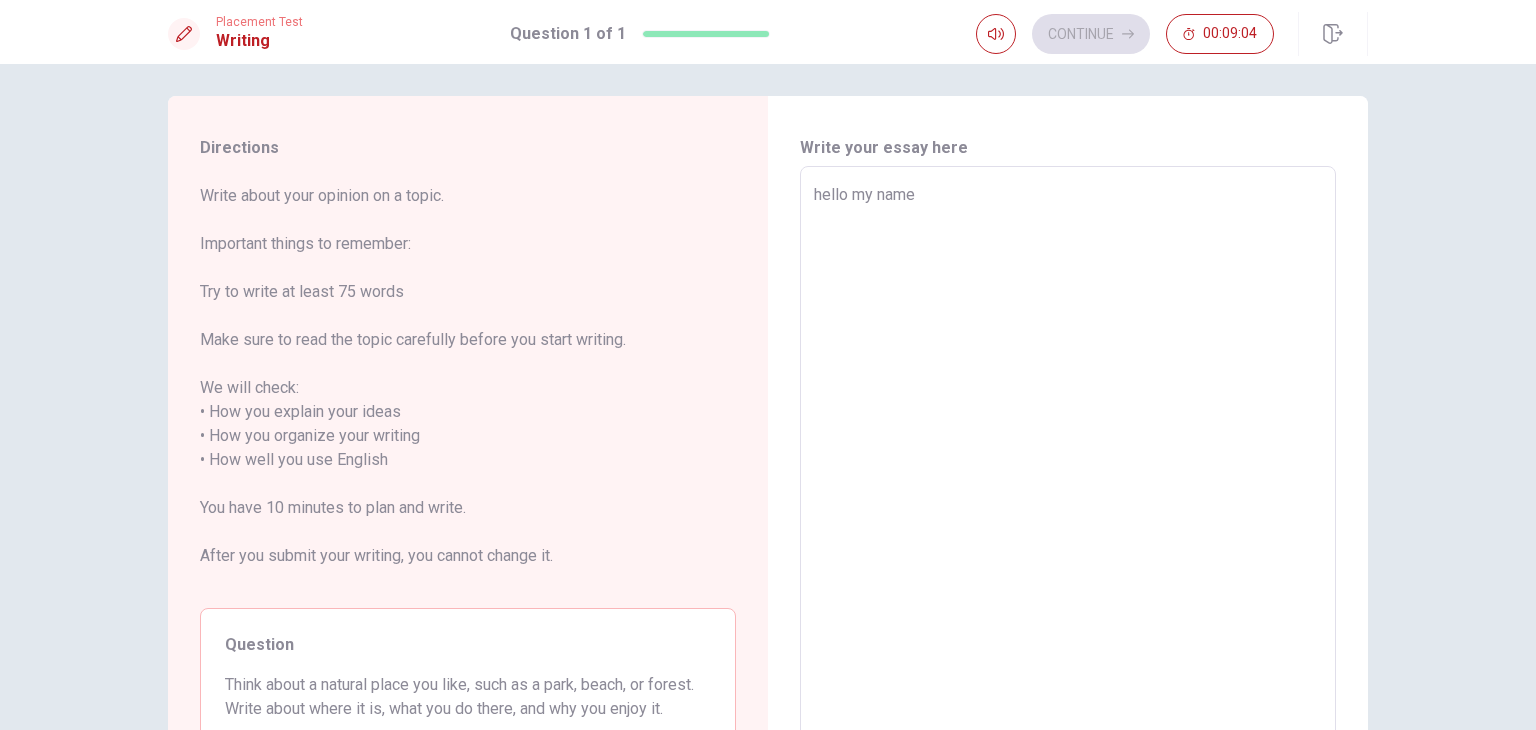 type on "hello my name i" 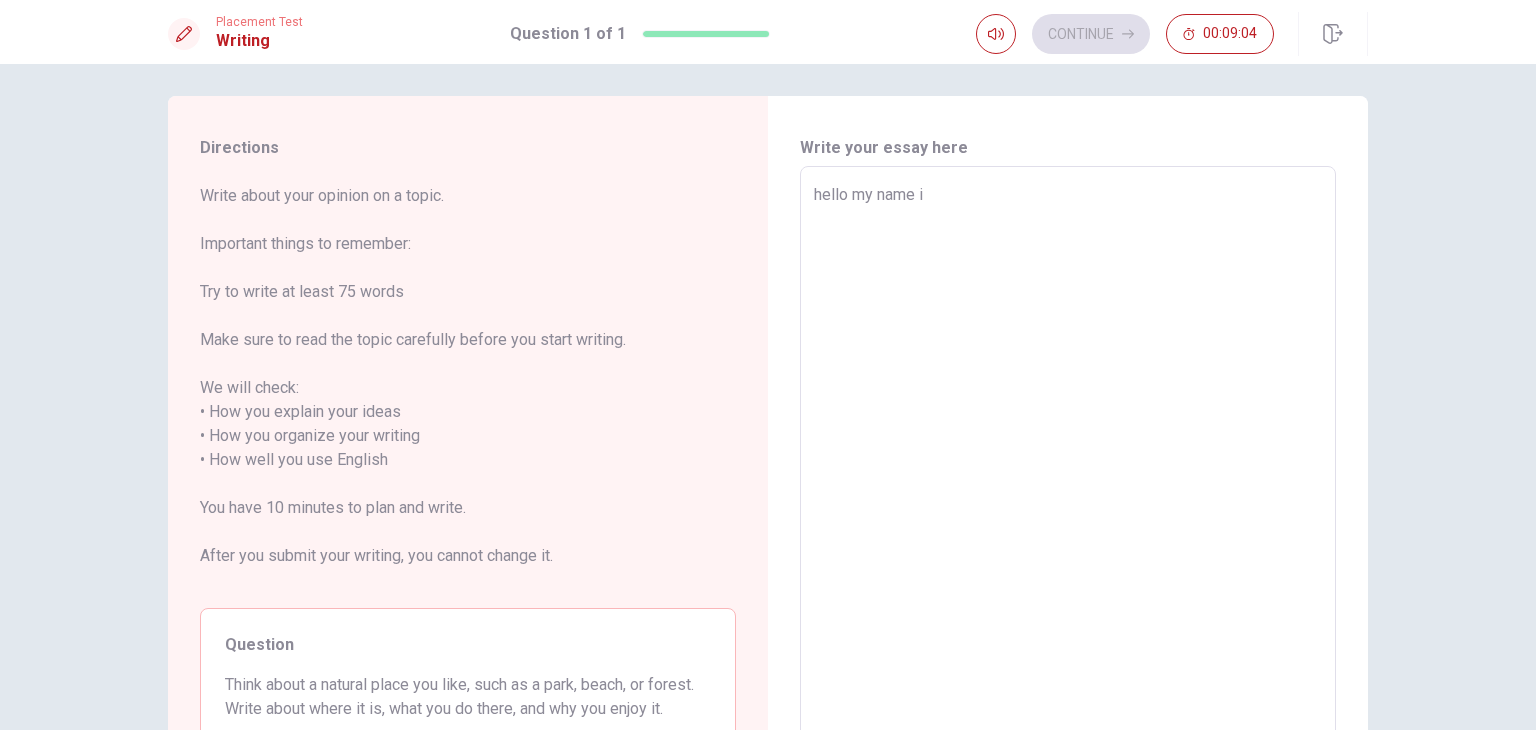 type on "x" 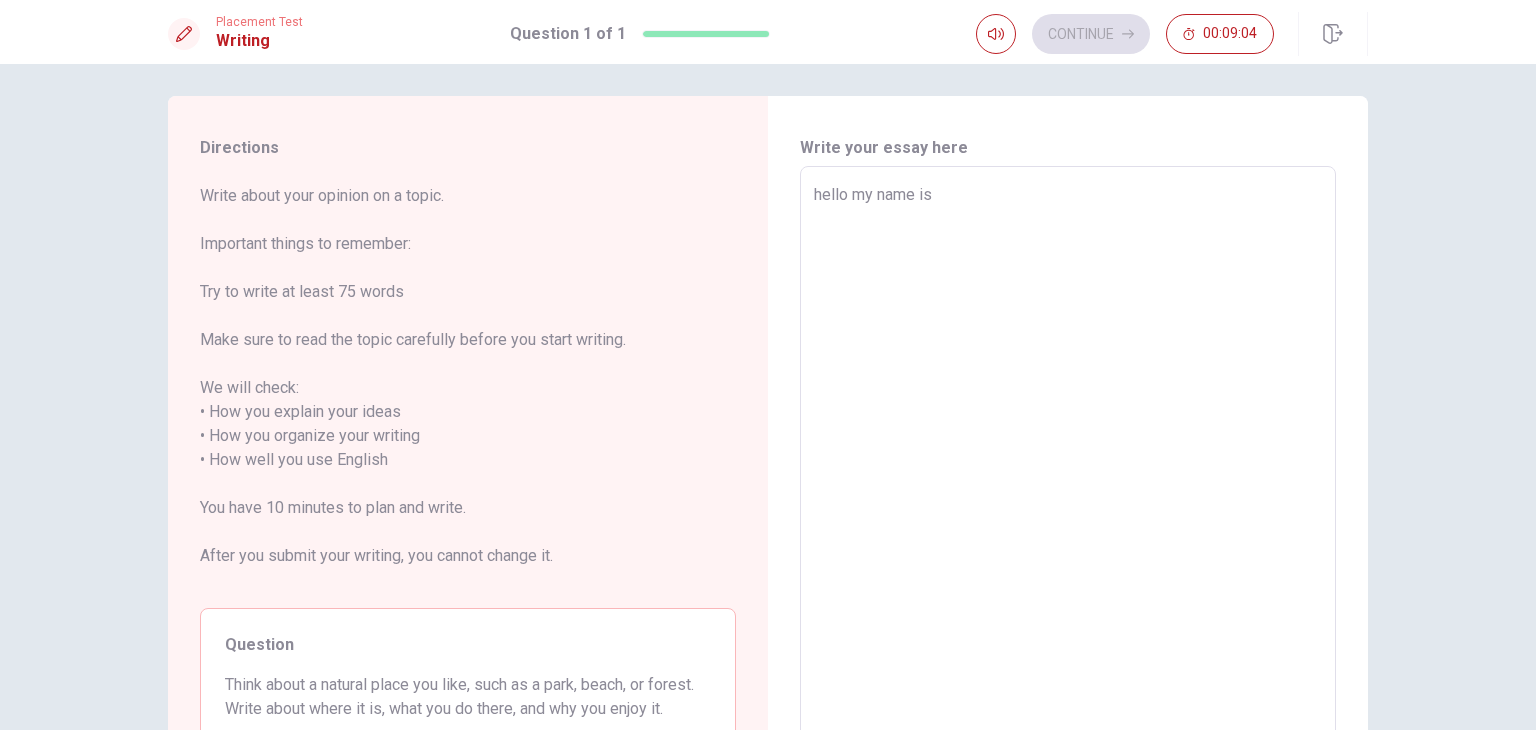 type on "x" 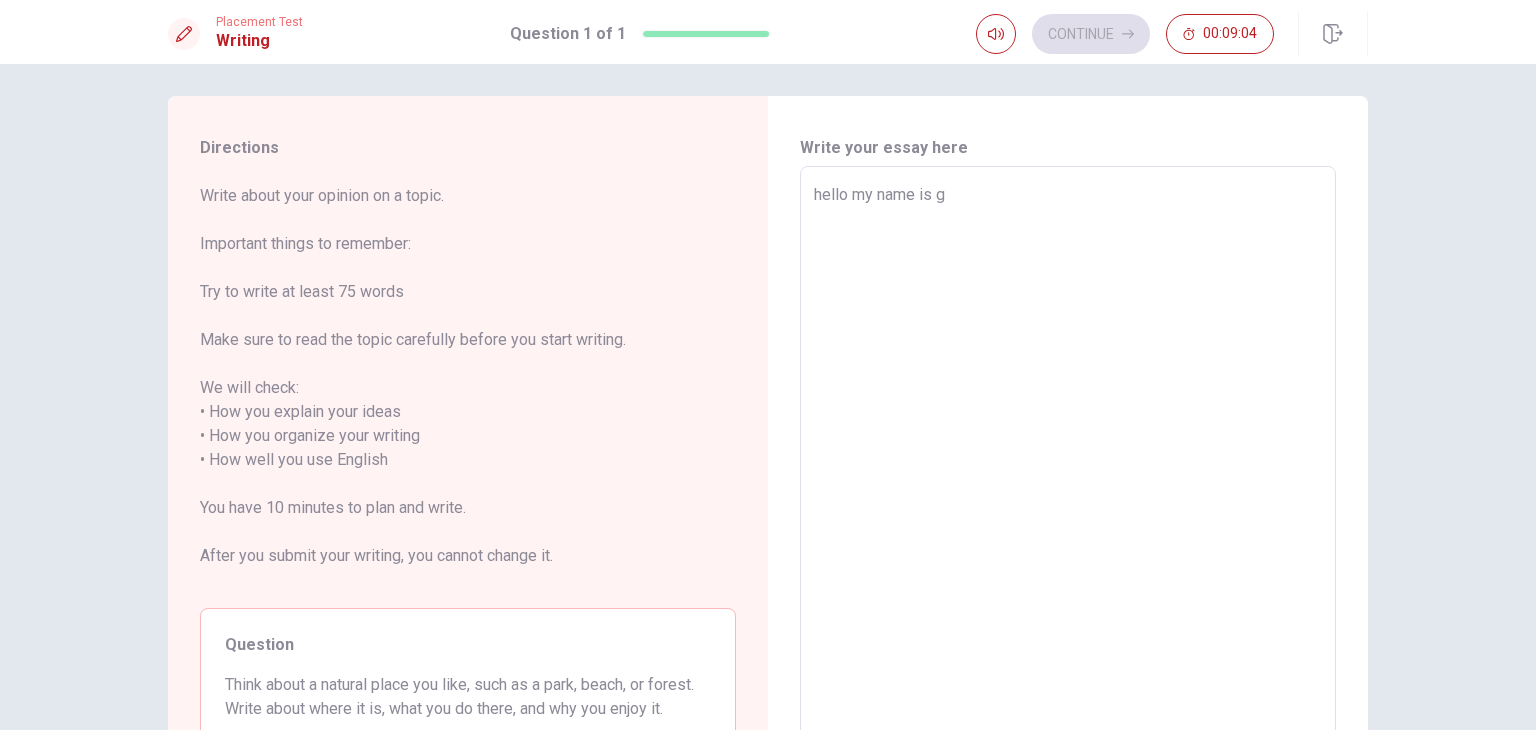 type on "x" 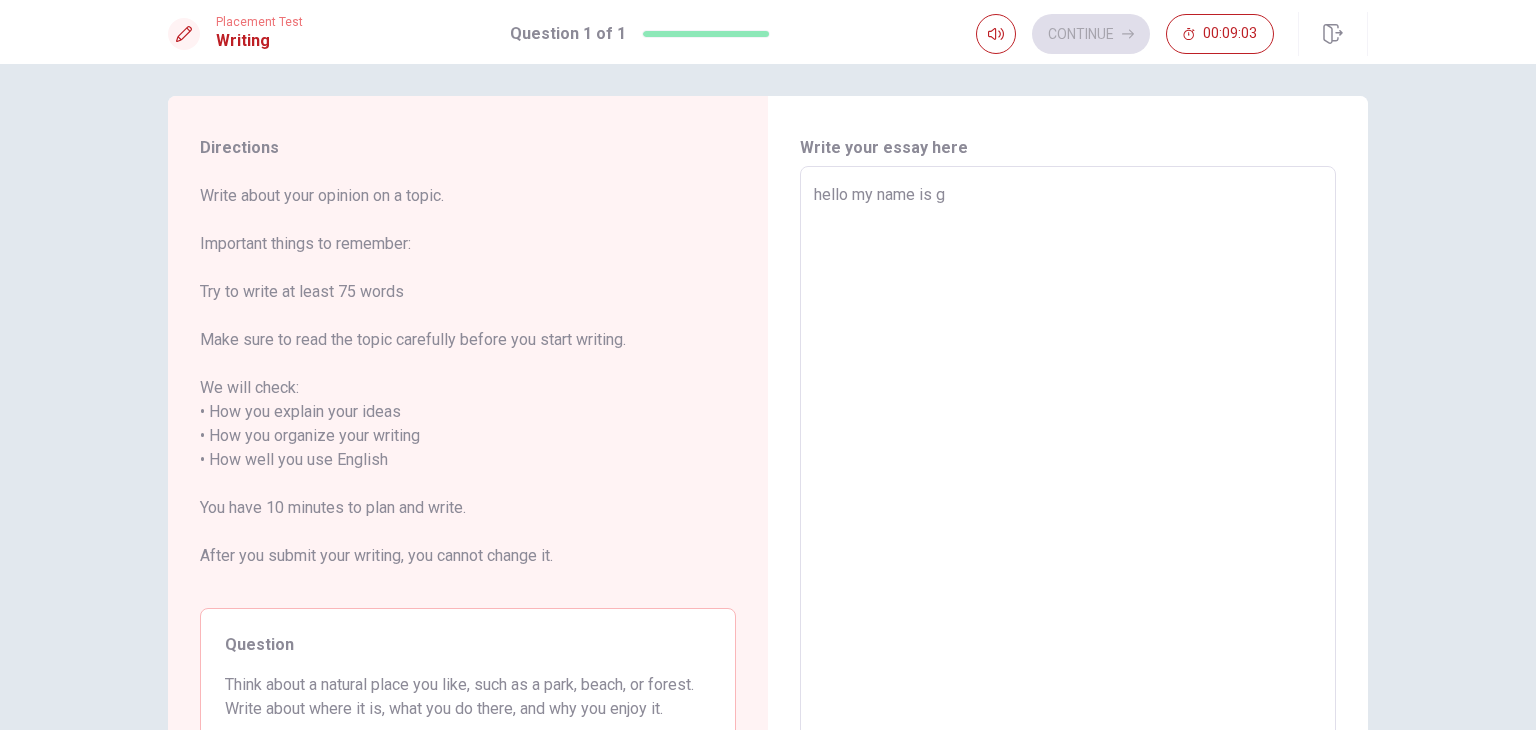 type on "hello my name is ga" 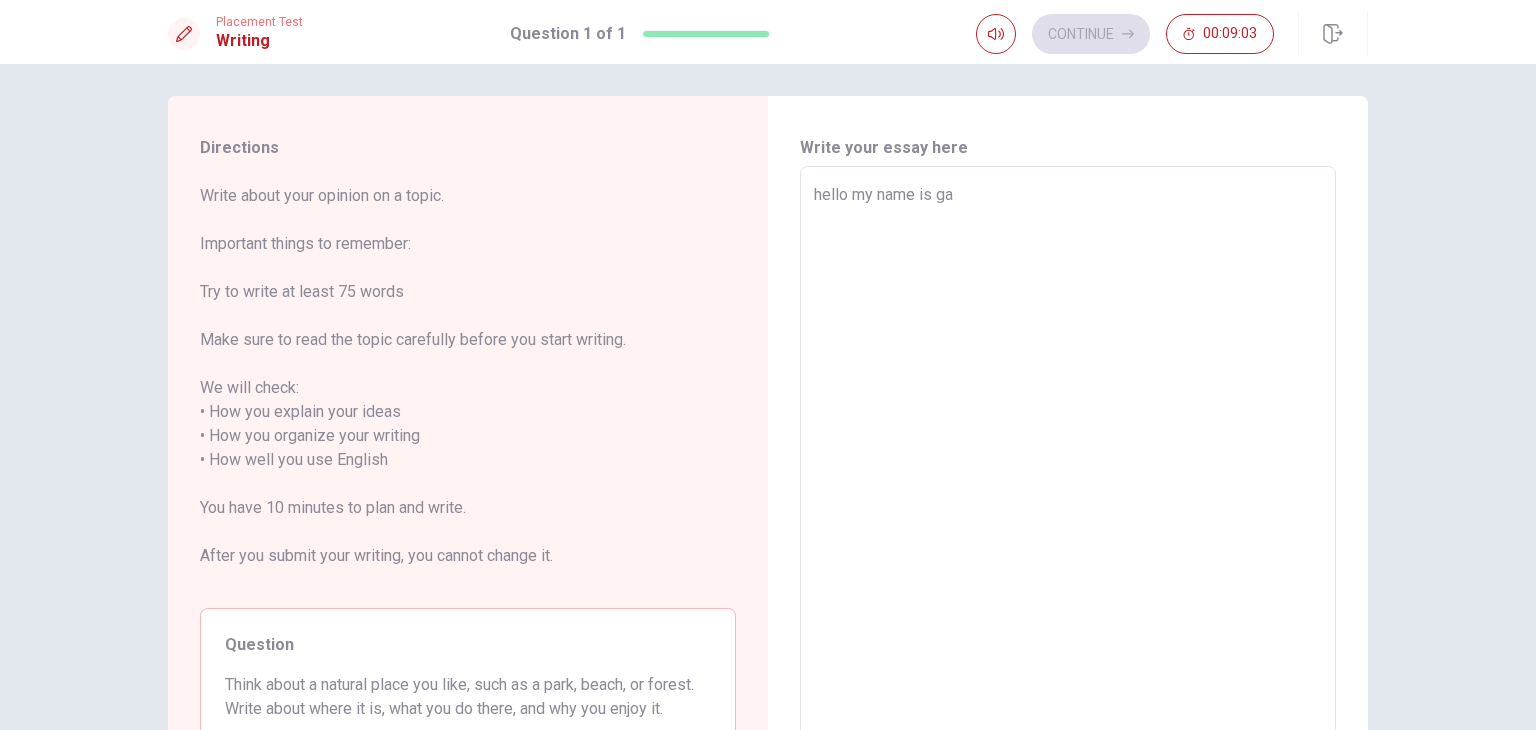 type on "x" 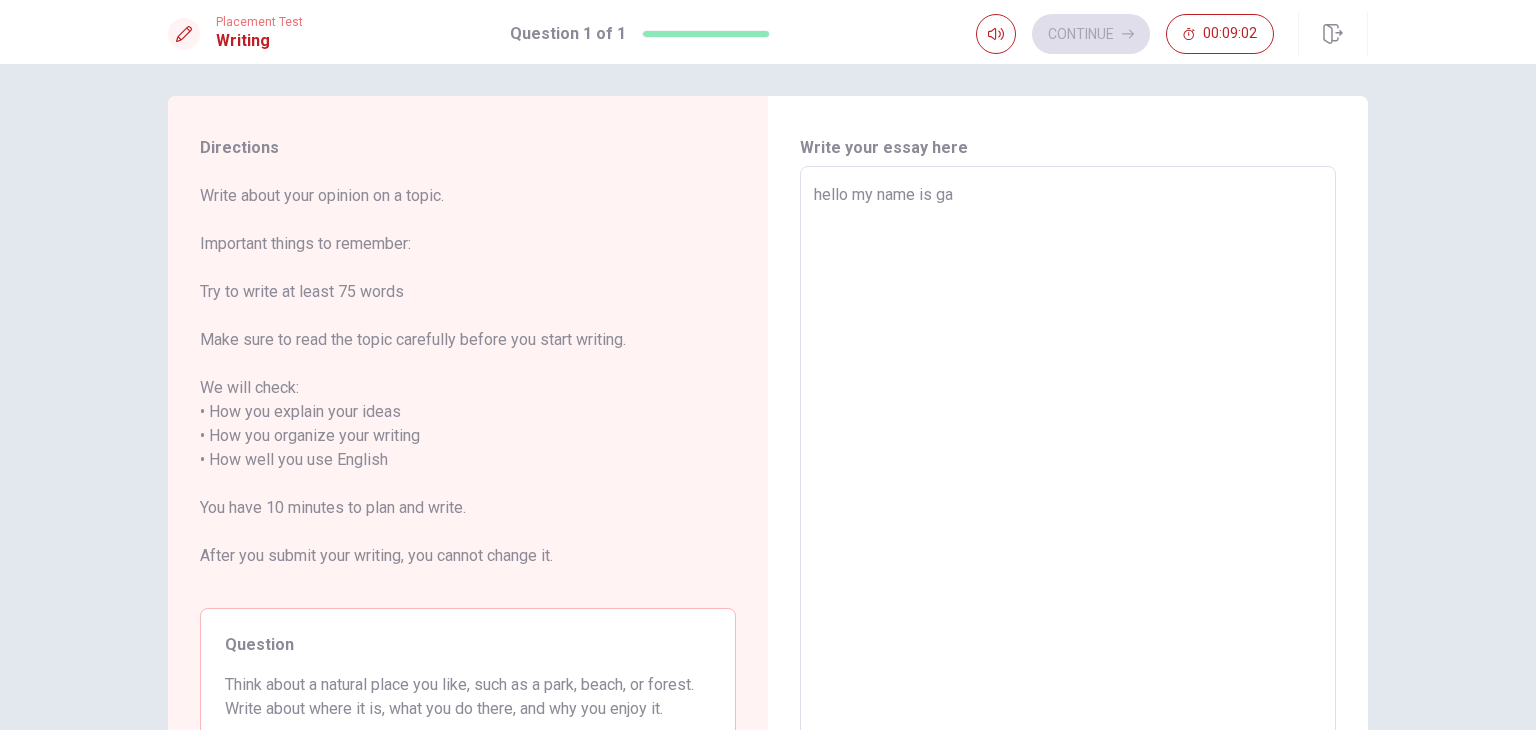 type on "hello my name is g" 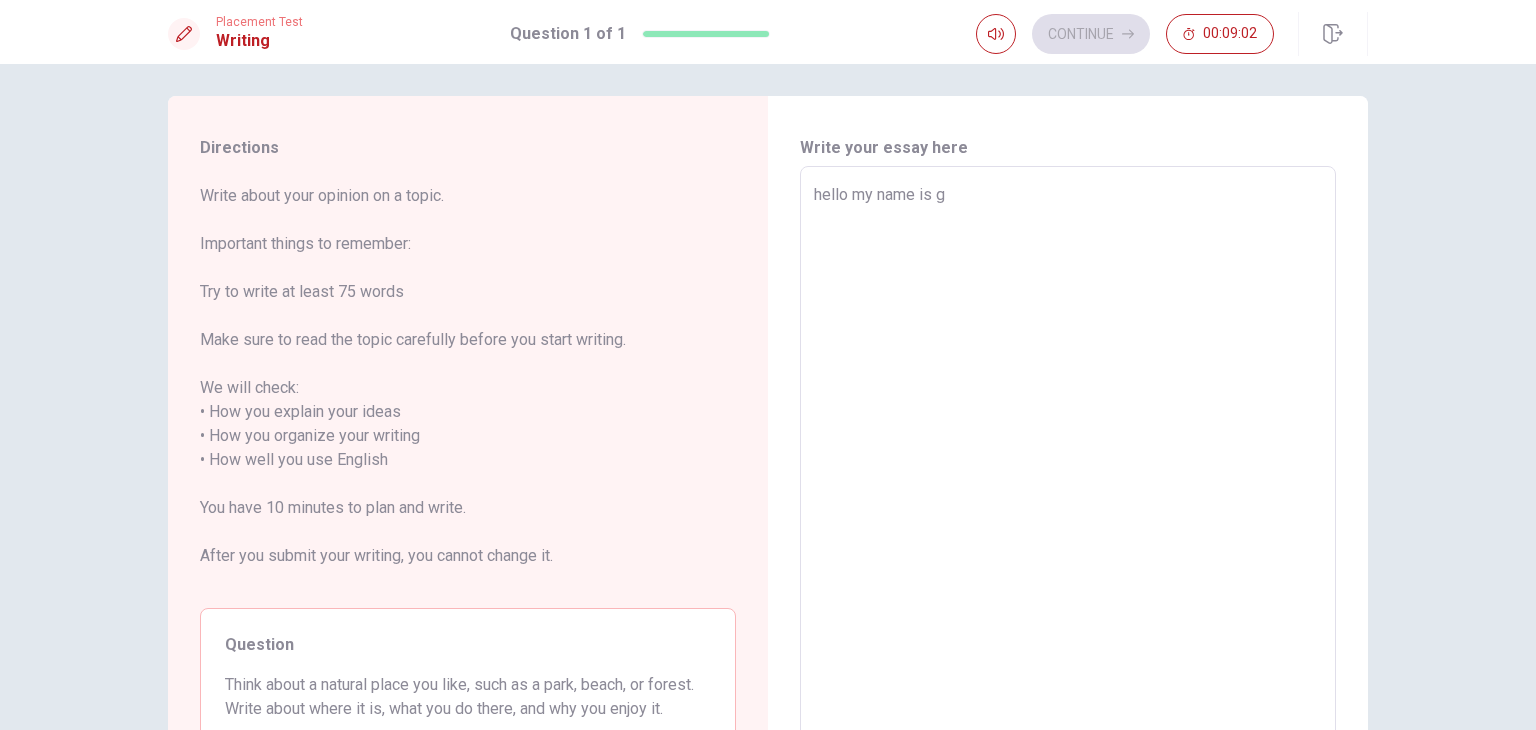 type on "x" 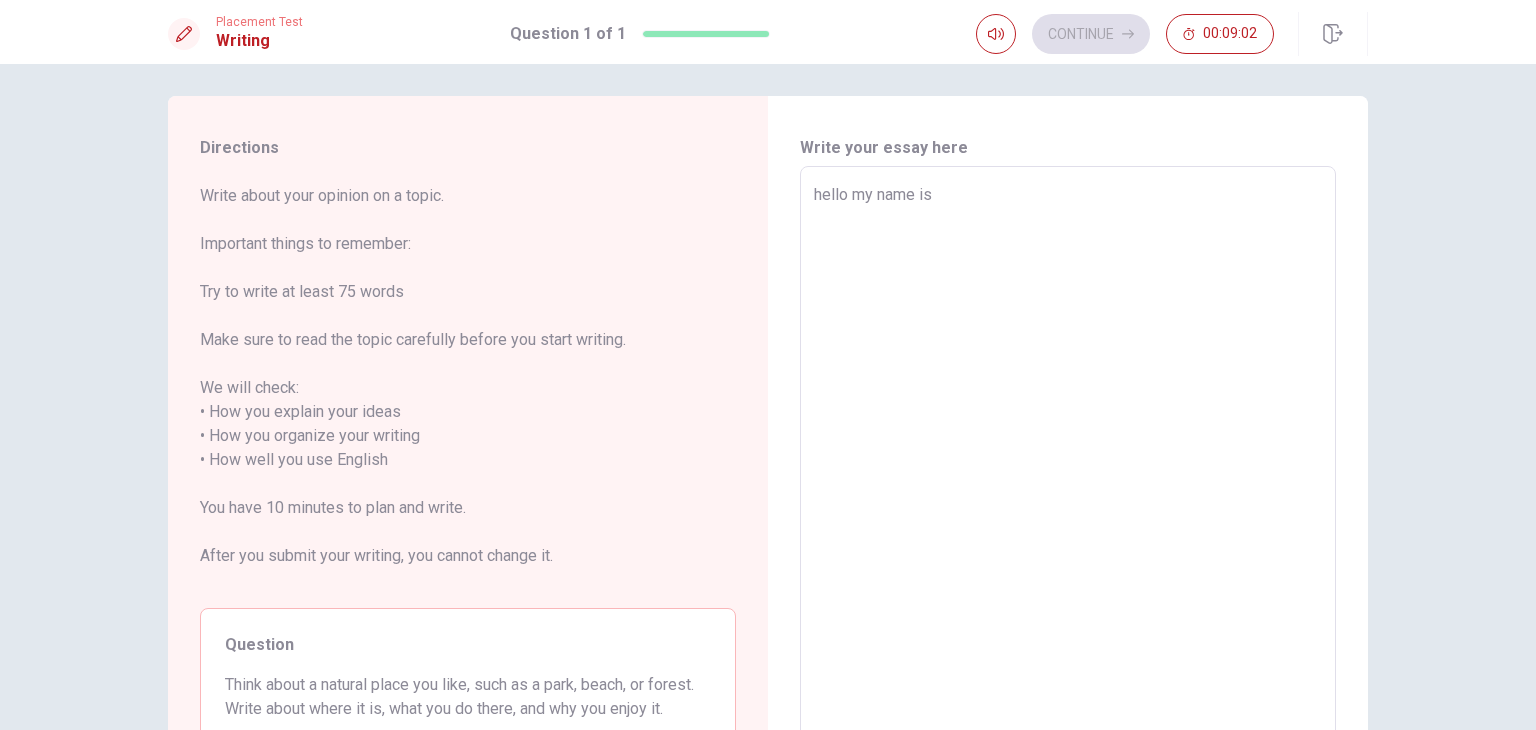 type on "x" 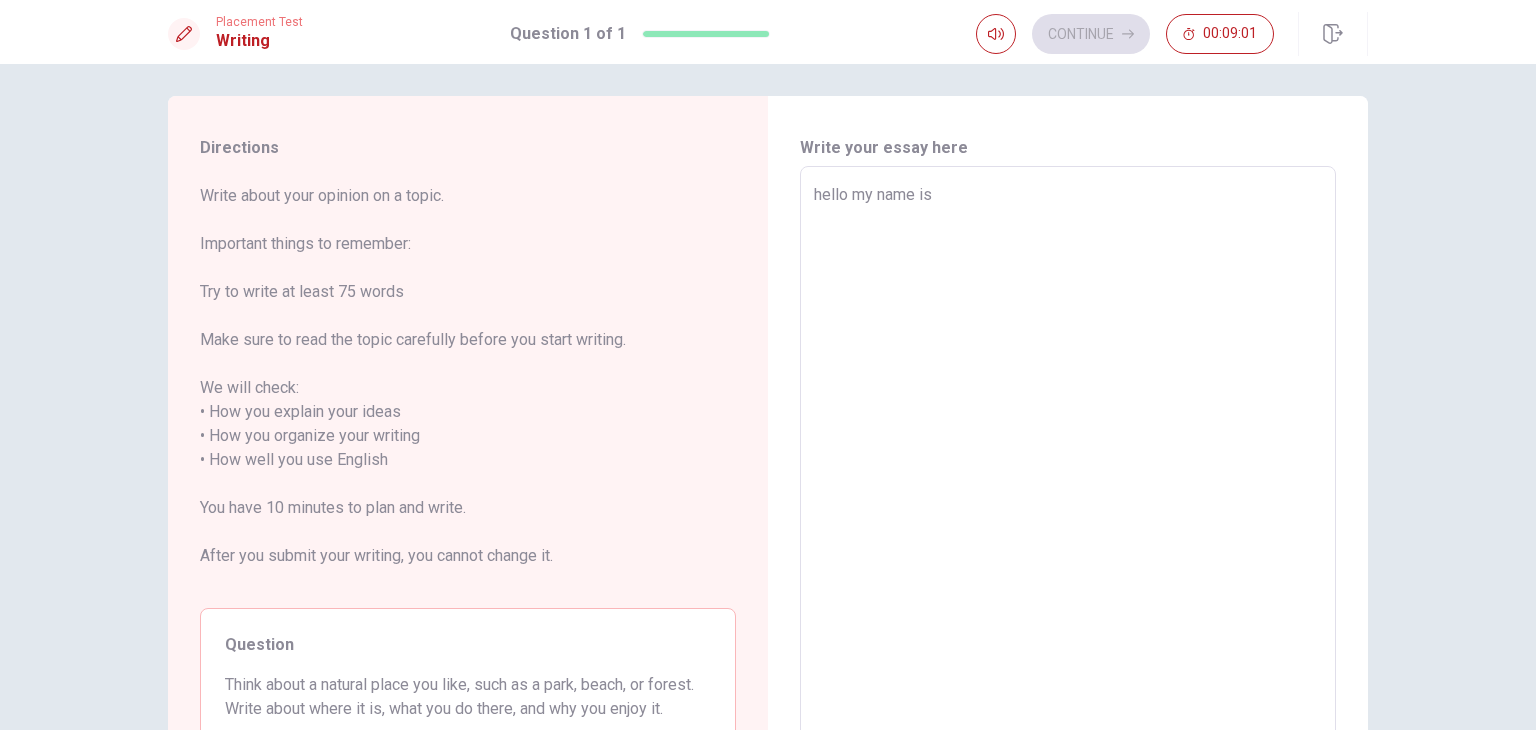 type on "hello my name is G" 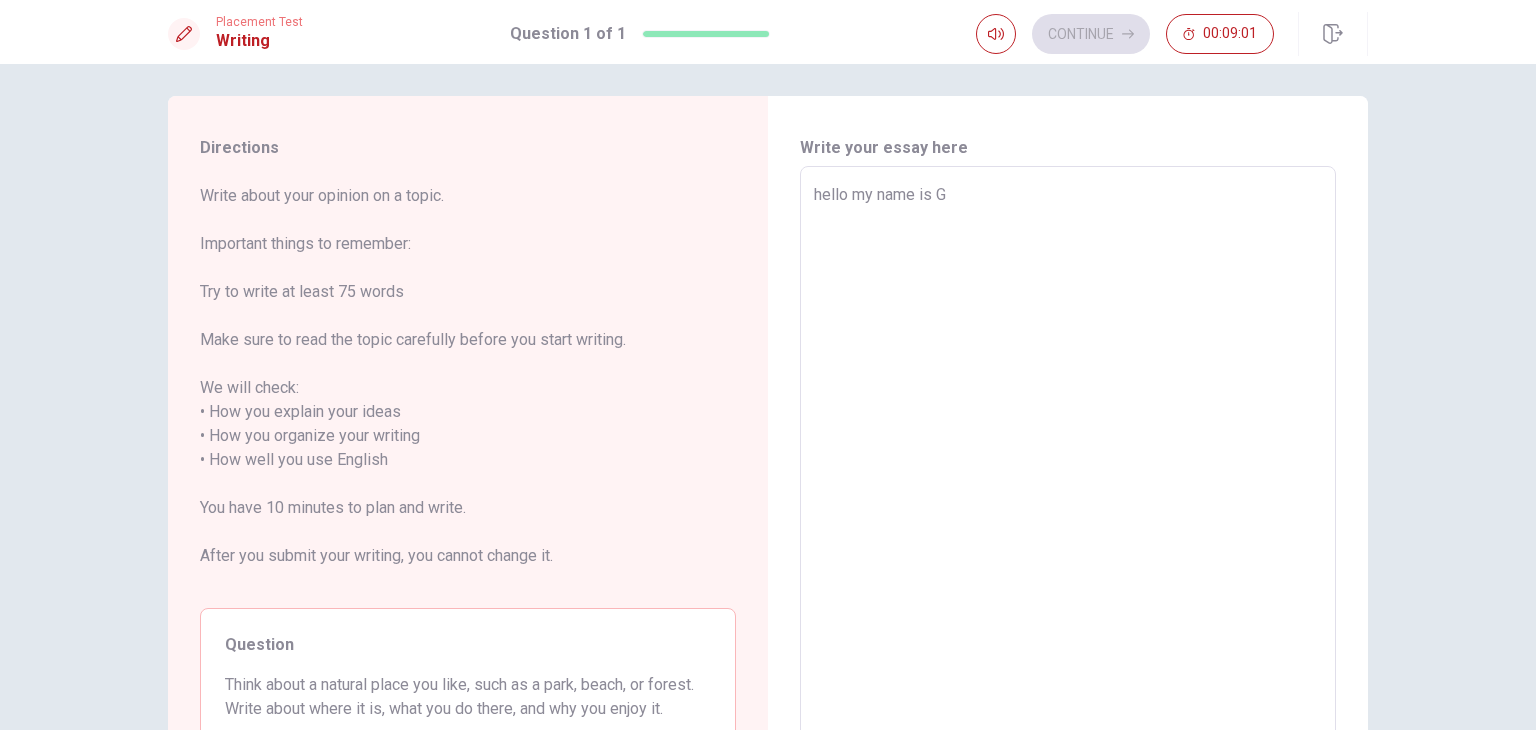 type on "x" 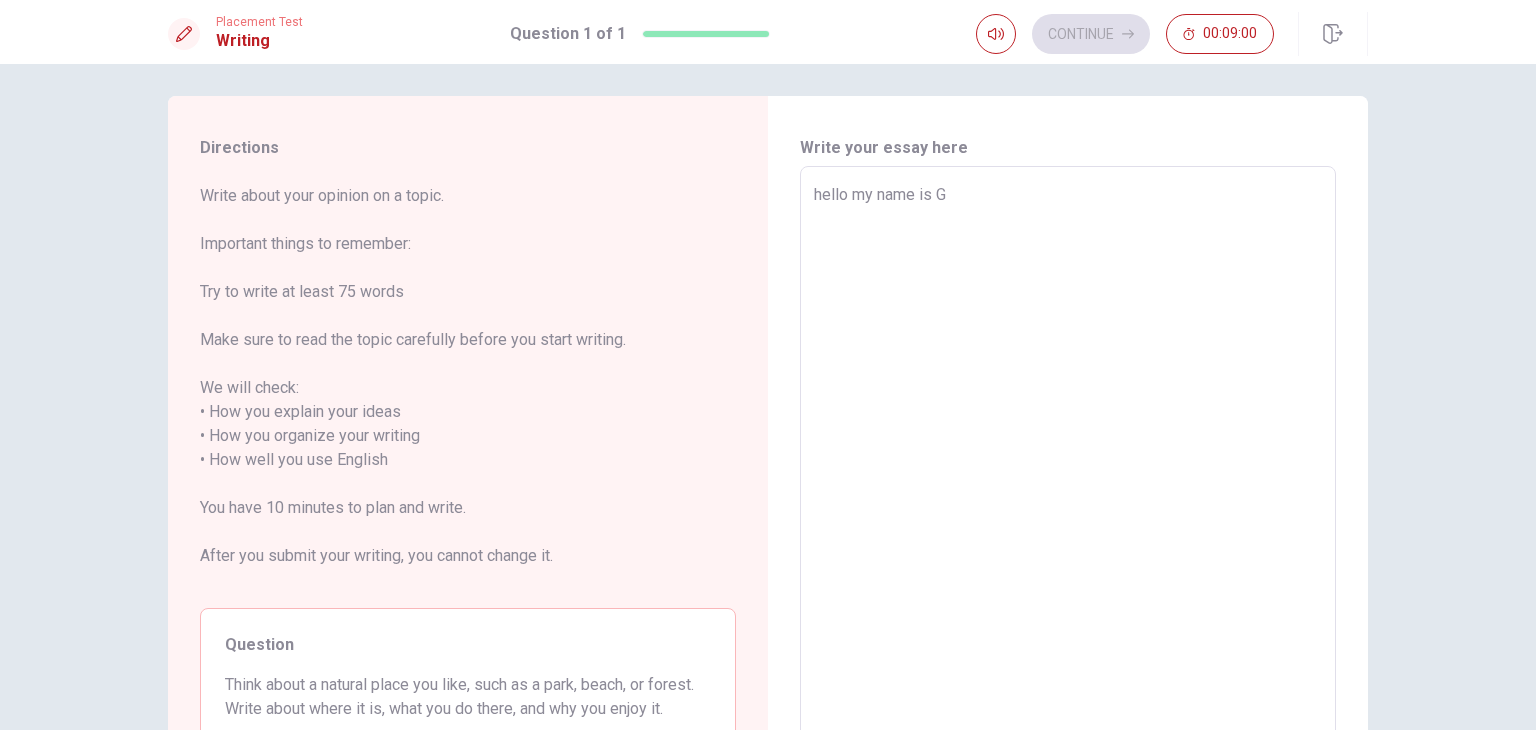 type on "hello my name is [PERSON_NAME]" 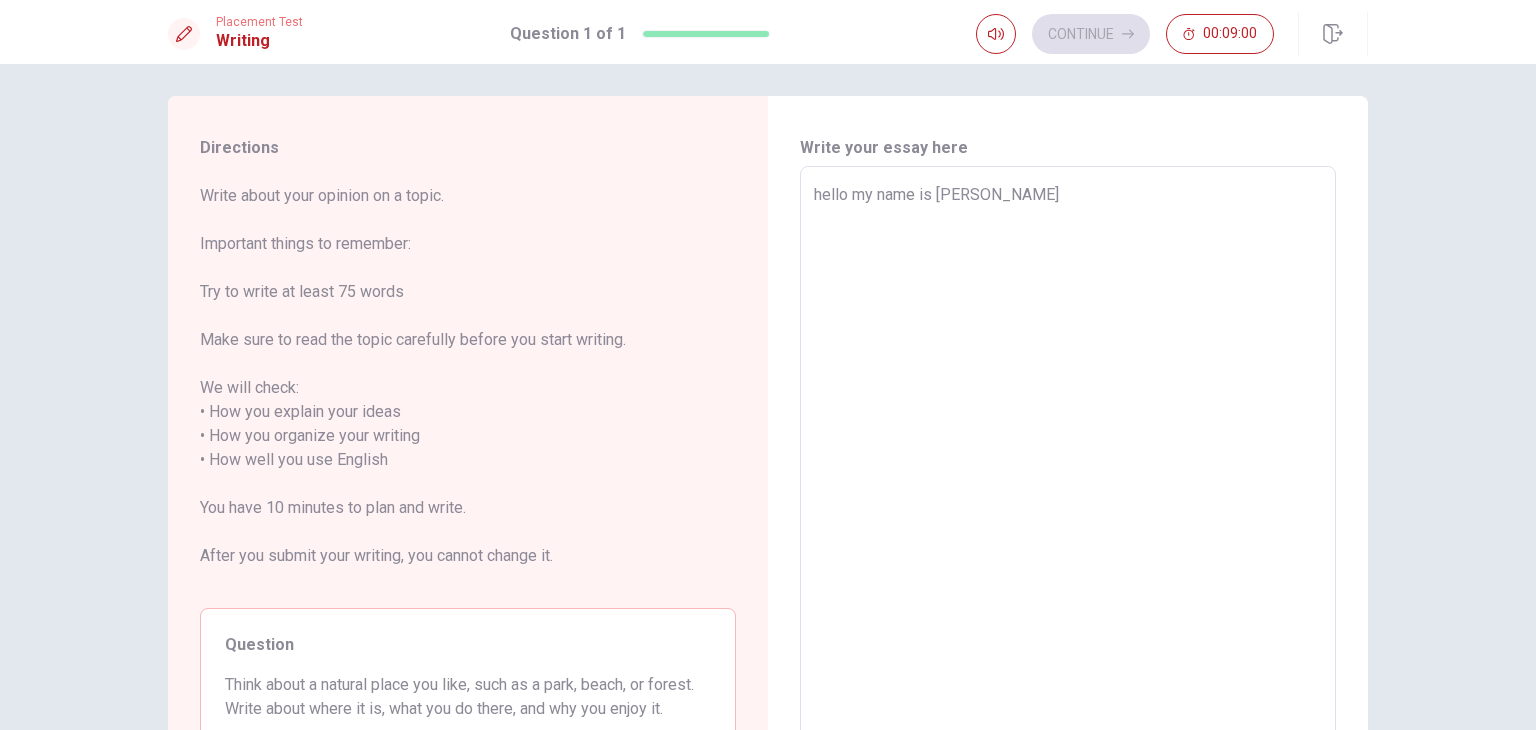 type on "x" 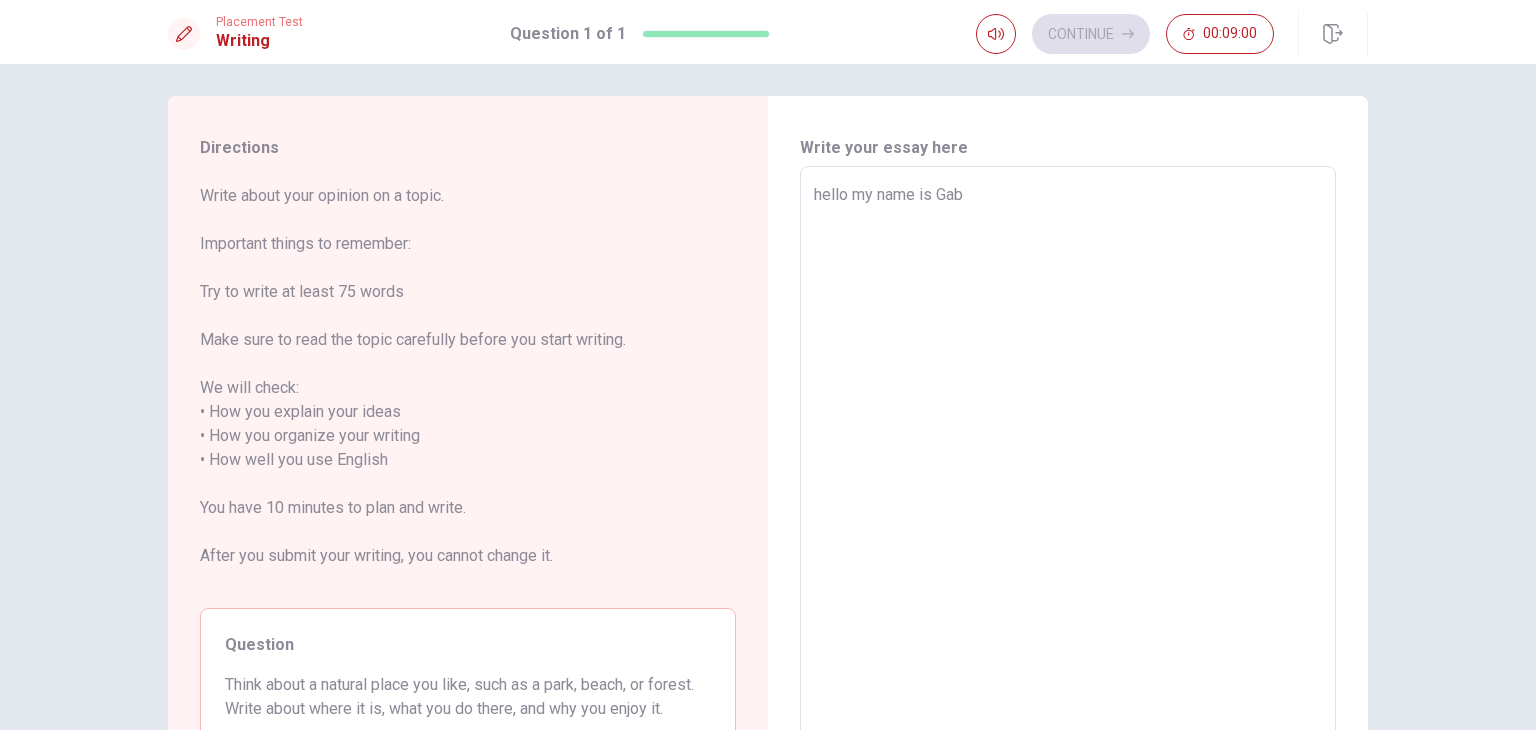 type on "x" 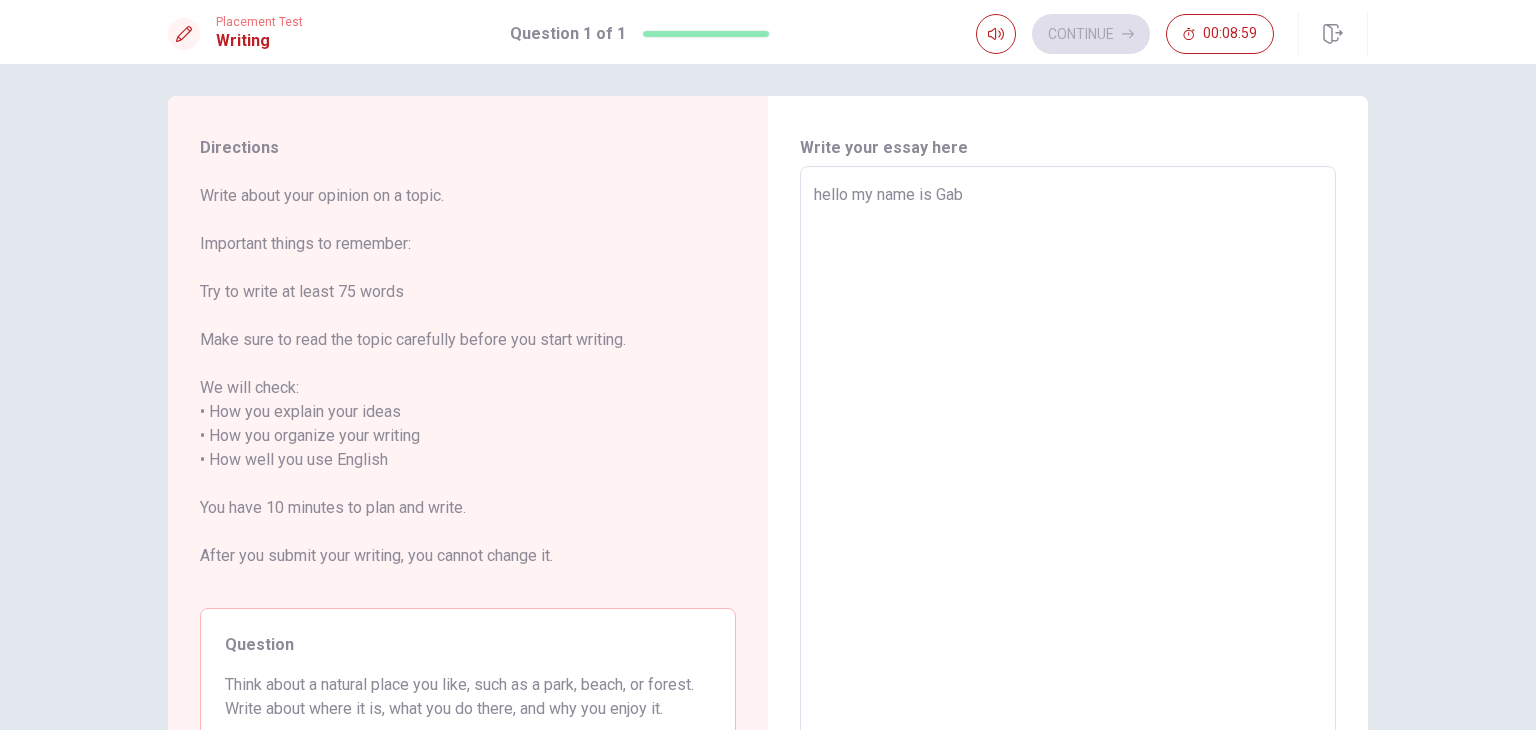 type on "hello my name is [PERSON_NAME]" 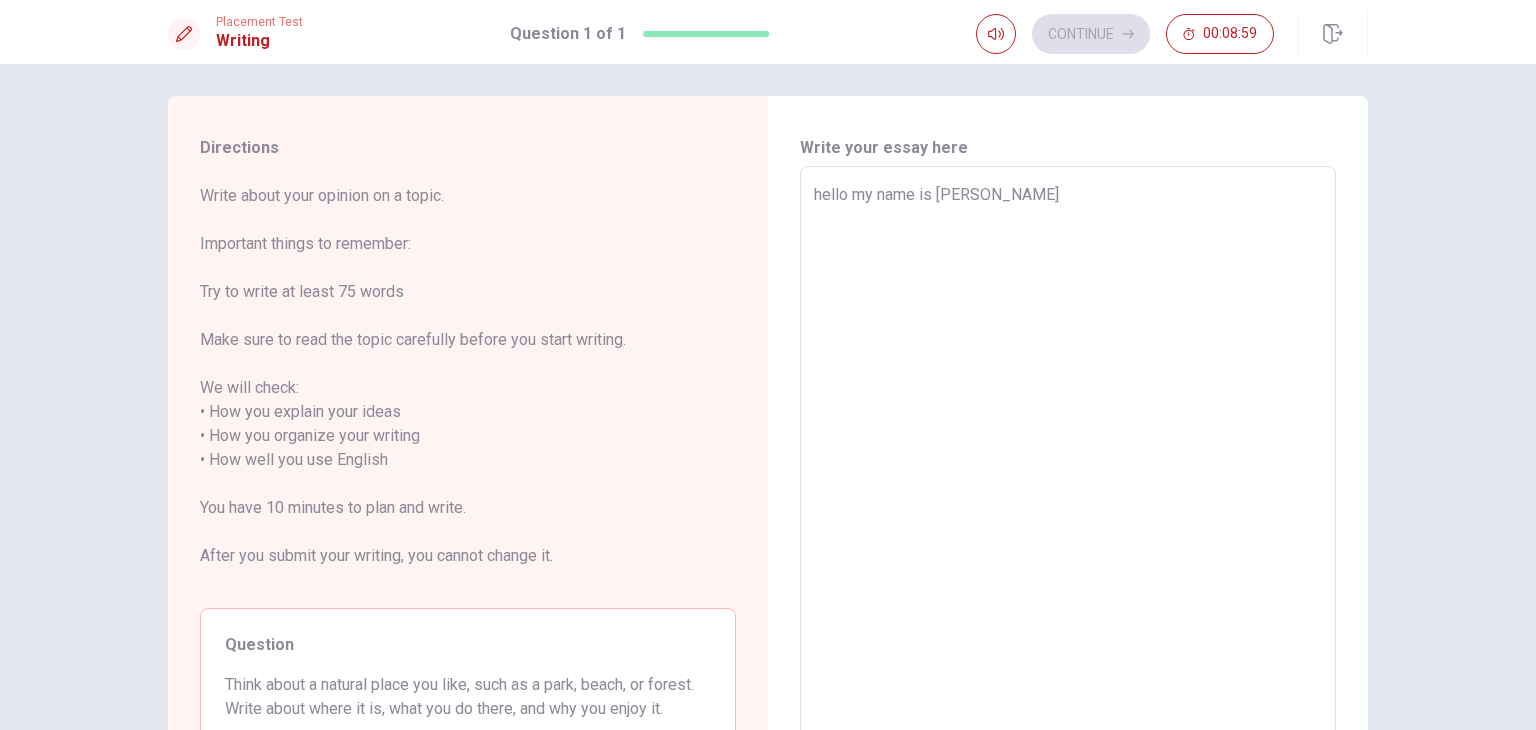type on "x" 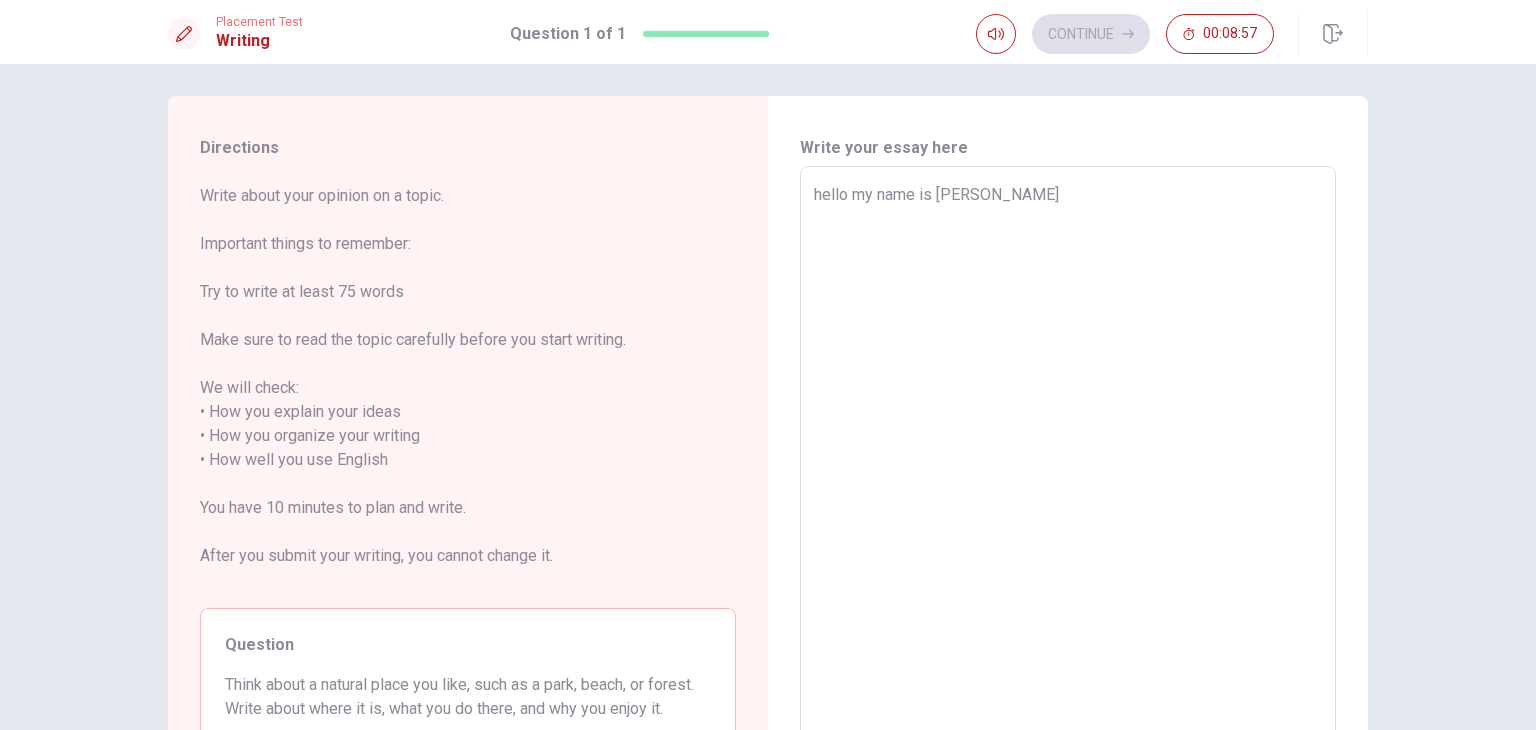 type on "x" 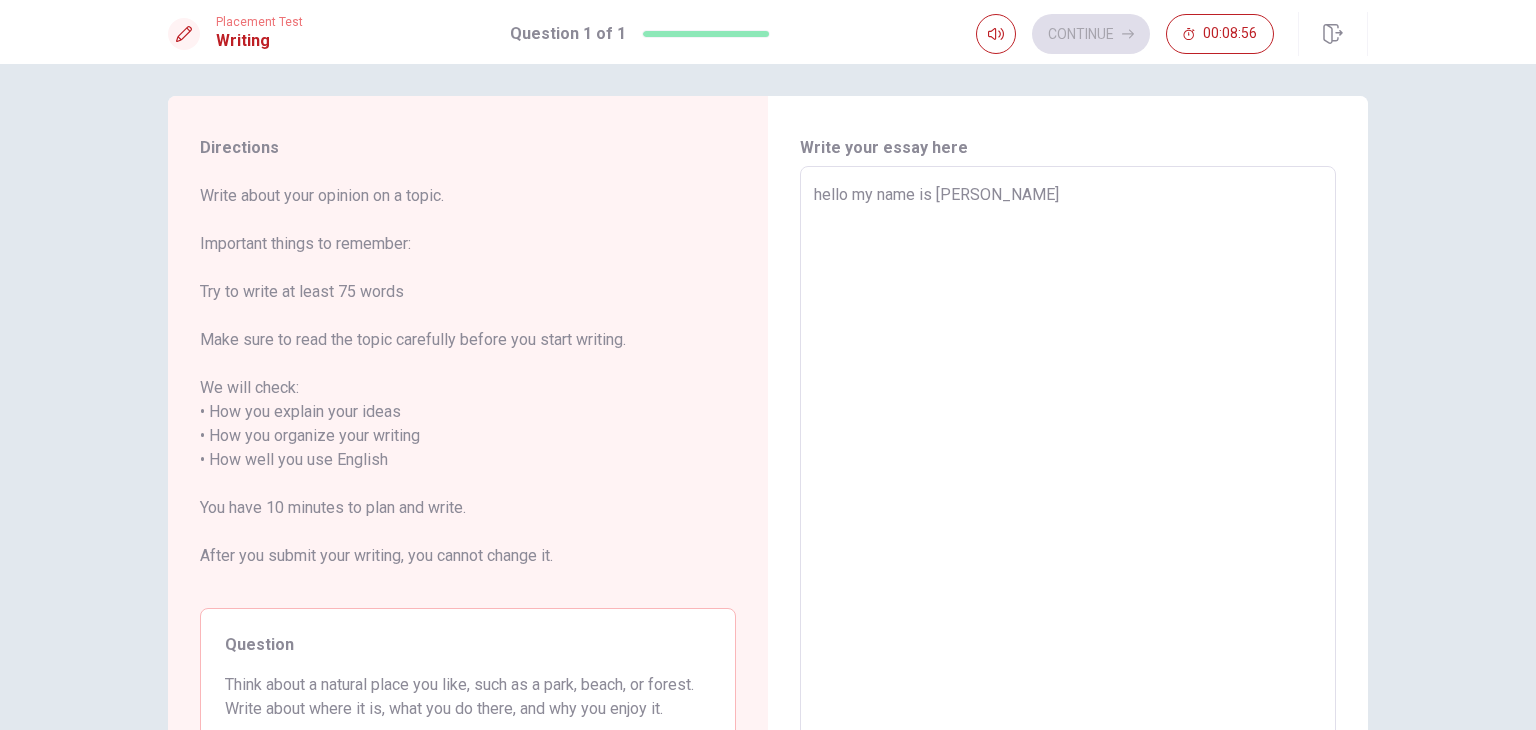 type on "hello my name is [PERSON_NAME]," 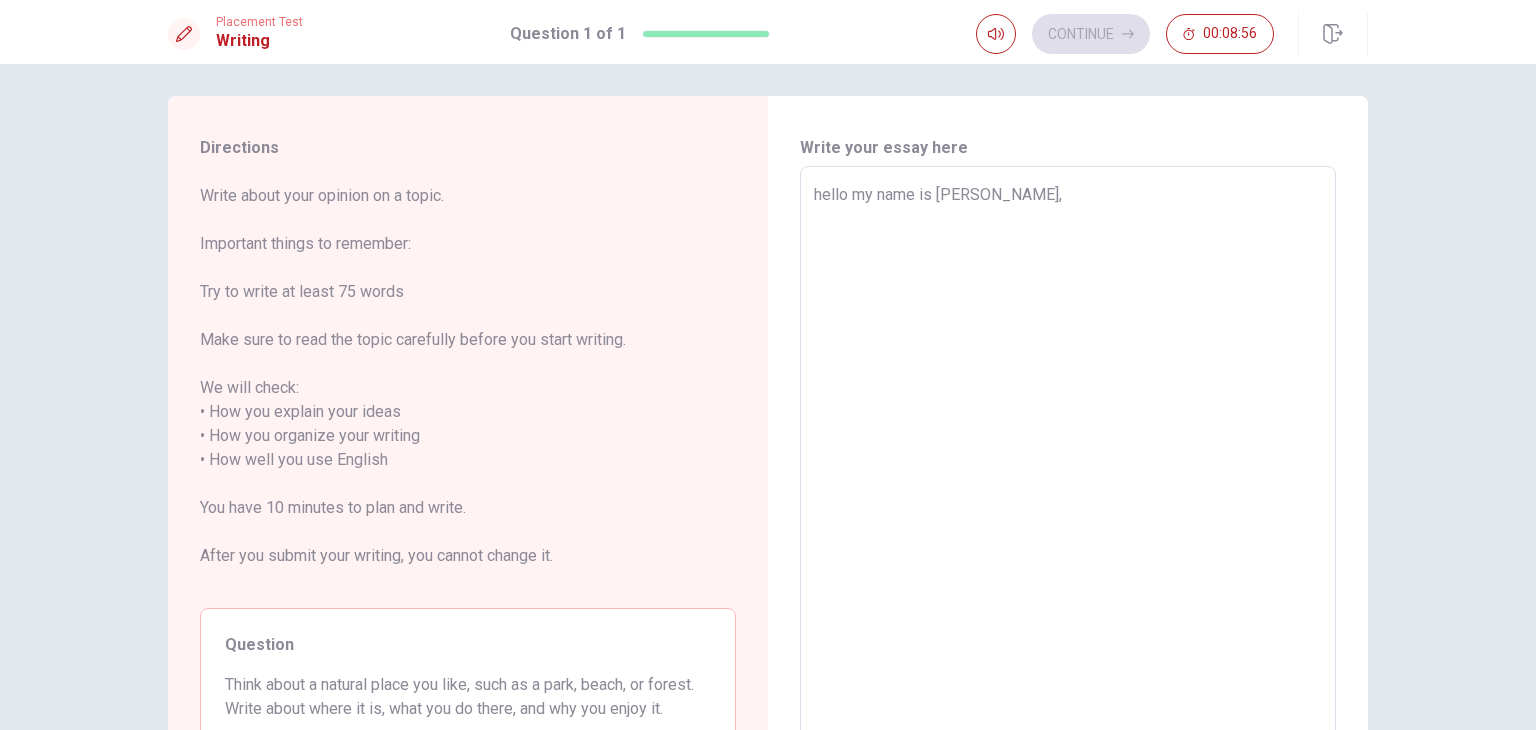 type on "x" 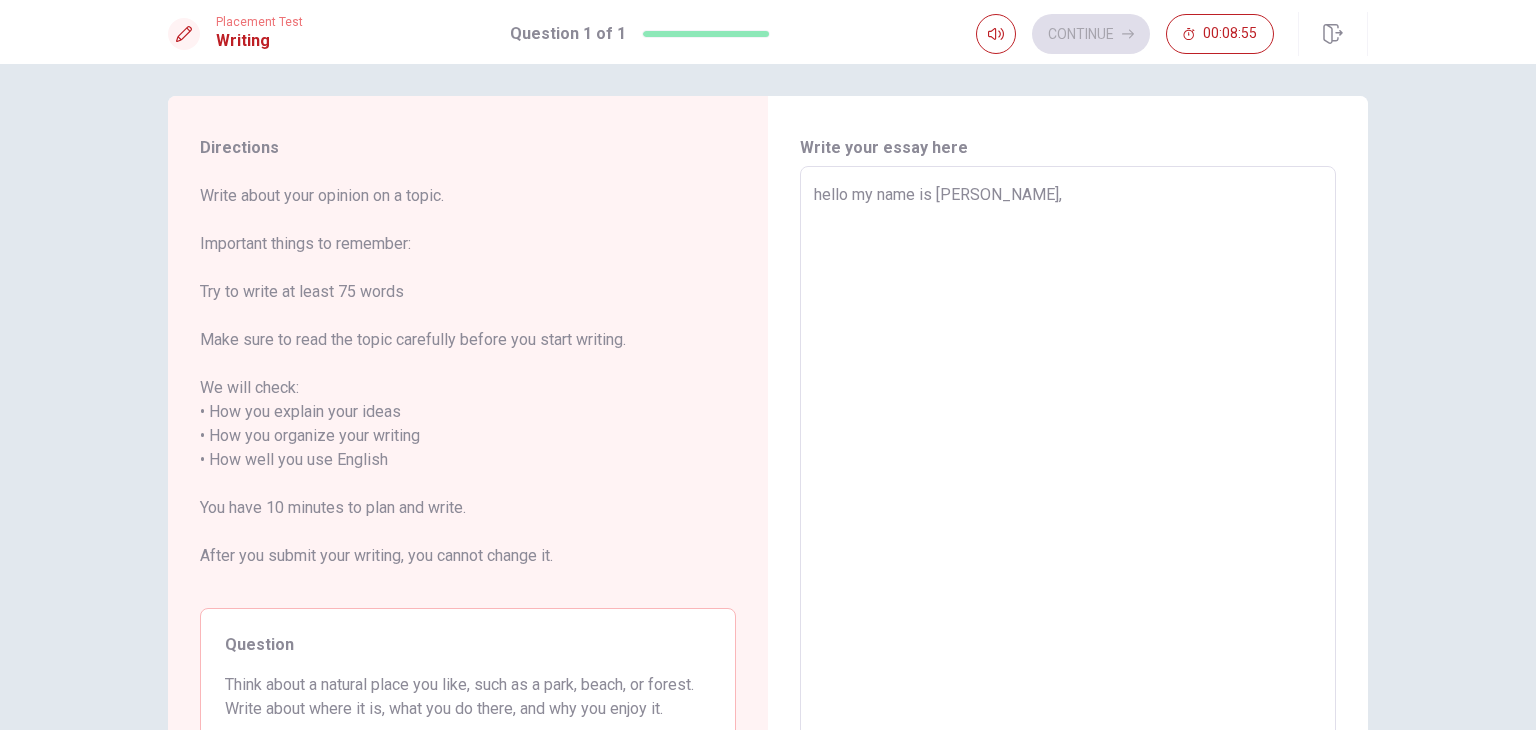 type on "hello my name is [PERSON_NAME]," 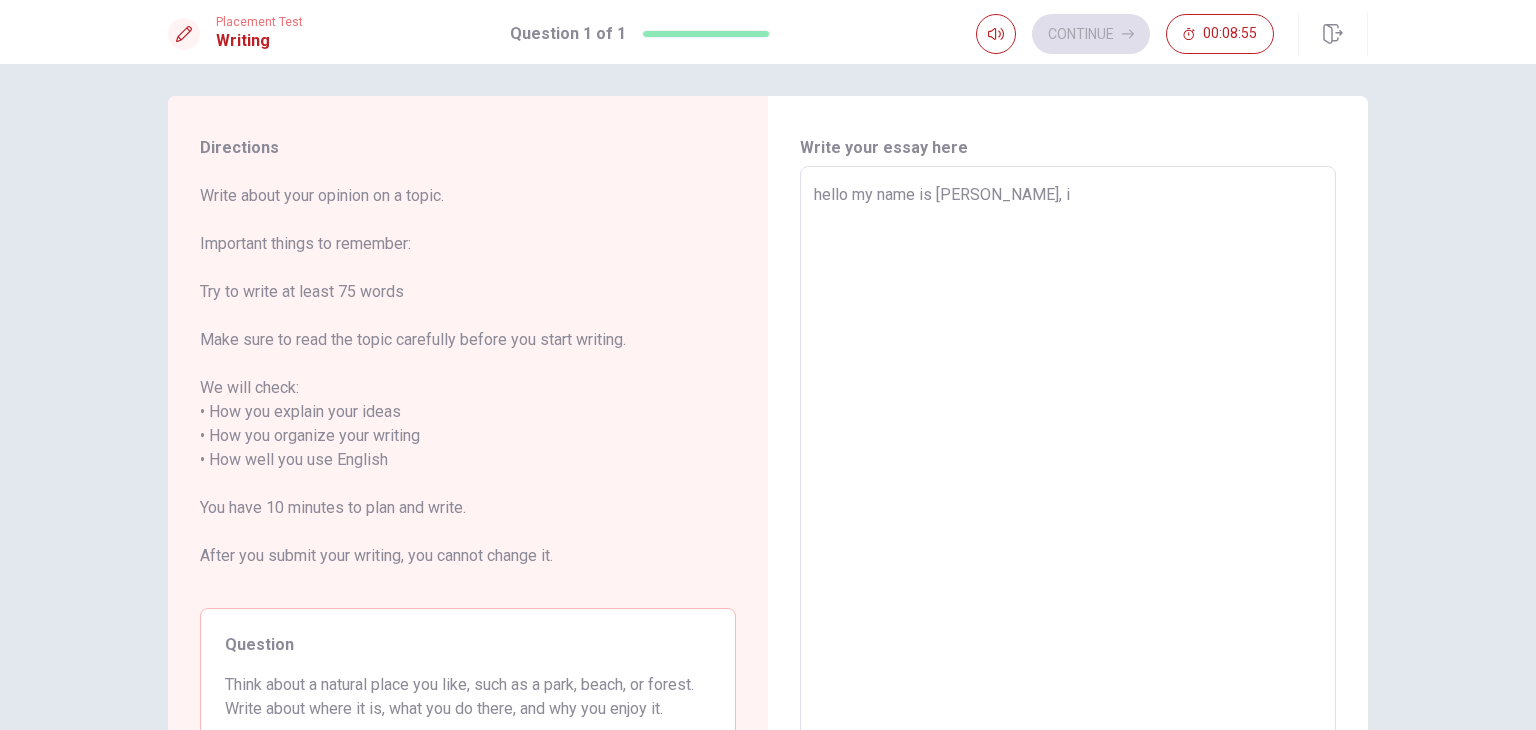 type on "x" 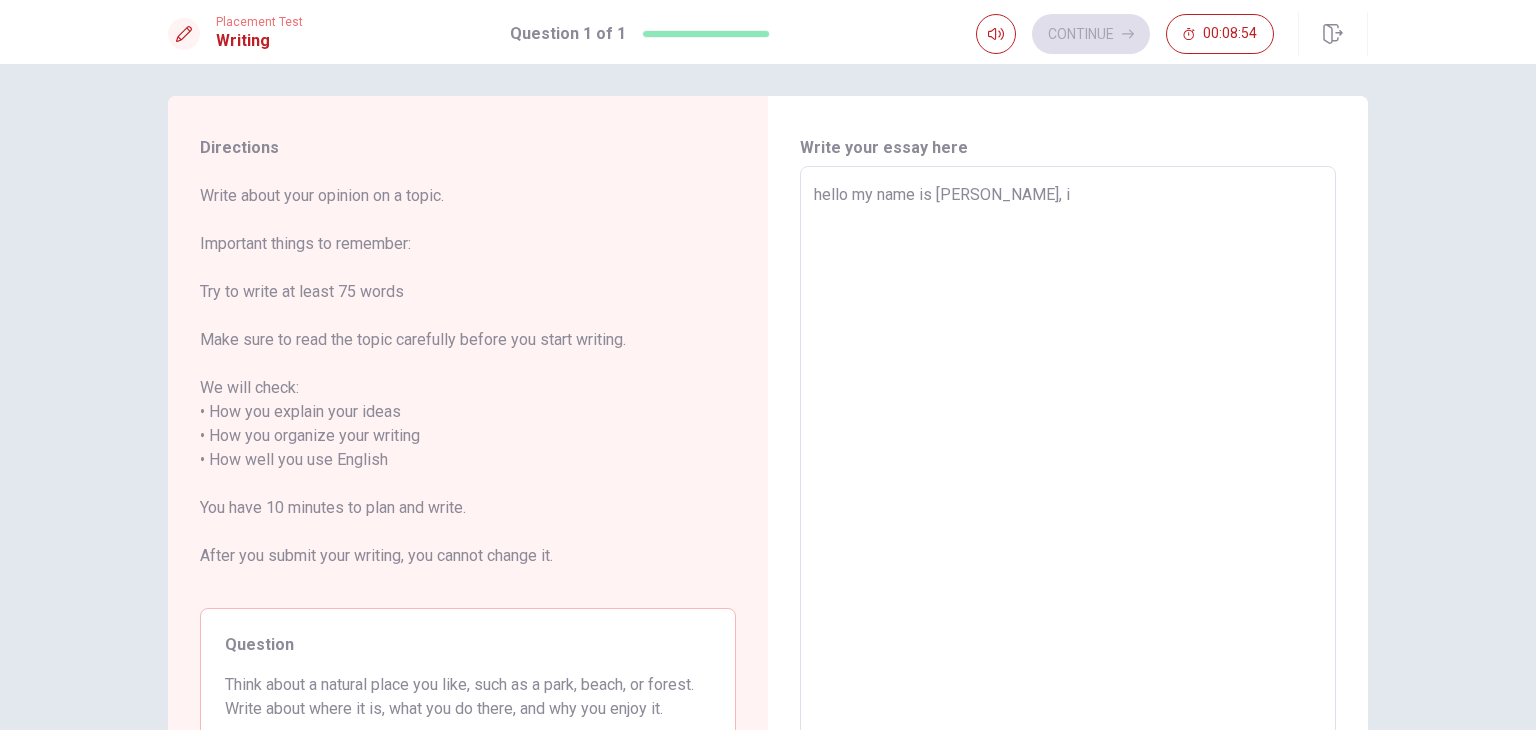 type on "hello my name is [PERSON_NAME], im" 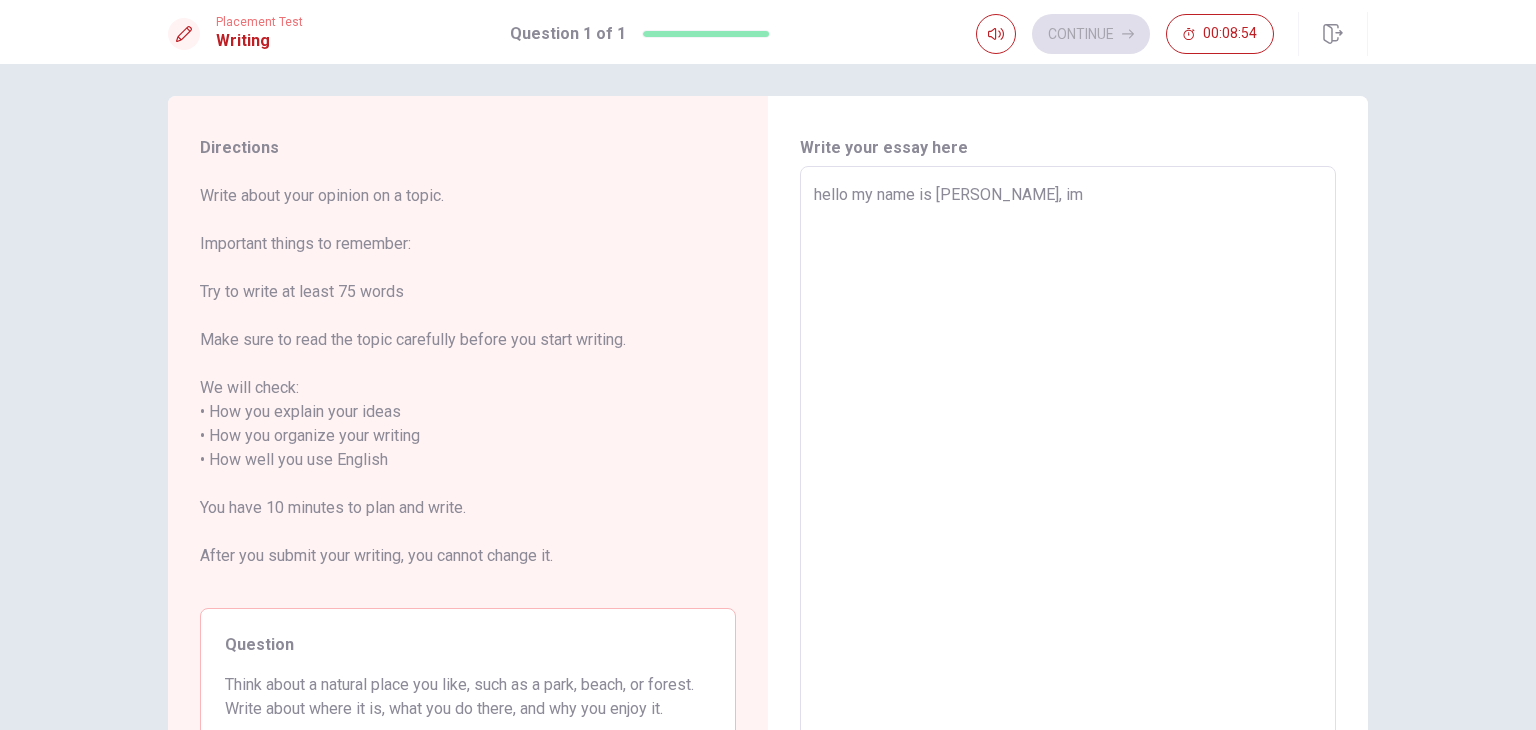 type on "x" 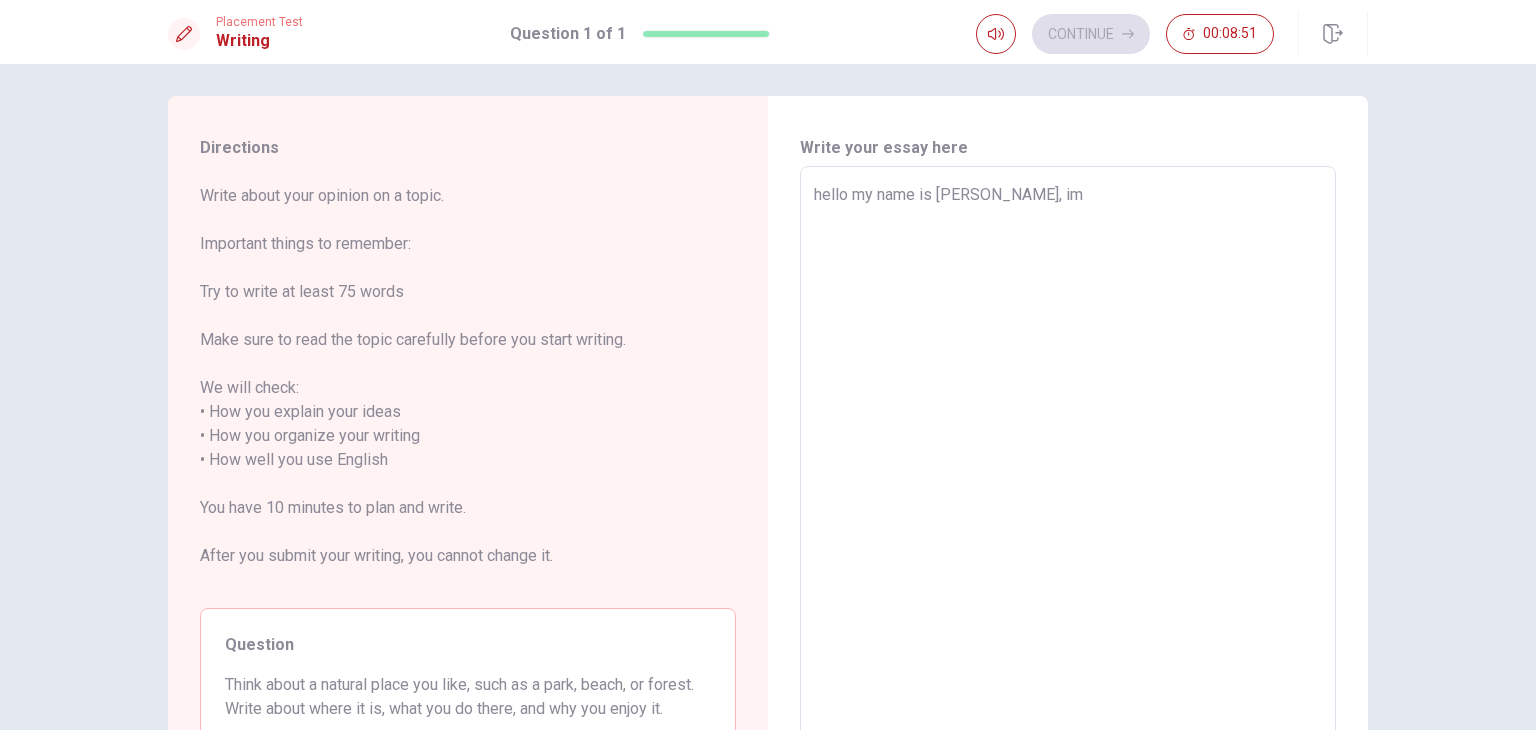type on "x" 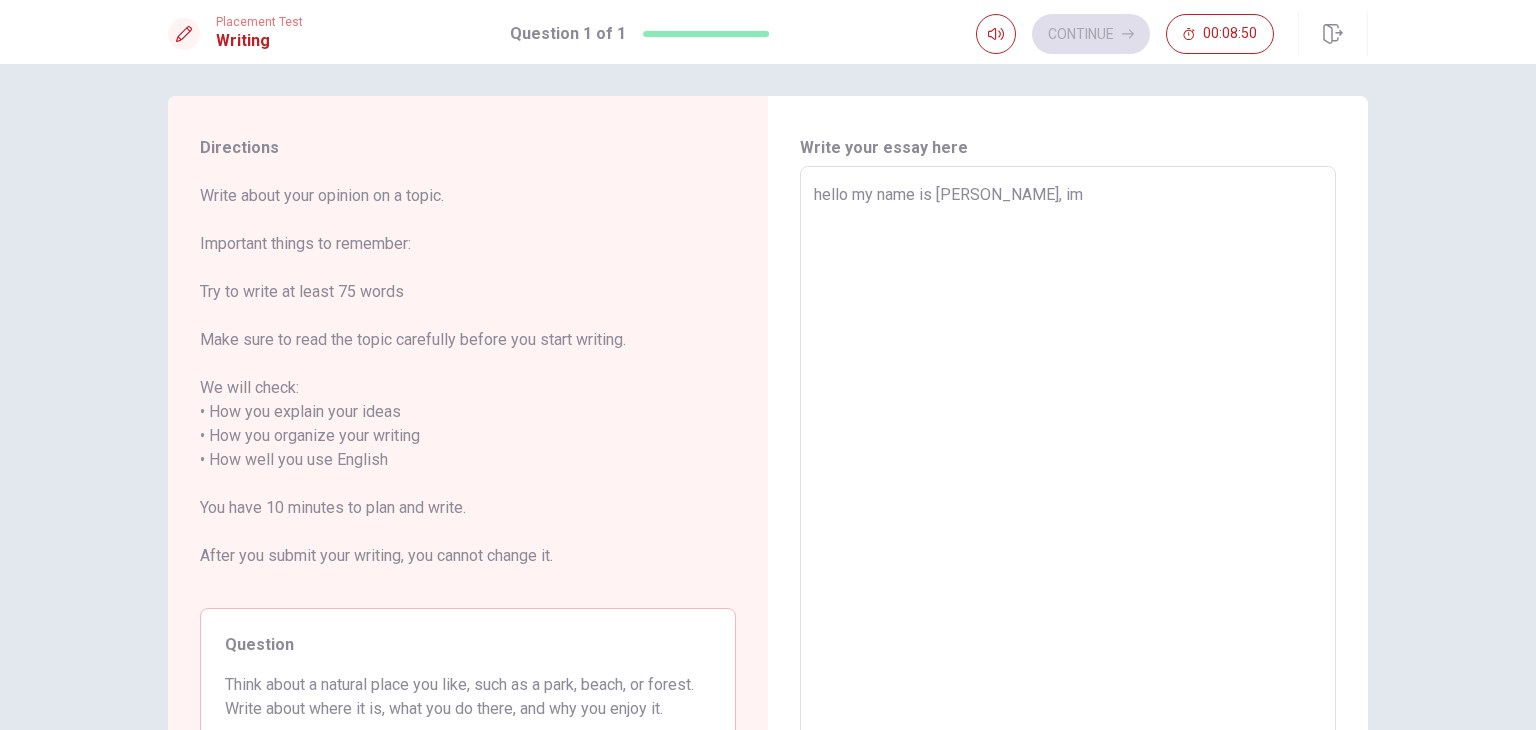 type on "hello my name is [PERSON_NAME], im s" 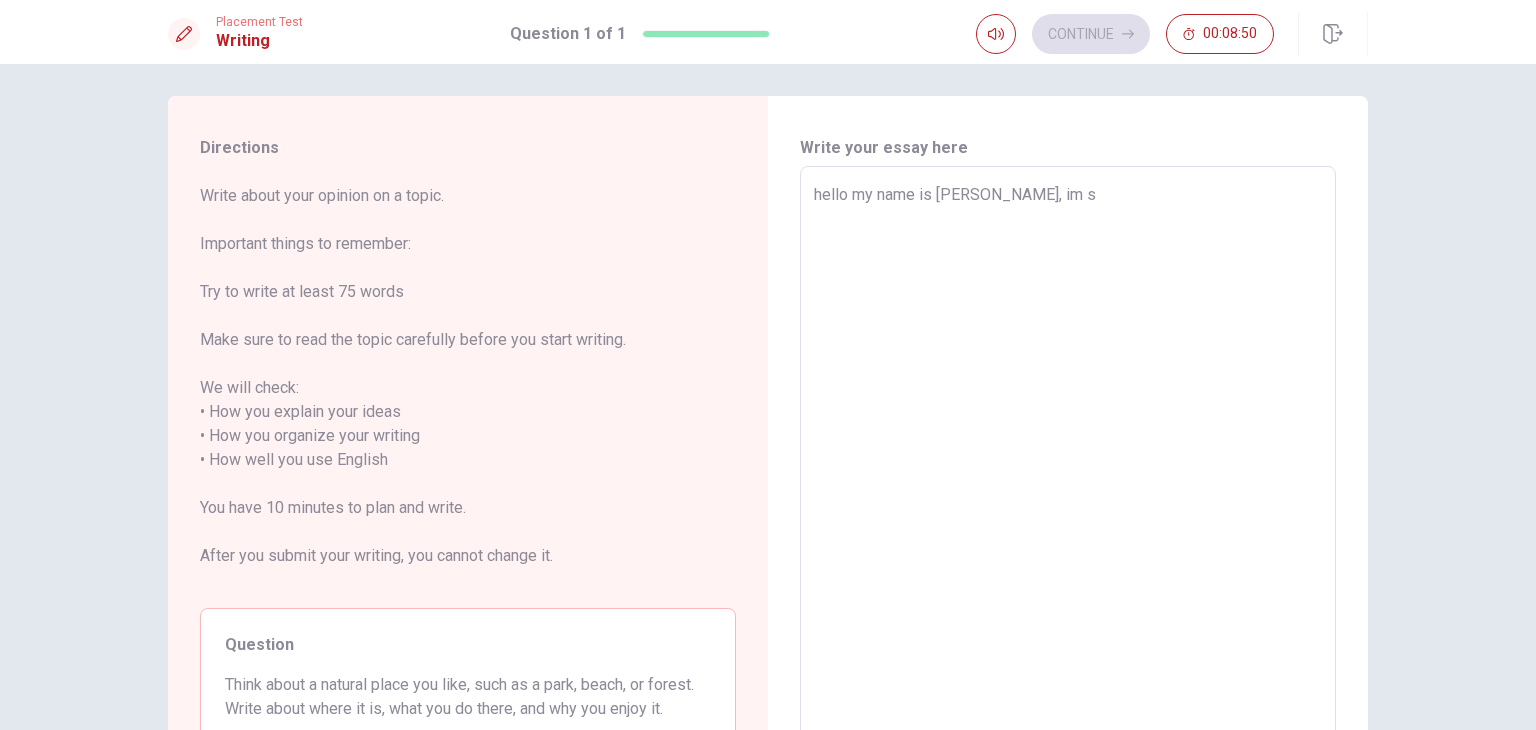 type on "x" 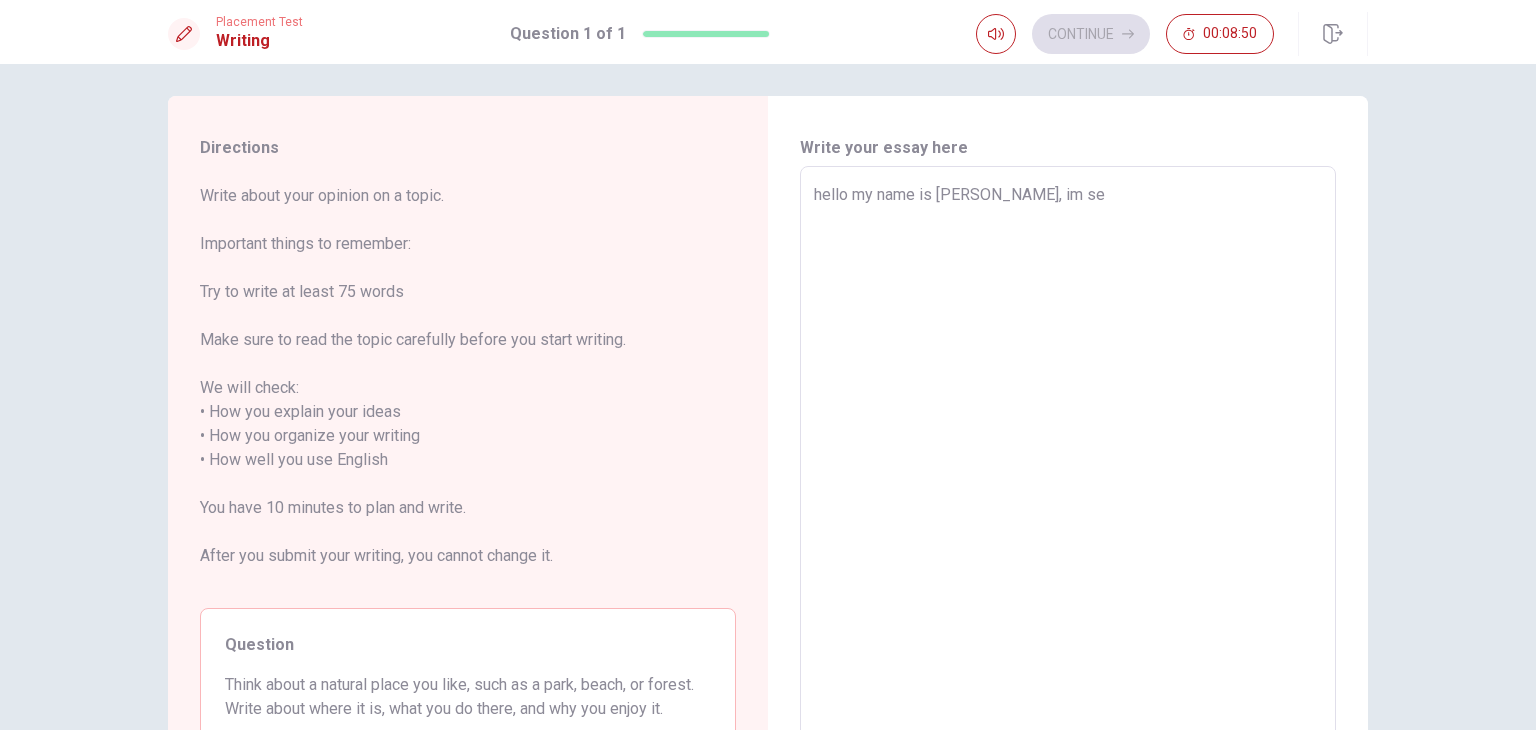 type on "x" 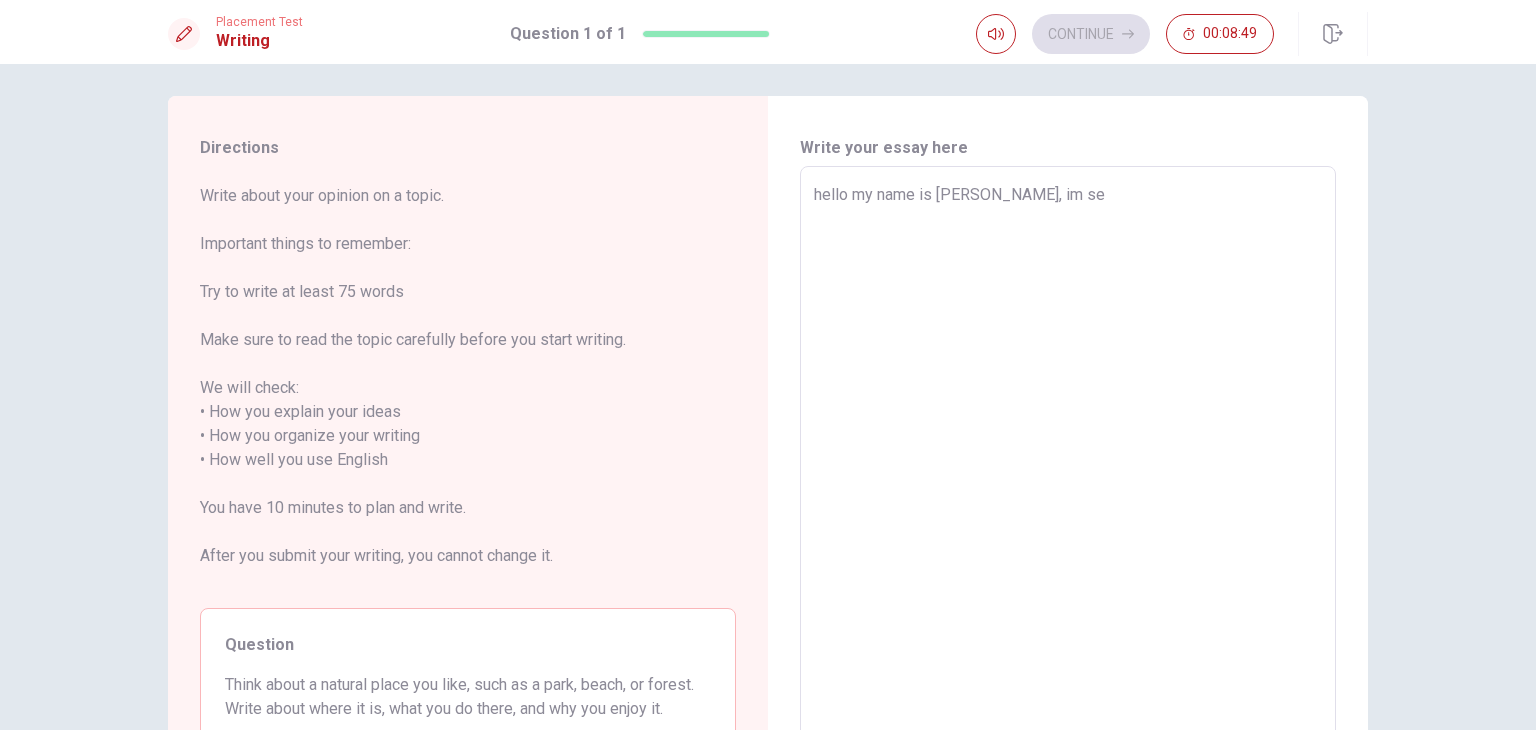 type on "hello my name is [PERSON_NAME], im sev" 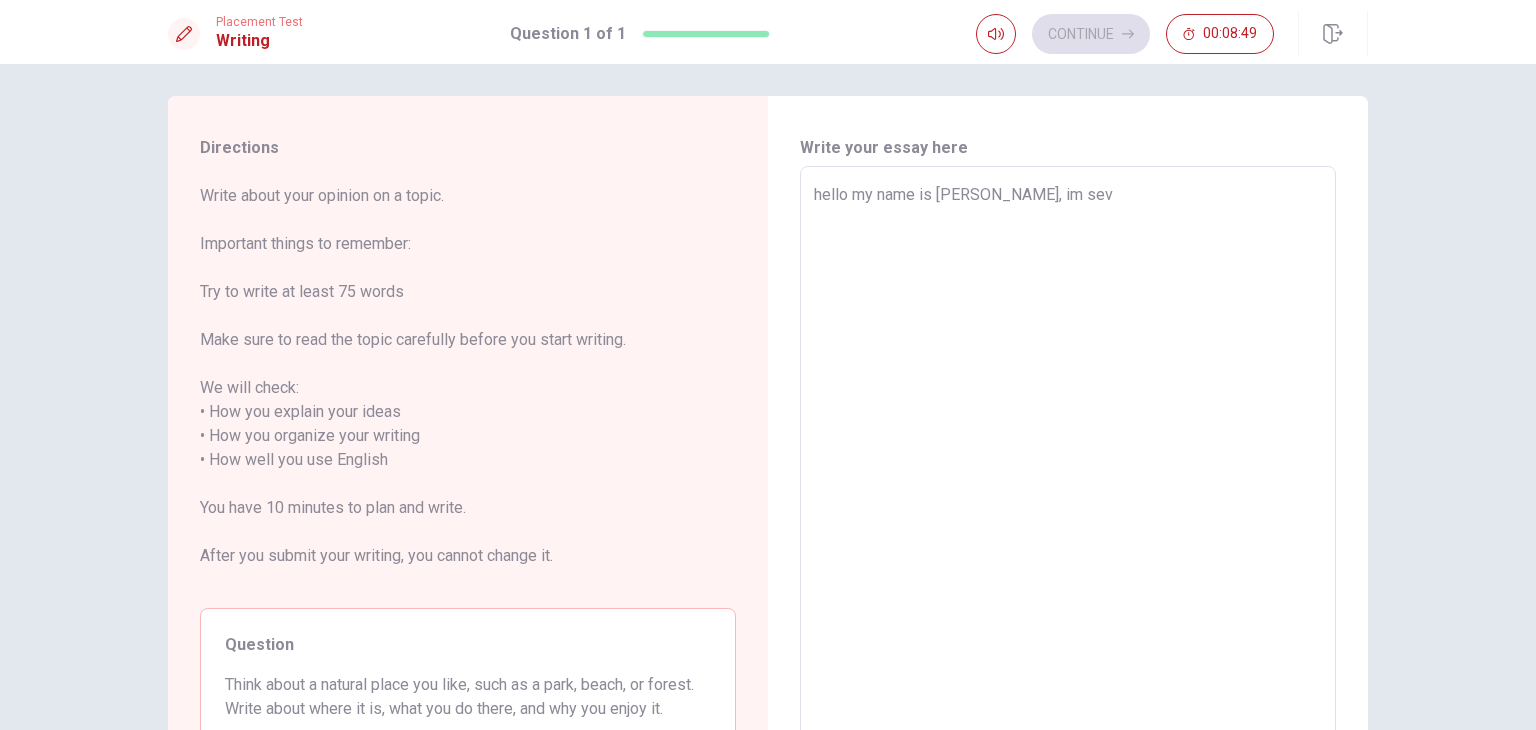 type on "x" 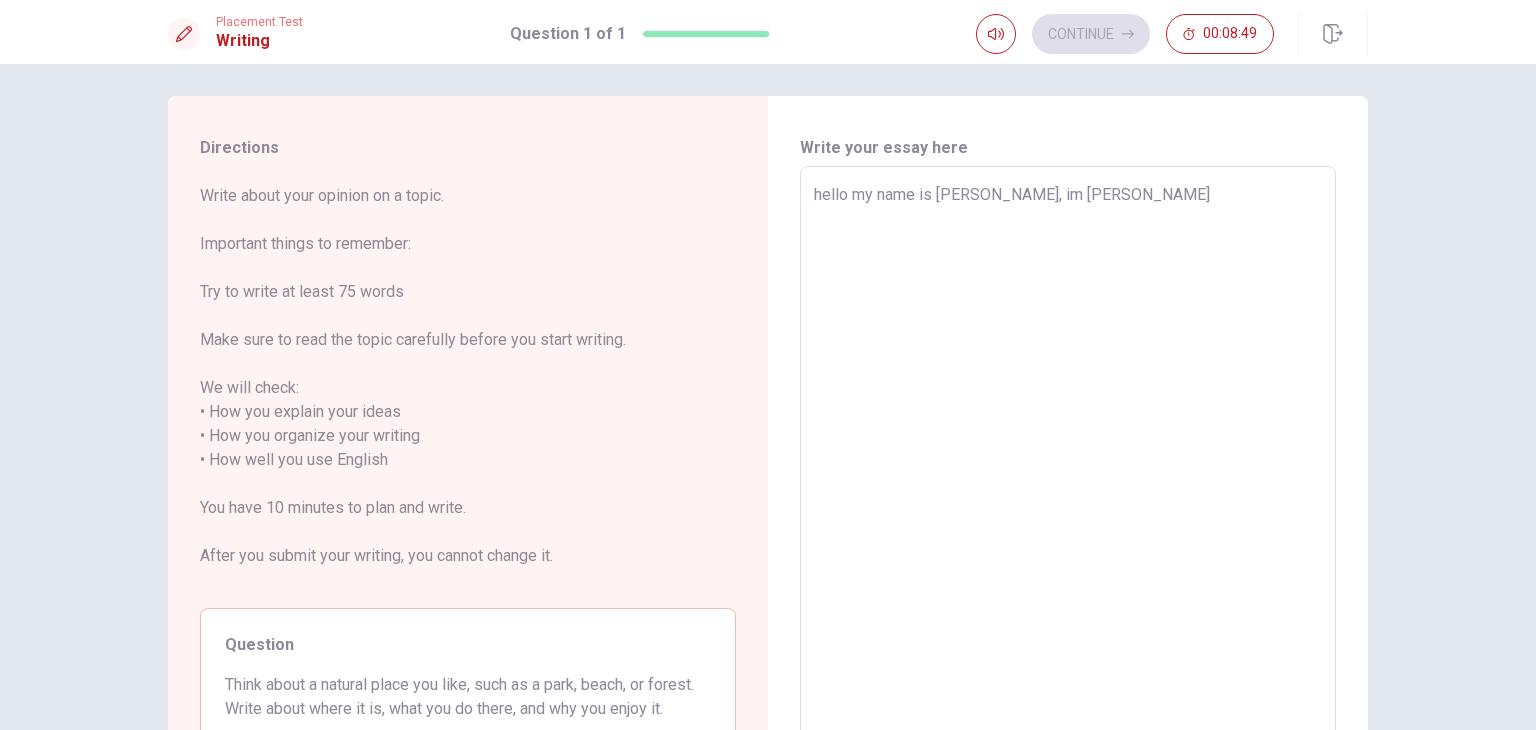 type on "x" 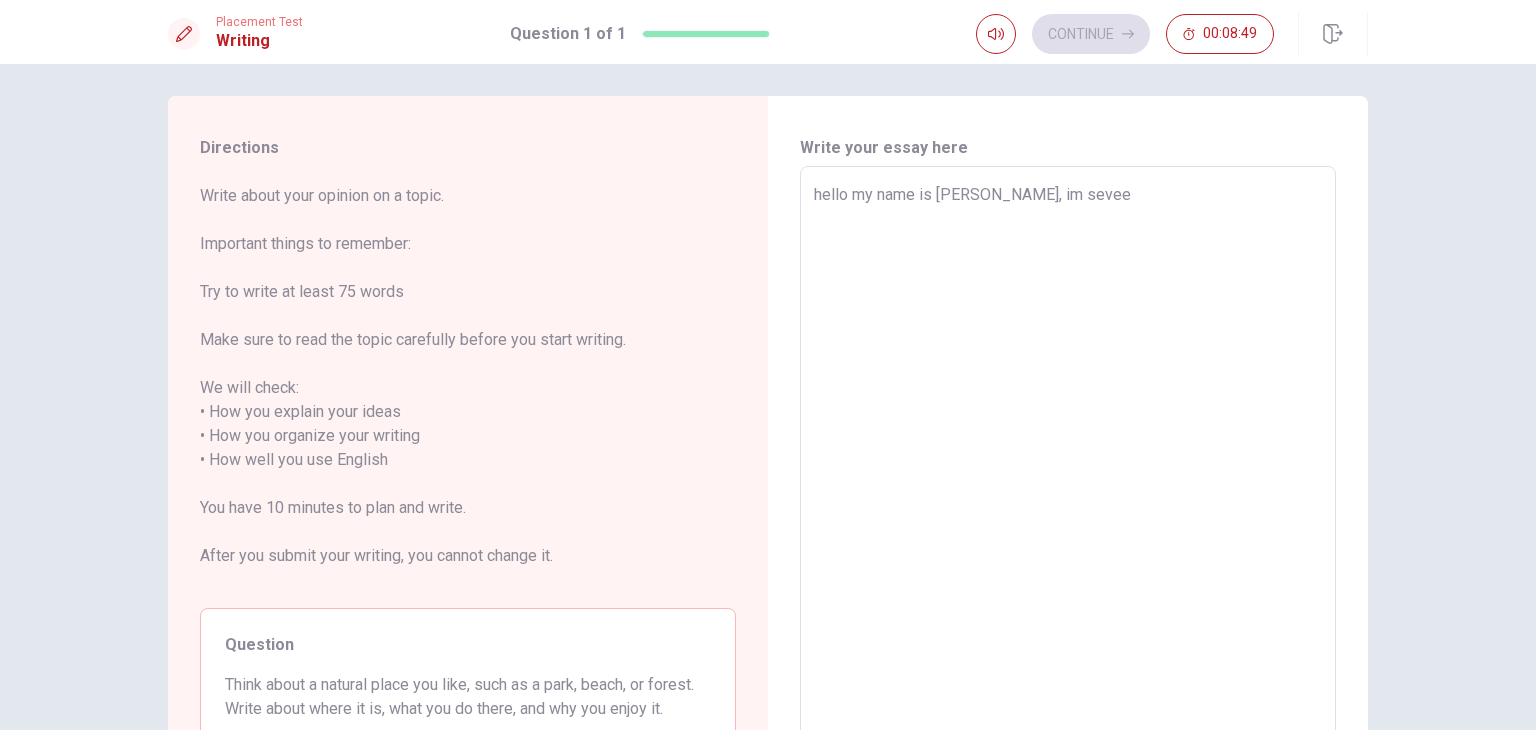 type on "x" 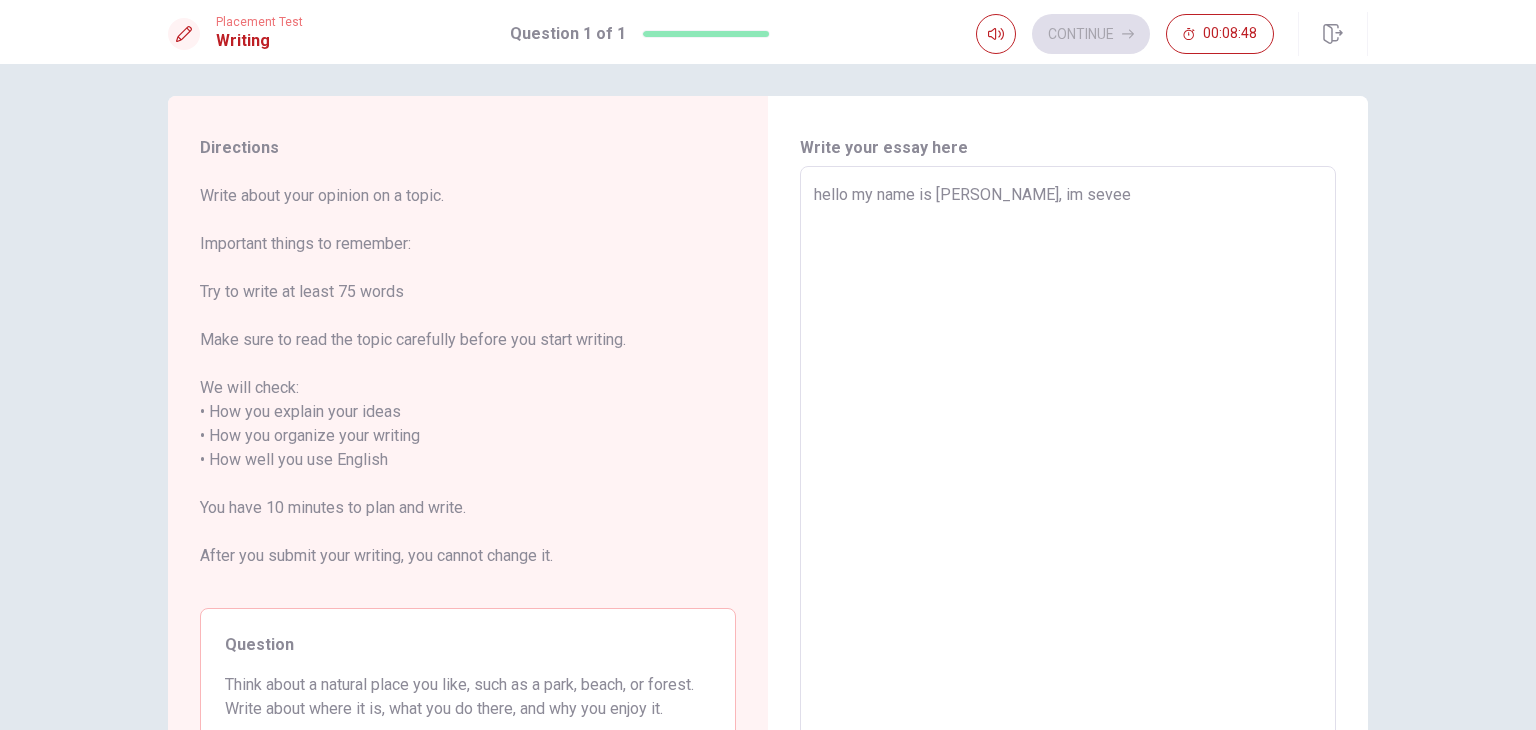 type on "hello my name is [PERSON_NAME], im seveen" 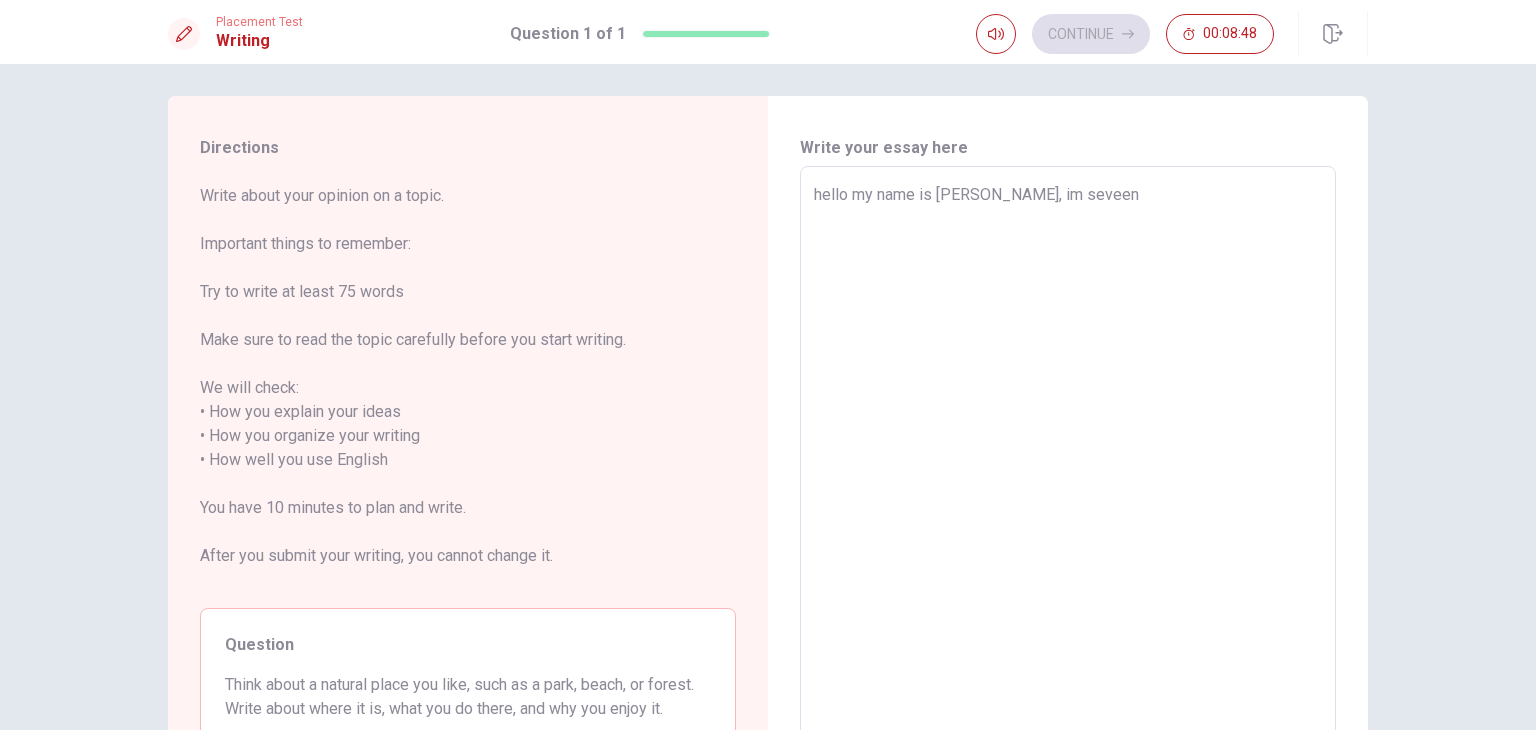 type on "x" 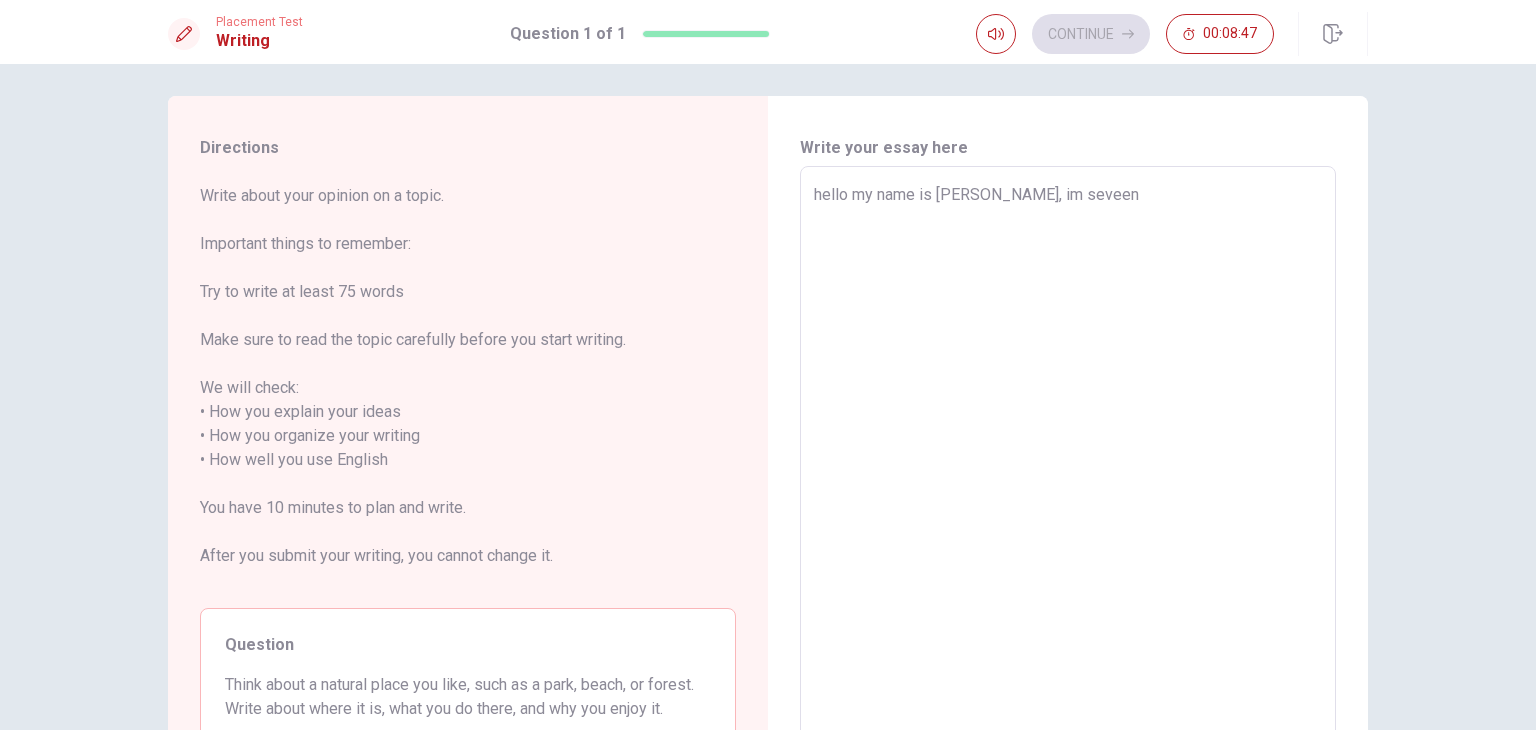 type on "hello my name is [PERSON_NAME], im seveen t" 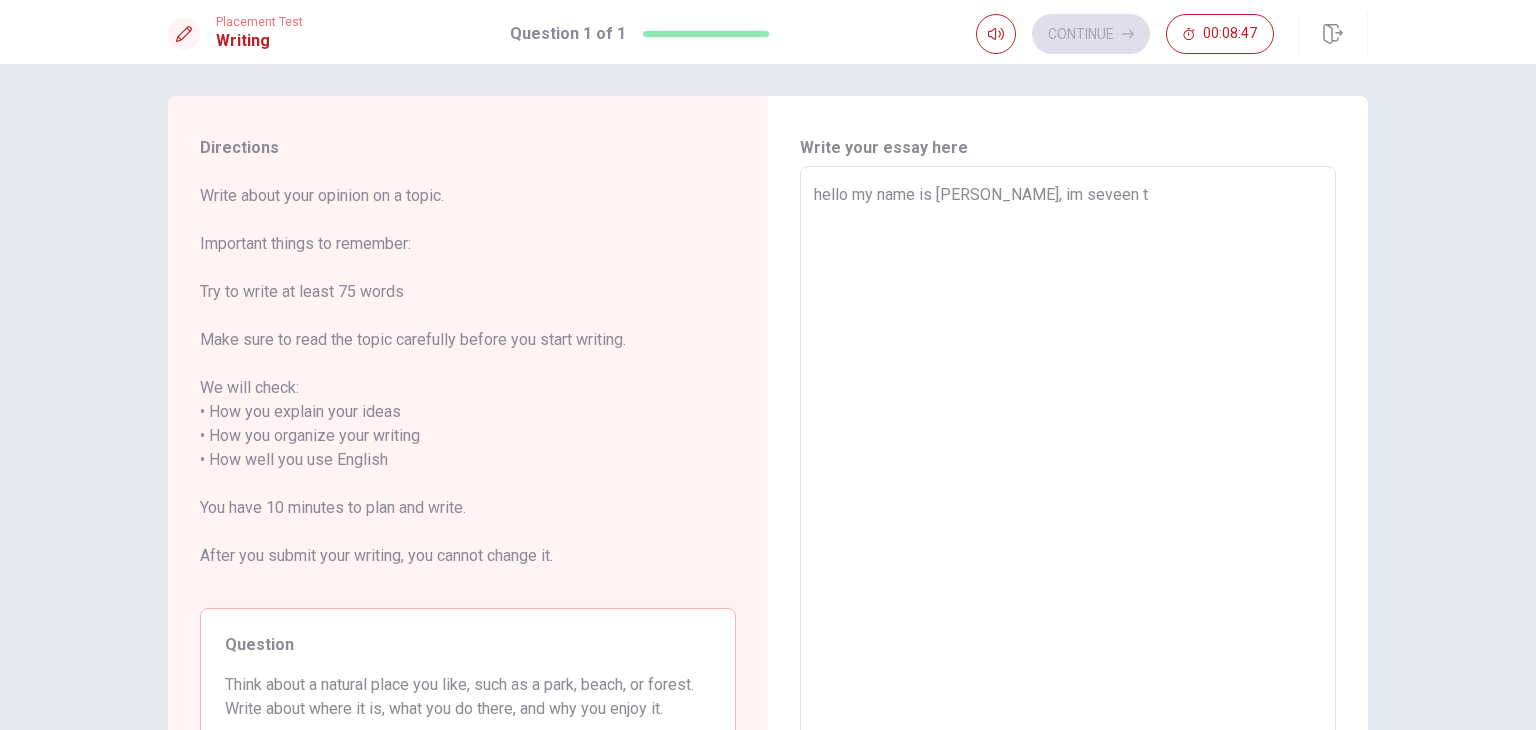 type on "x" 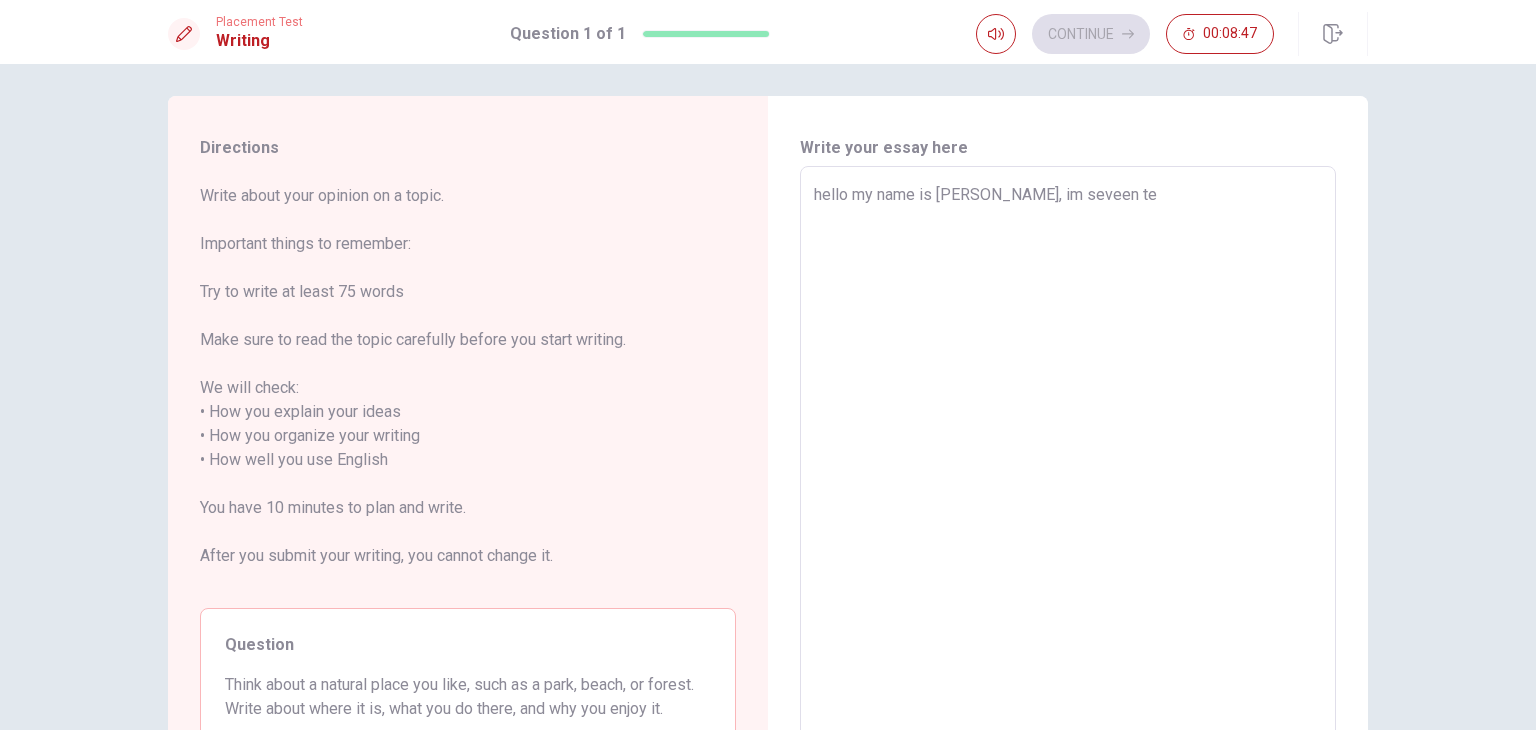 type on "x" 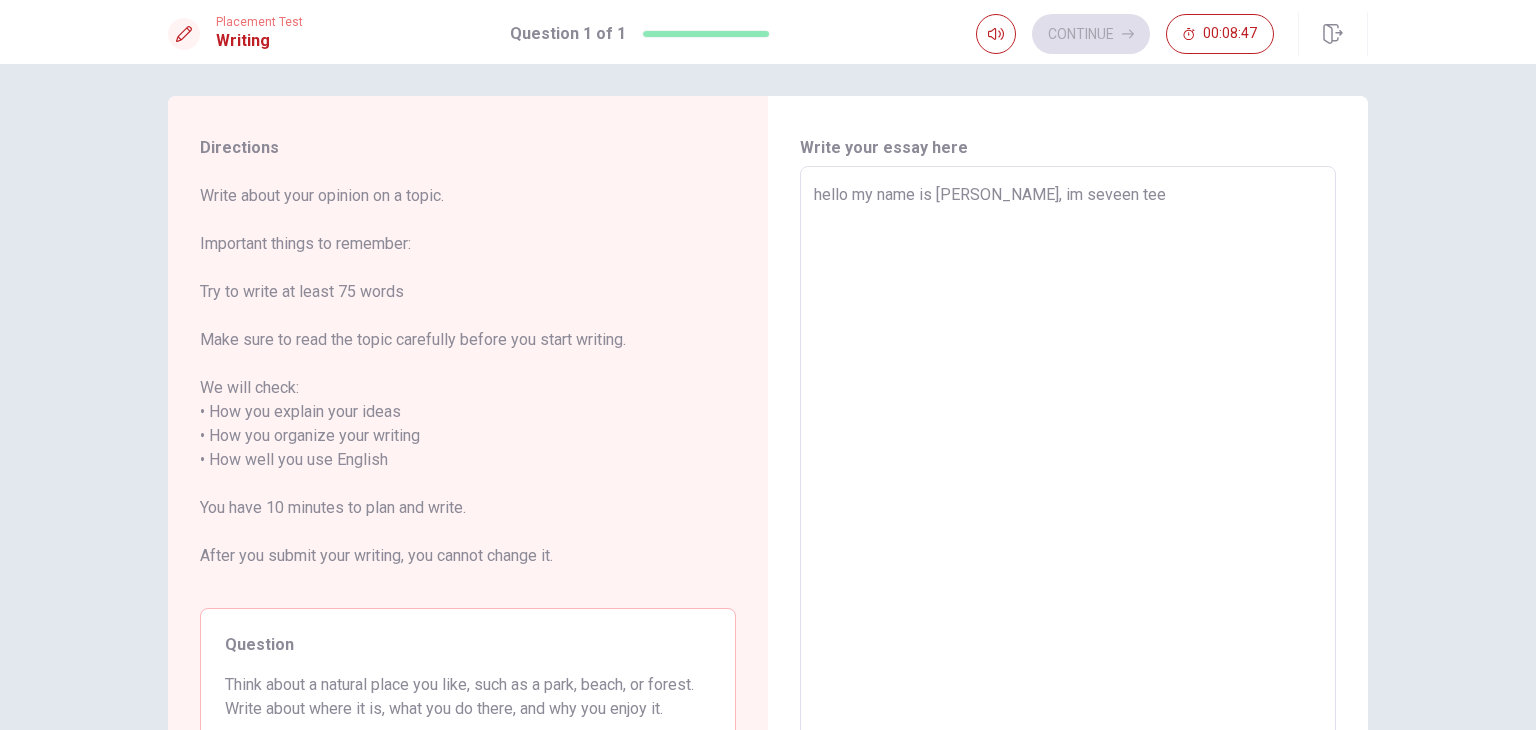 type on "x" 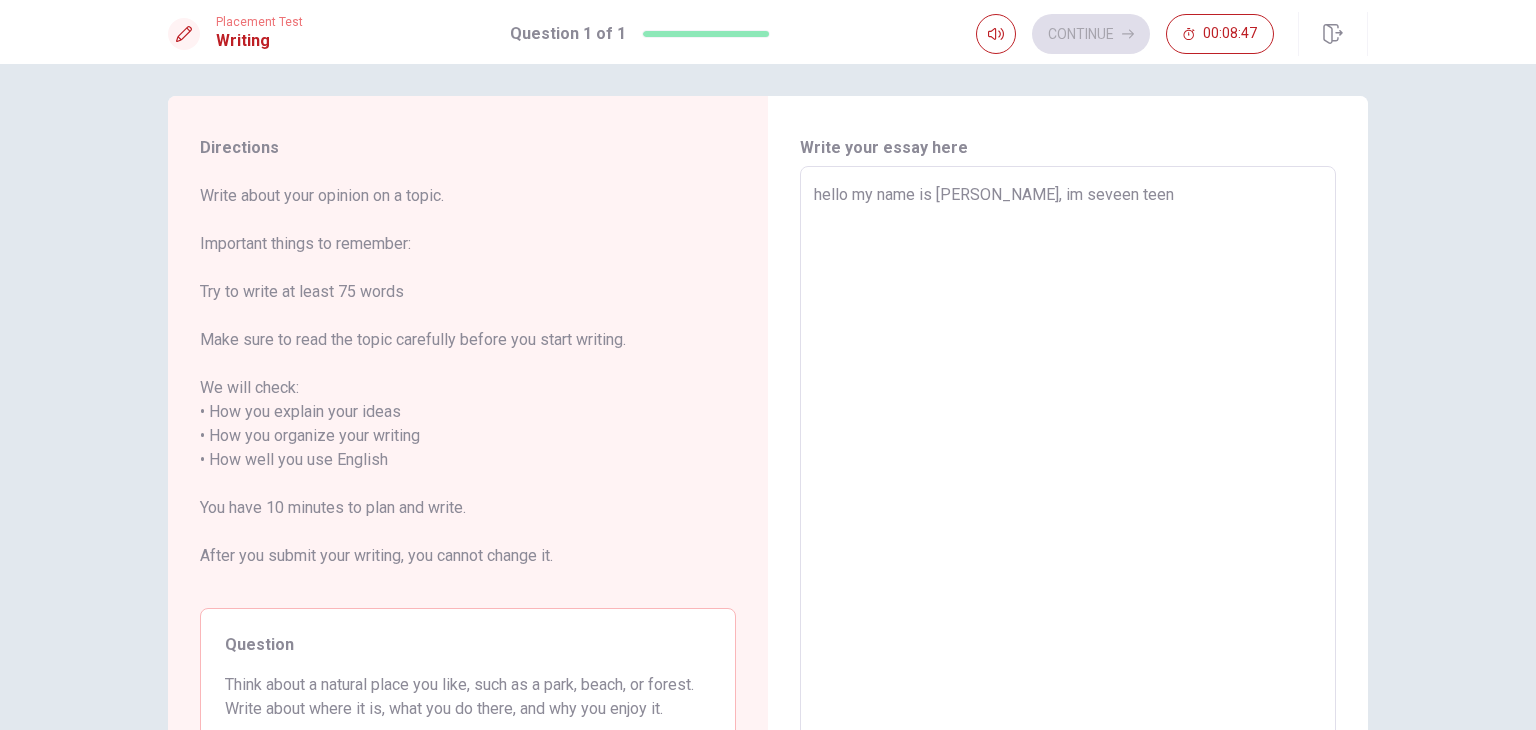 type on "x" 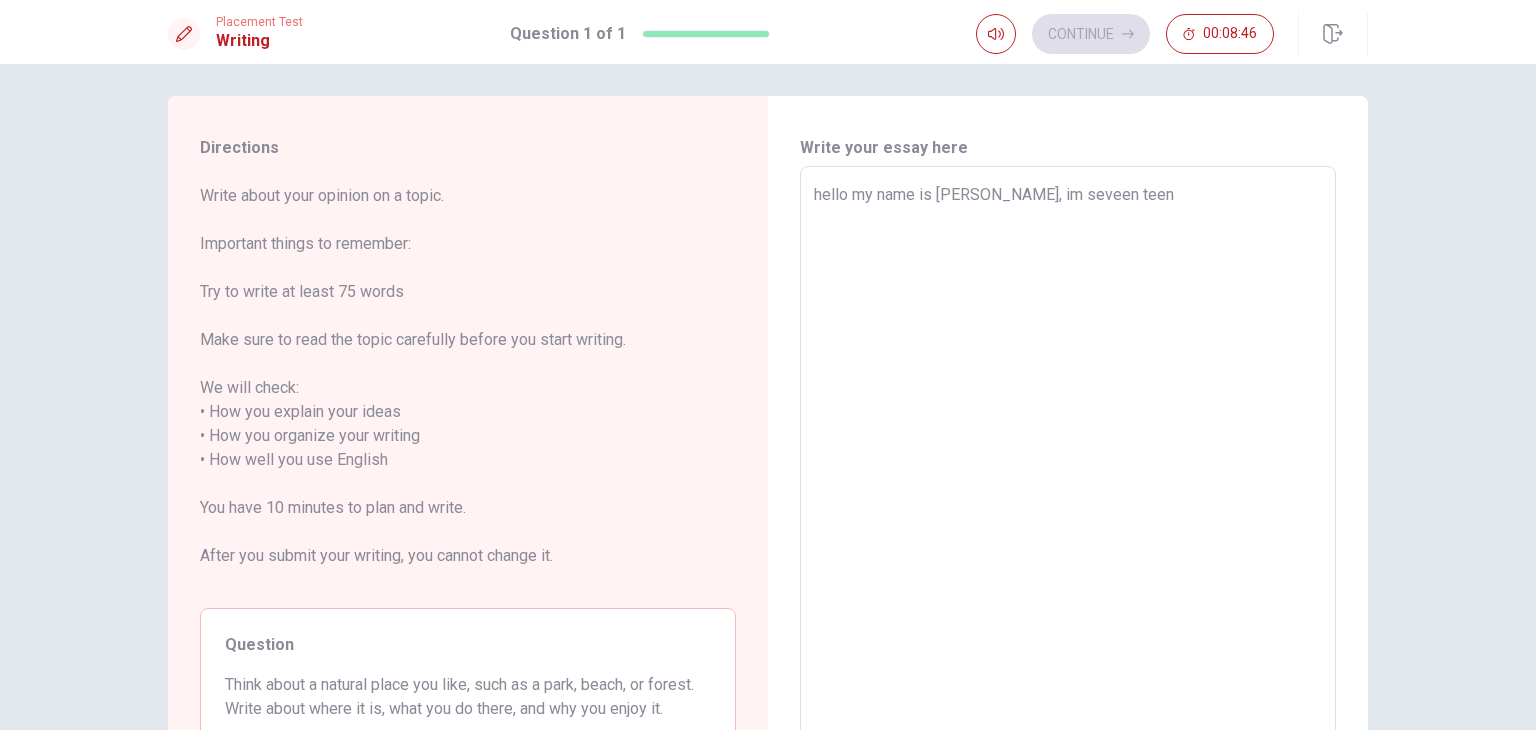 type on "hello my name is [PERSON_NAME], im seveen teen" 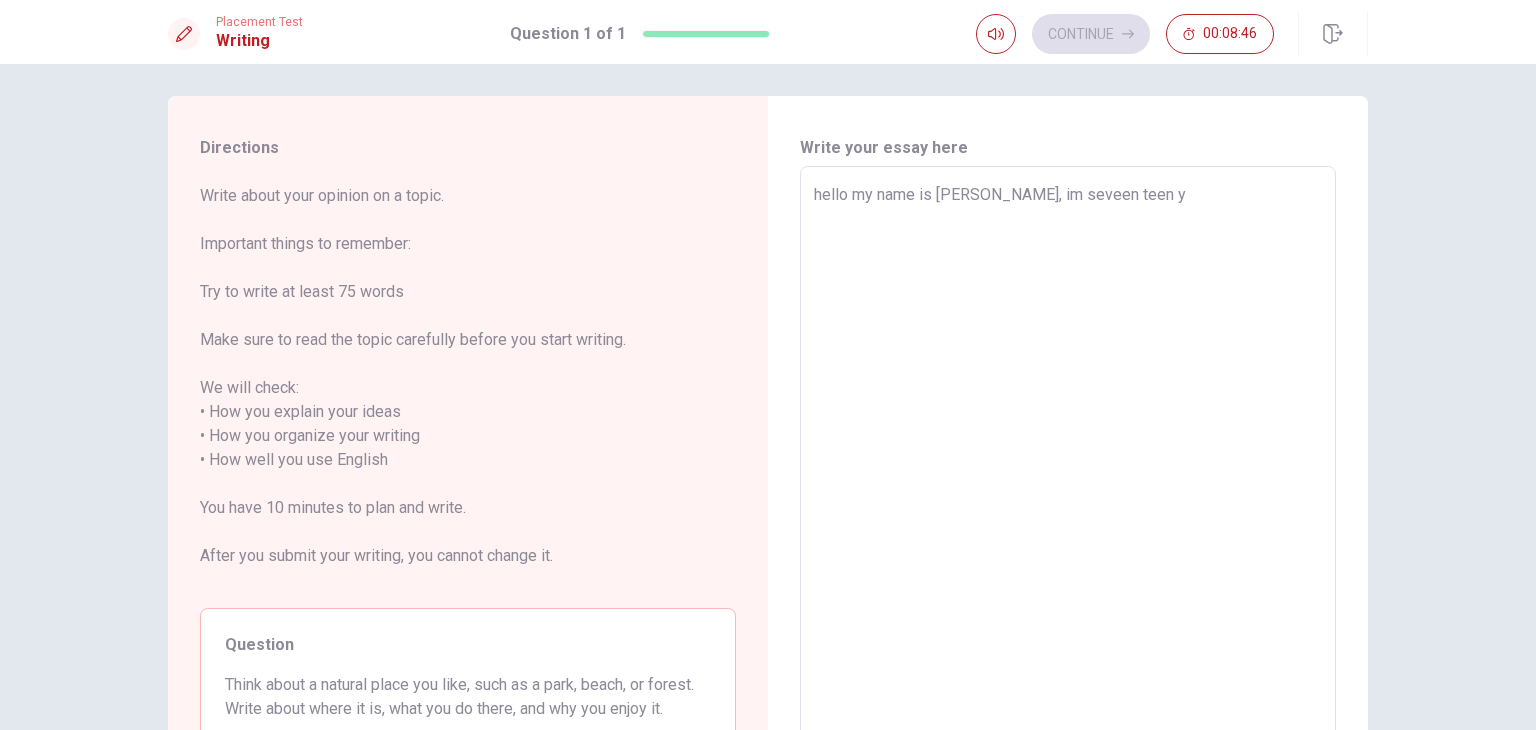 type on "x" 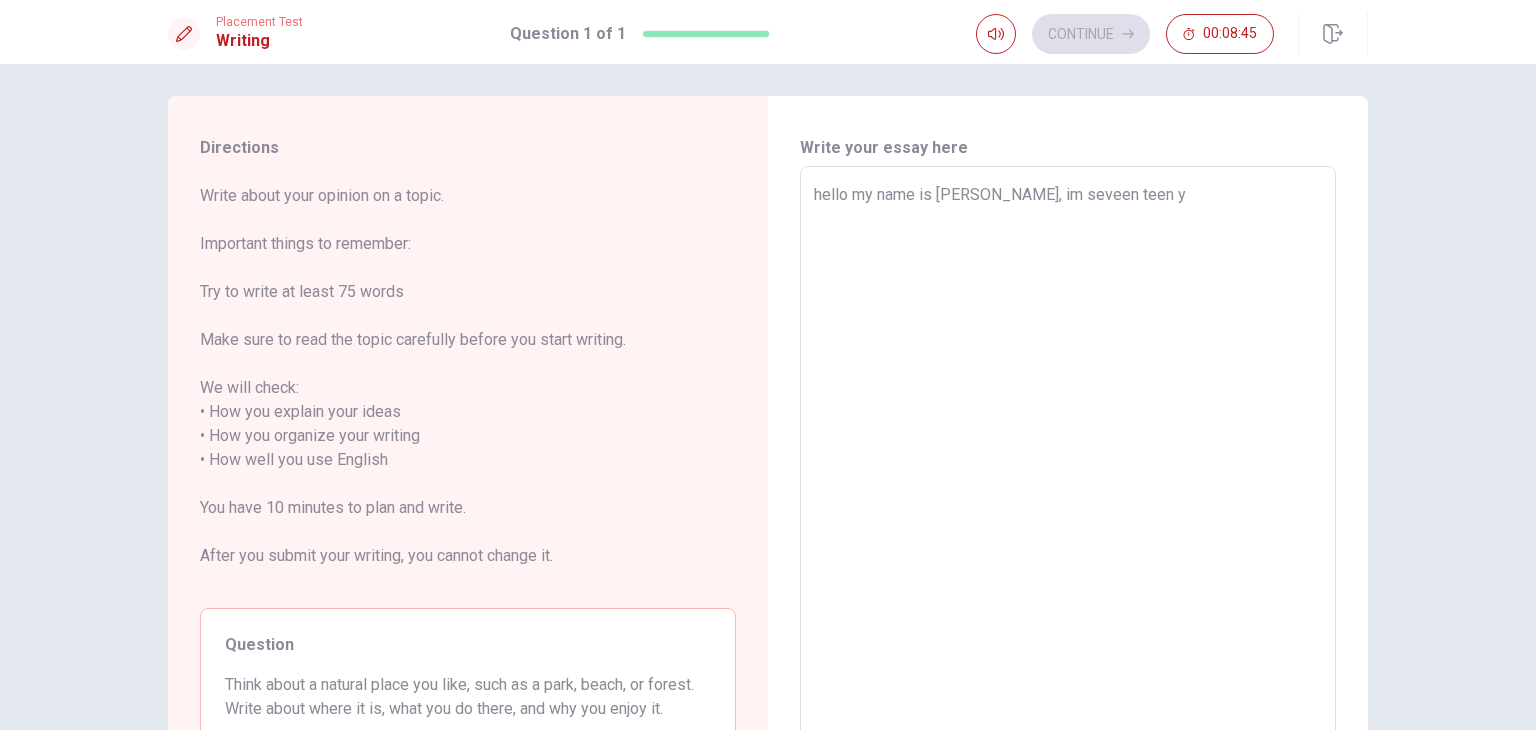 type on "hello my name is [PERSON_NAME], im seveen teen ya" 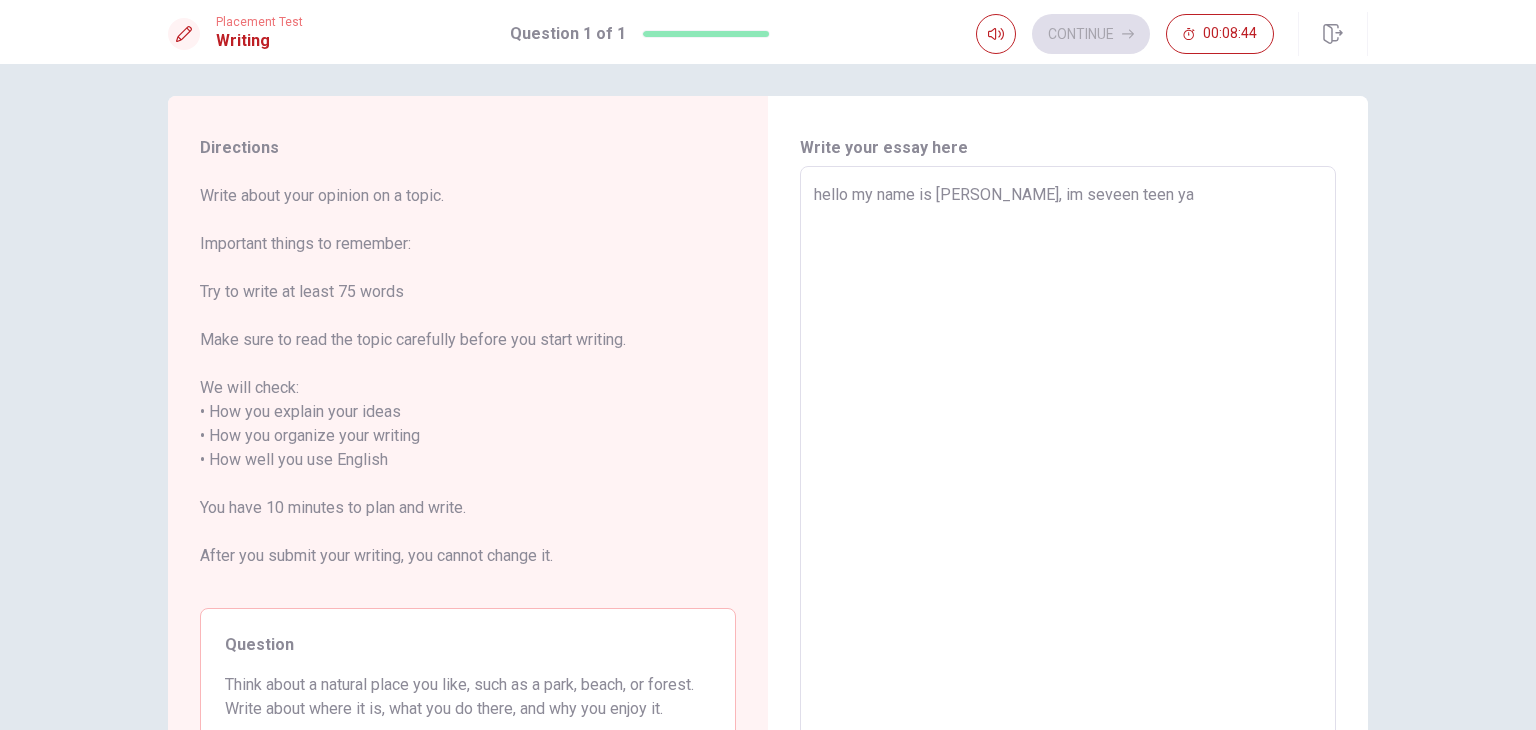 type on "x" 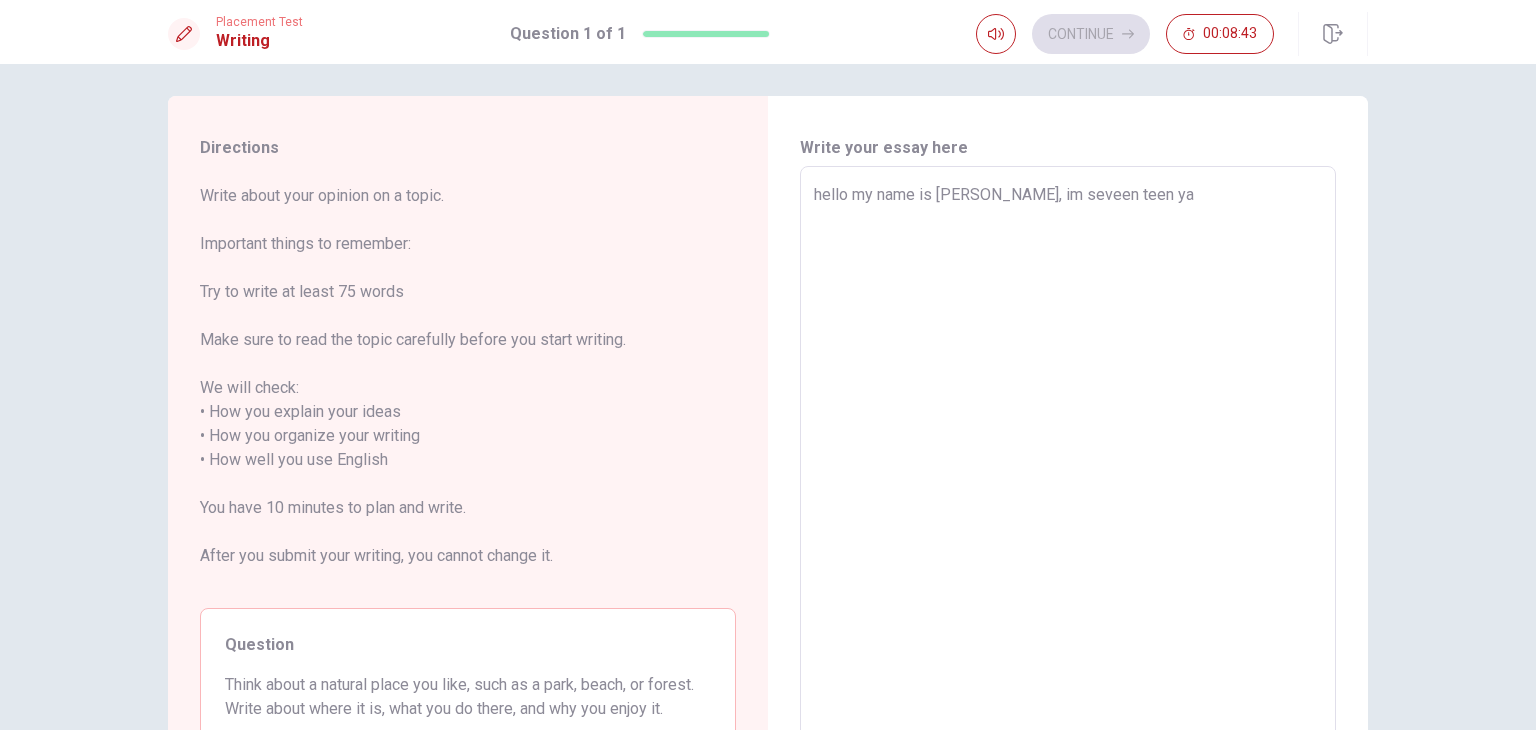 type on "hello my name is [PERSON_NAME], im seveen teen y" 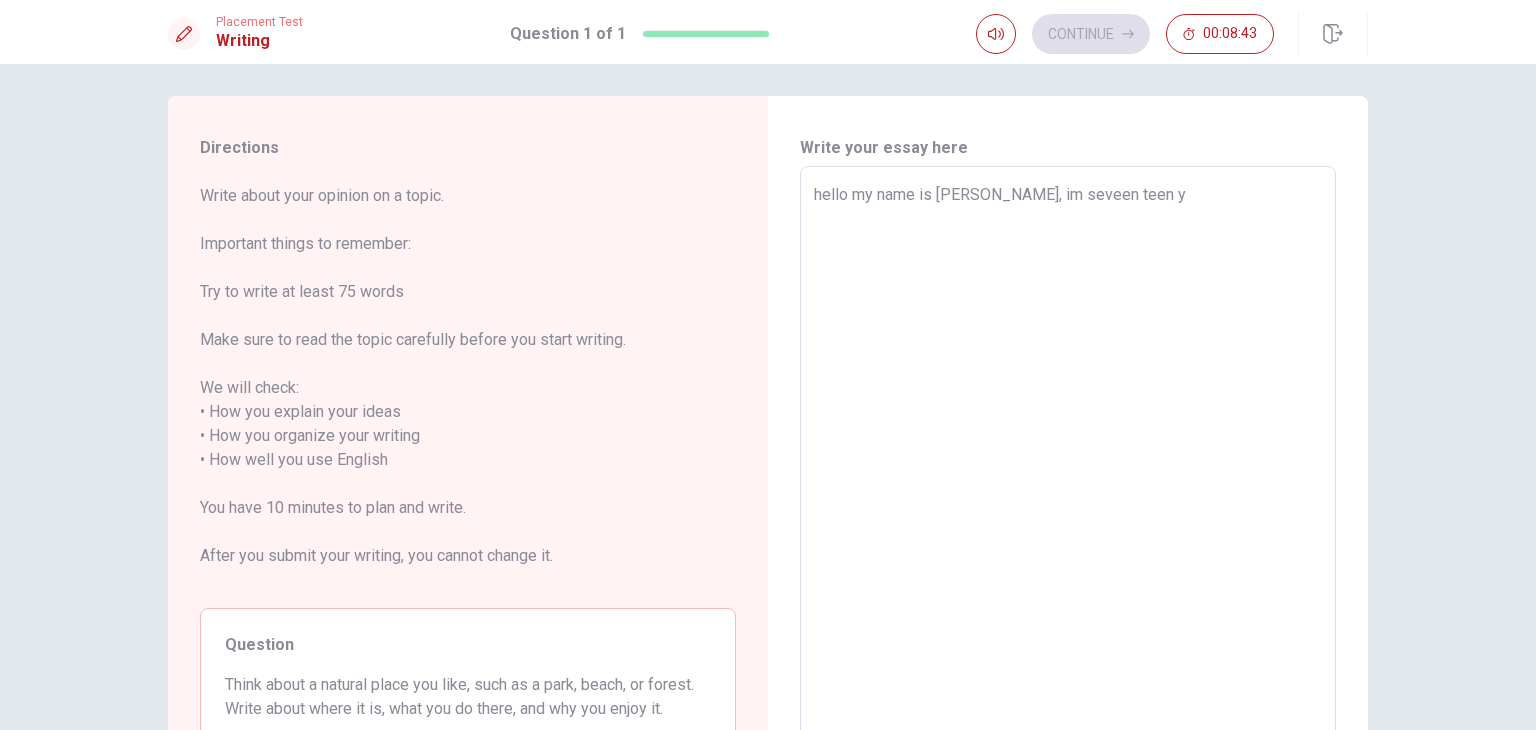 type on "x" 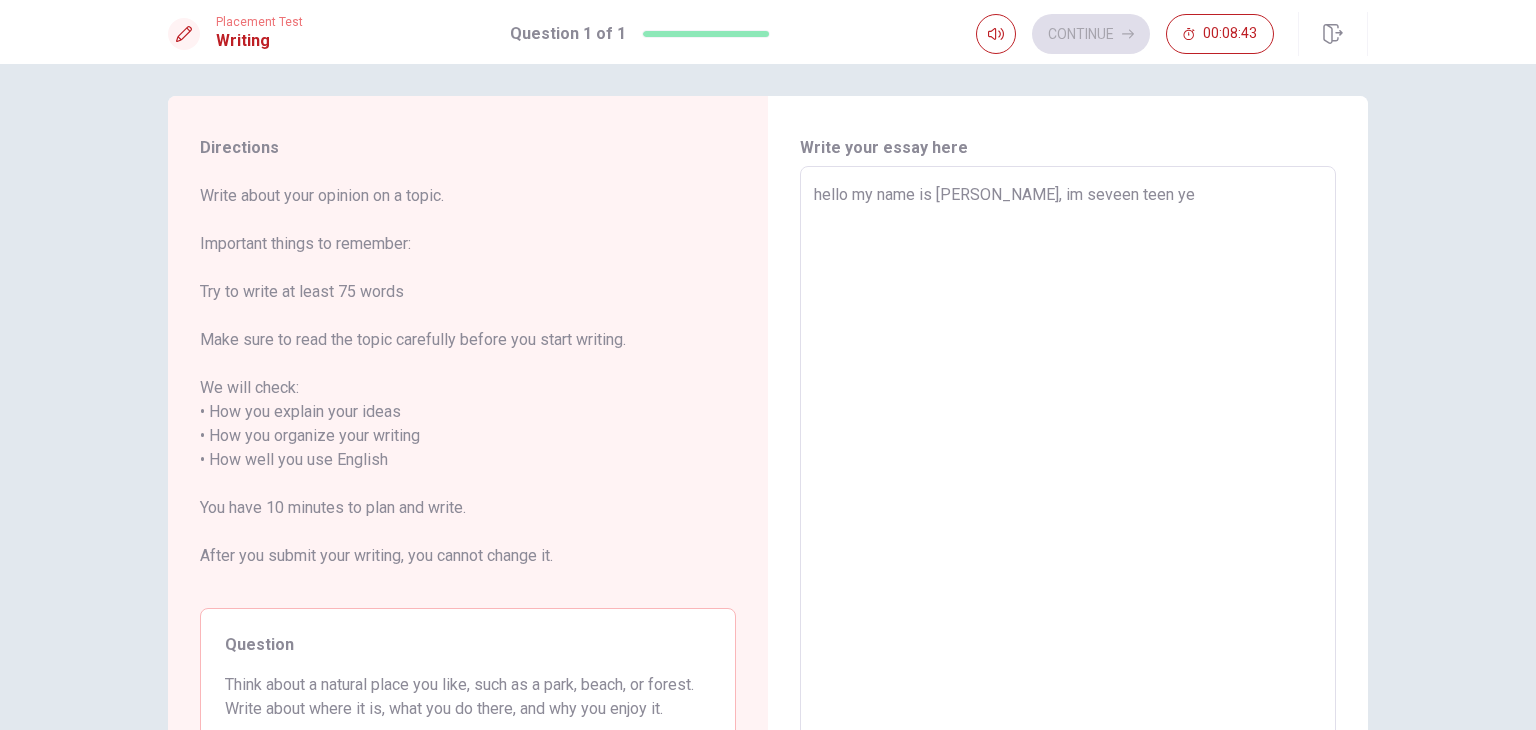 type on "x" 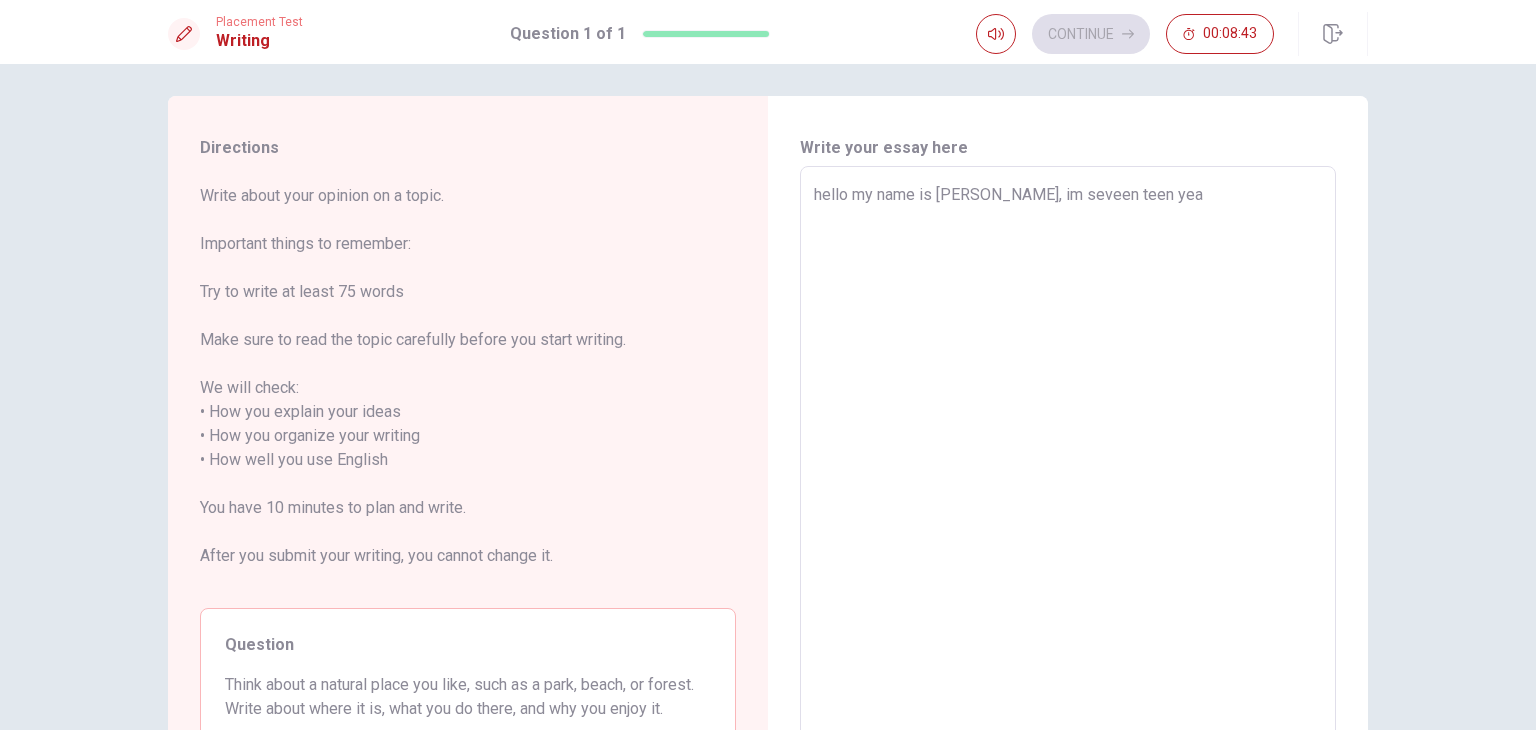 type on "x" 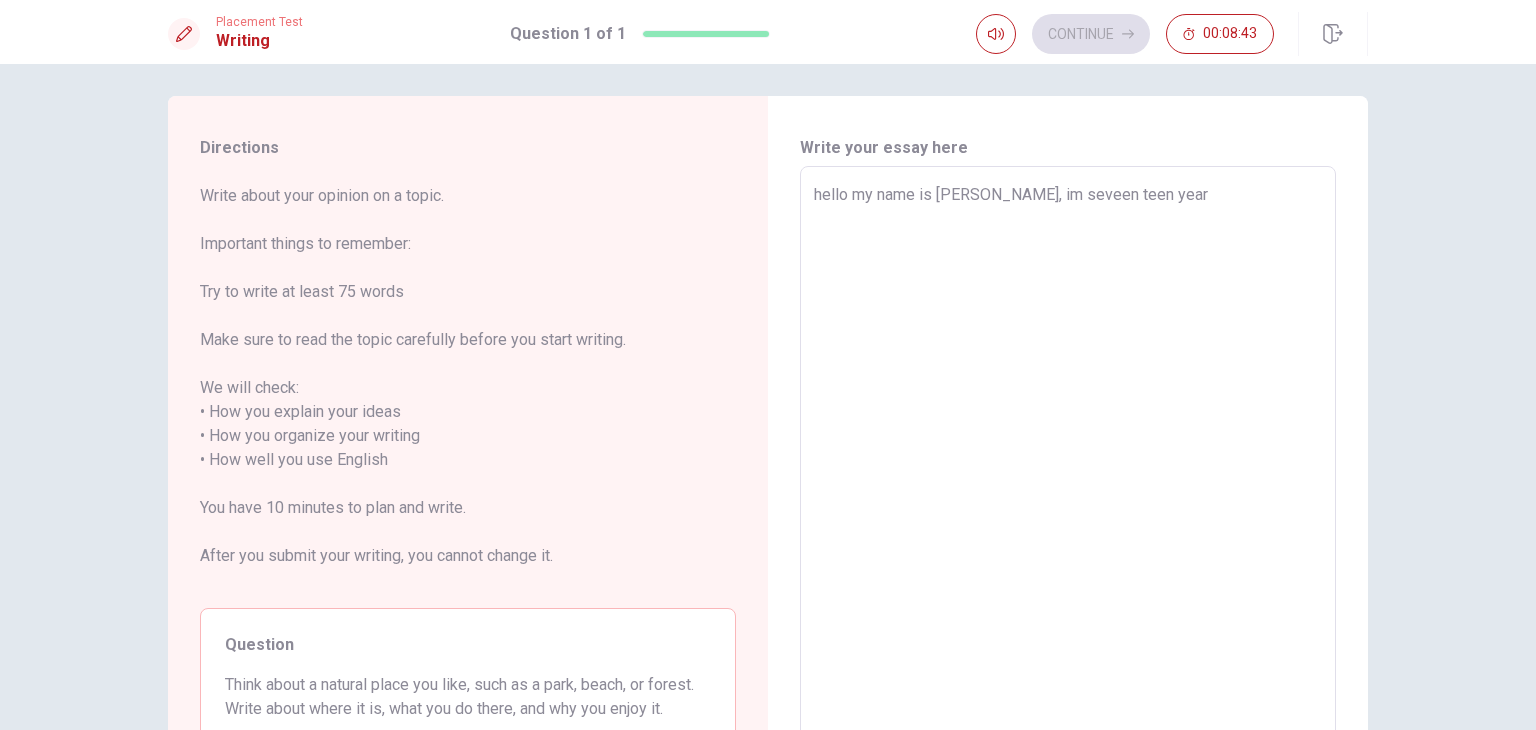 type on "x" 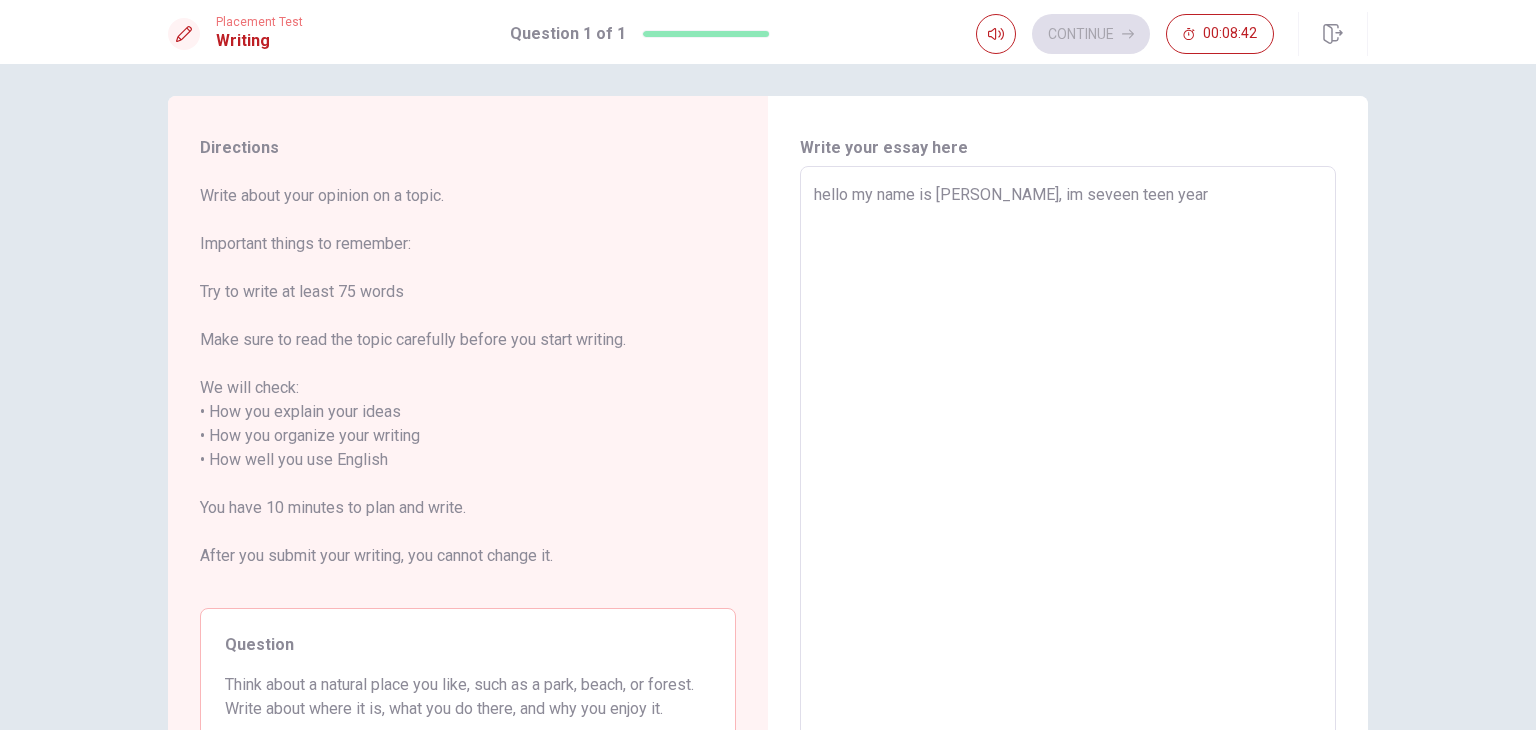 type on "hello my name is [PERSON_NAME], im seveen teen years" 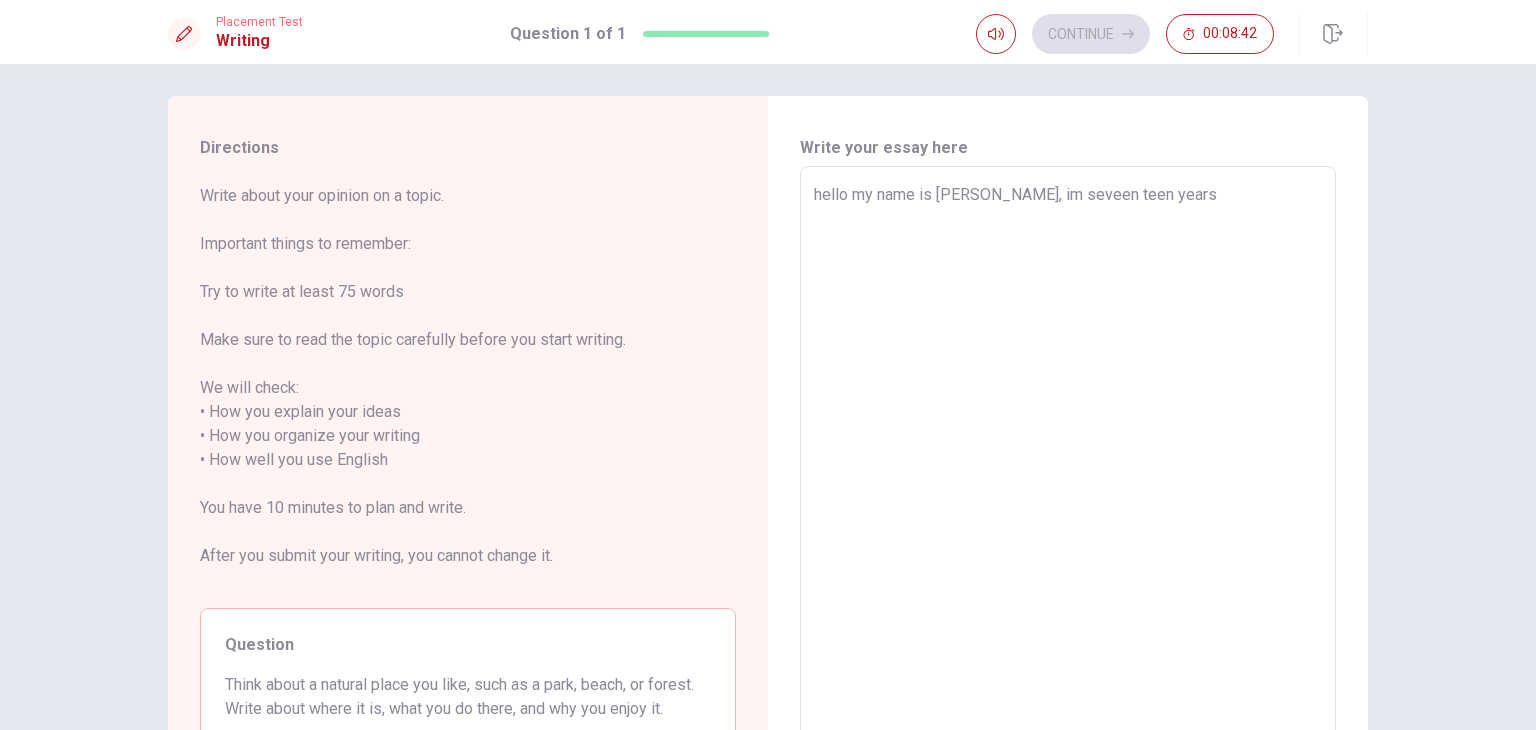 type on "x" 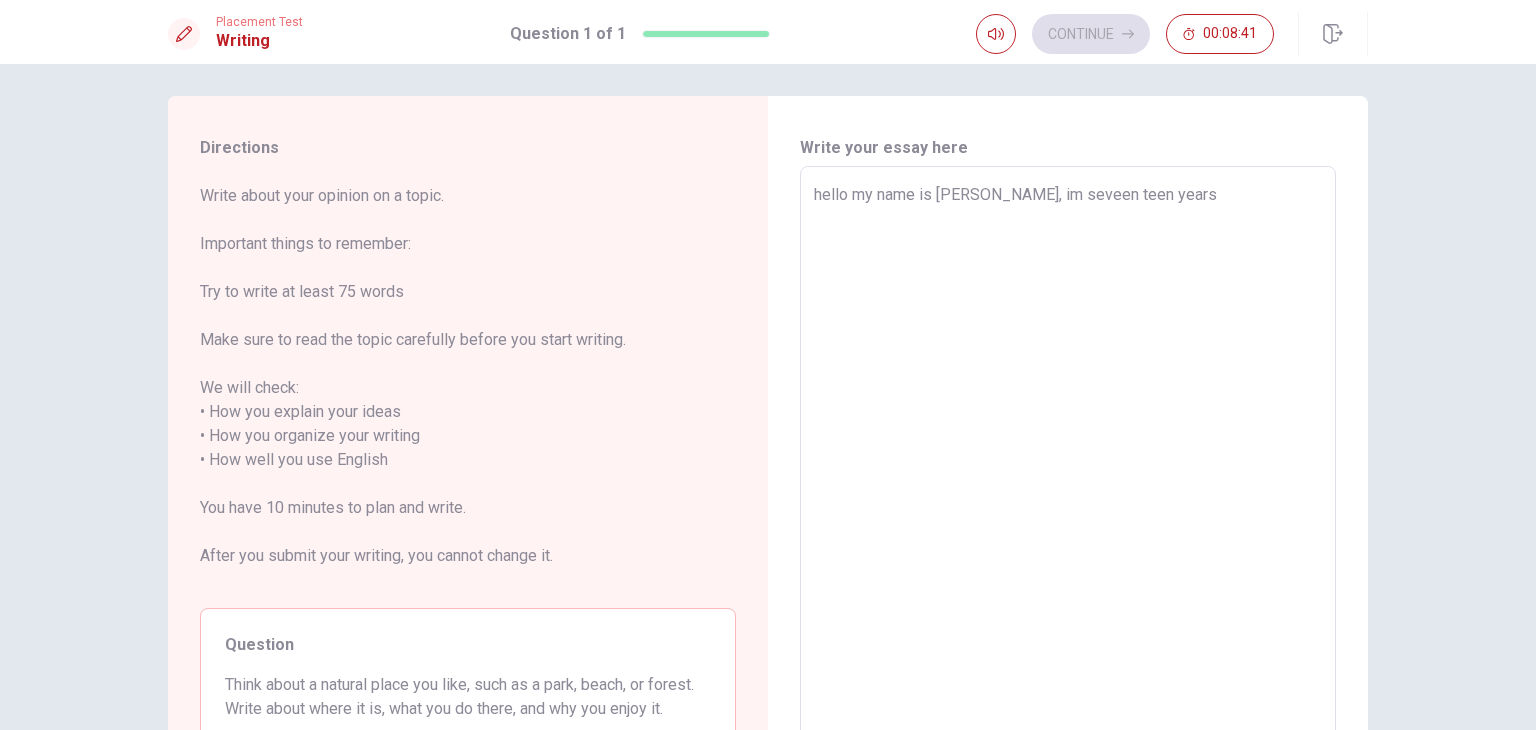 type on "hello my name is [PERSON_NAME], im seveen teen years o" 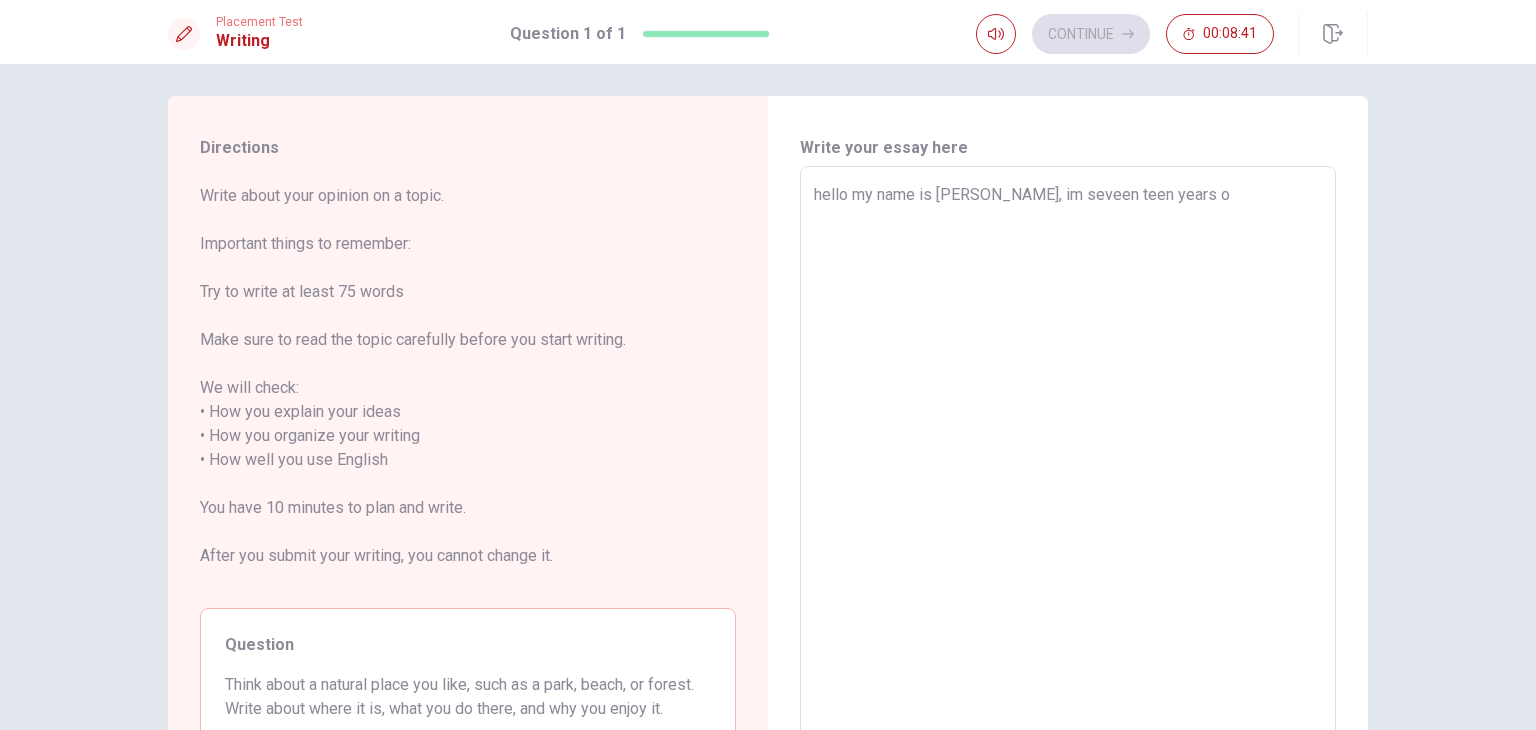 type on "x" 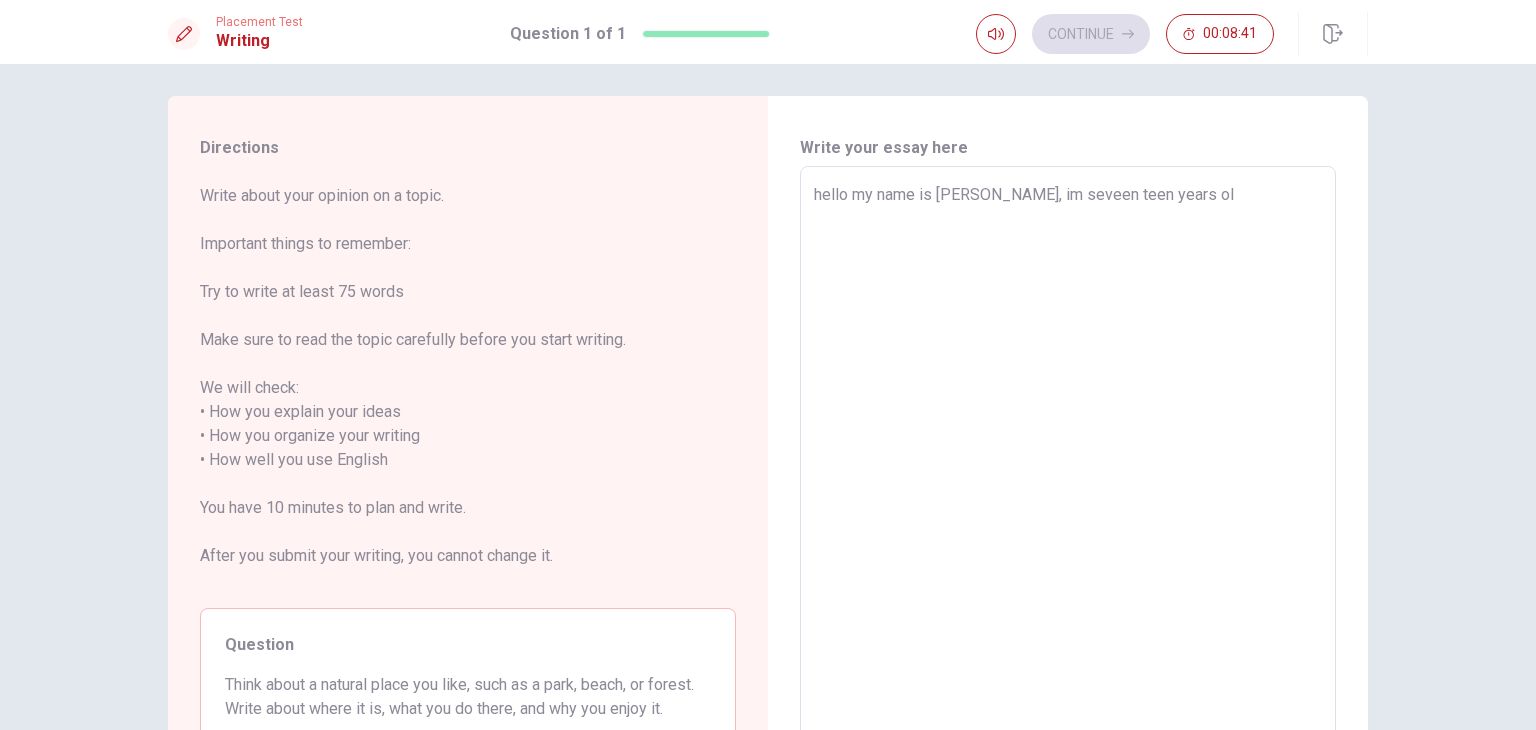 type on "x" 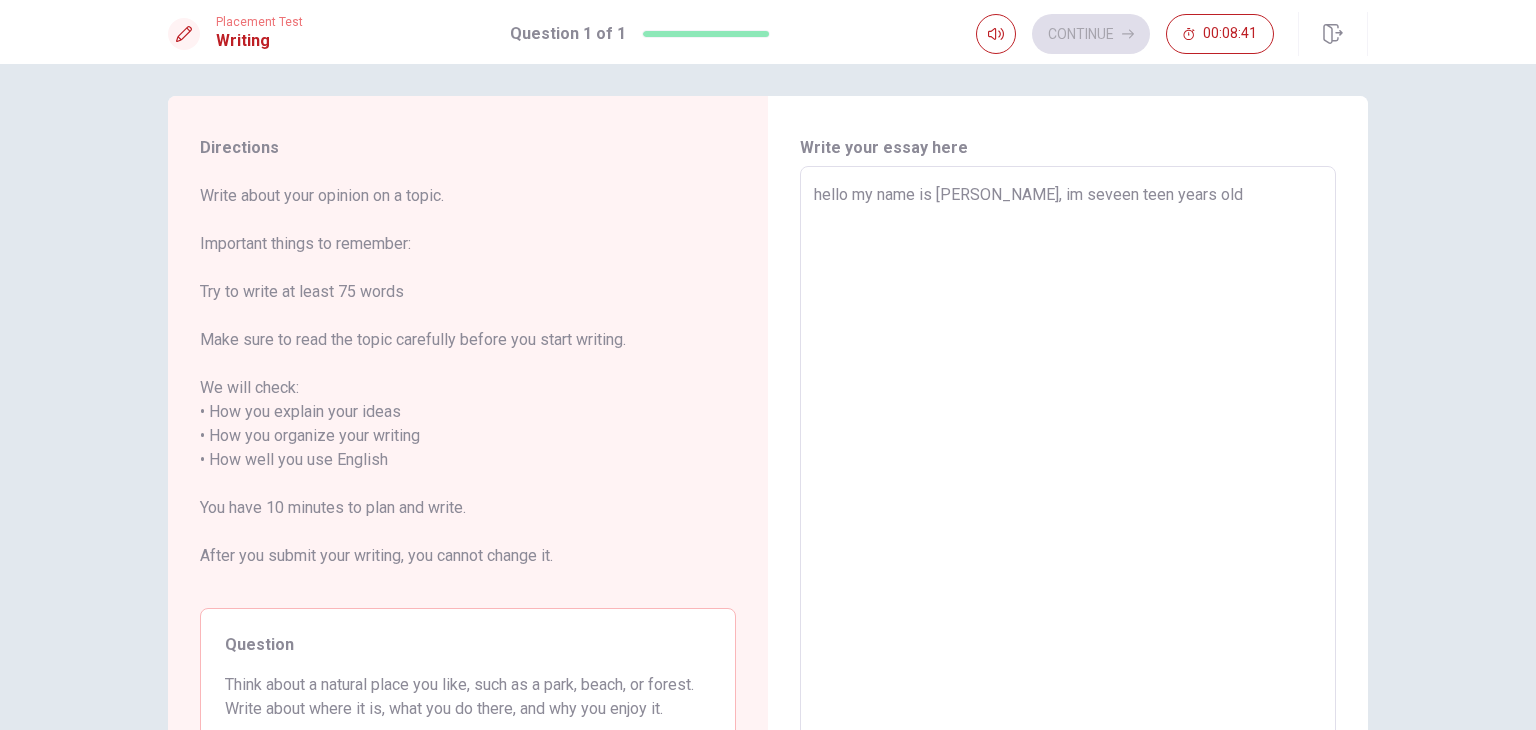 type on "x" 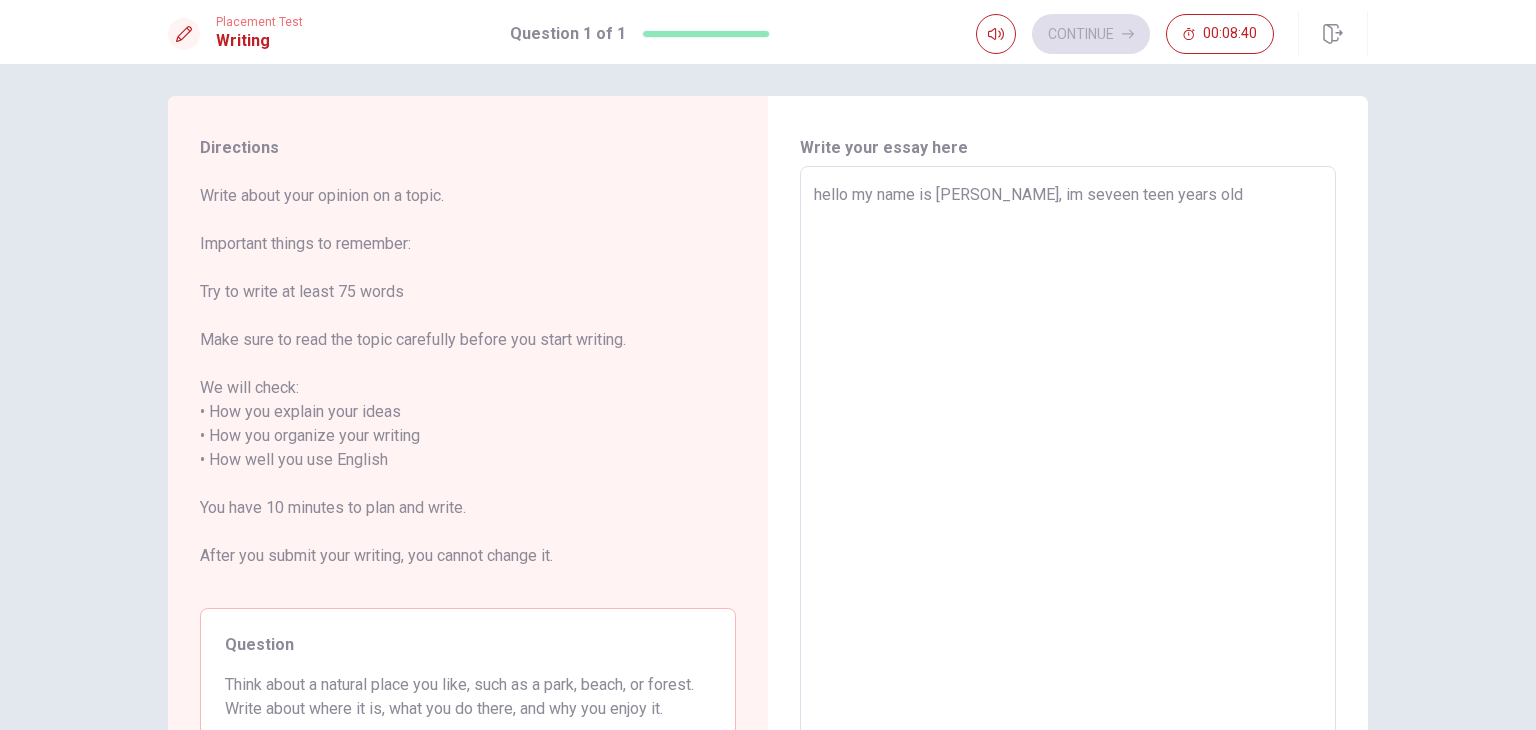 type on "hello my name is [PERSON_NAME], im seveen teen years old" 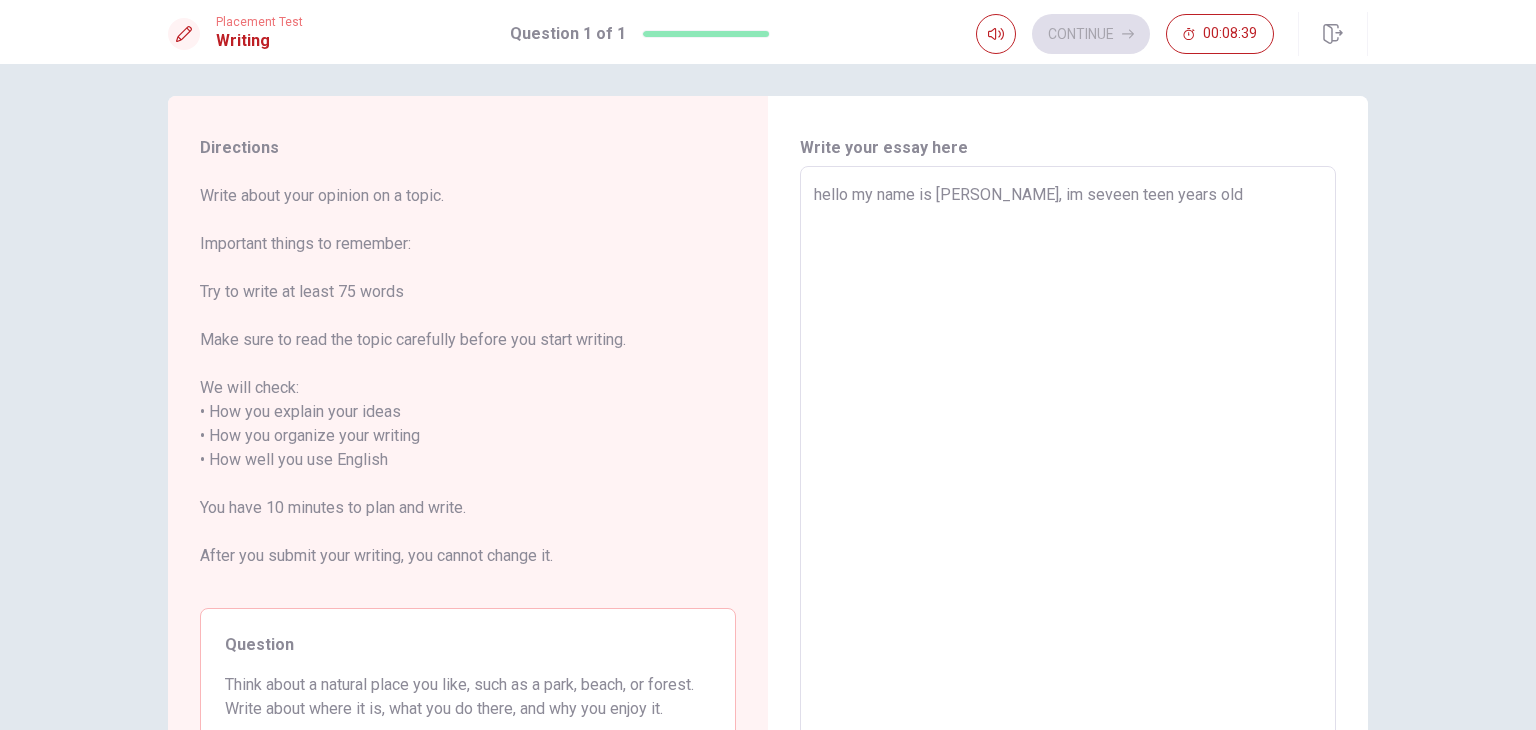 type on "x" 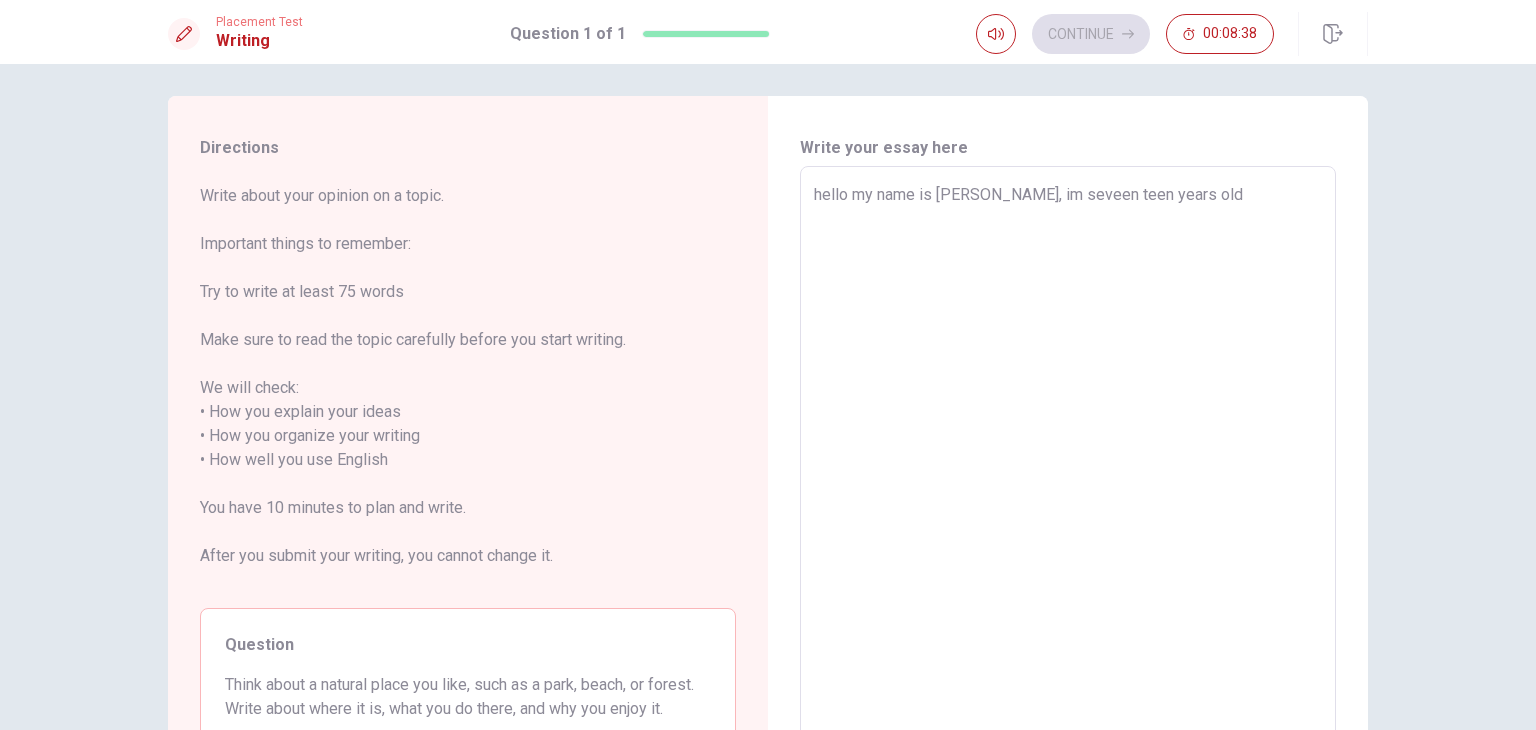 type on "x" 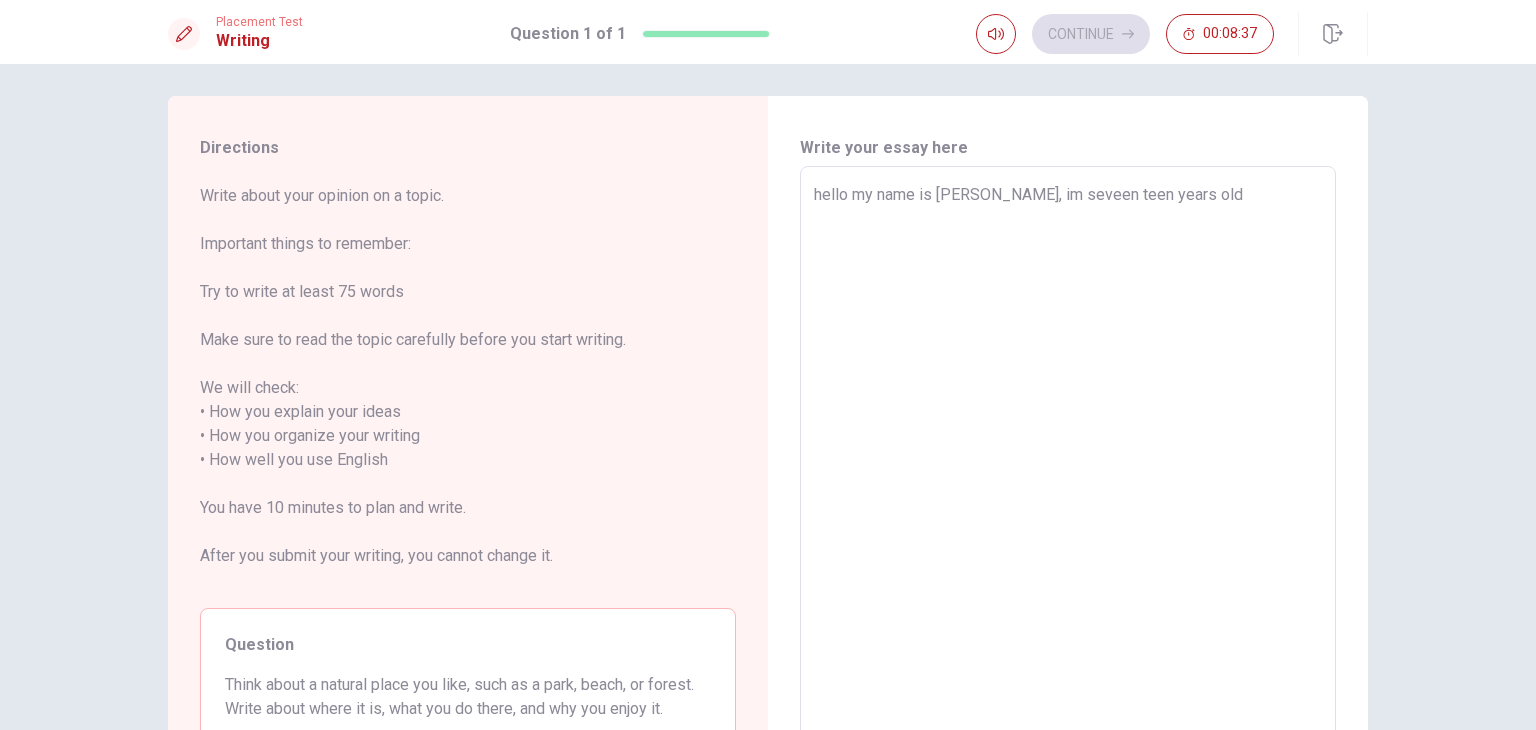 type on "hello my name is [PERSON_NAME], im seveen teen years old," 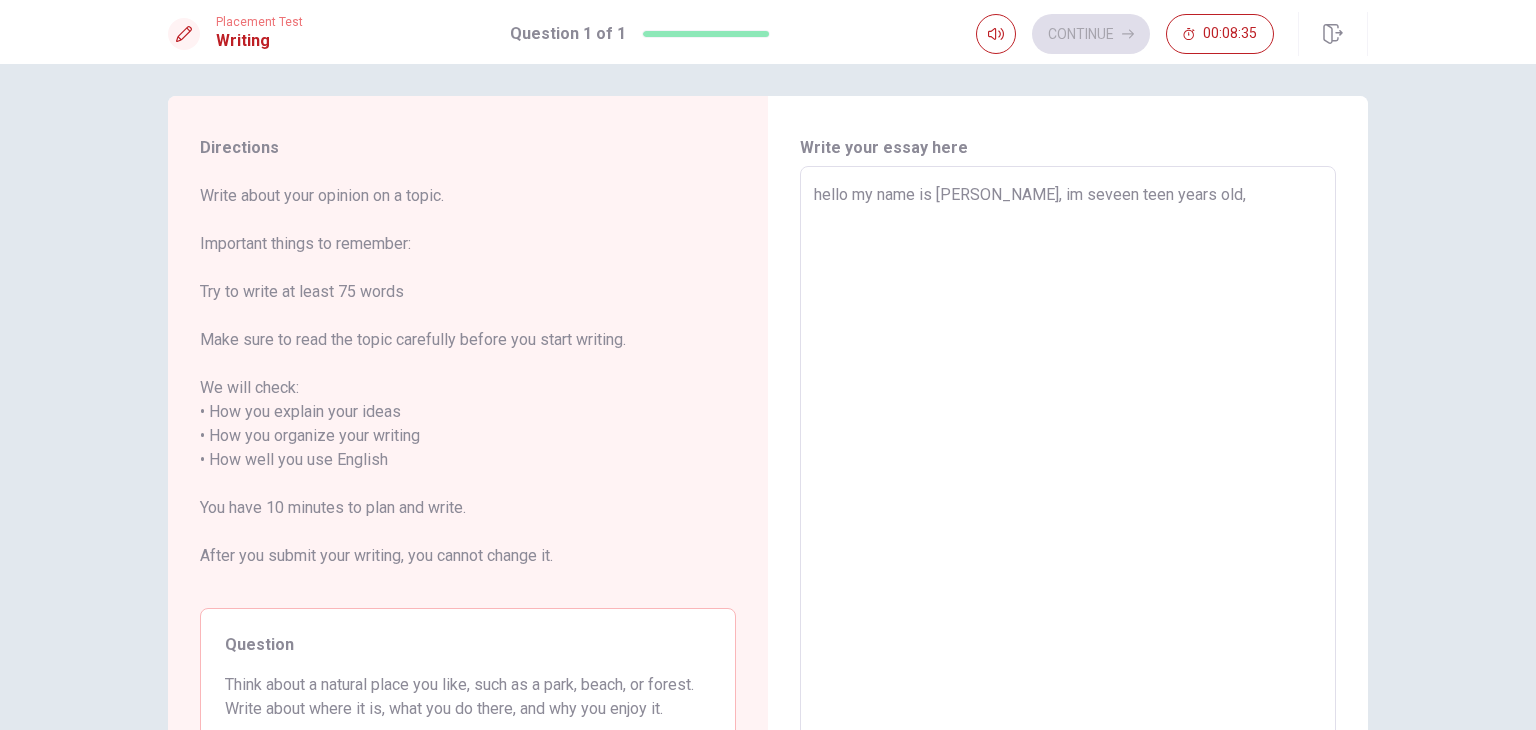 type on "x" 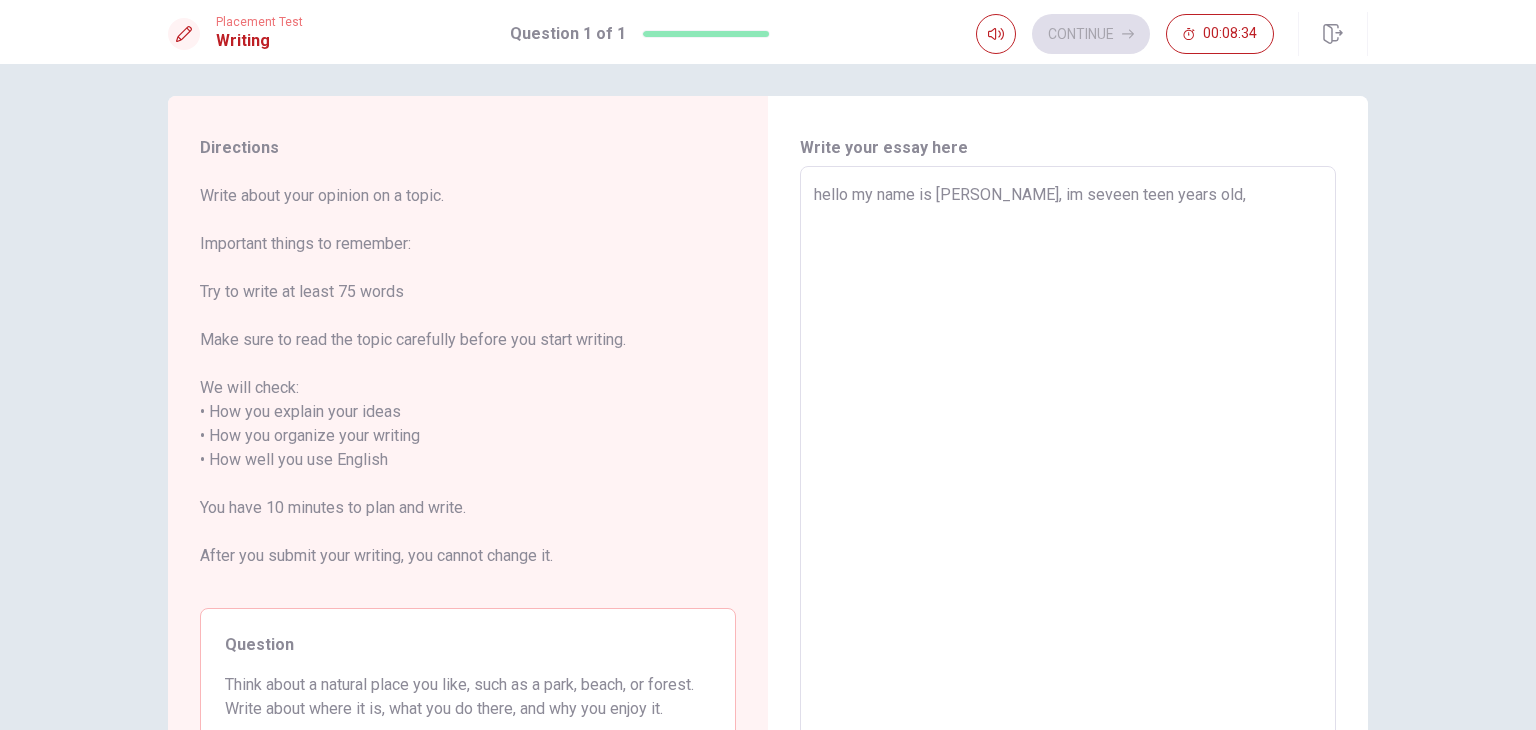 type on "hello my name is [PERSON_NAME], im seveen teen years old," 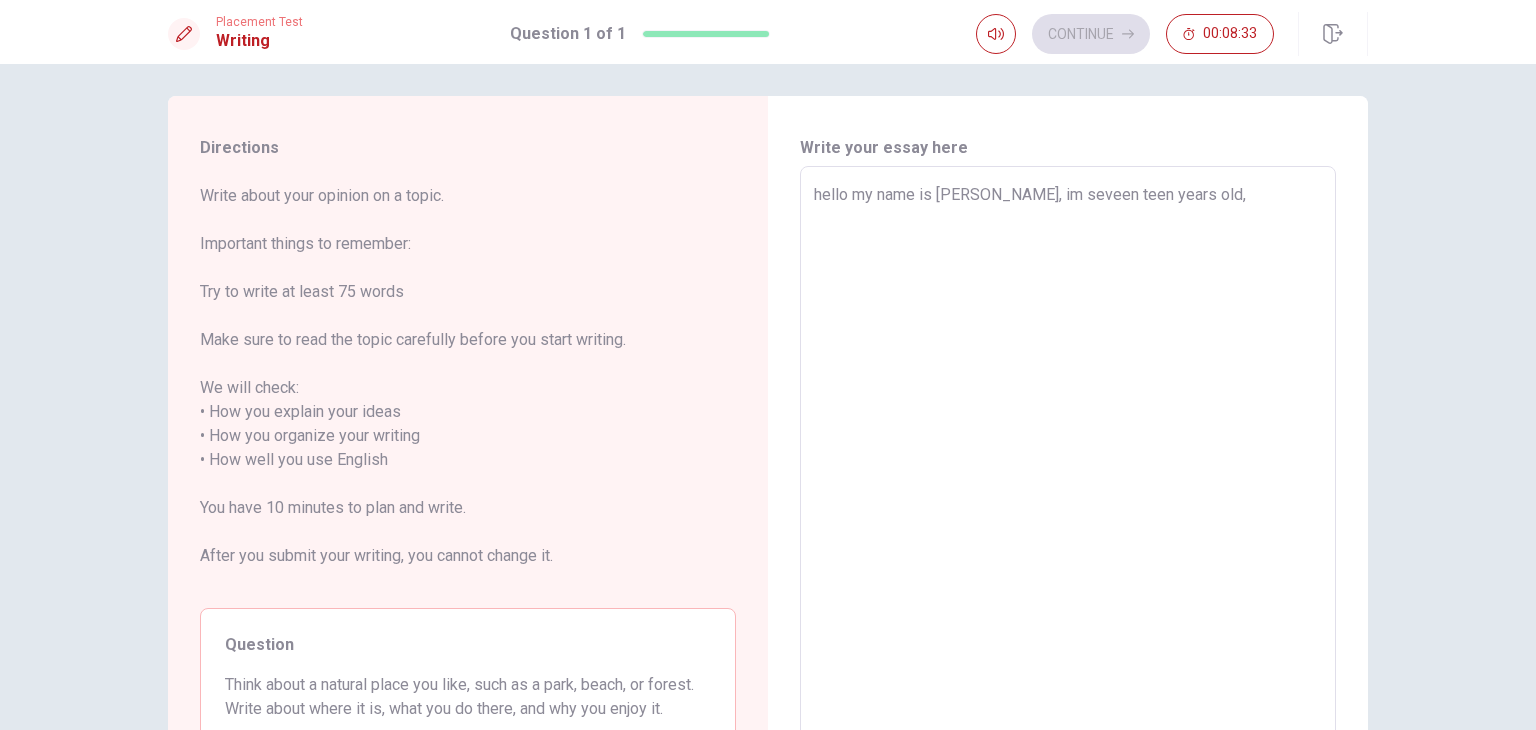 type on "x" 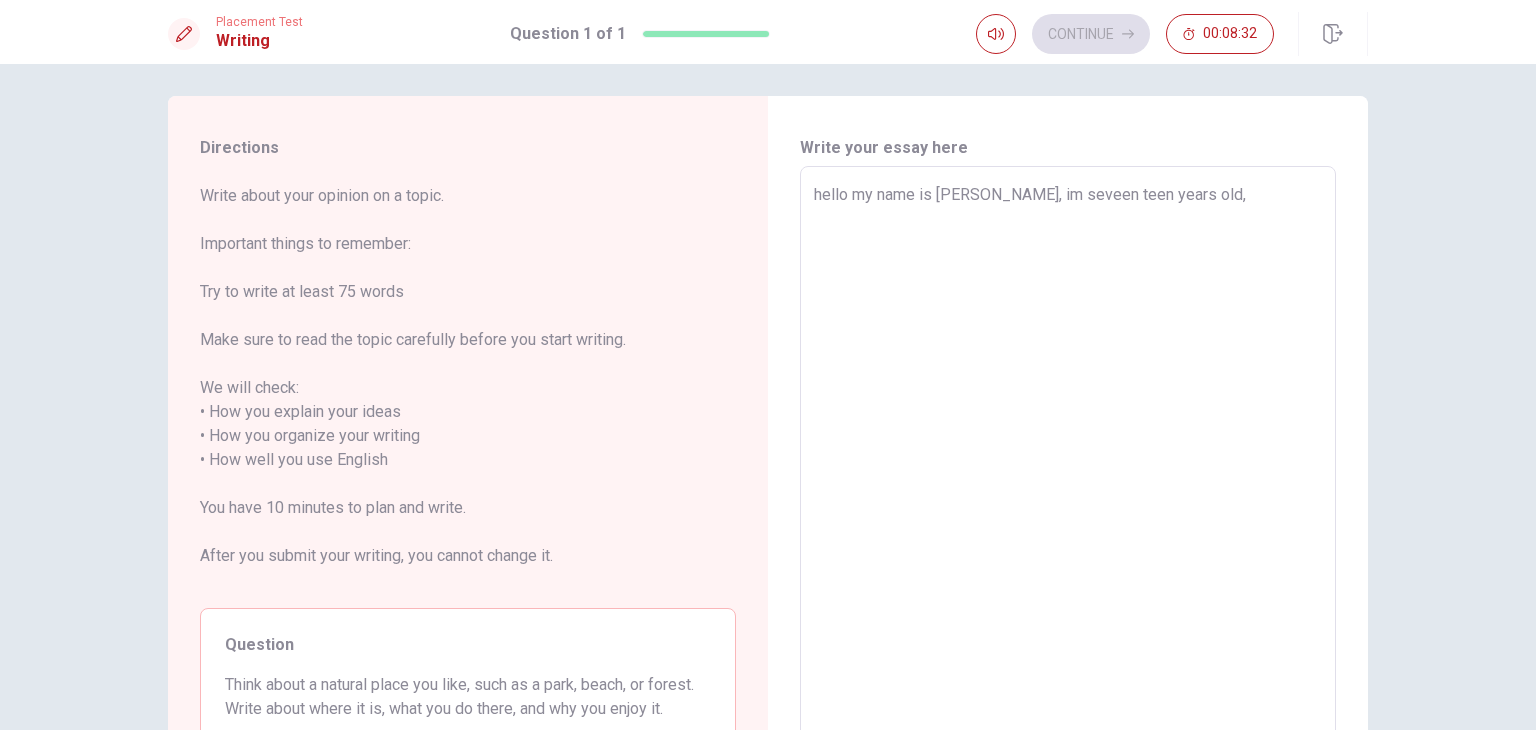 type on "hello my name is [PERSON_NAME], im seveen teen years old, i" 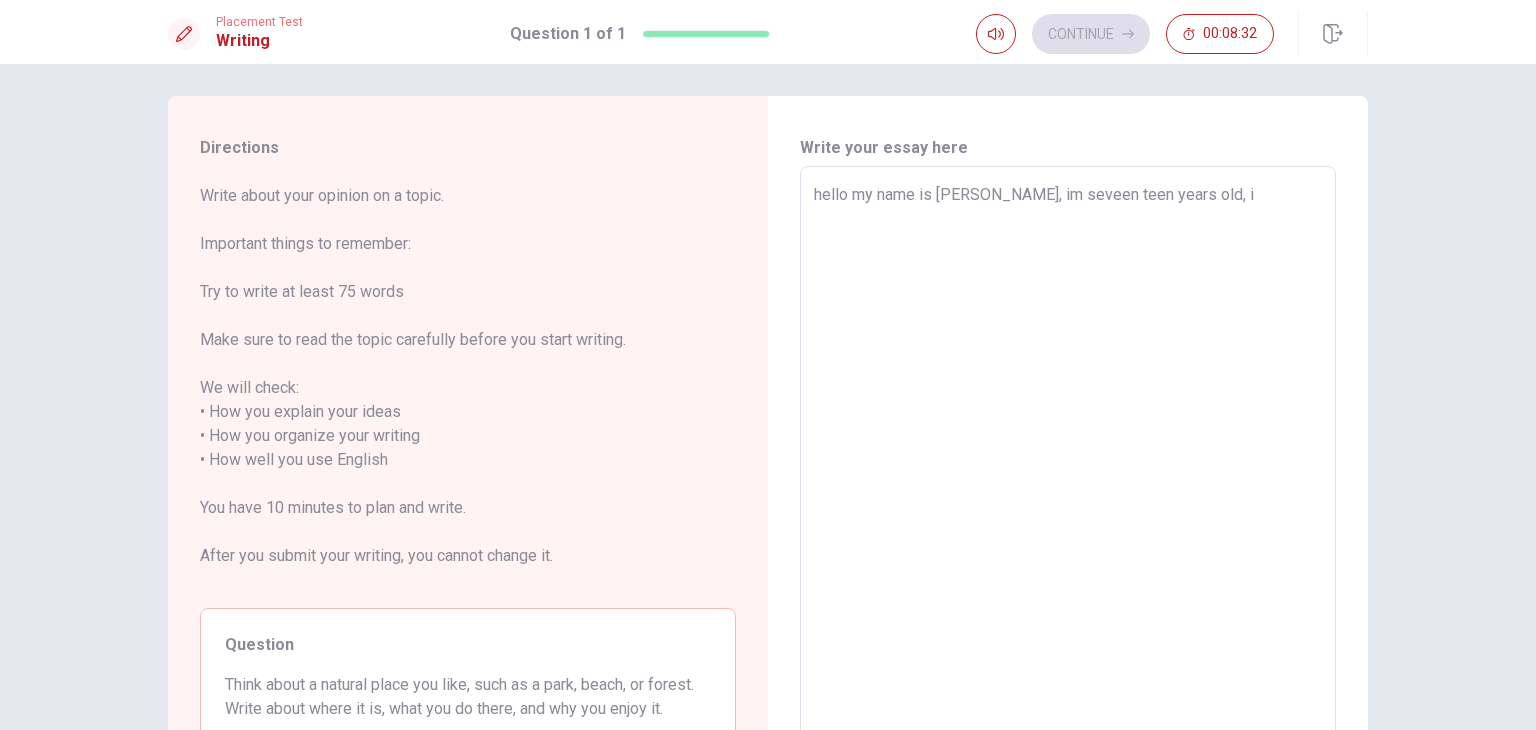 type on "x" 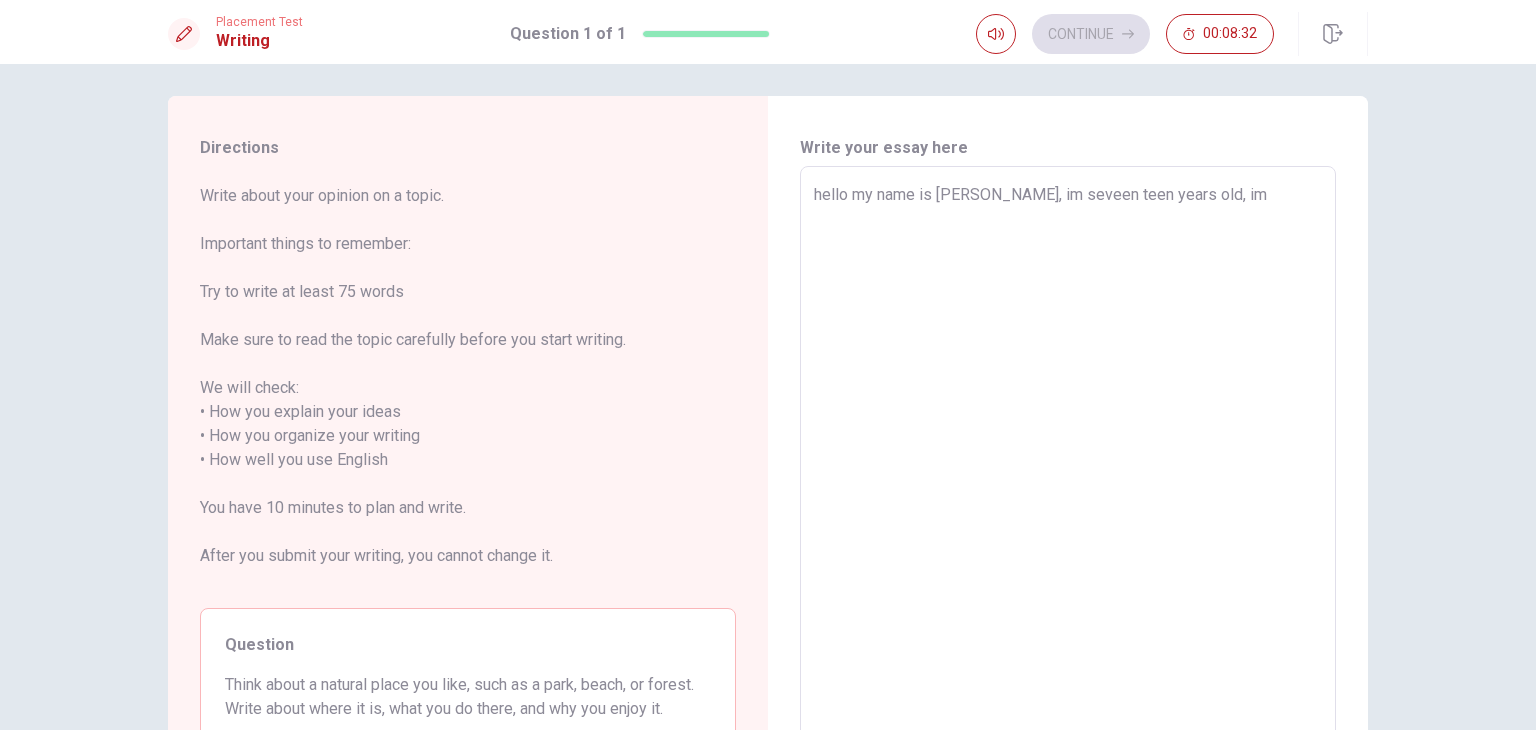 type on "x" 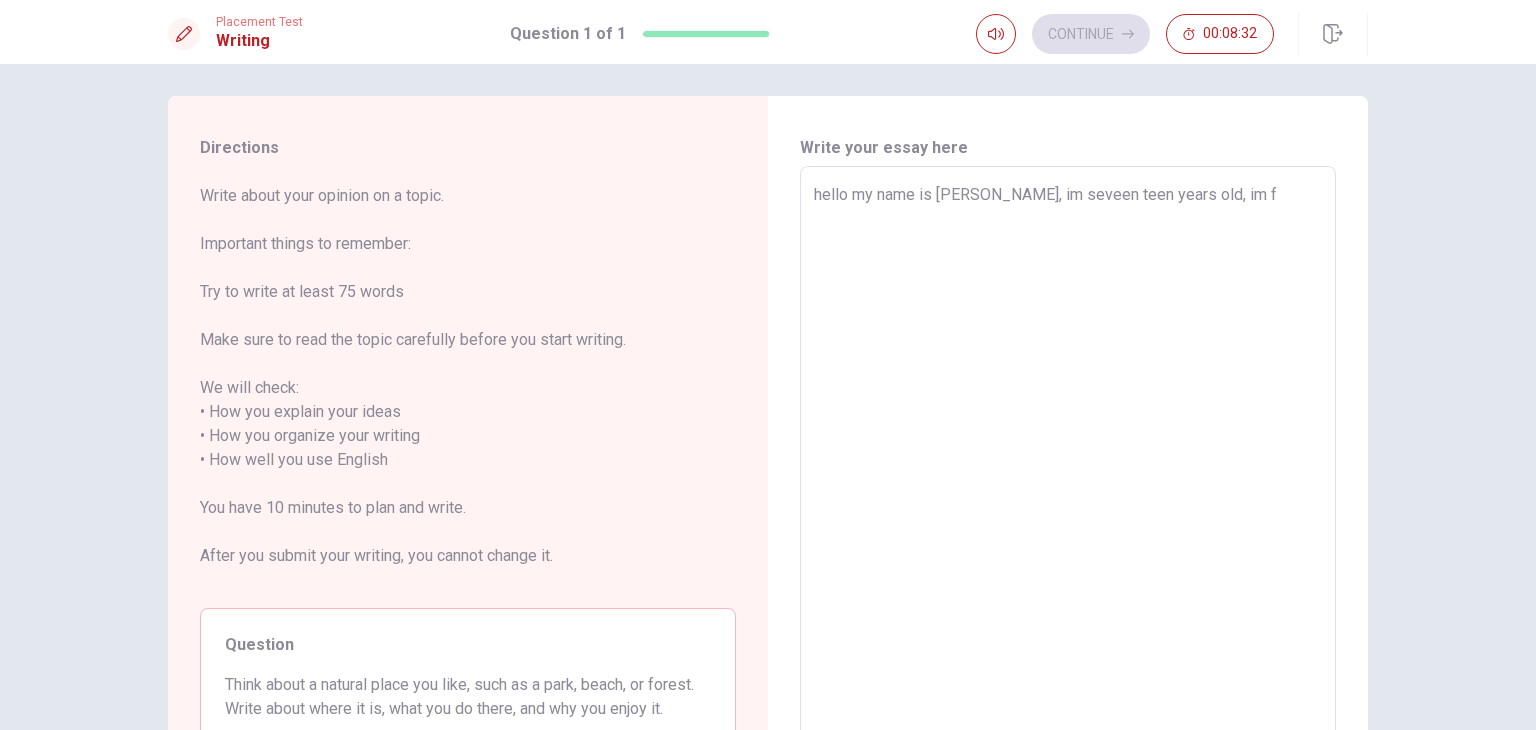 type on "x" 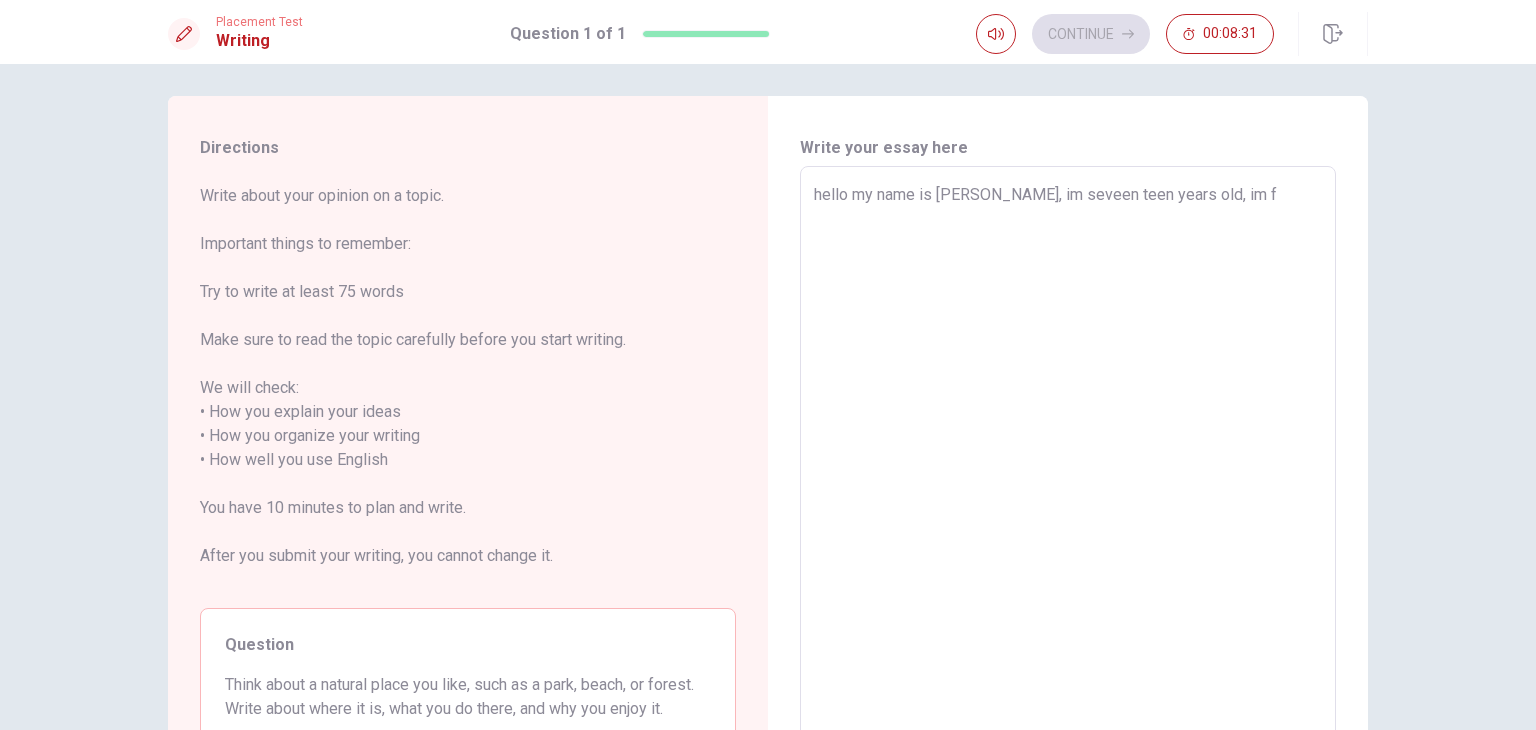 type on "hello my name is [PERSON_NAME], im seveen teen years old, im fr" 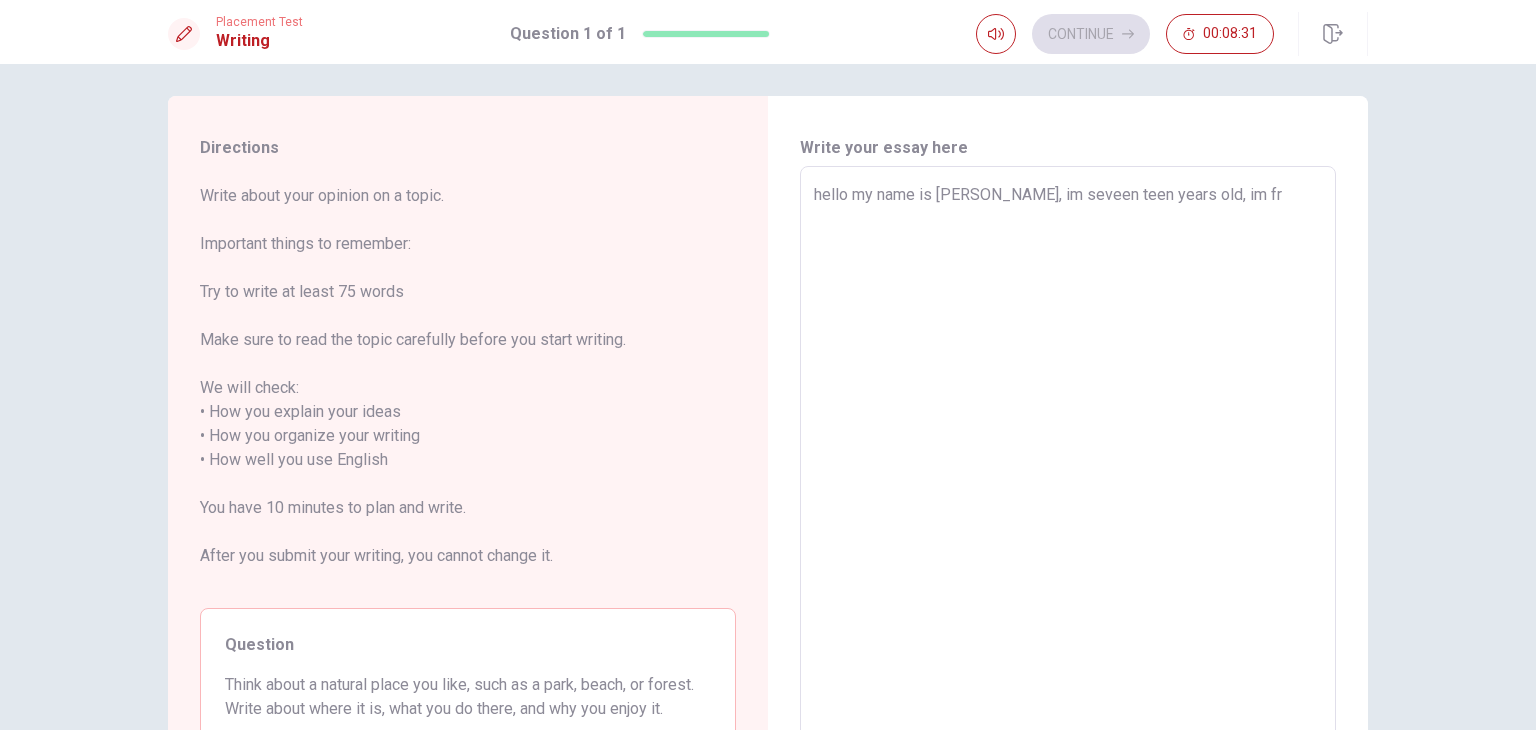 type on "x" 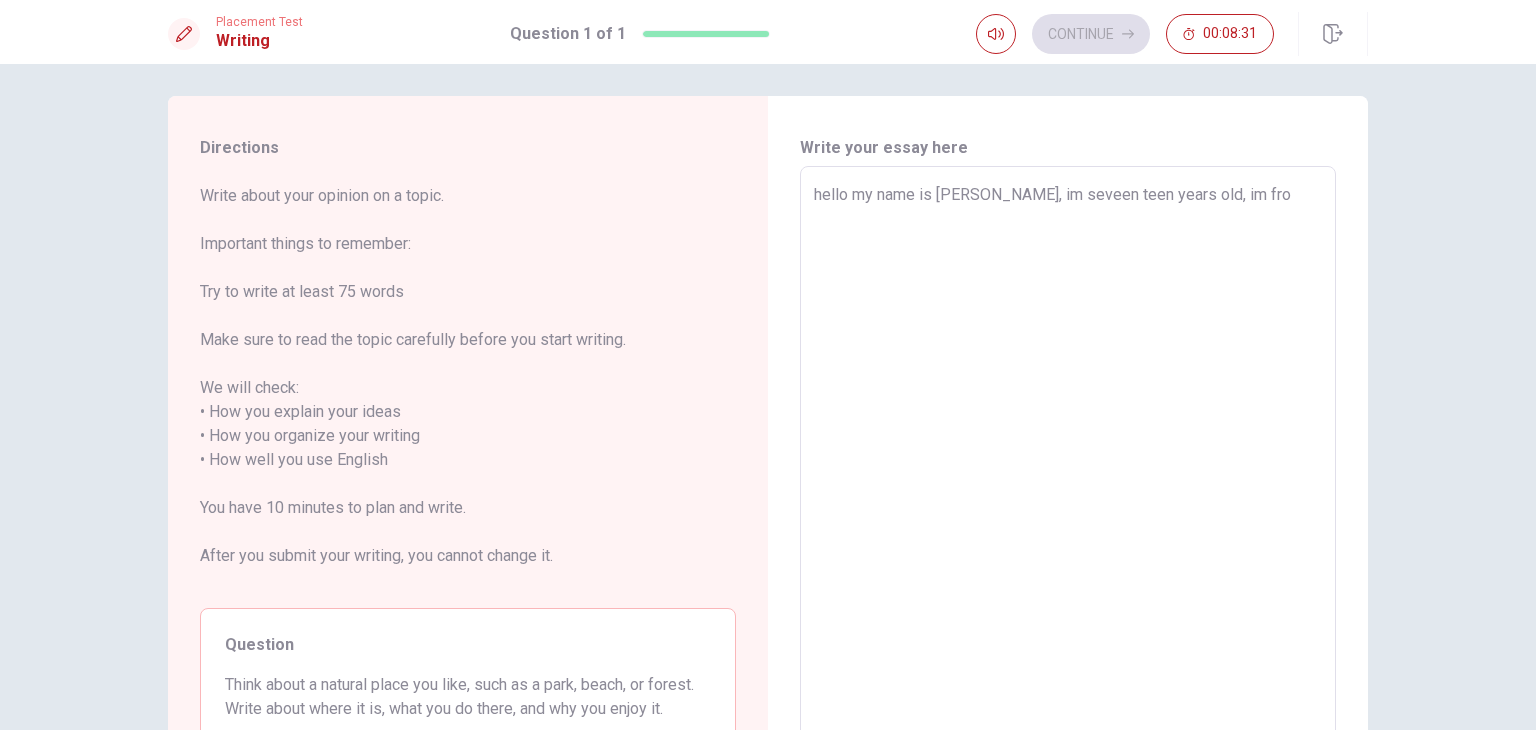 type on "x" 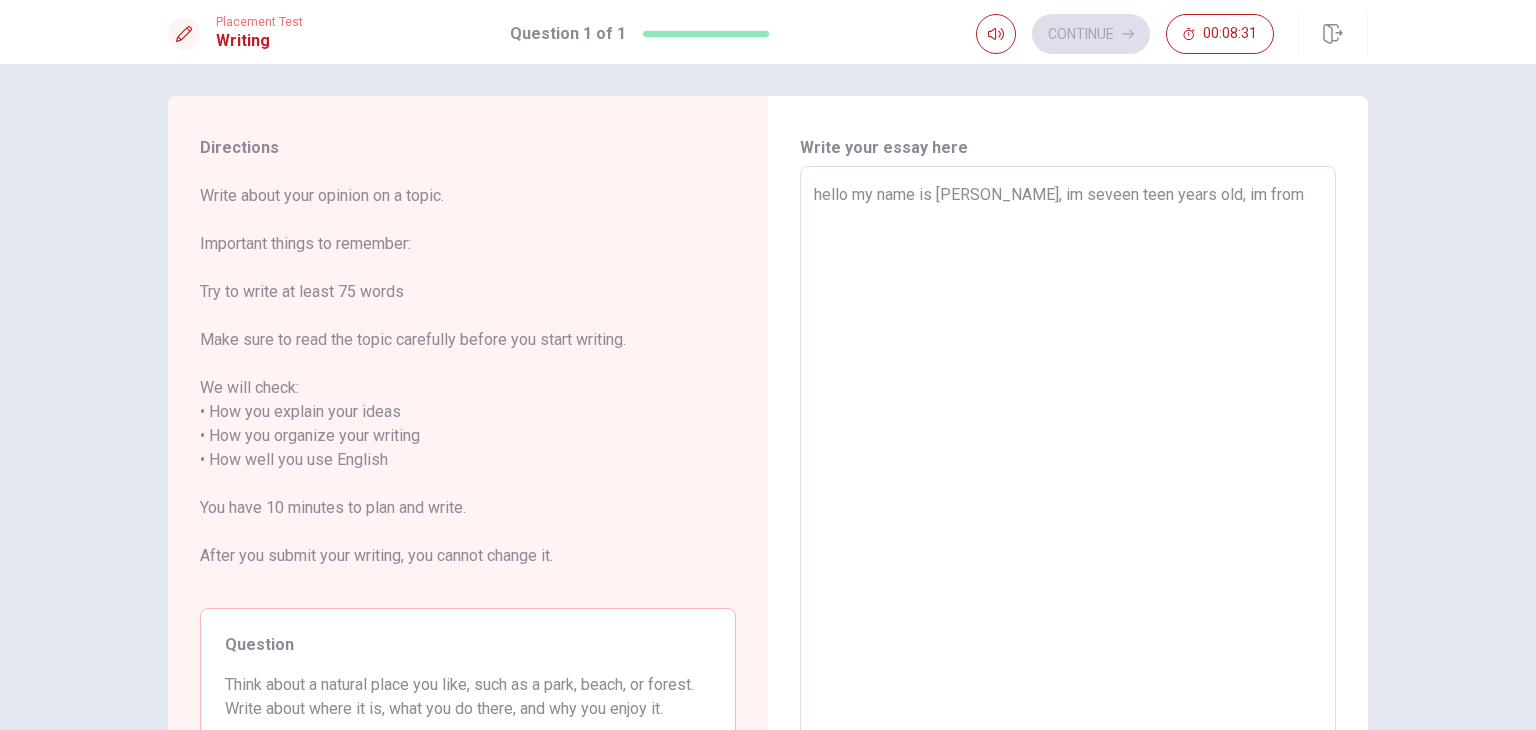 type on "x" 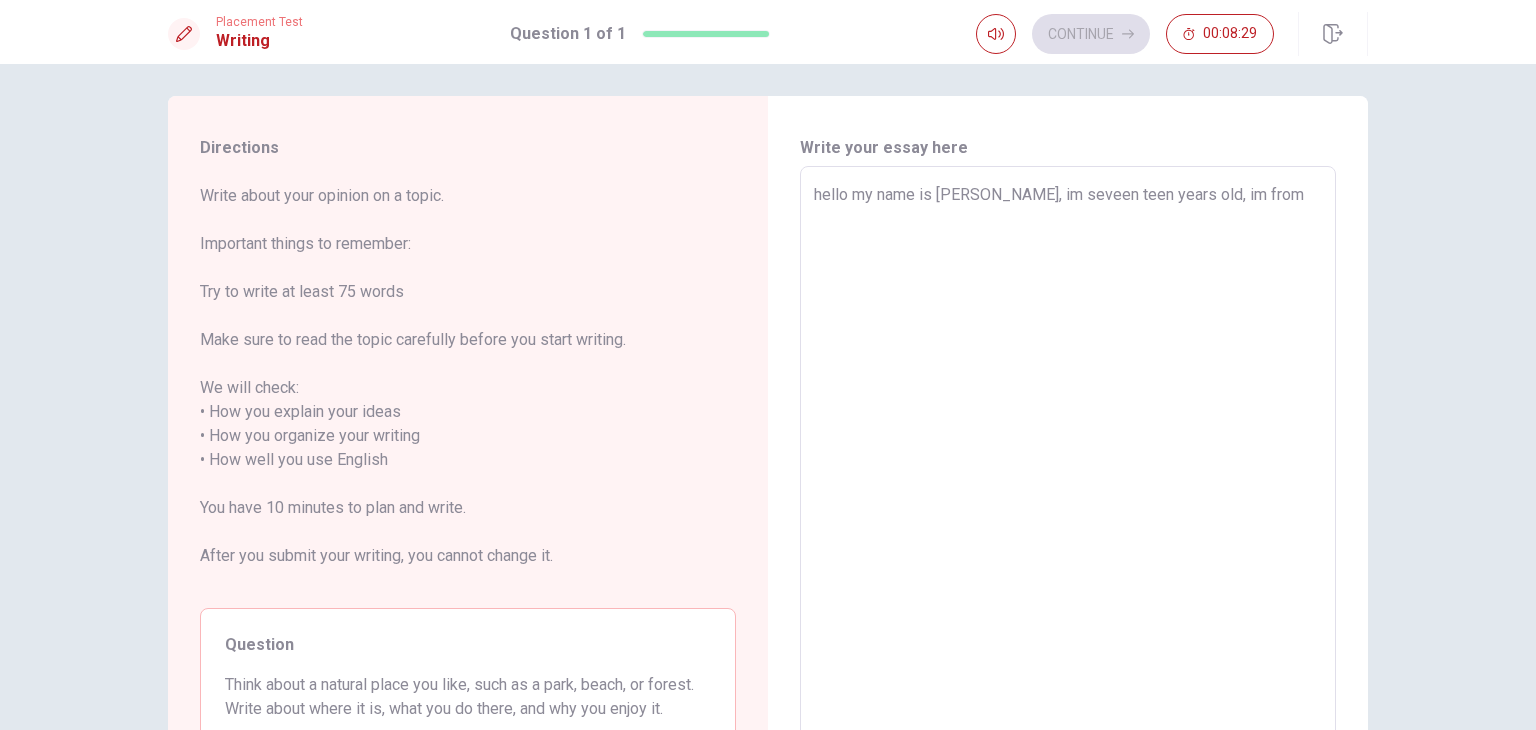 type on "x" 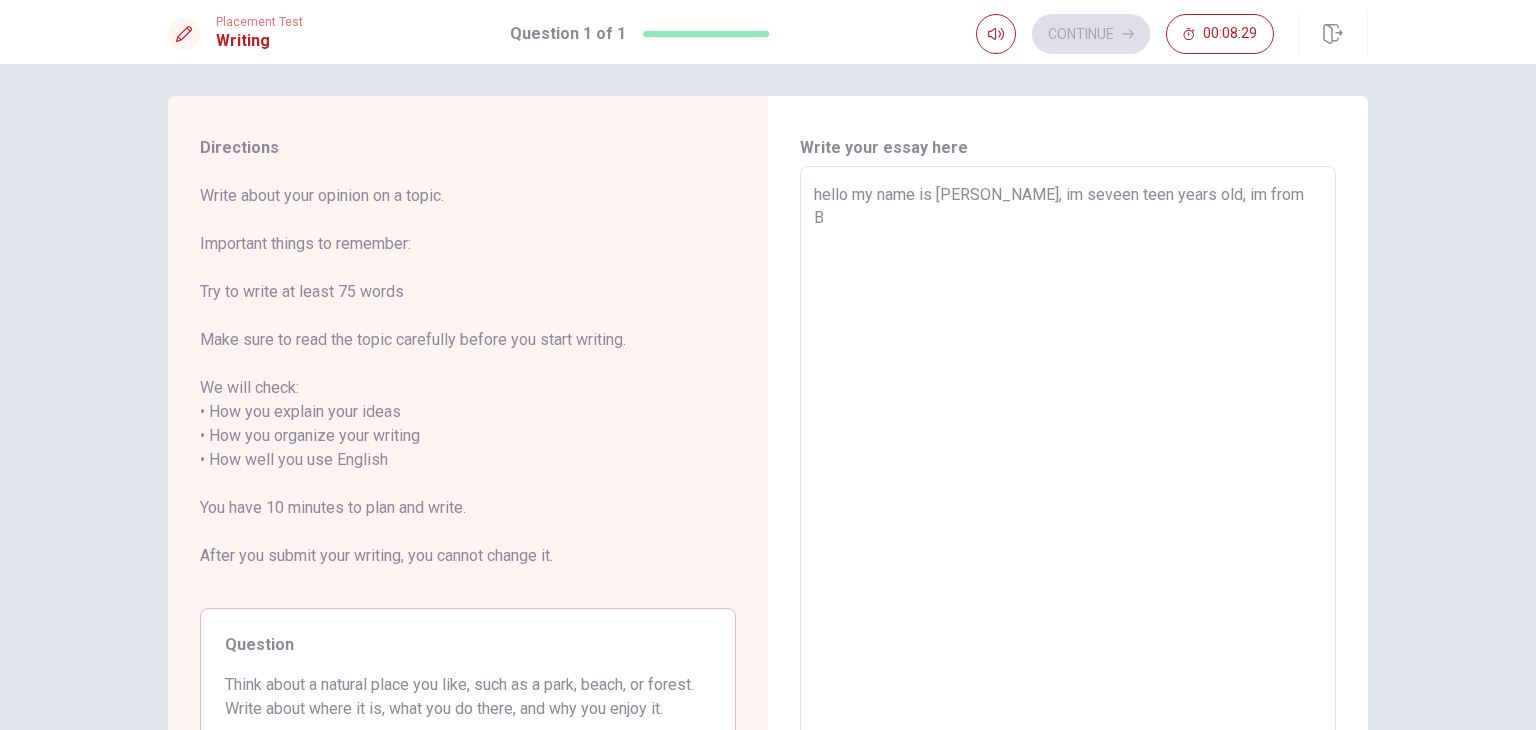 type on "x" 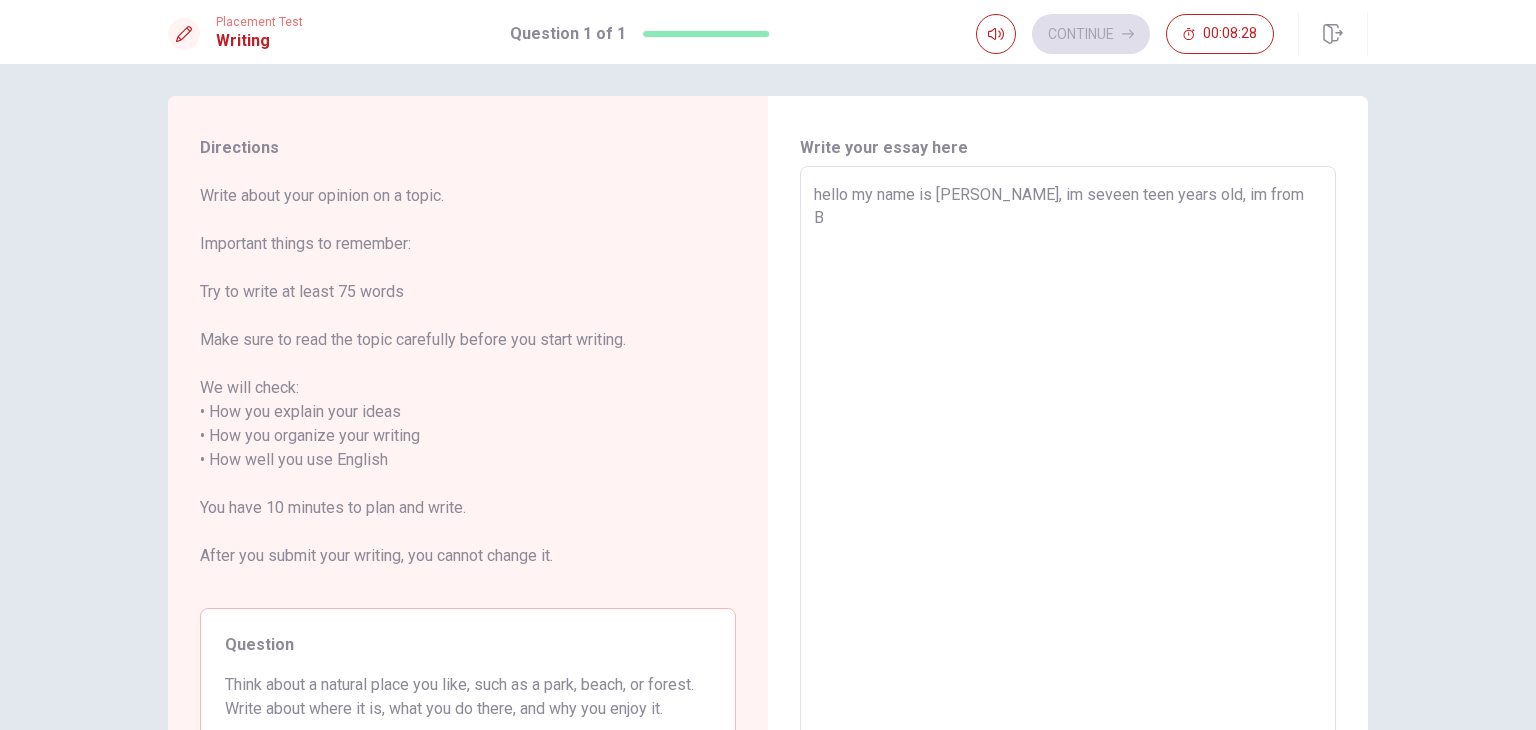 type on "hello my name is [PERSON_NAME], im seveen teen years old, im from Br" 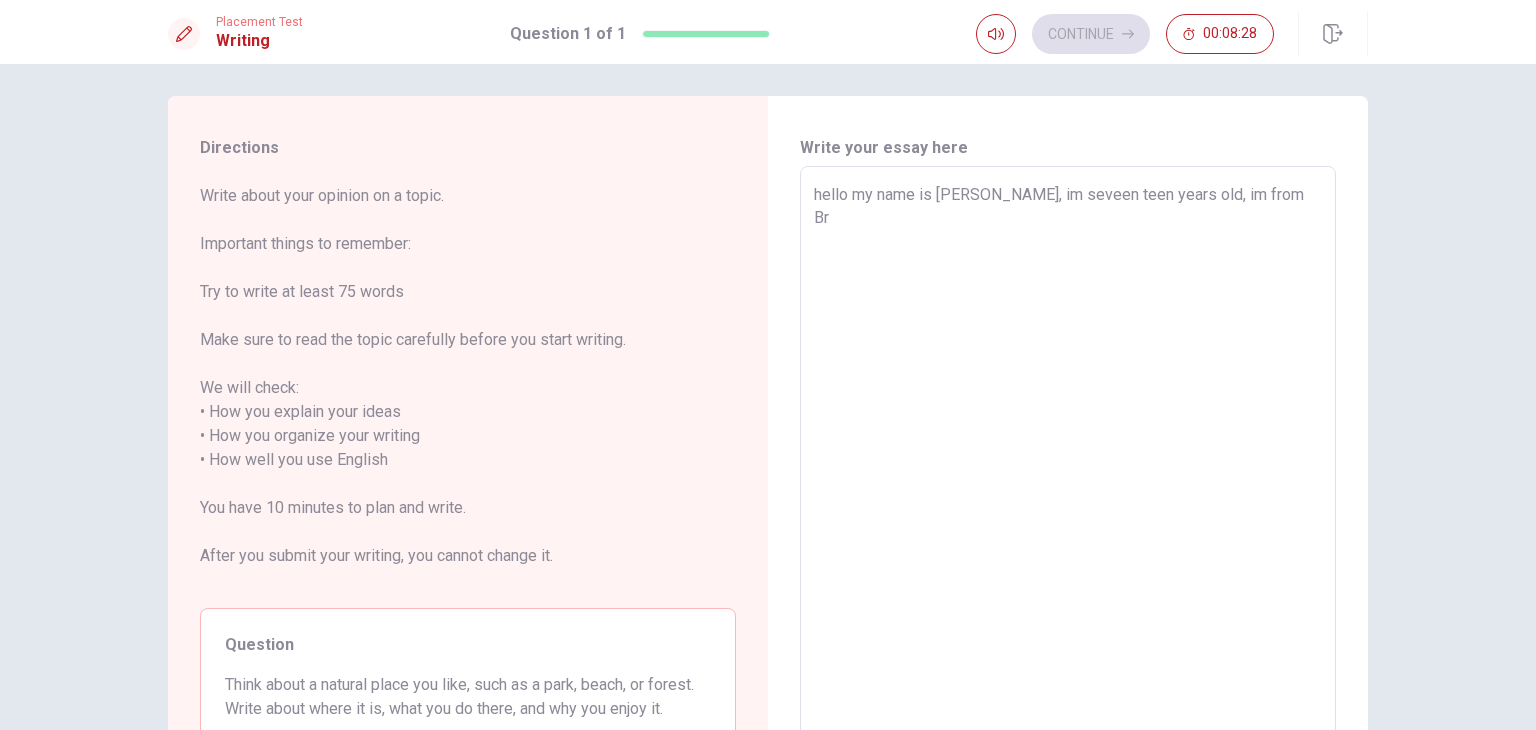 type on "x" 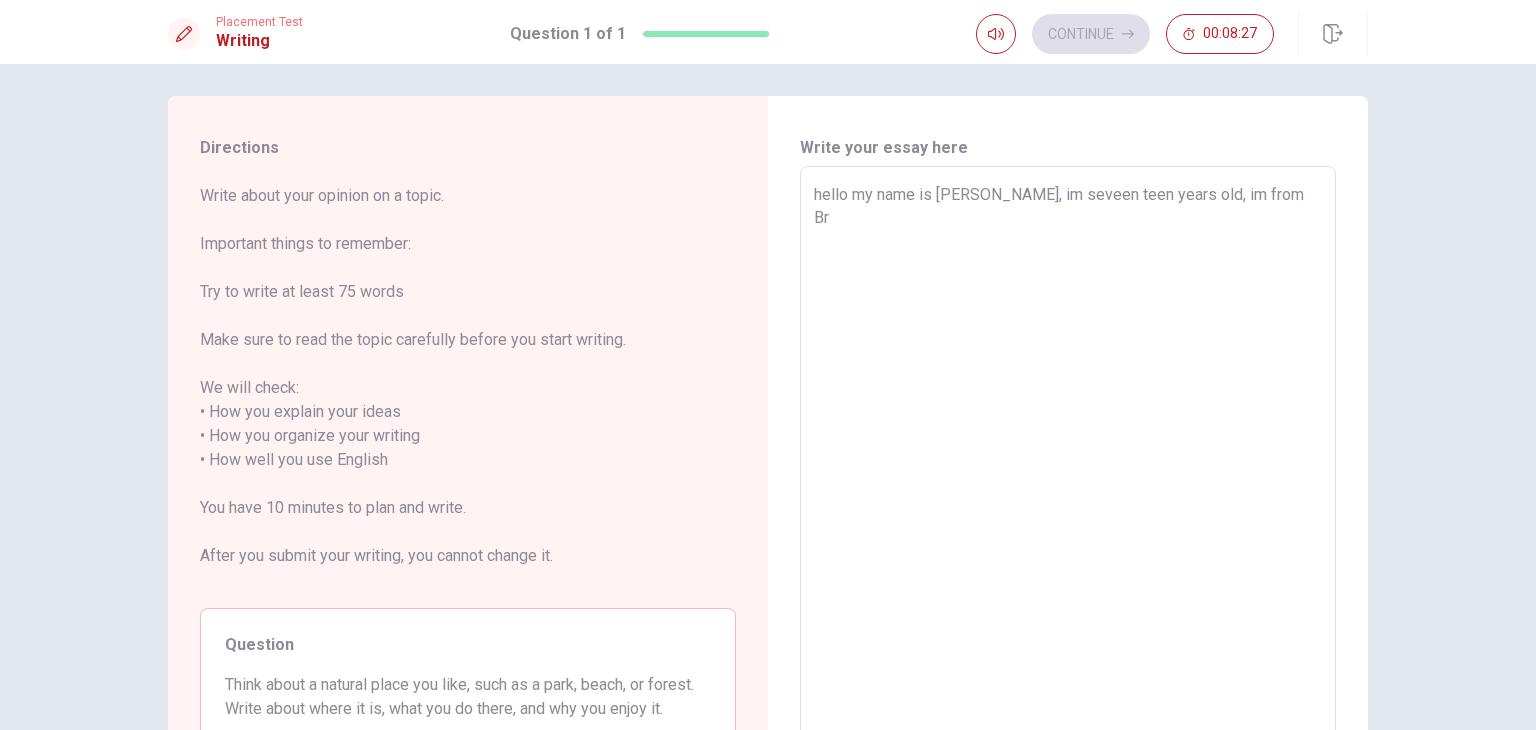 type on "hello my name is [PERSON_NAME], im seveen teen years old, im from Bra" 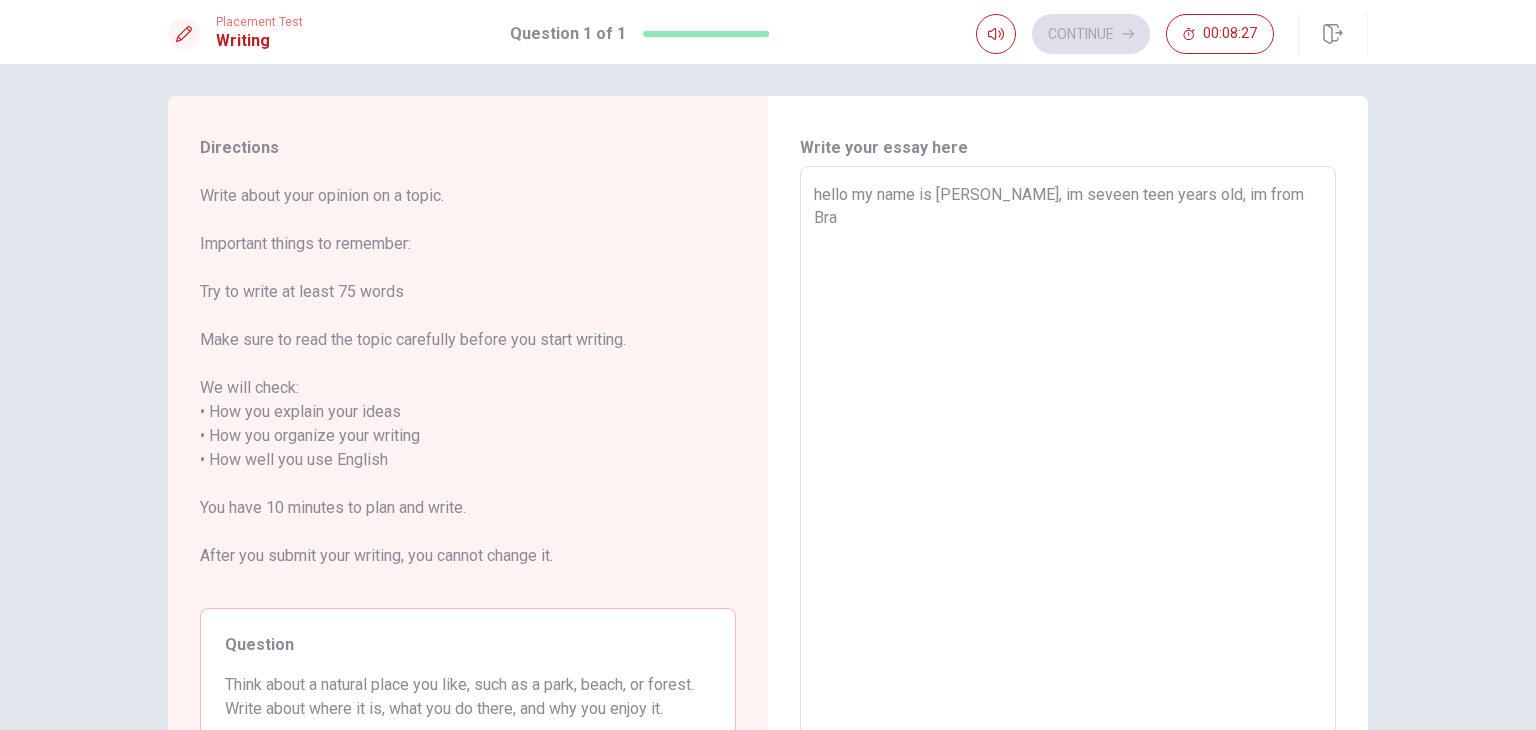 type on "x" 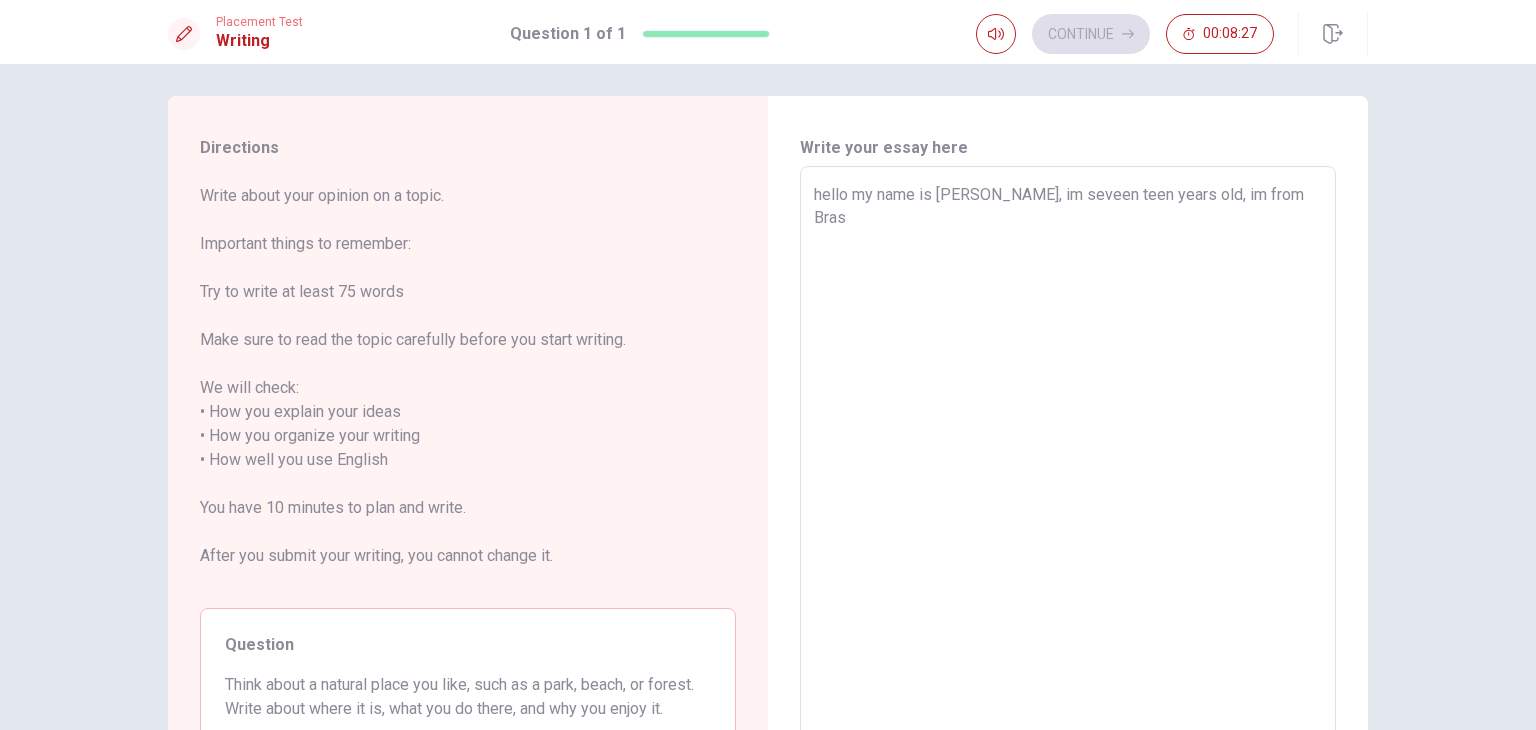 type on "x" 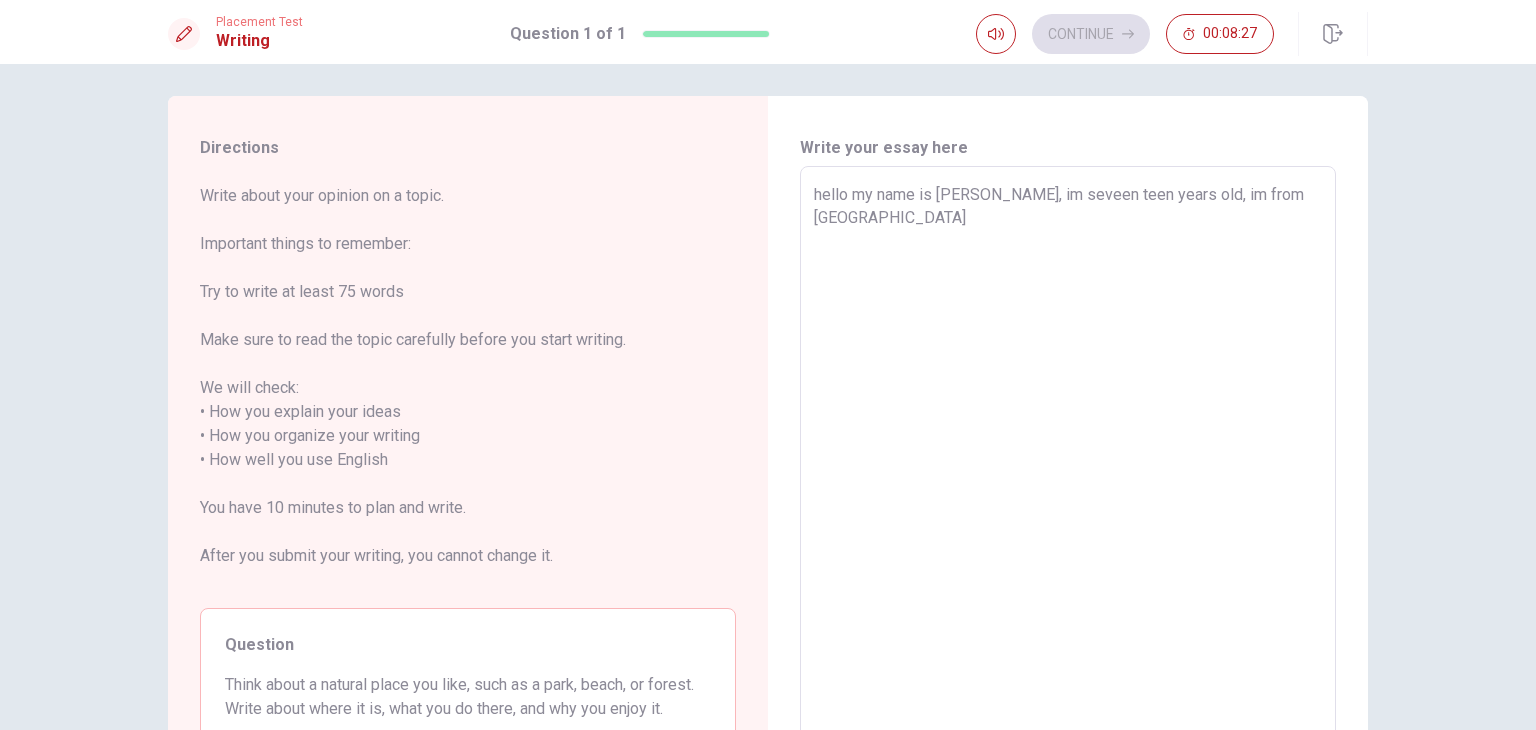 type on "x" 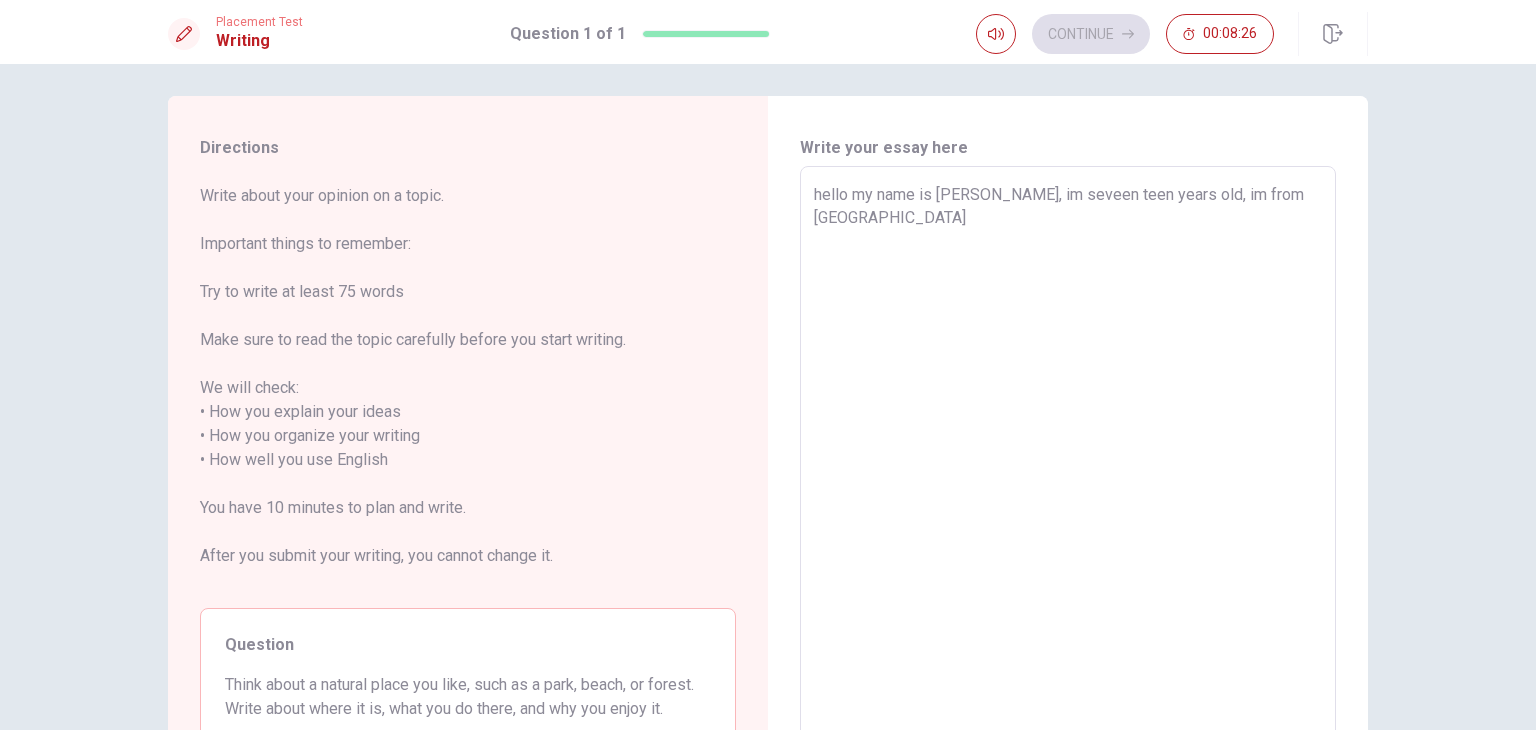 type on "hello my name is [PERSON_NAME], im seveen teen years old, im from [GEOGRAPHIC_DATA]" 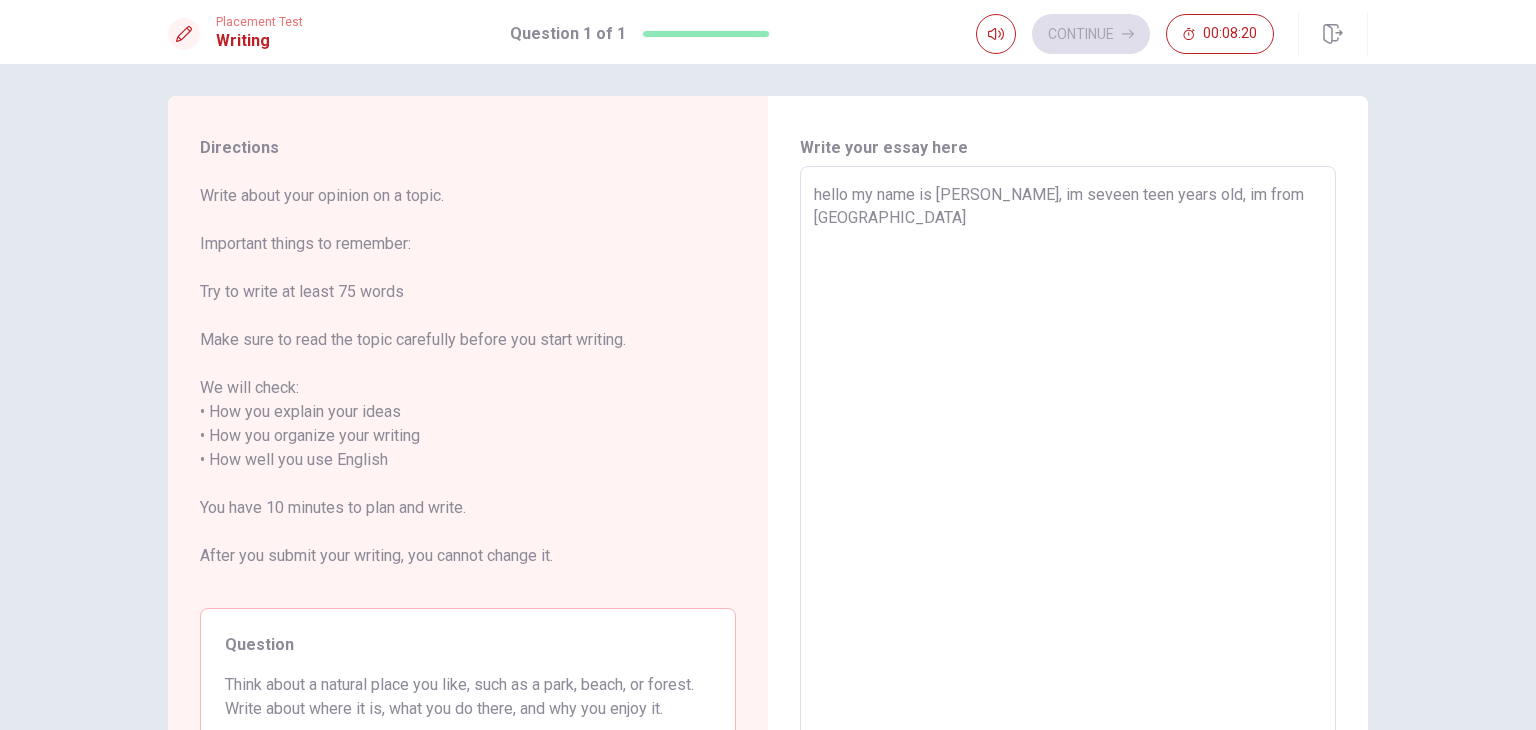 type on "x" 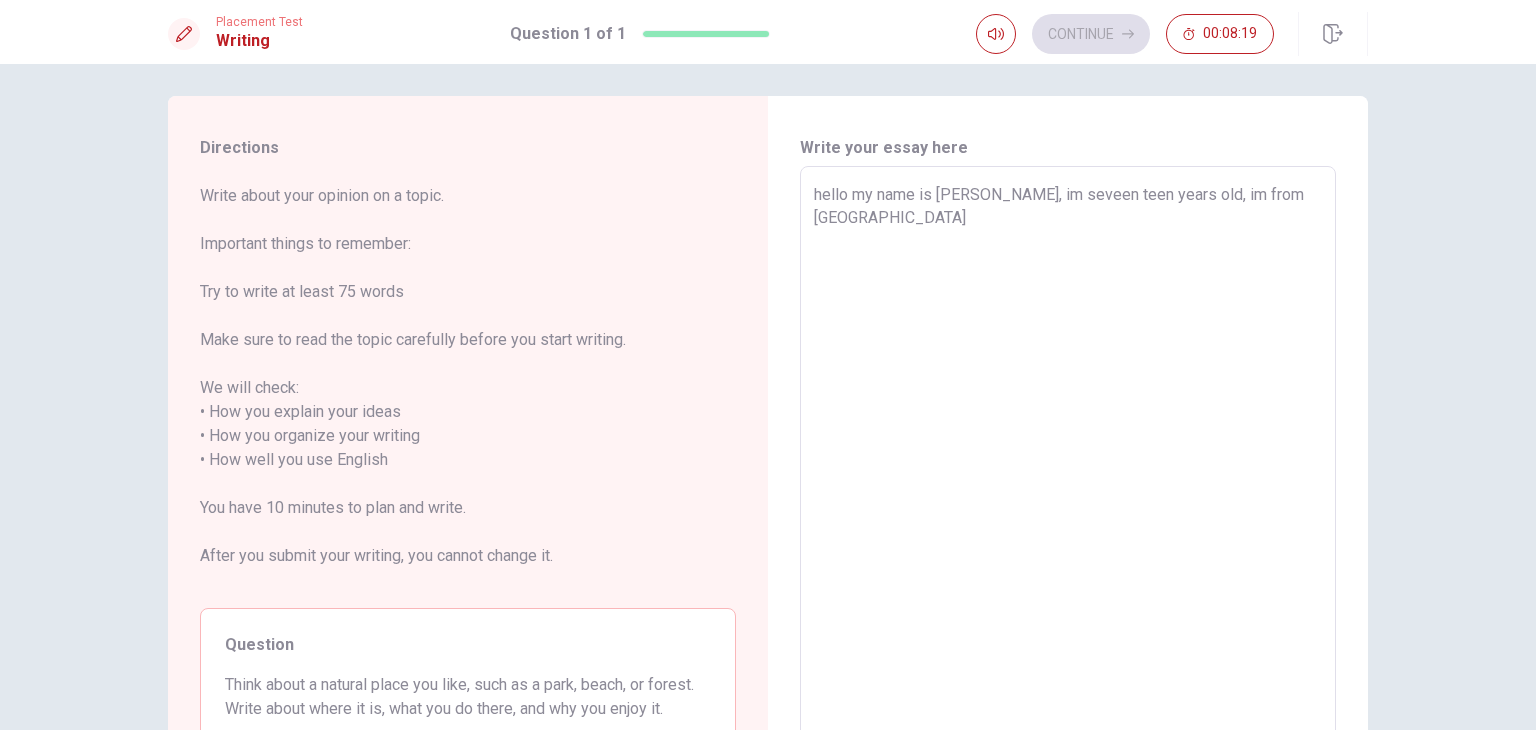 type on "hello my name is [PERSON_NAME], im seveen teen years old, im from [GEOGRAPHIC_DATA]." 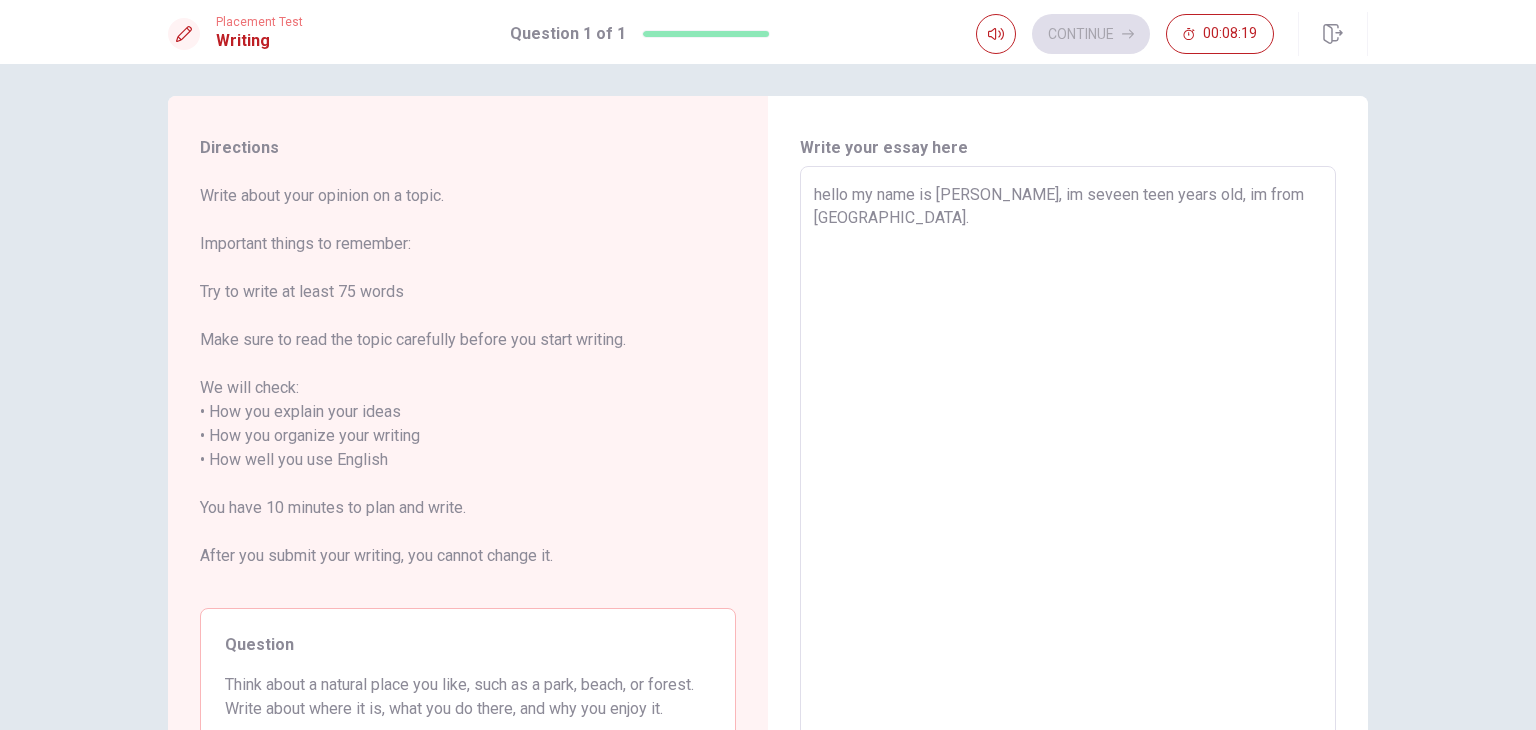 type on "x" 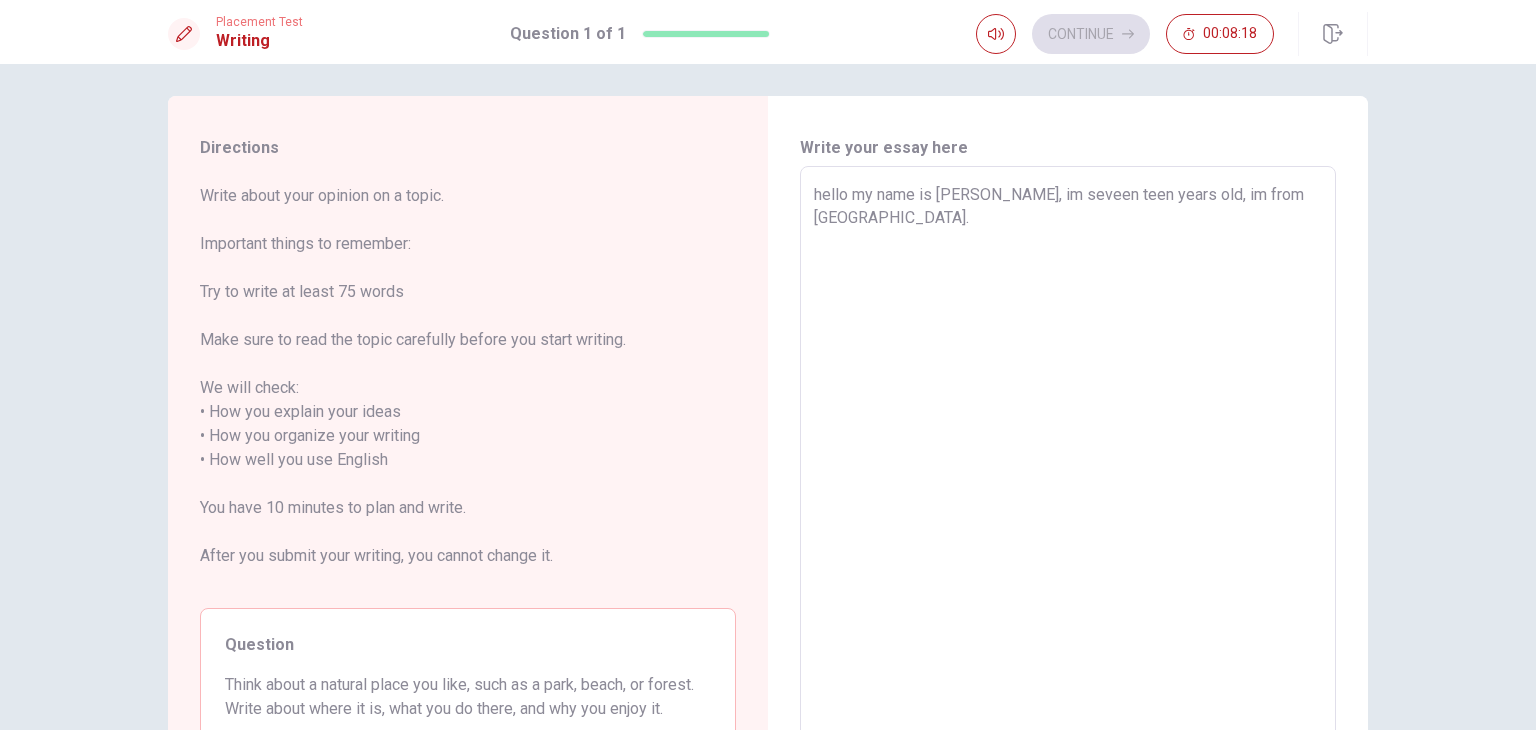 type on "hello my name is [PERSON_NAME], im seveen teen years old, im from [GEOGRAPHIC_DATA]." 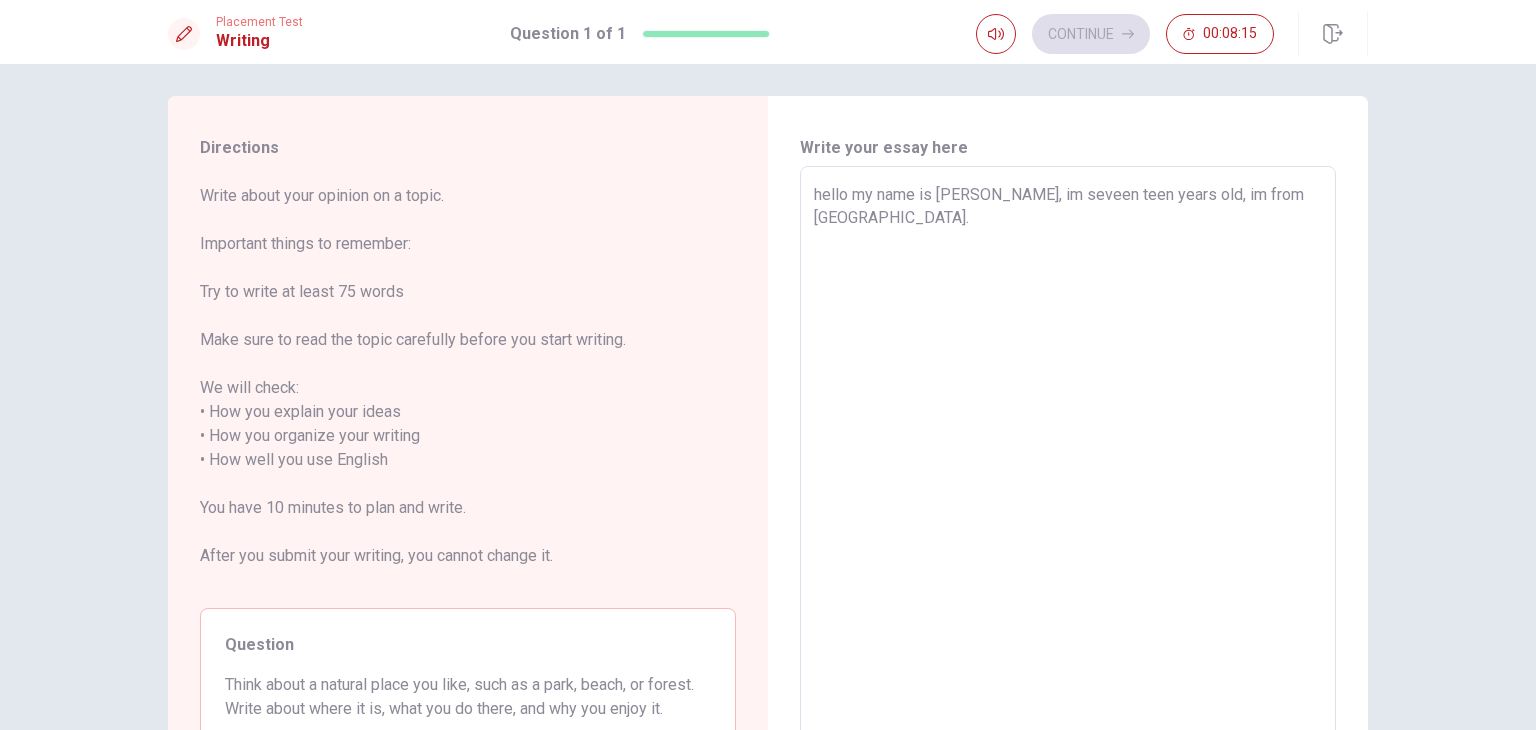 type on "x" 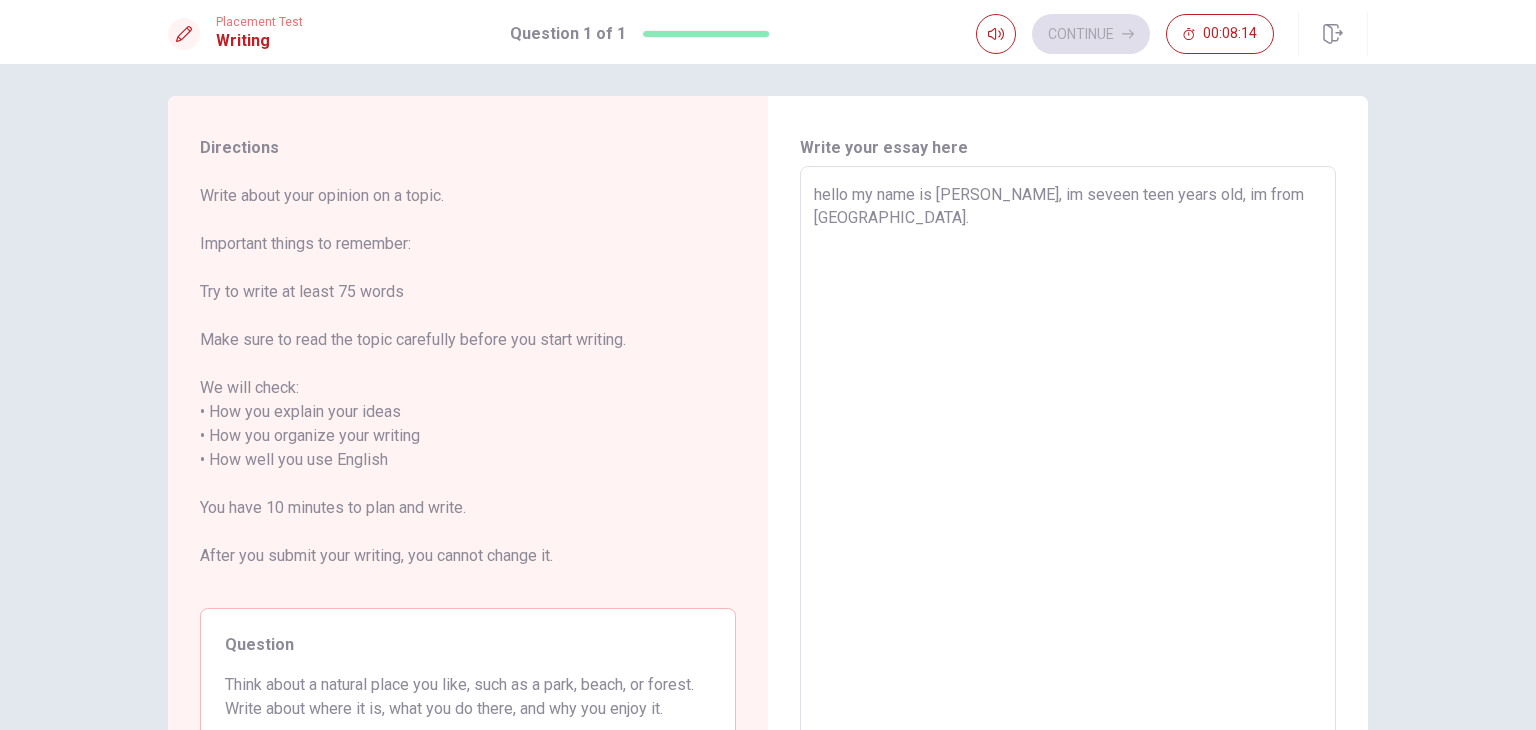 type on "hello my name is [PERSON_NAME], im seveen teen years old, im from [GEOGRAPHIC_DATA].
I" 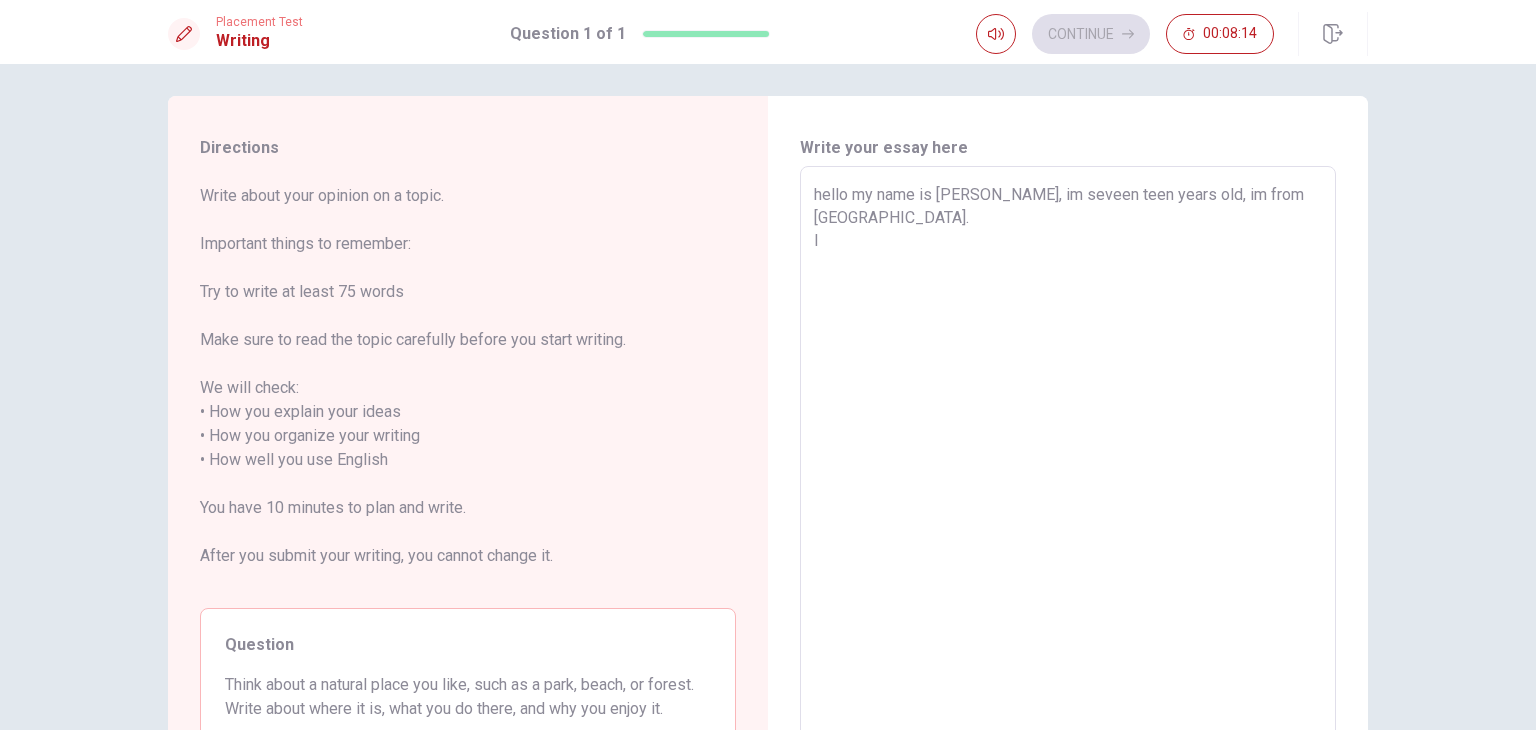 type on "x" 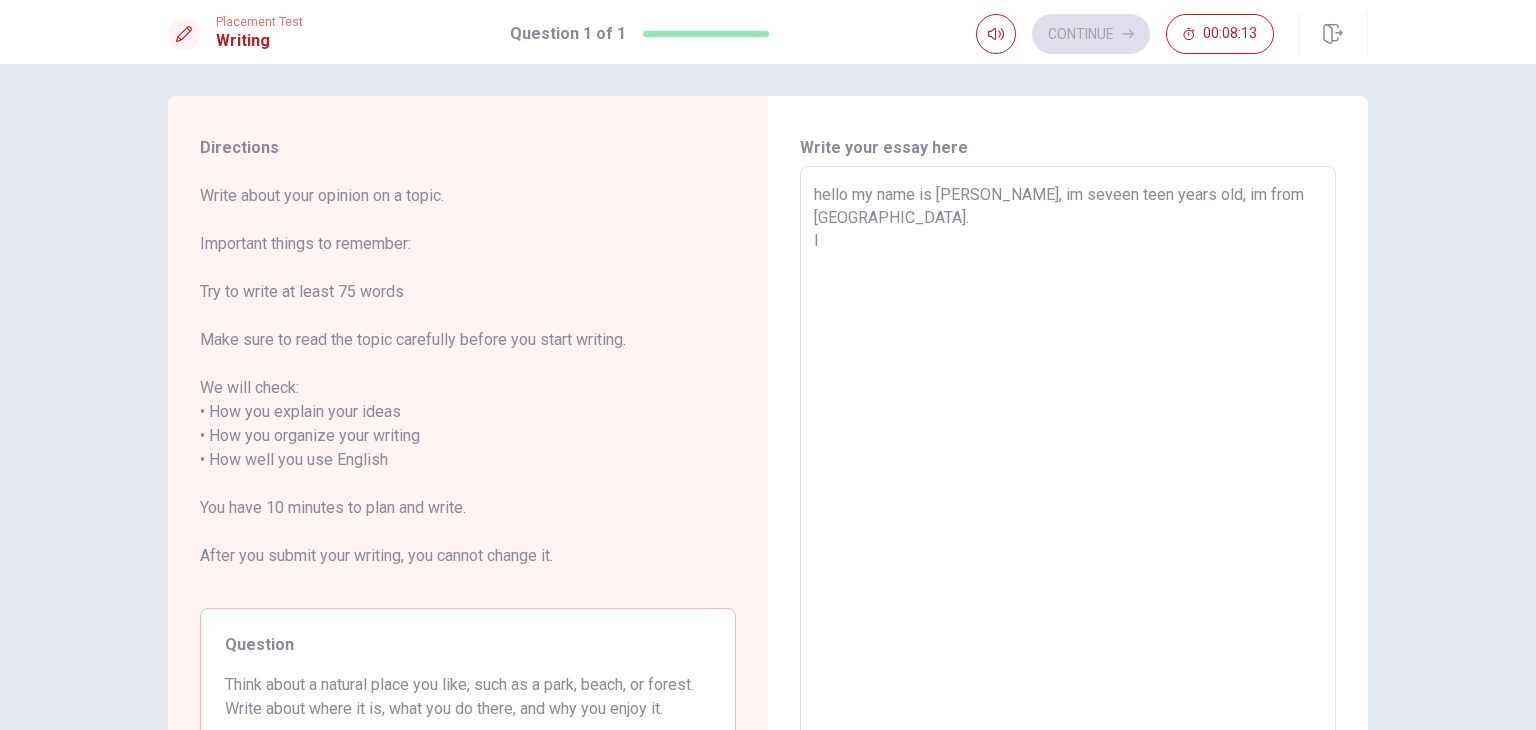type on "hello my name is [PERSON_NAME], im seveen teen years old, im from [GEOGRAPHIC_DATA].
Im" 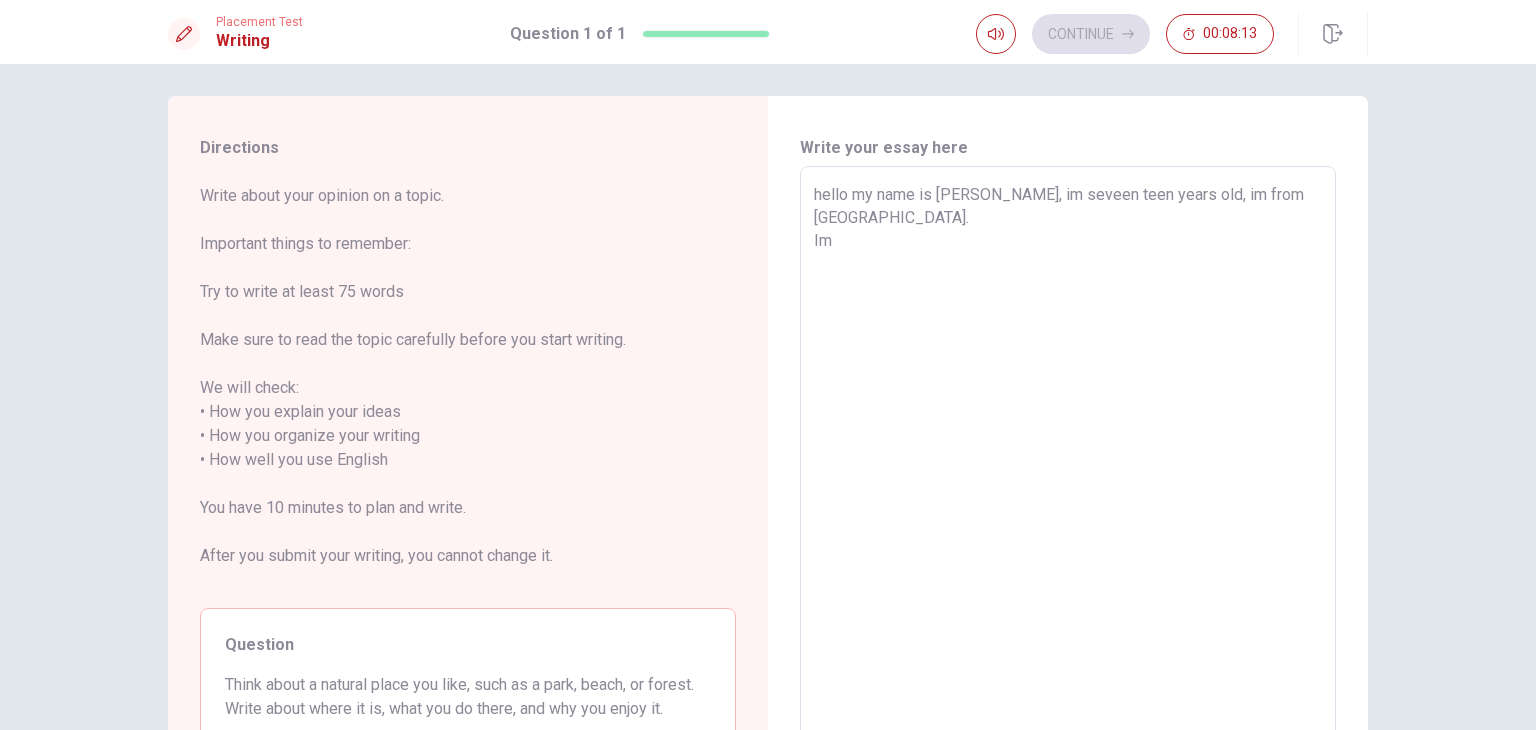 type on "x" 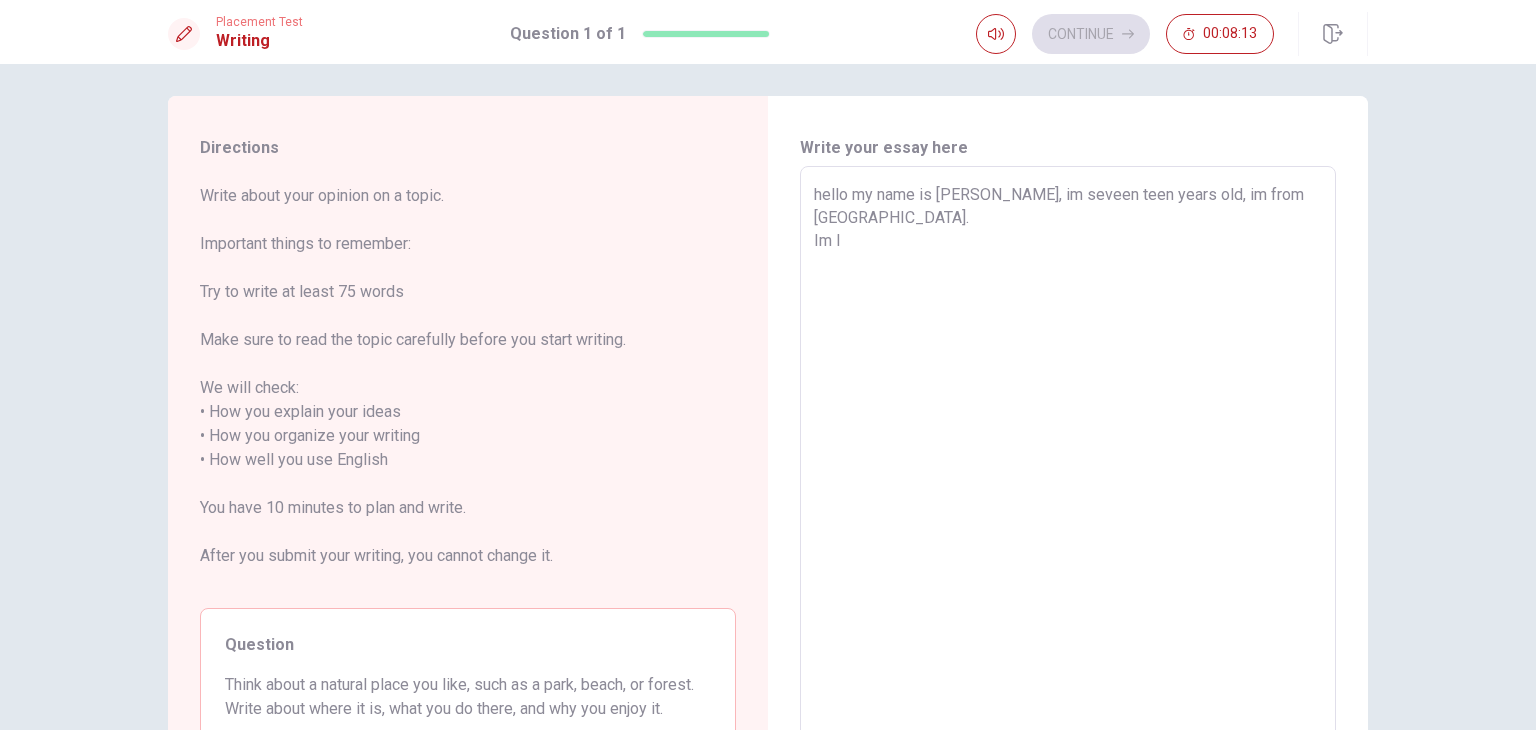 type on "x" 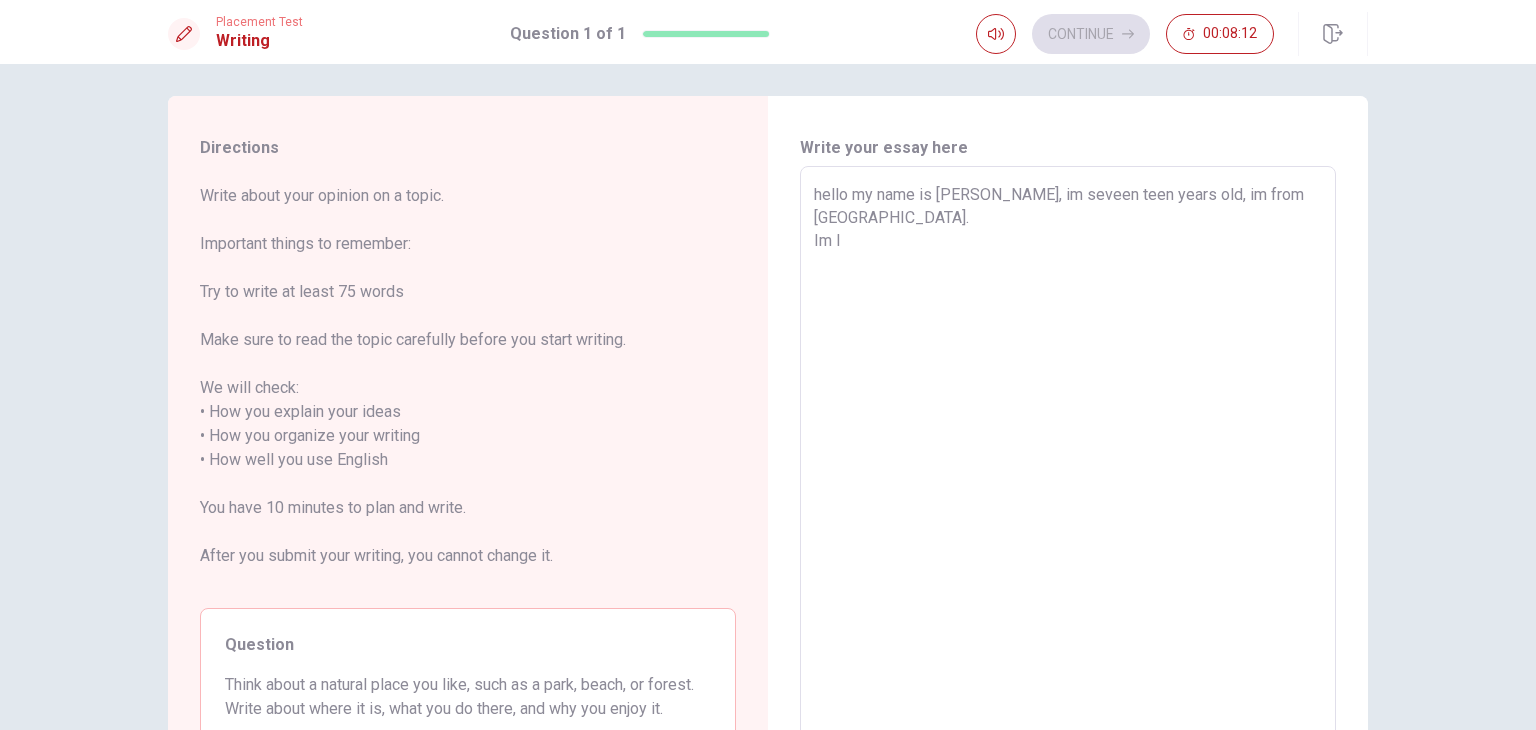 type on "hello my name is [PERSON_NAME], im seveen teen years old, im from [GEOGRAPHIC_DATA].
Im li" 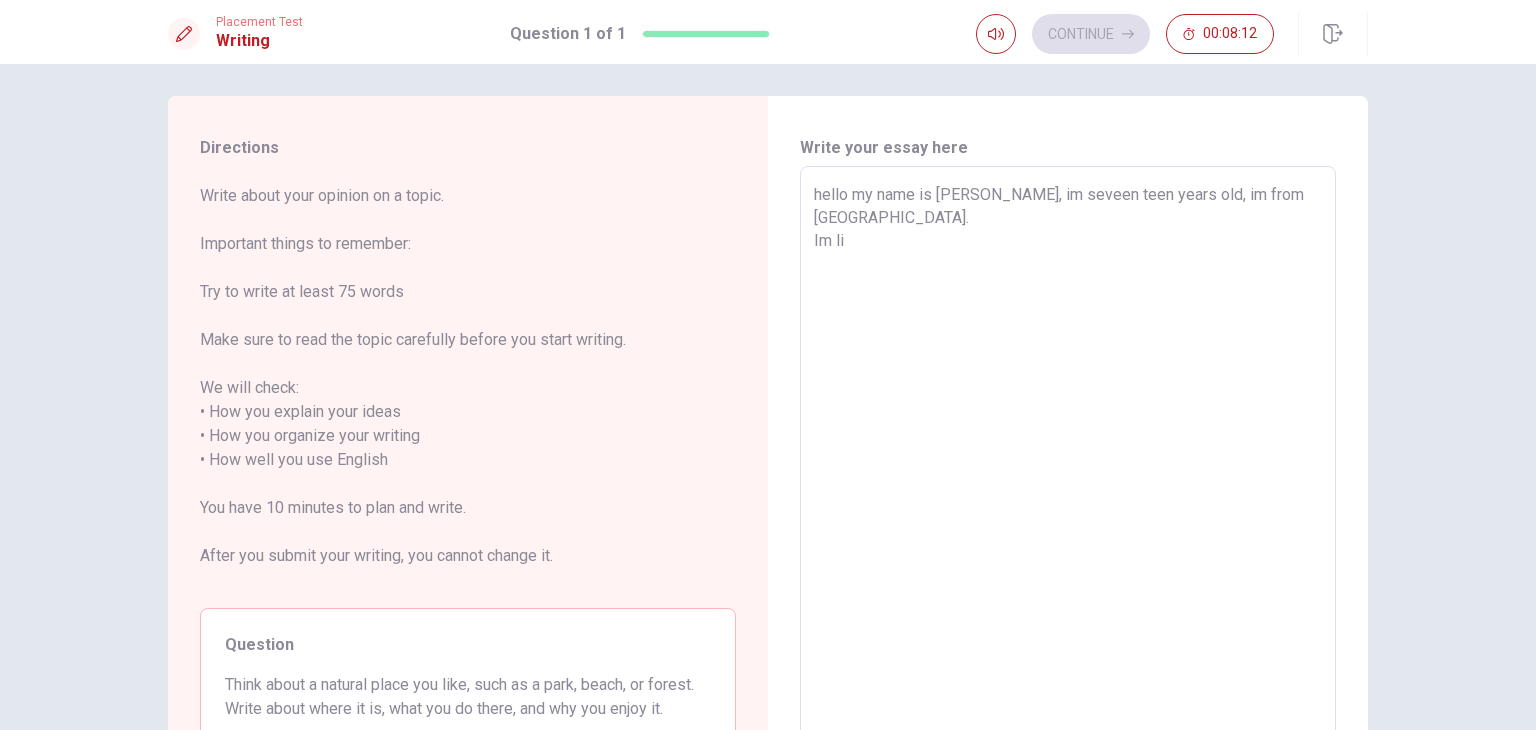 type on "x" 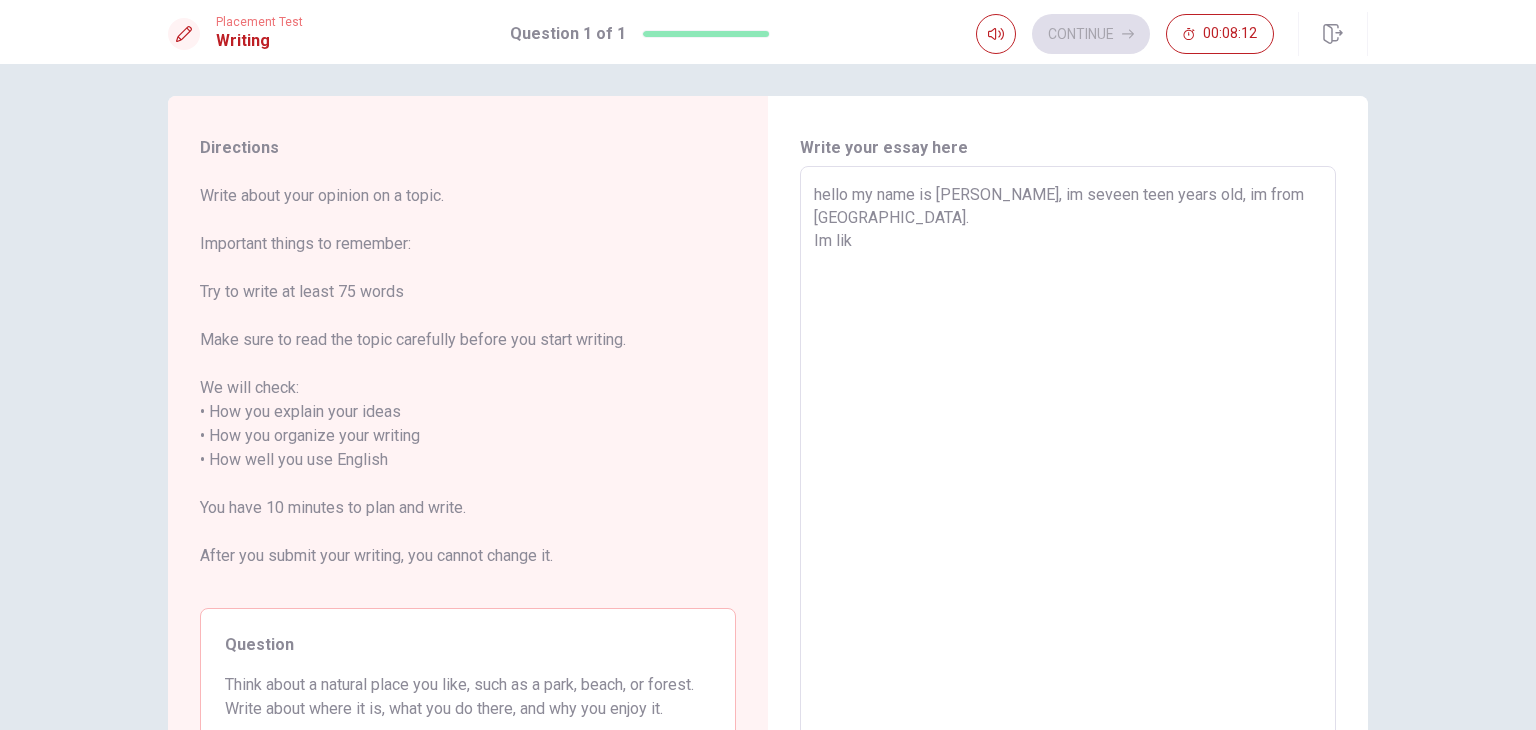 type on "x" 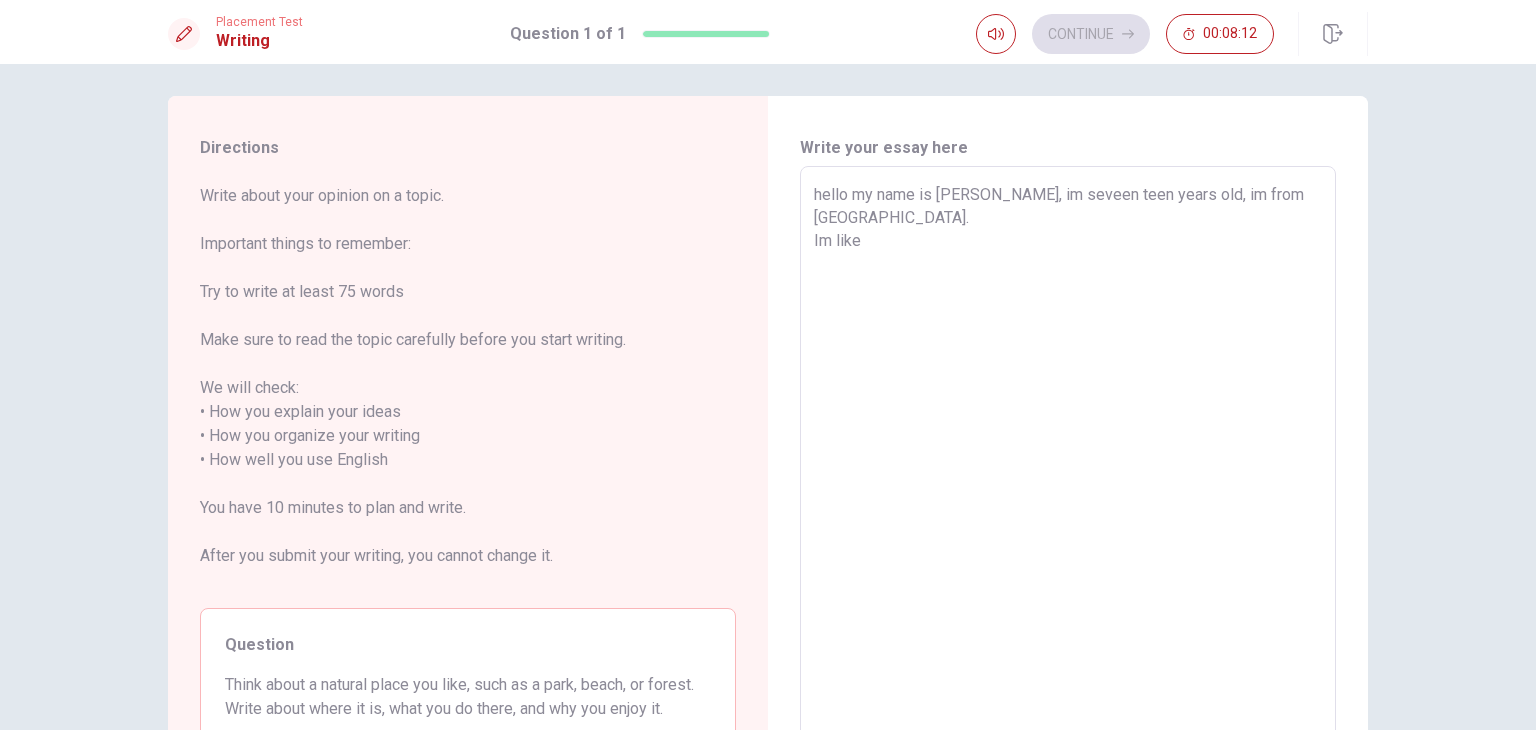 type on "x" 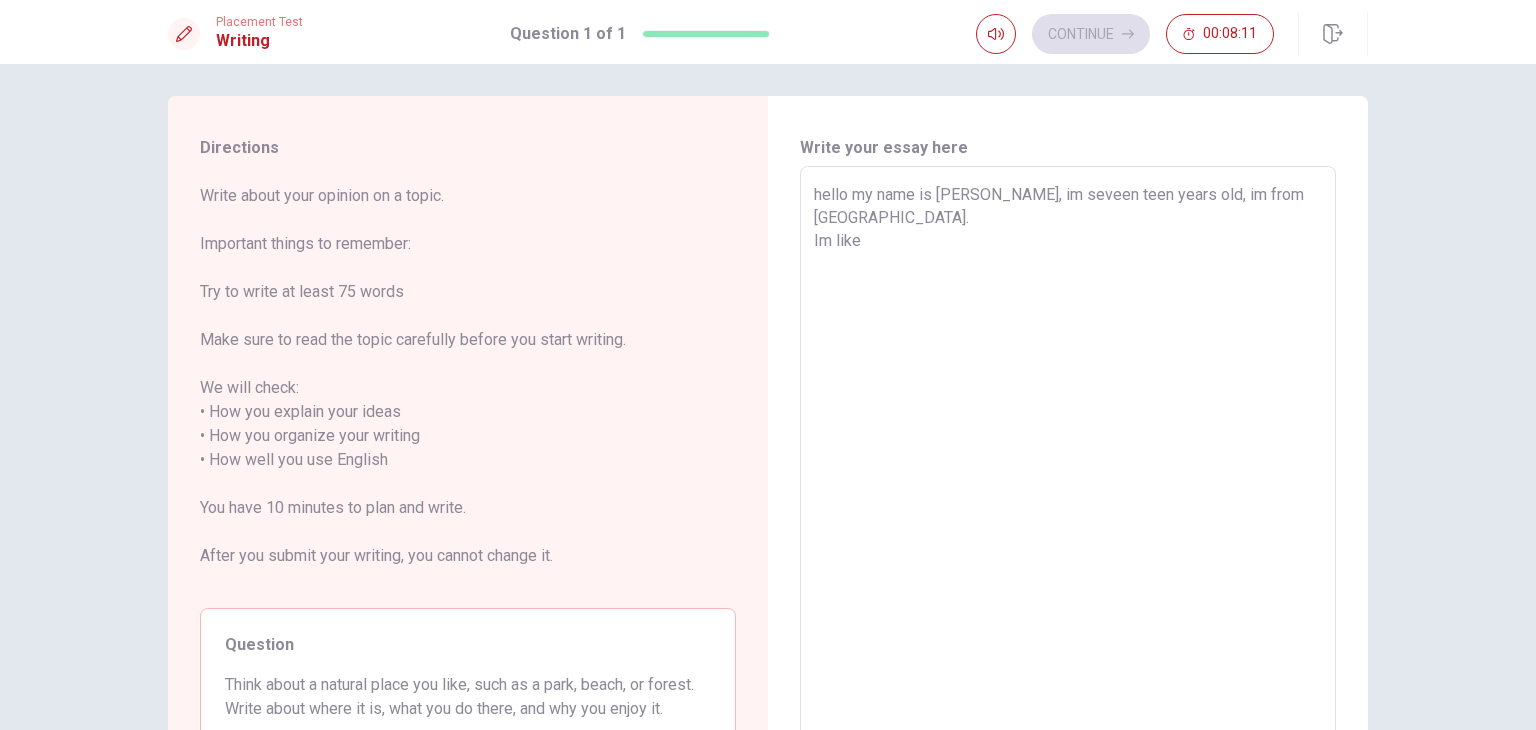 type on "hello my name is [PERSON_NAME], im seveen teen years old, im from [GEOGRAPHIC_DATA].
Im like g" 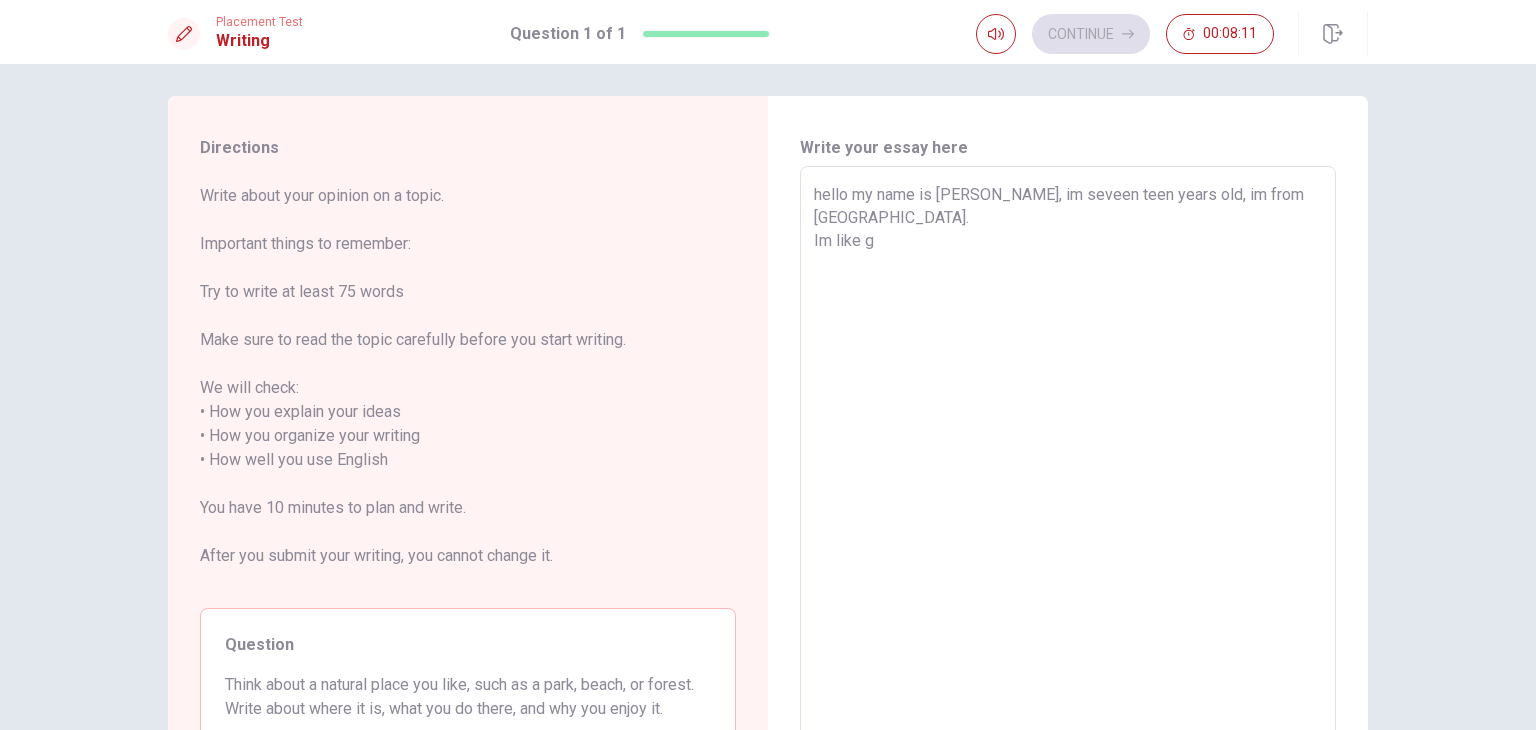 type on "x" 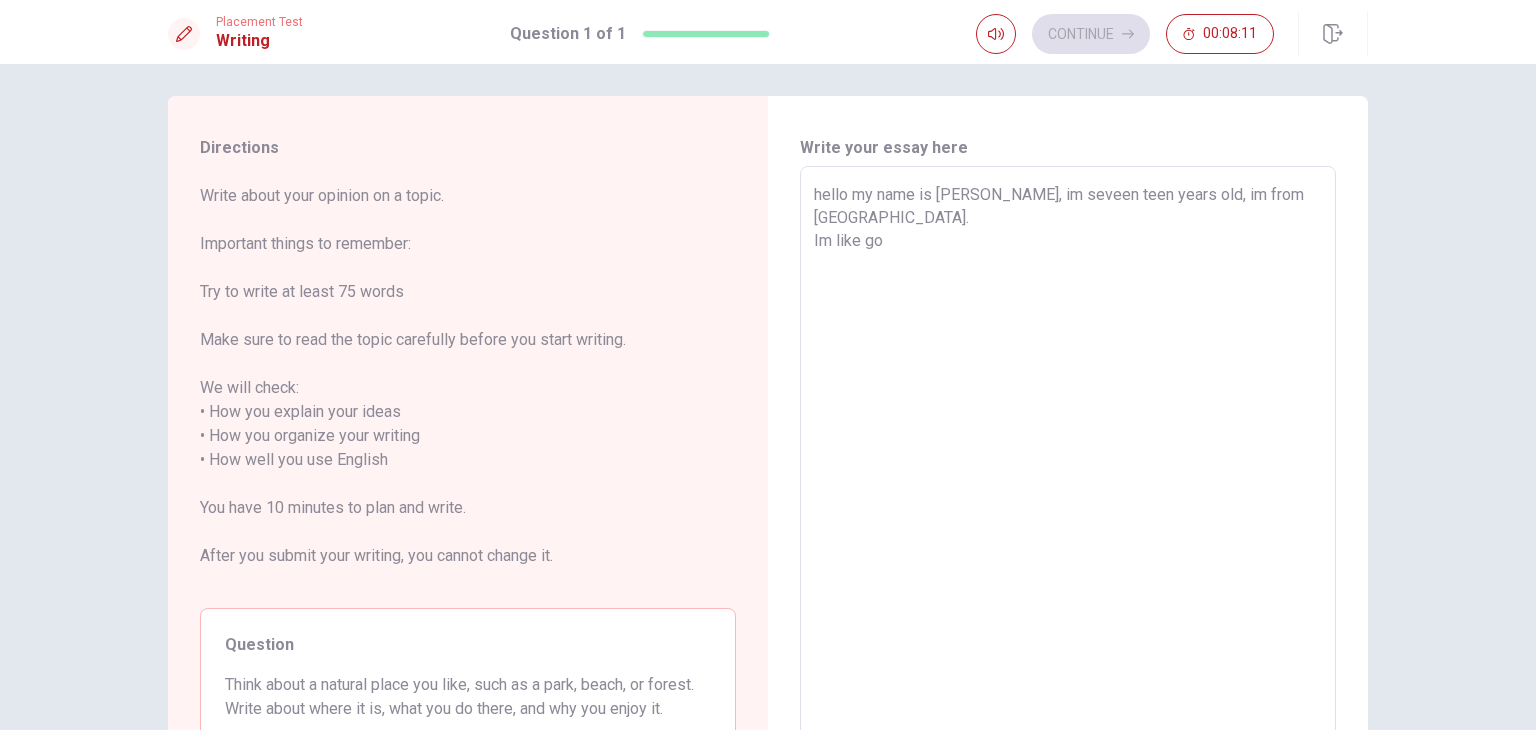 type on "x" 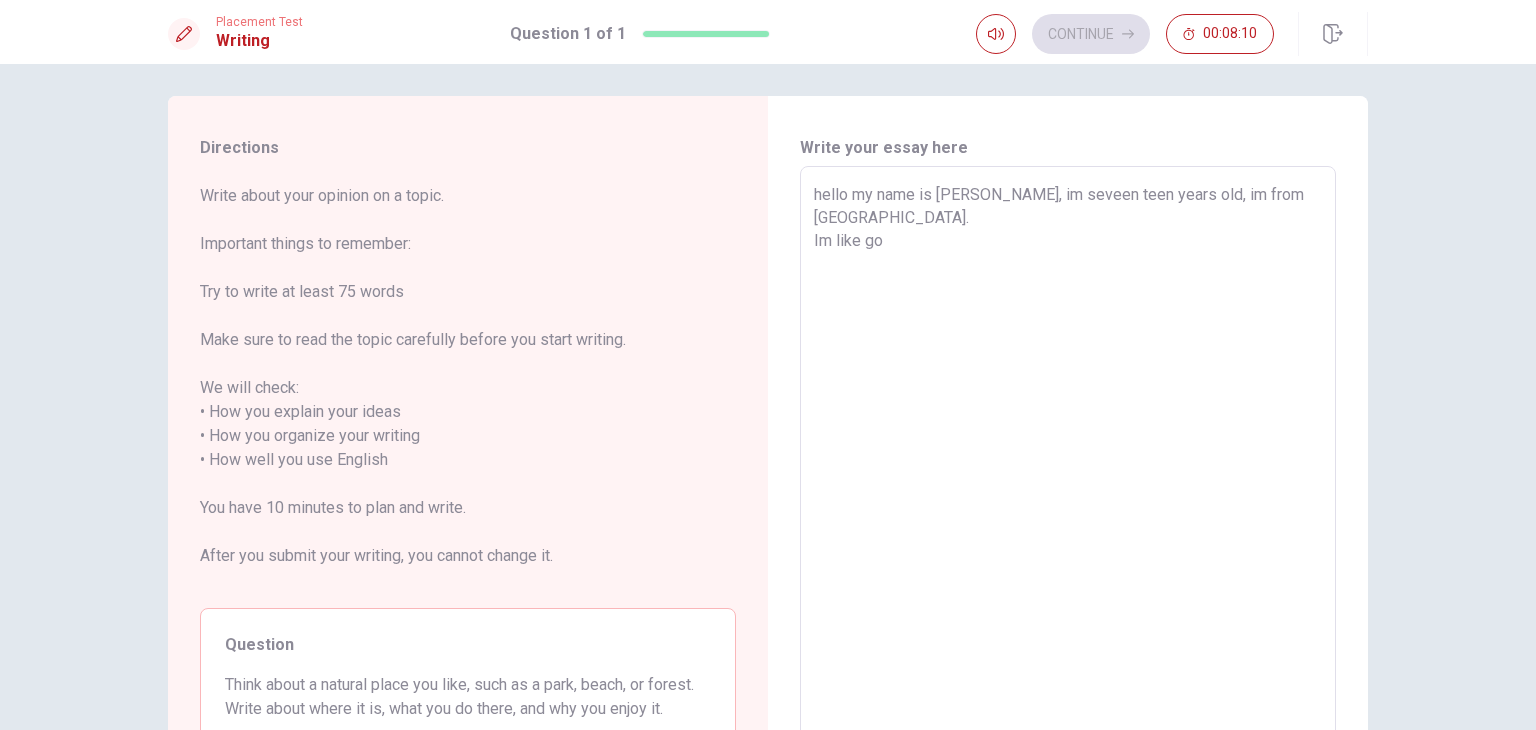 type on "hello my name is [PERSON_NAME], im seveen teen years old, im from [GEOGRAPHIC_DATA].
Im like go t" 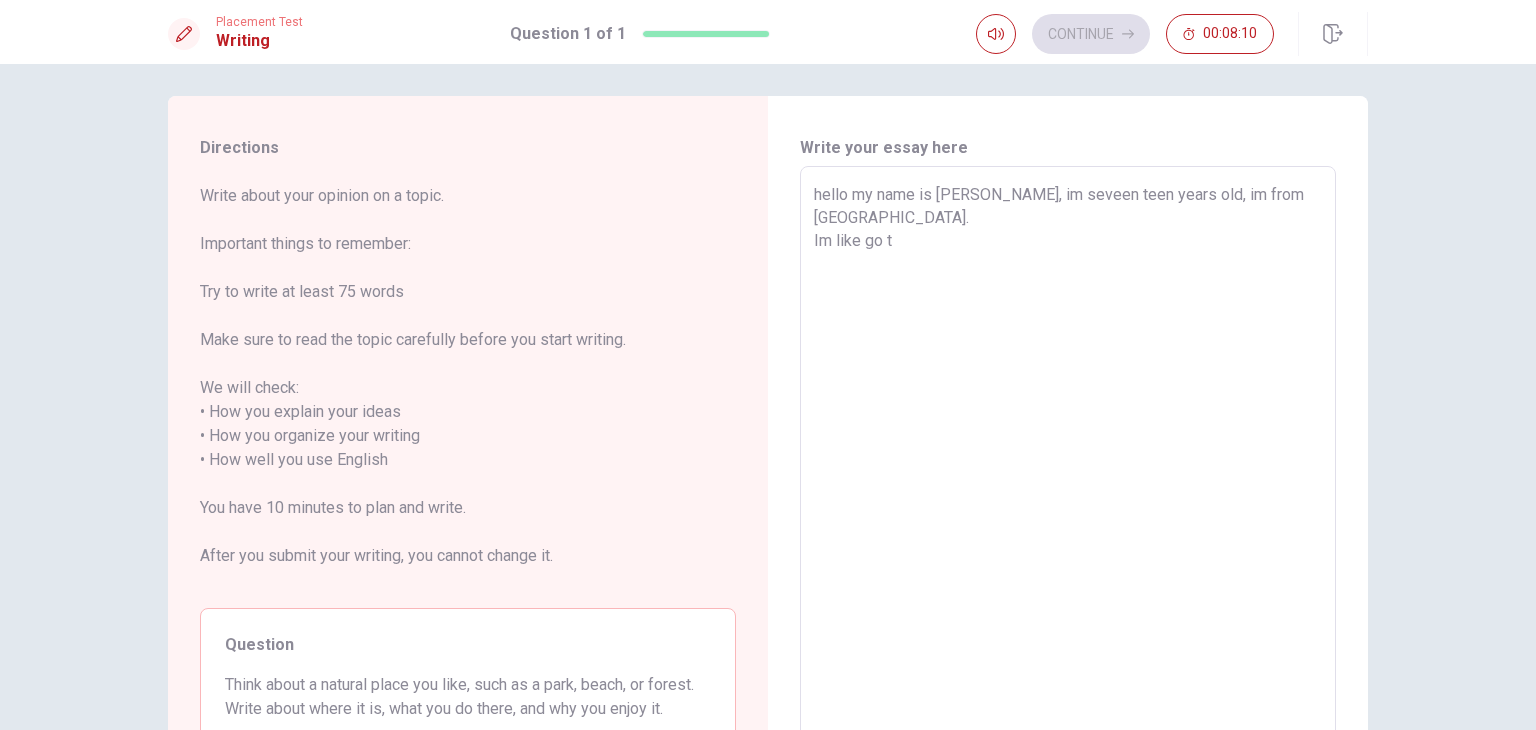 type on "x" 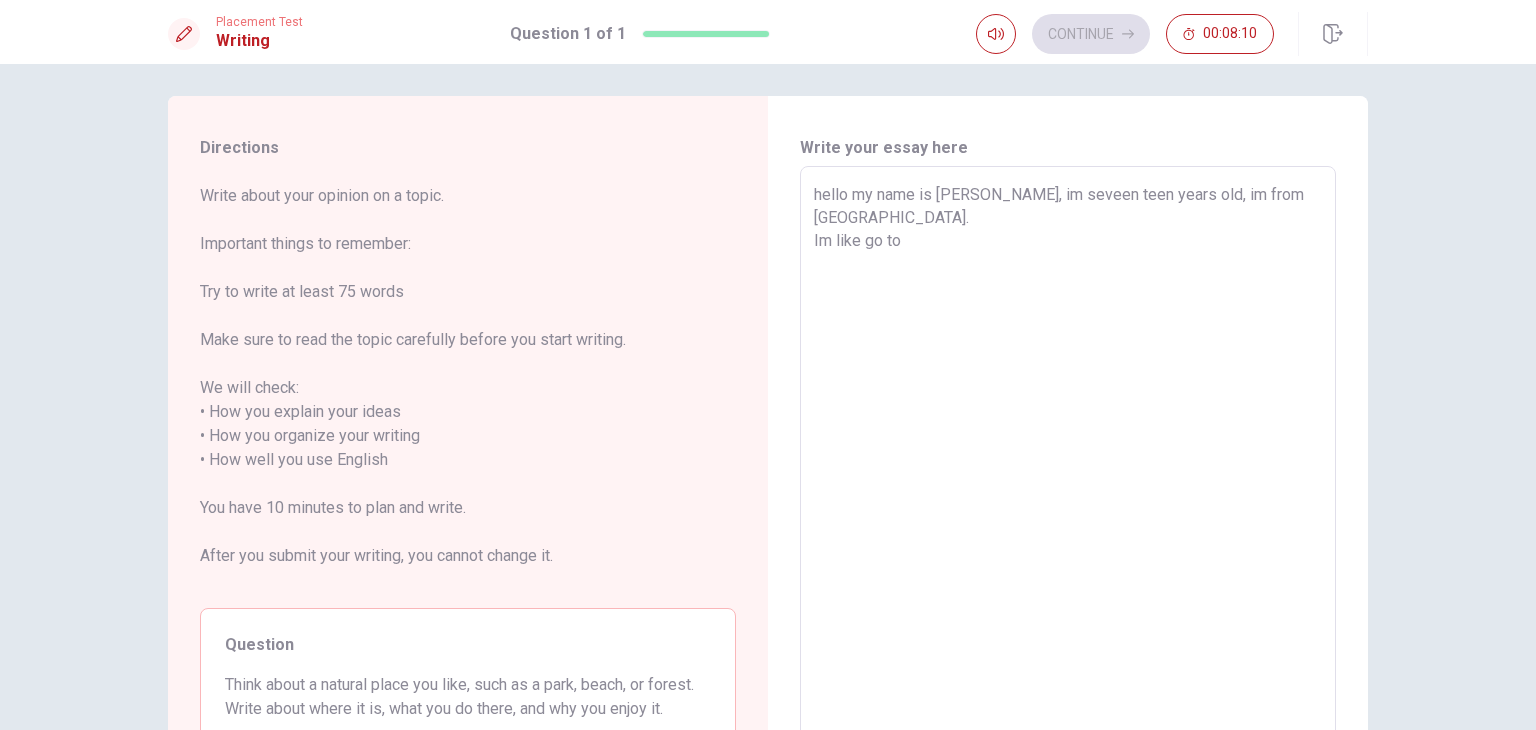 type on "x" 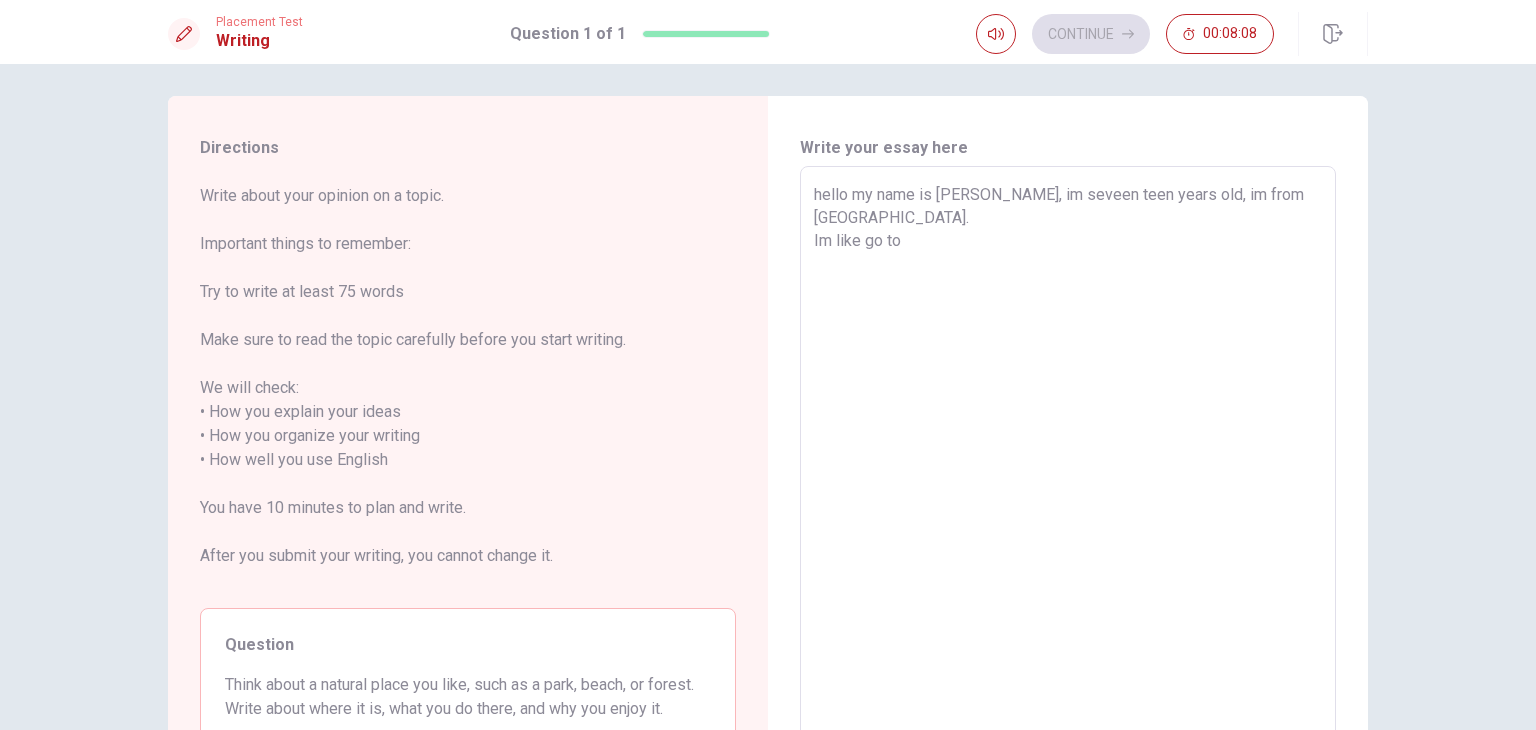 type on "x" 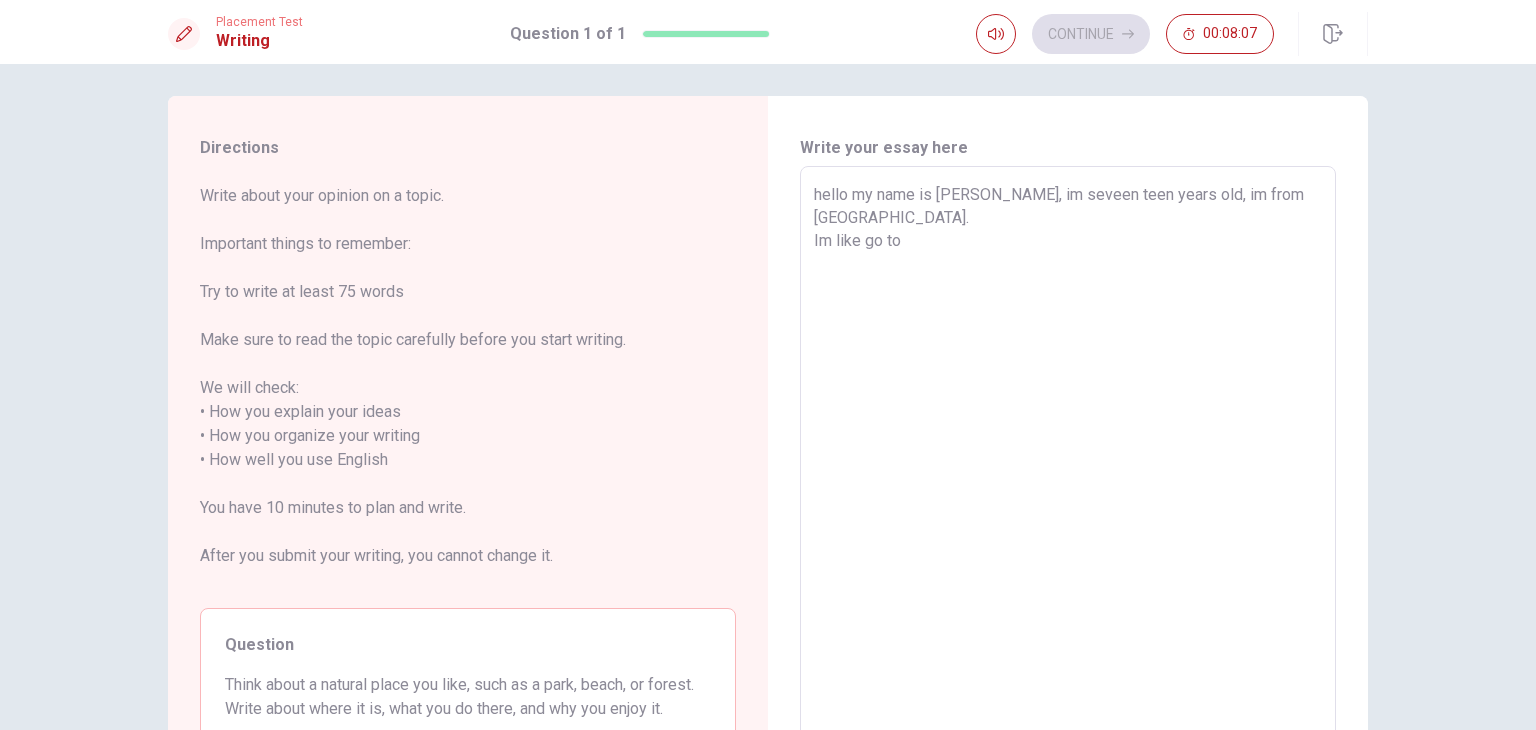 type on "hello my name is [PERSON_NAME], im seveen teen years old, im from [GEOGRAPHIC_DATA].
Im like go to t" 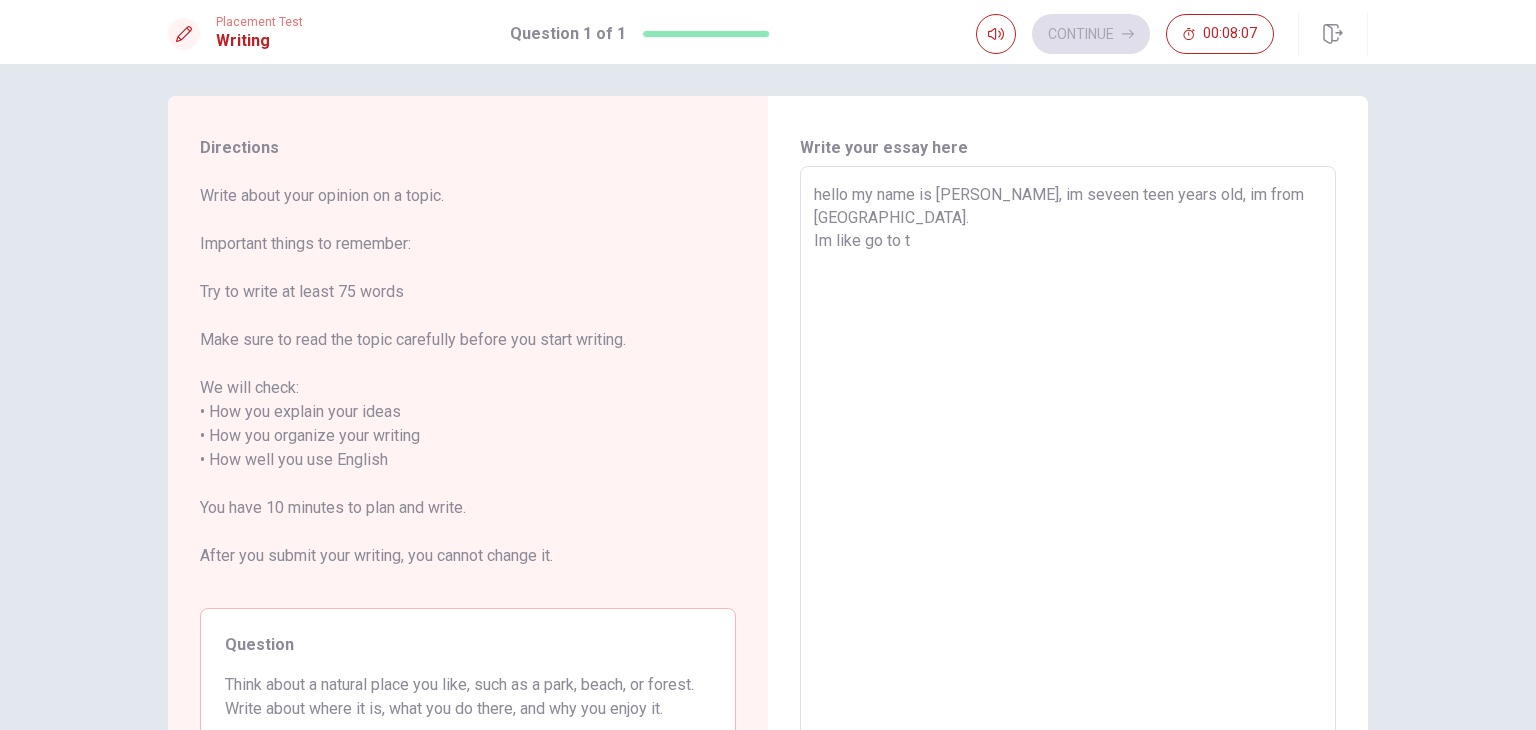 type on "x" 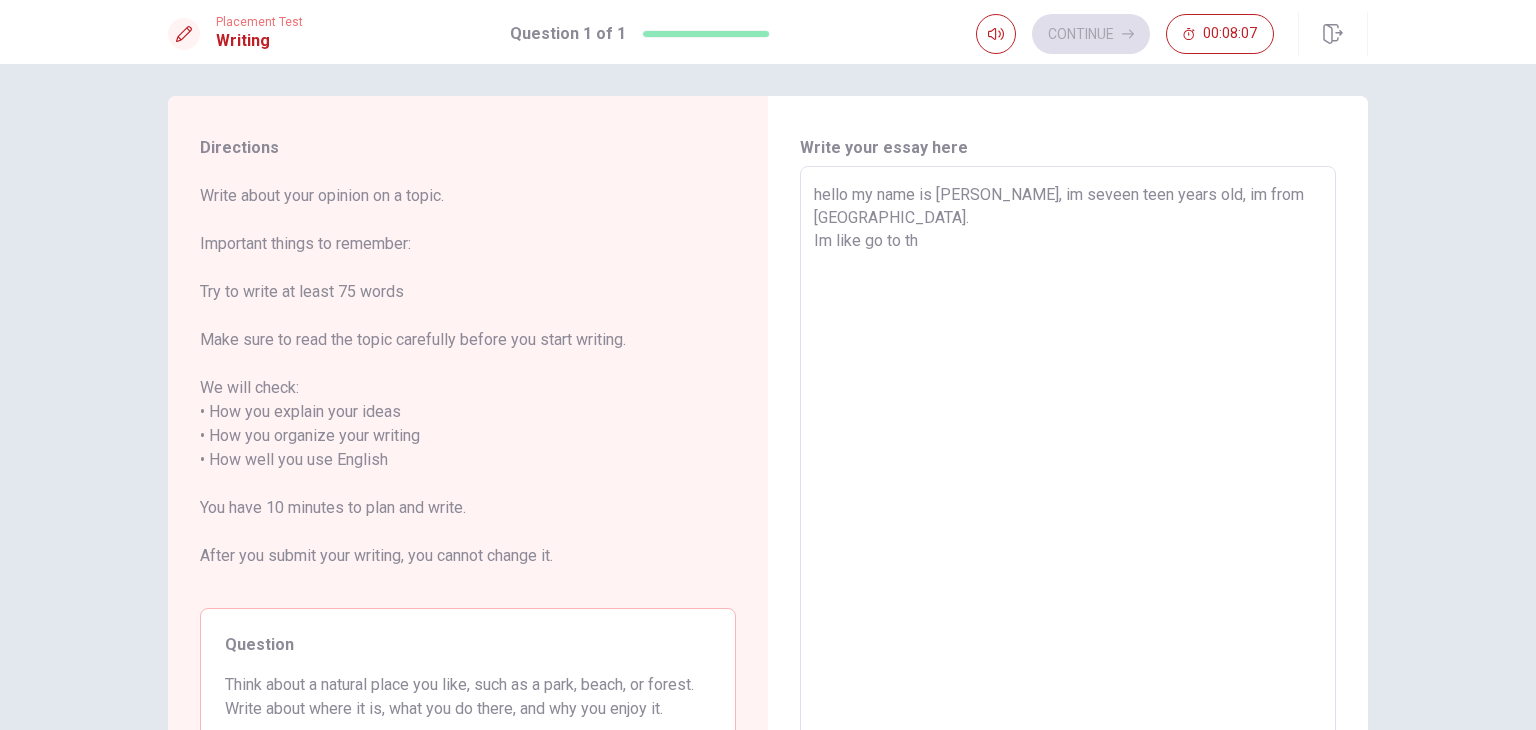 type on "hello my name is [PERSON_NAME], im seveen teen years old, im from [GEOGRAPHIC_DATA].
Im like go to the" 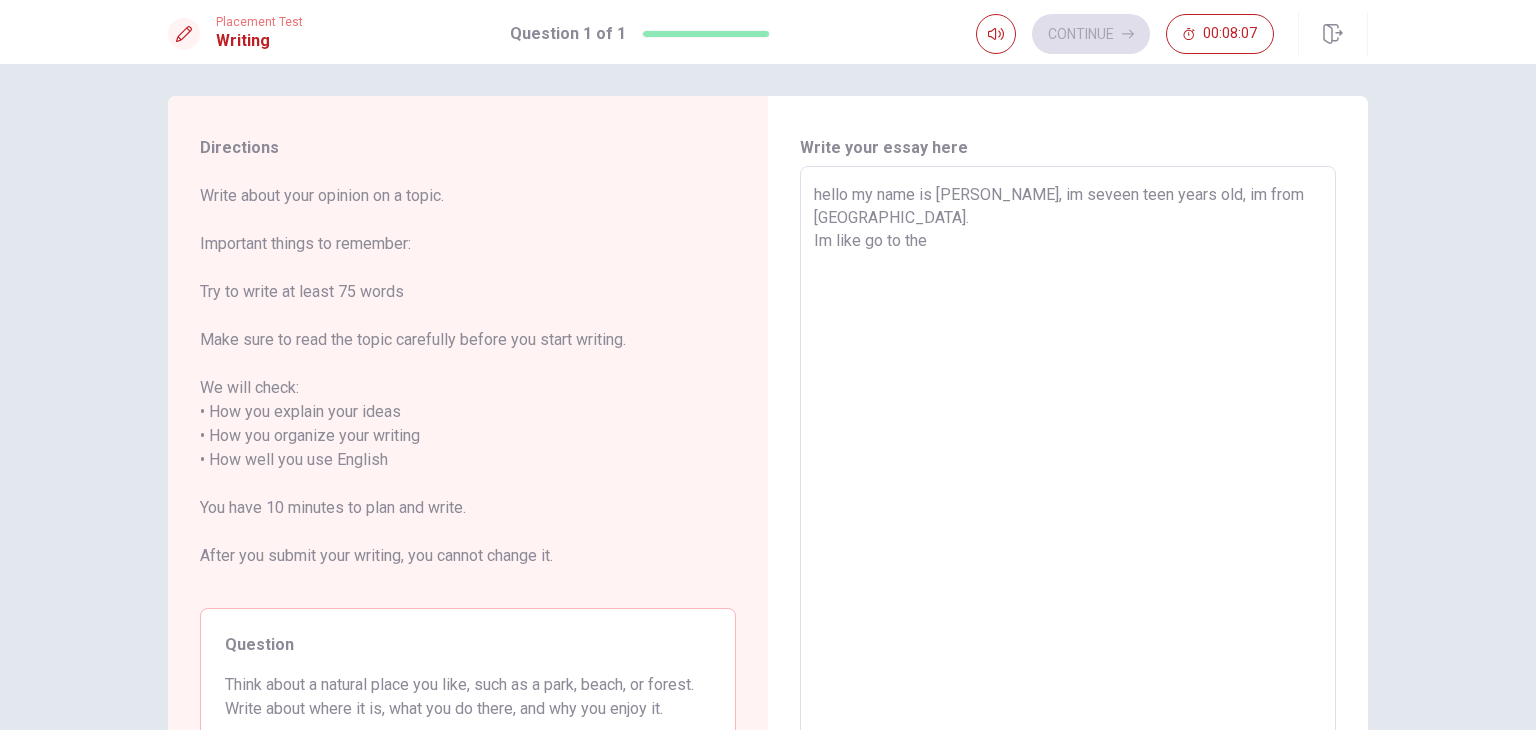 type on "x" 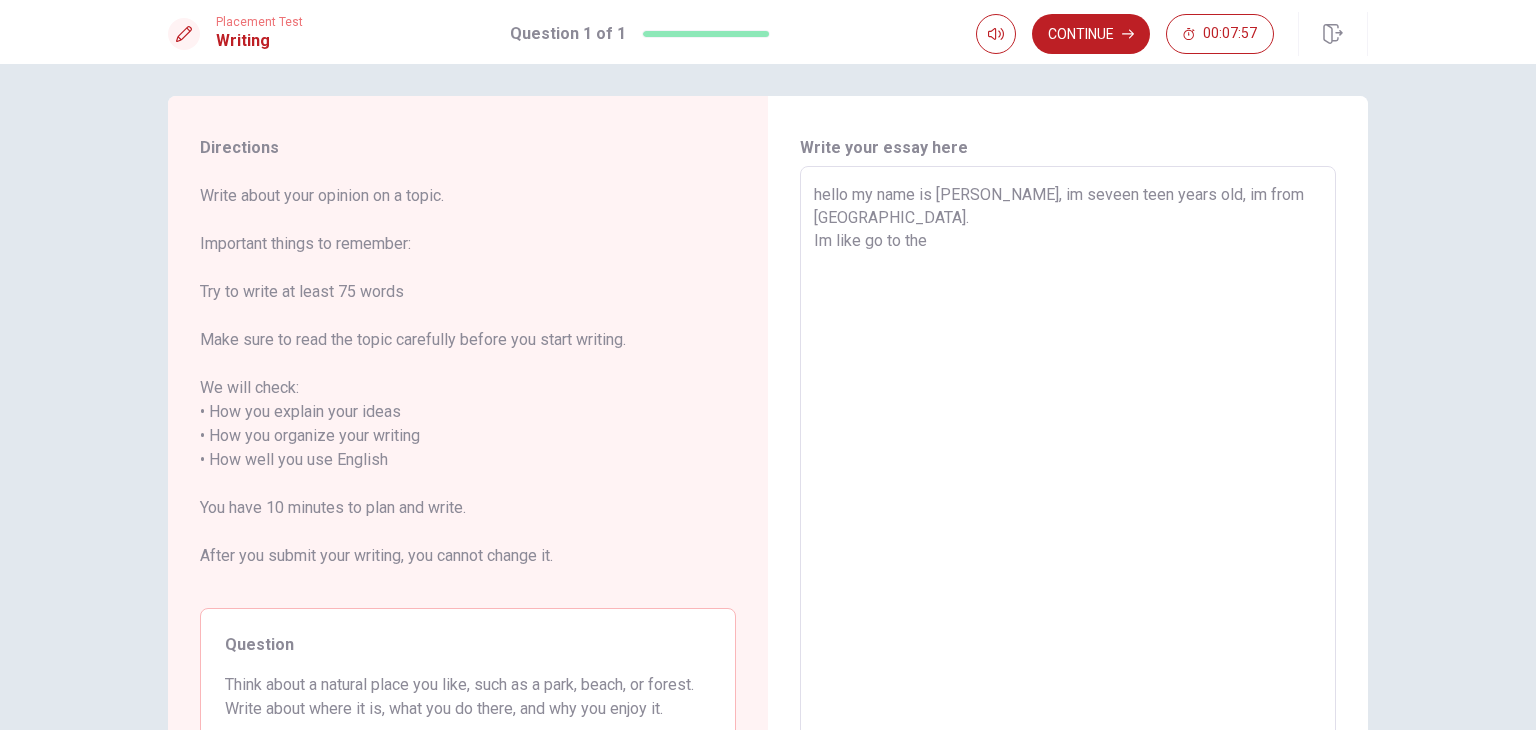 type on "x" 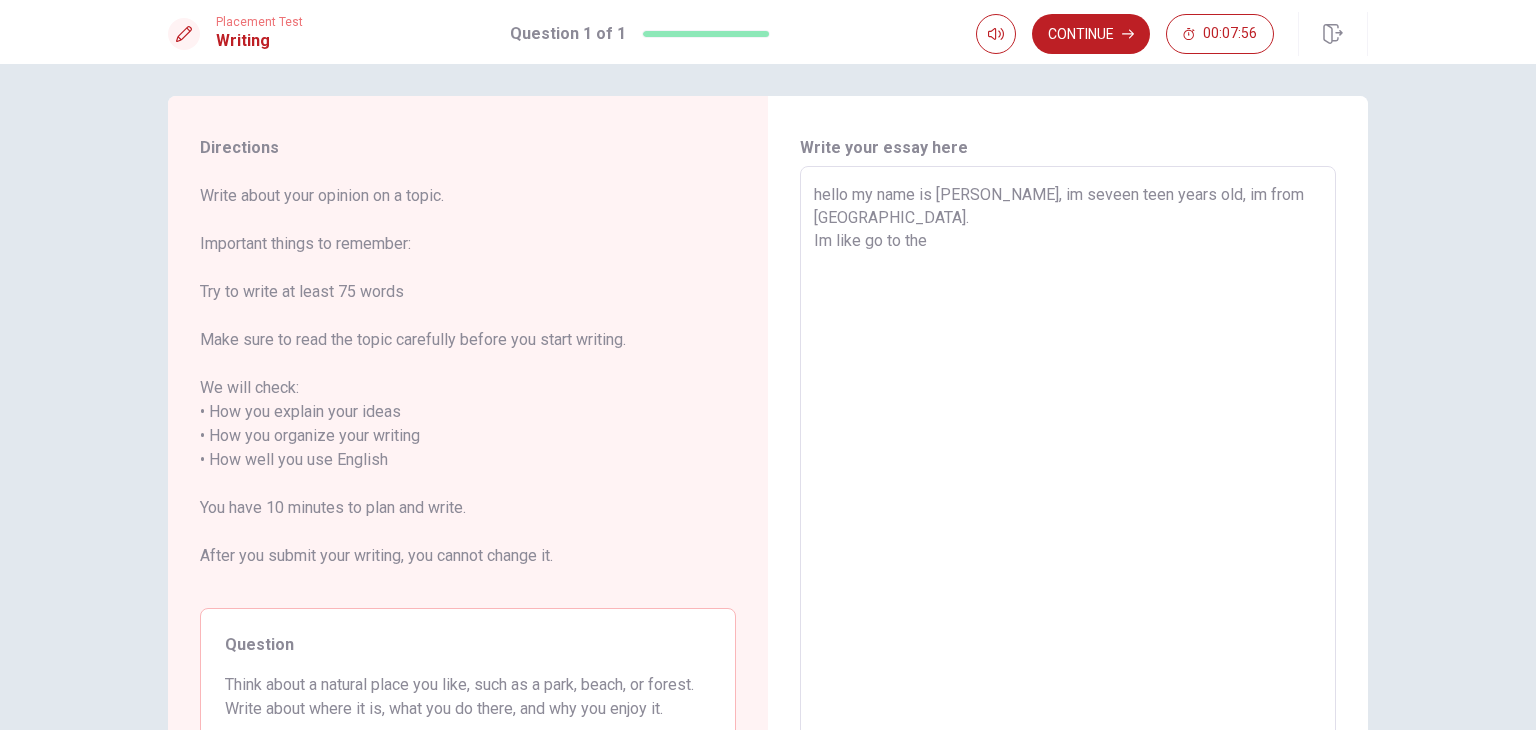 type on "hello my name is [PERSON_NAME], im seveen teen years old, im from [GEOGRAPHIC_DATA].
Im like go to the p" 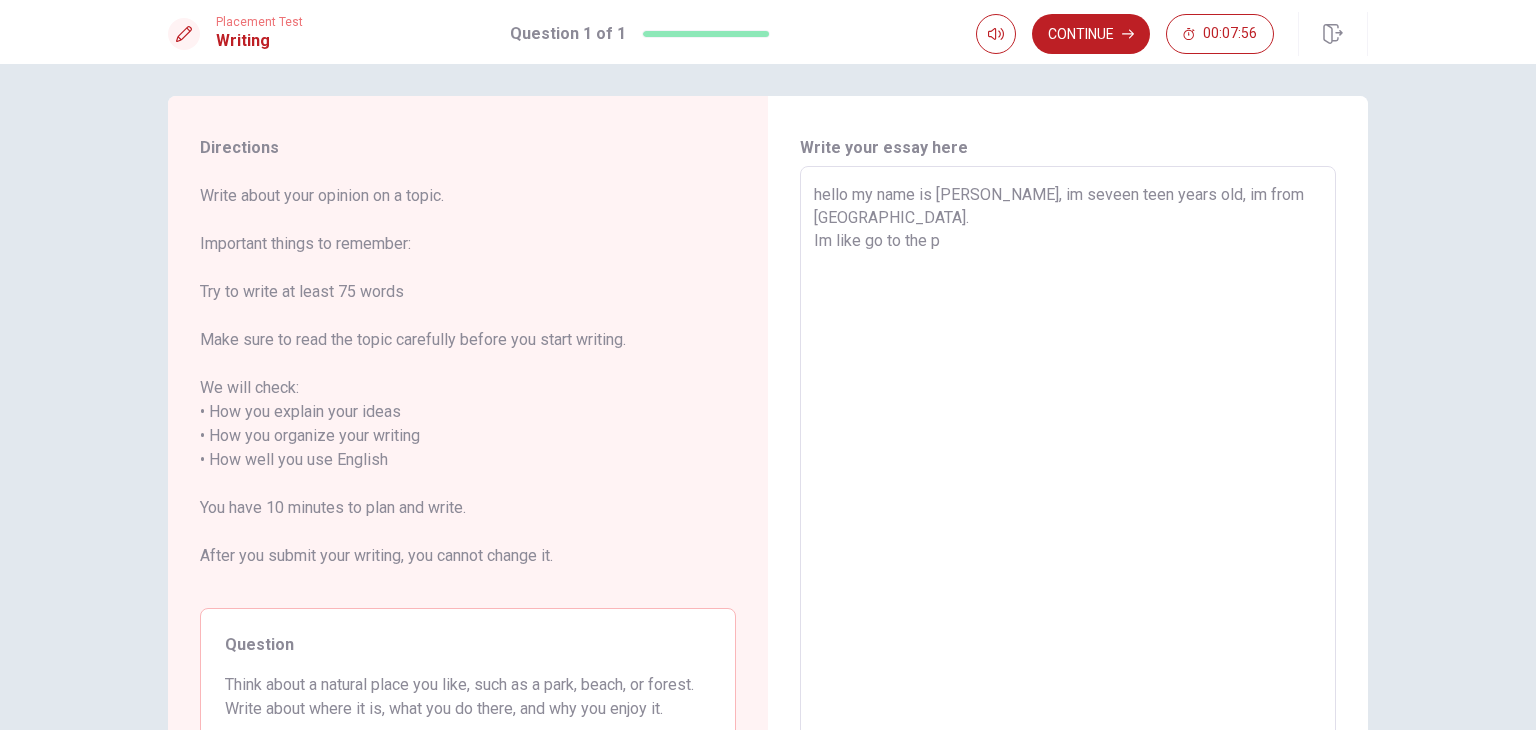 type on "x" 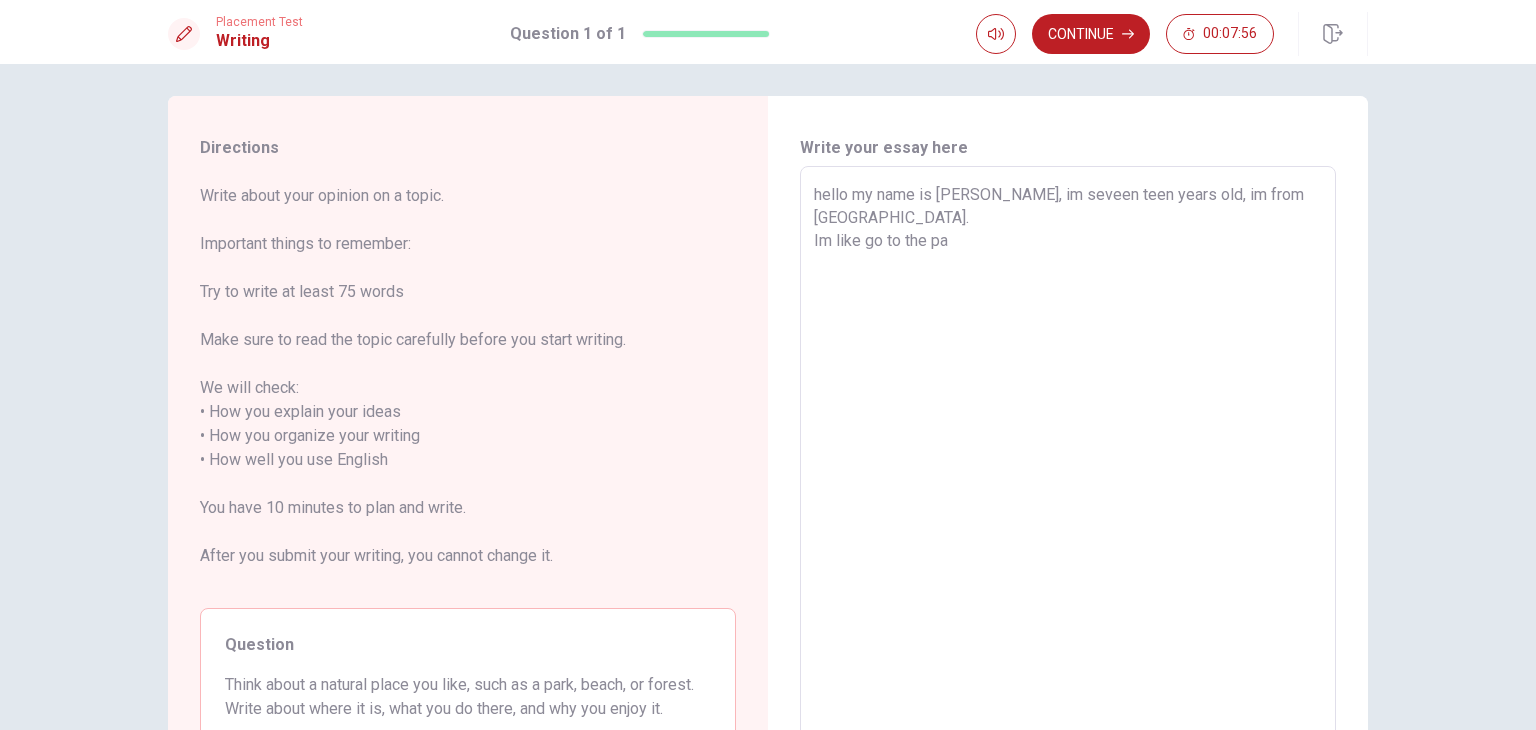 type on "x" 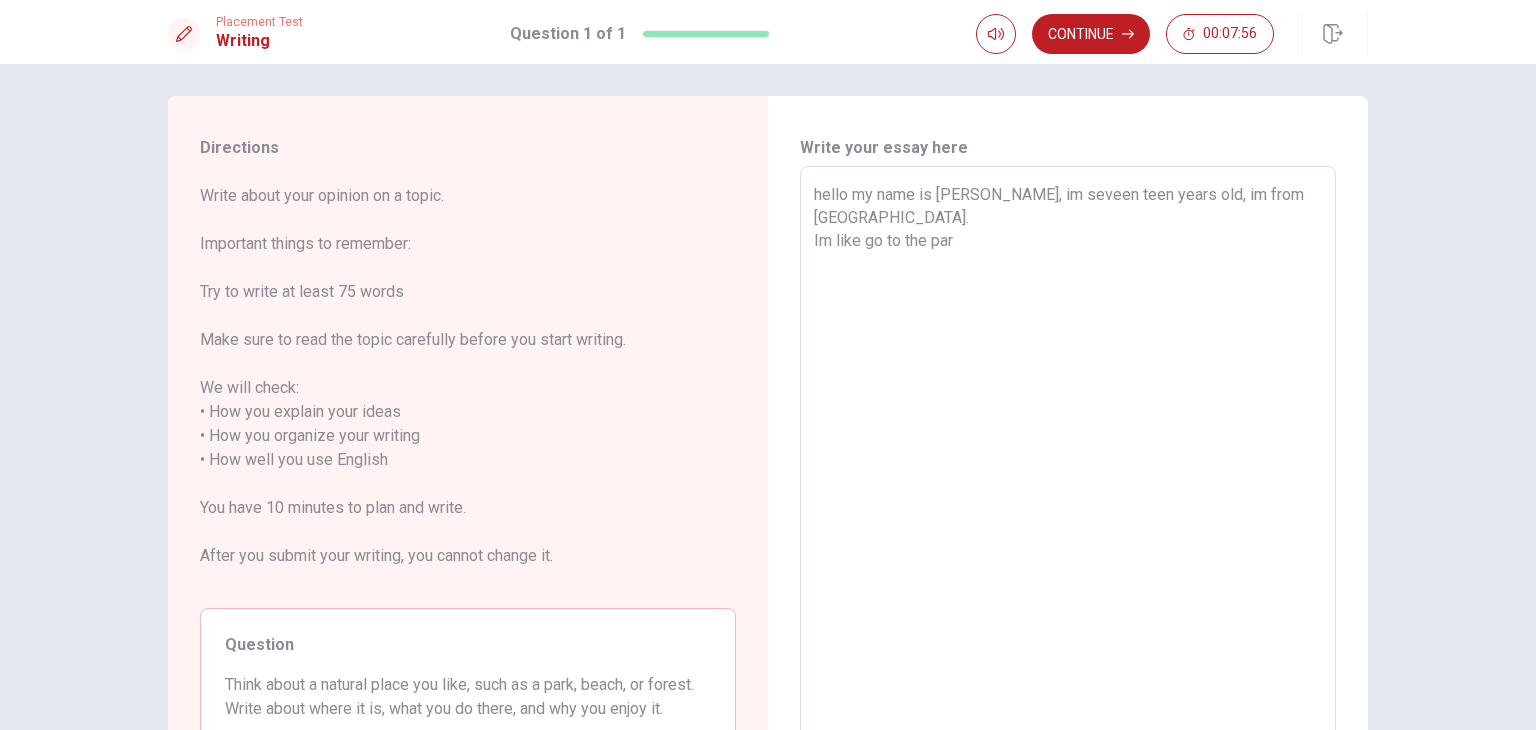 type on "x" 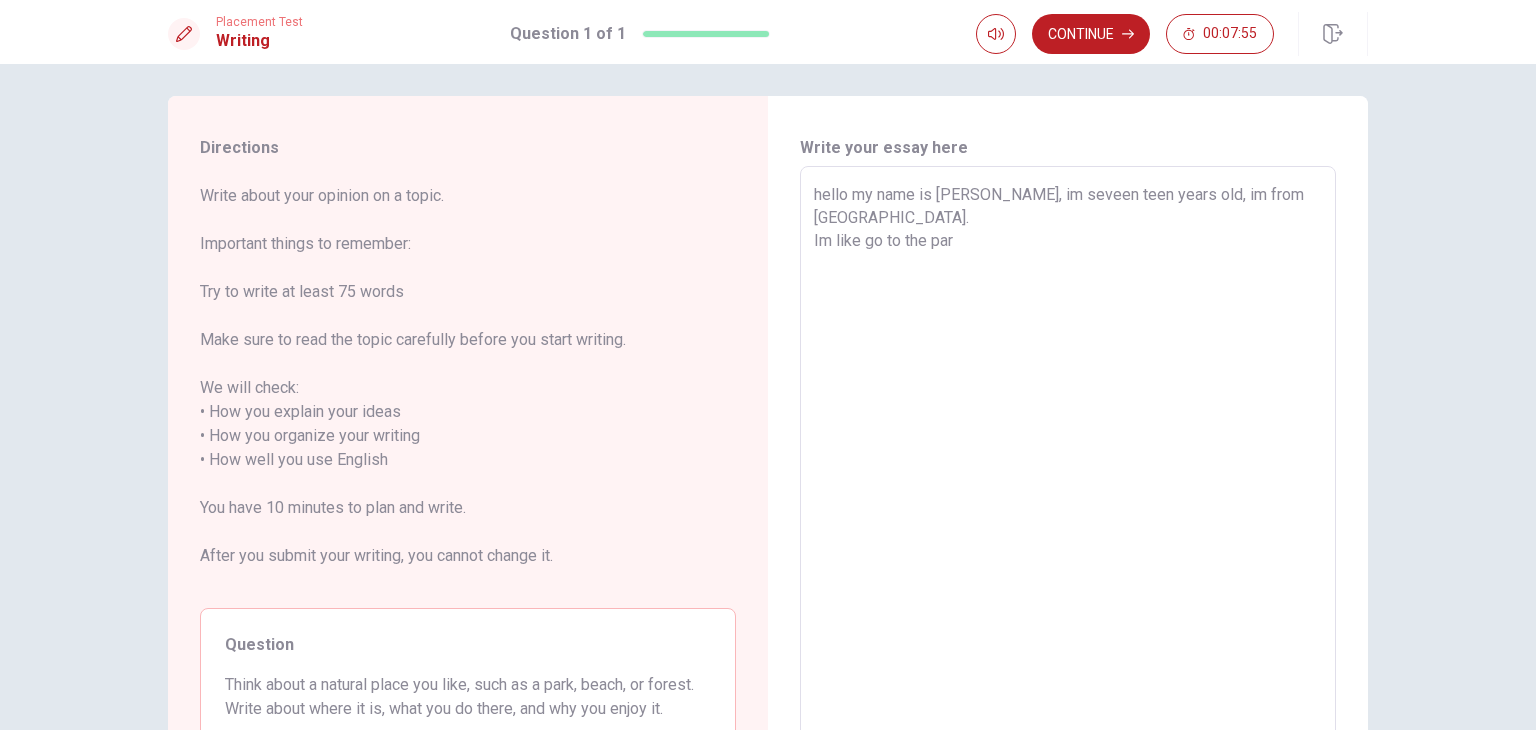 type on "hello my name is [PERSON_NAME], im seveen teen years old, im from [GEOGRAPHIC_DATA].
Im like go to the parq" 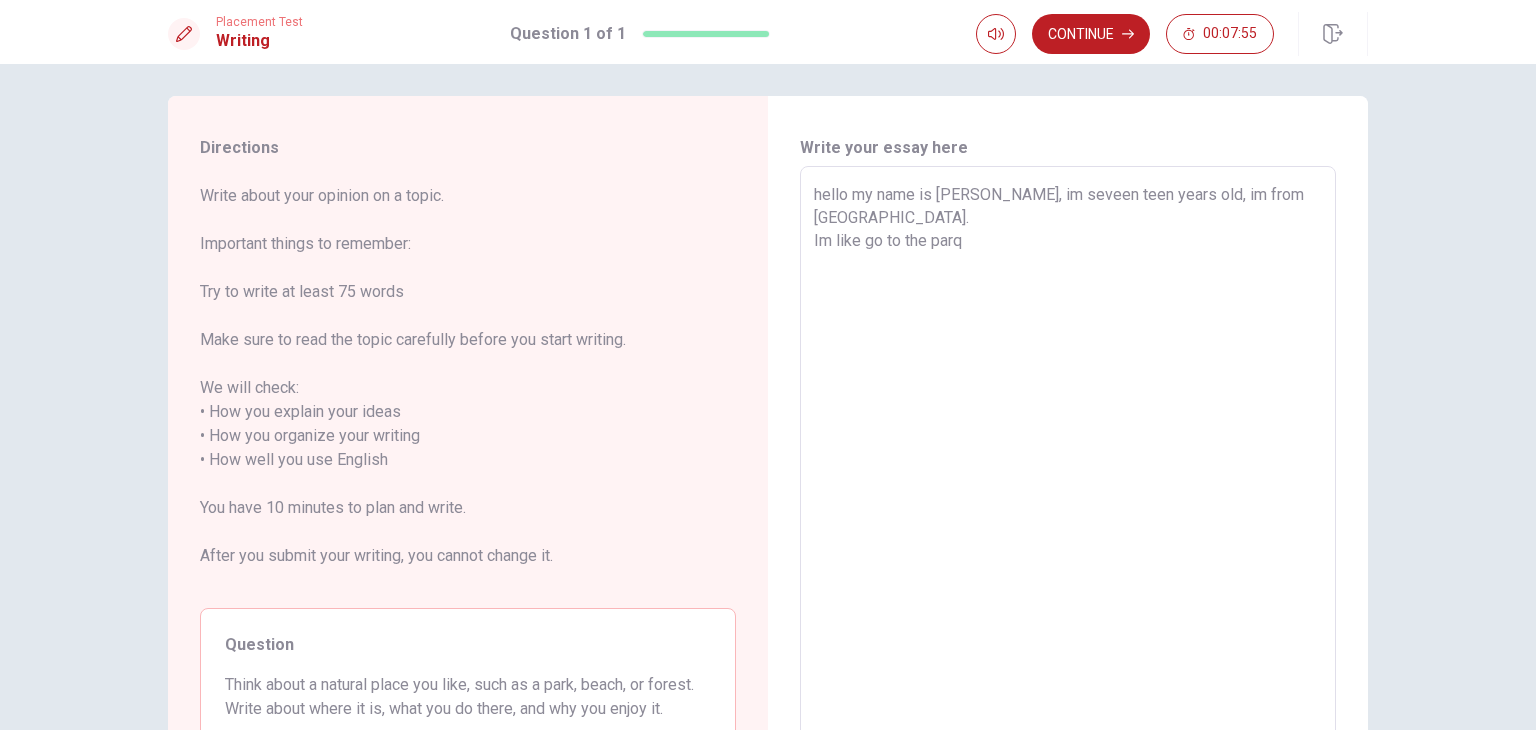 type 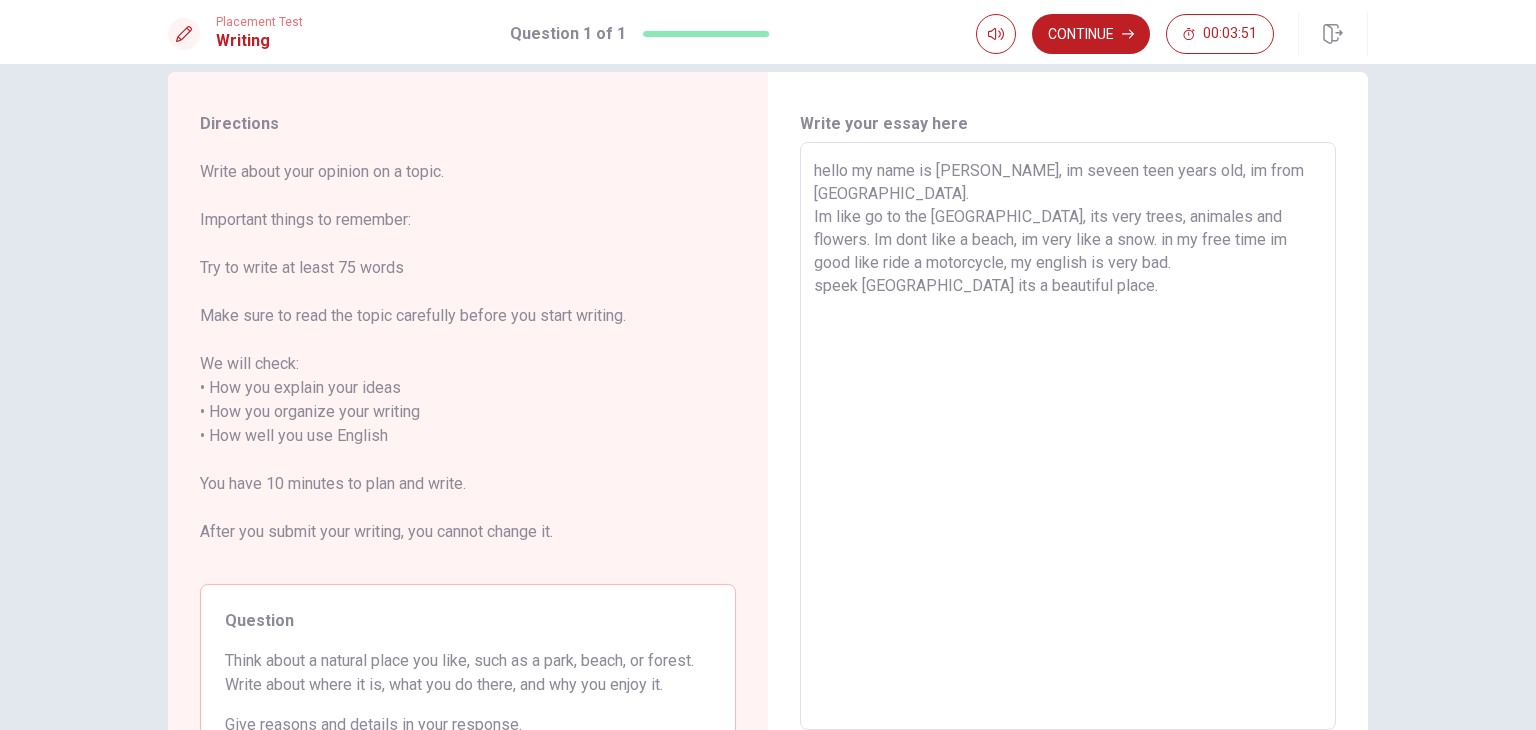 scroll, scrollTop: 0, scrollLeft: 0, axis: both 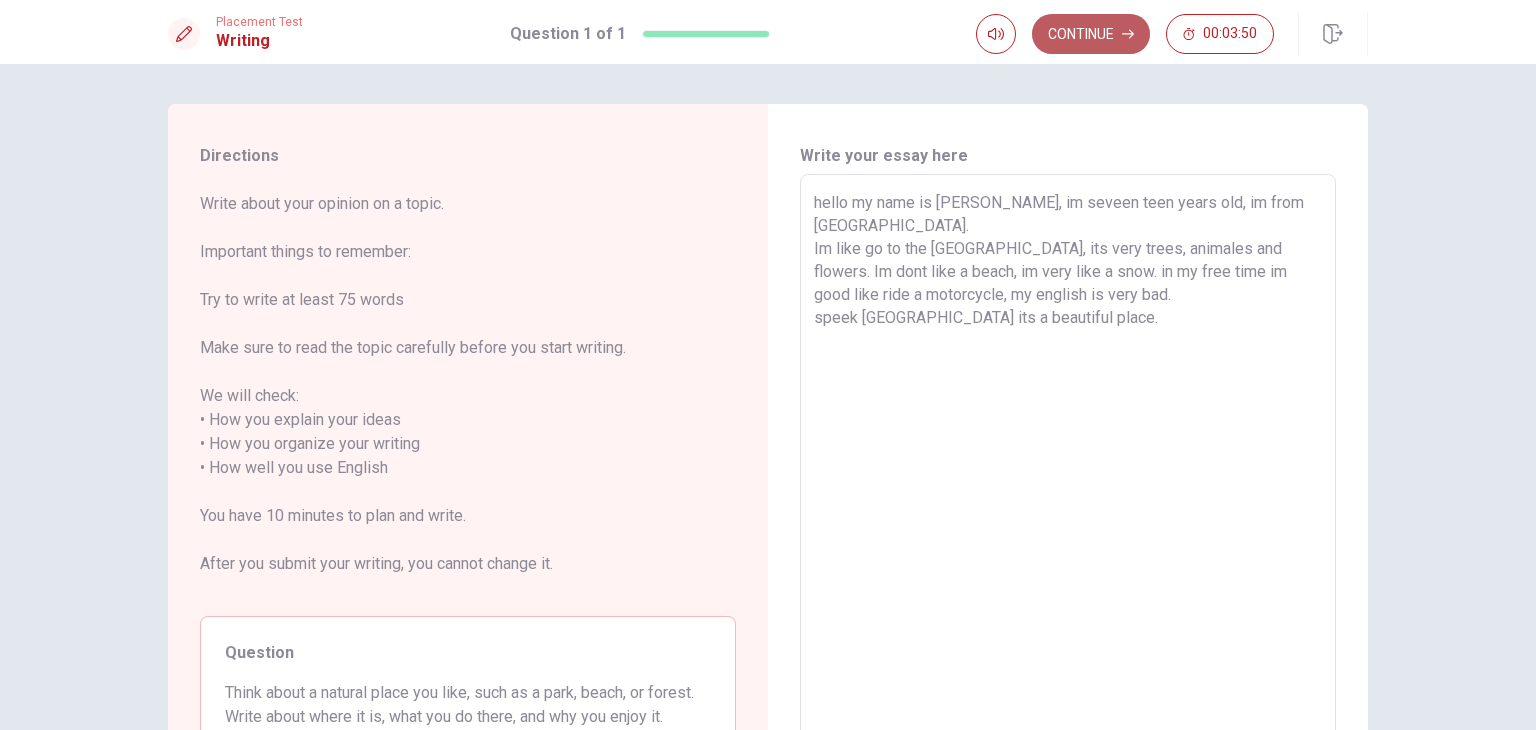 click on "Continue" at bounding box center (1091, 34) 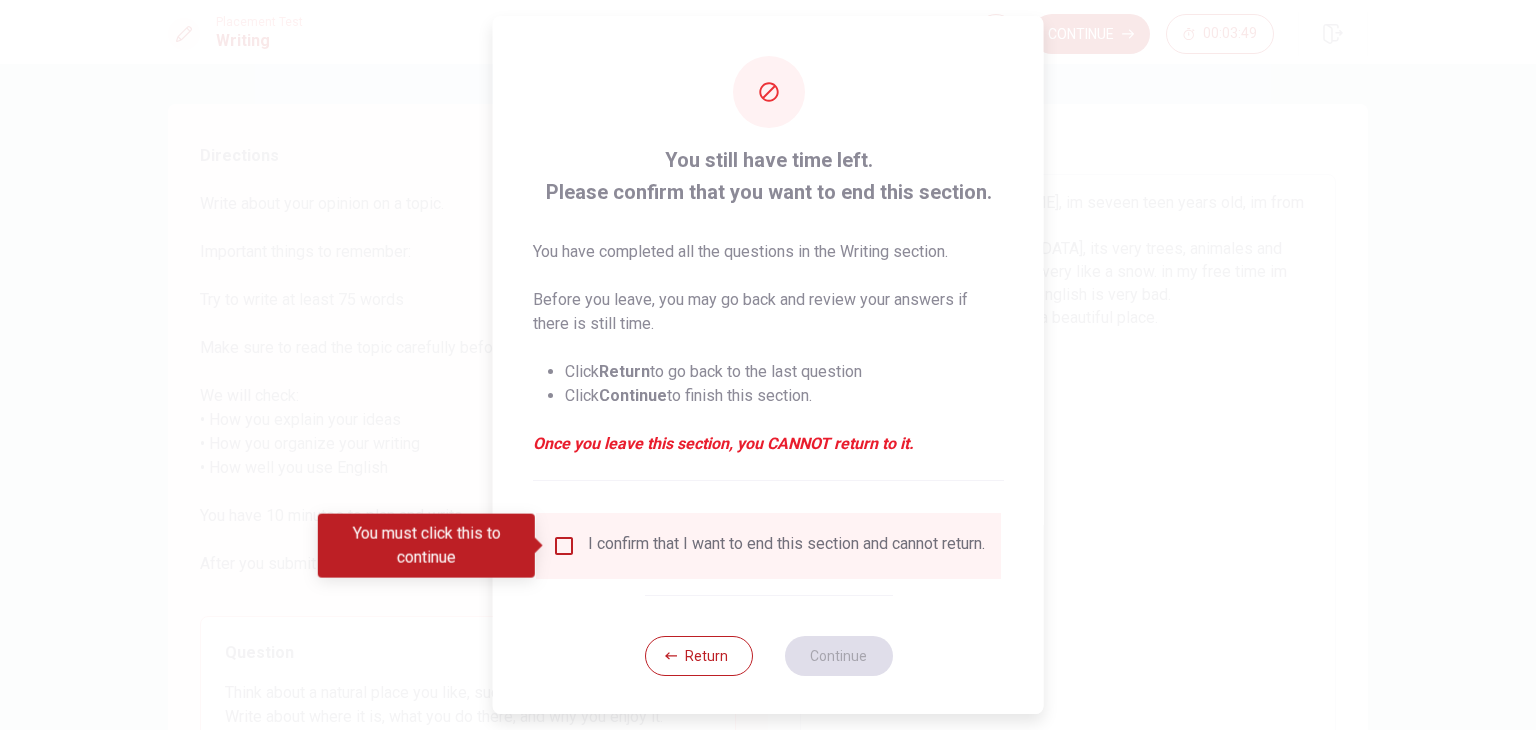 click at bounding box center [564, 546] 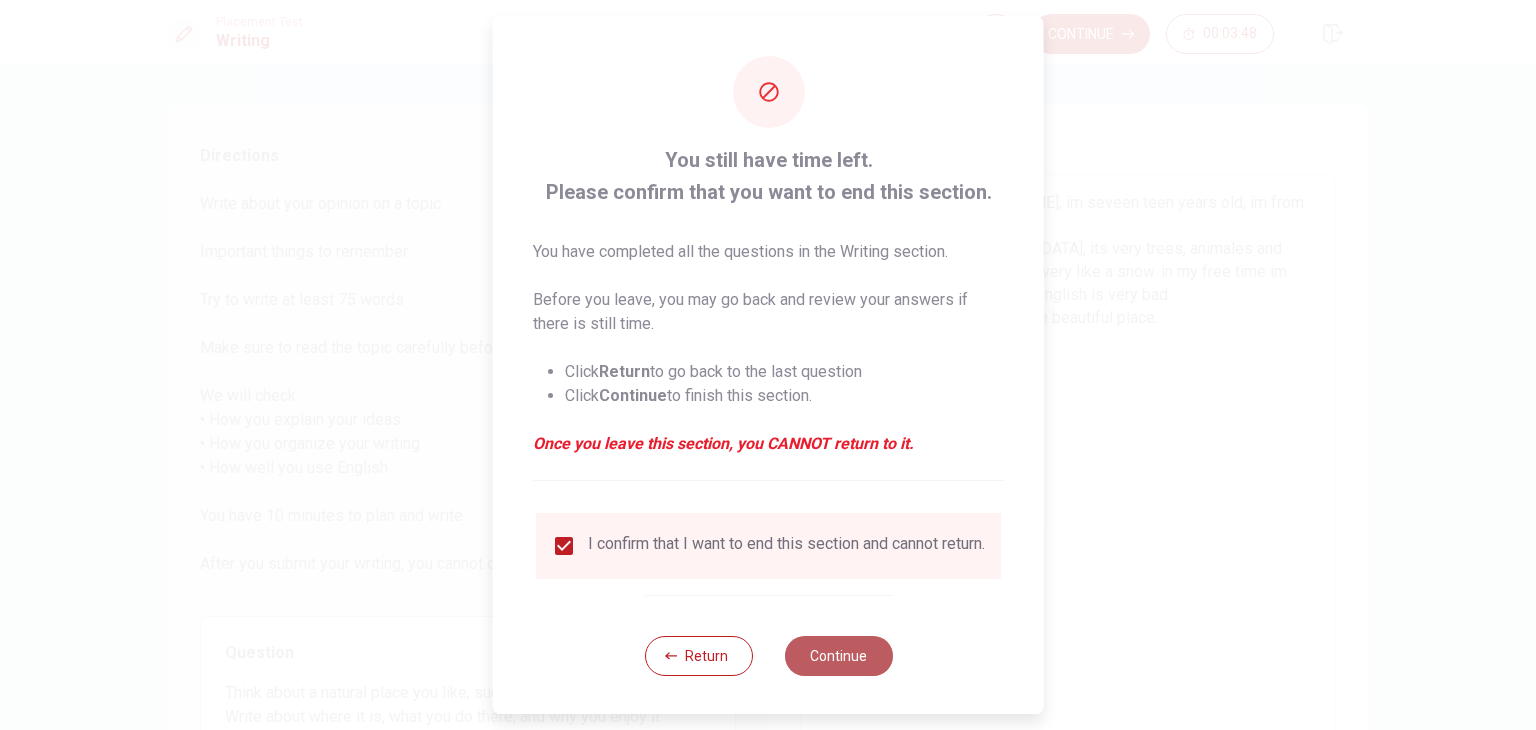 click on "Continue" at bounding box center (838, 656) 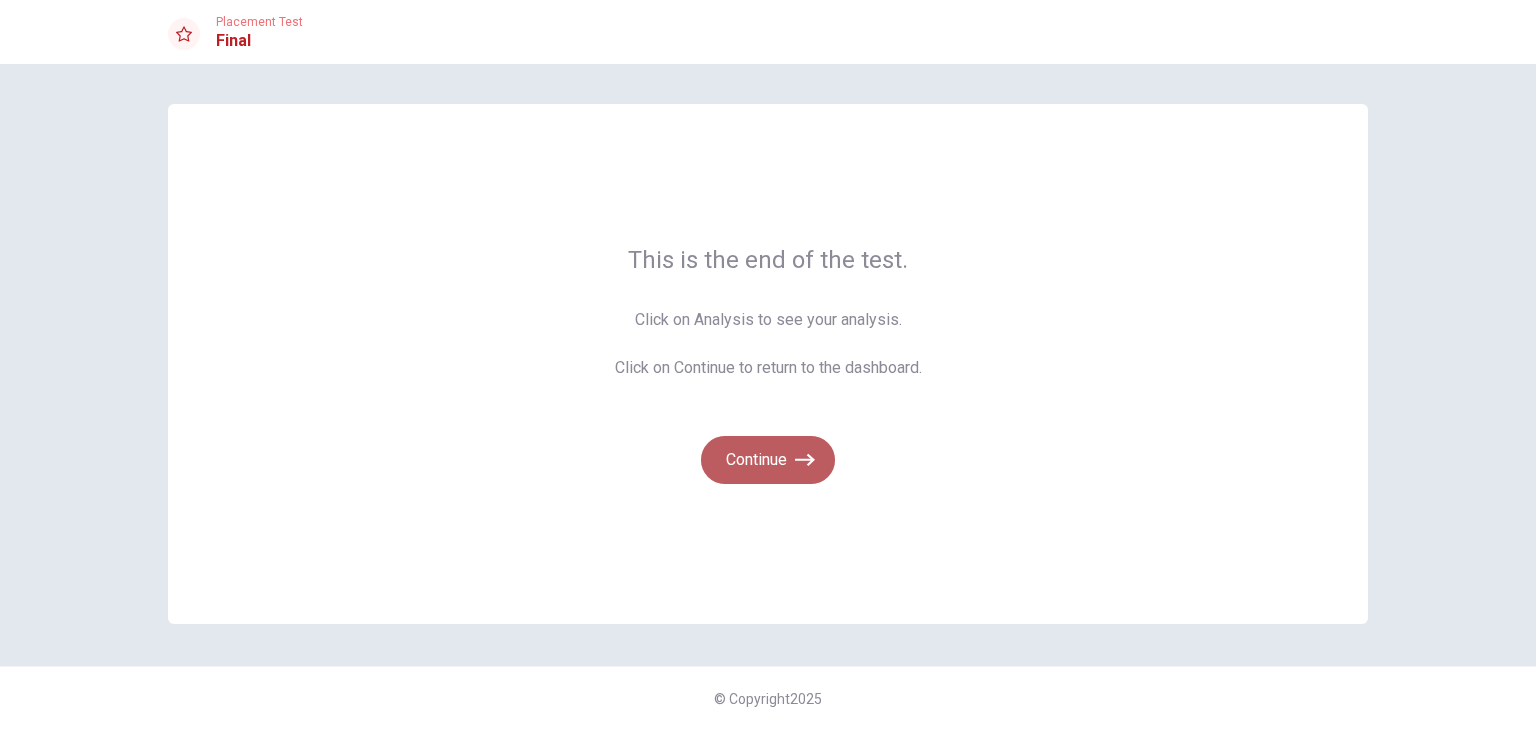 click on "Continue" at bounding box center [768, 460] 